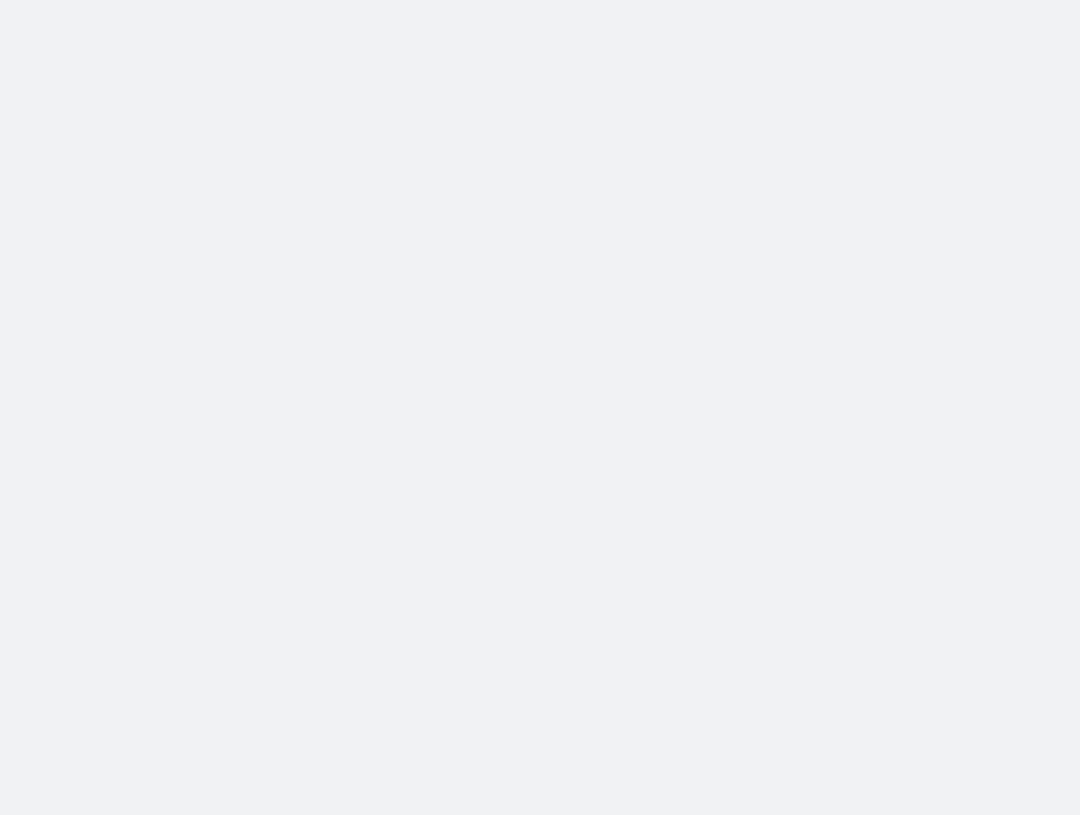 scroll, scrollTop: 0, scrollLeft: 0, axis: both 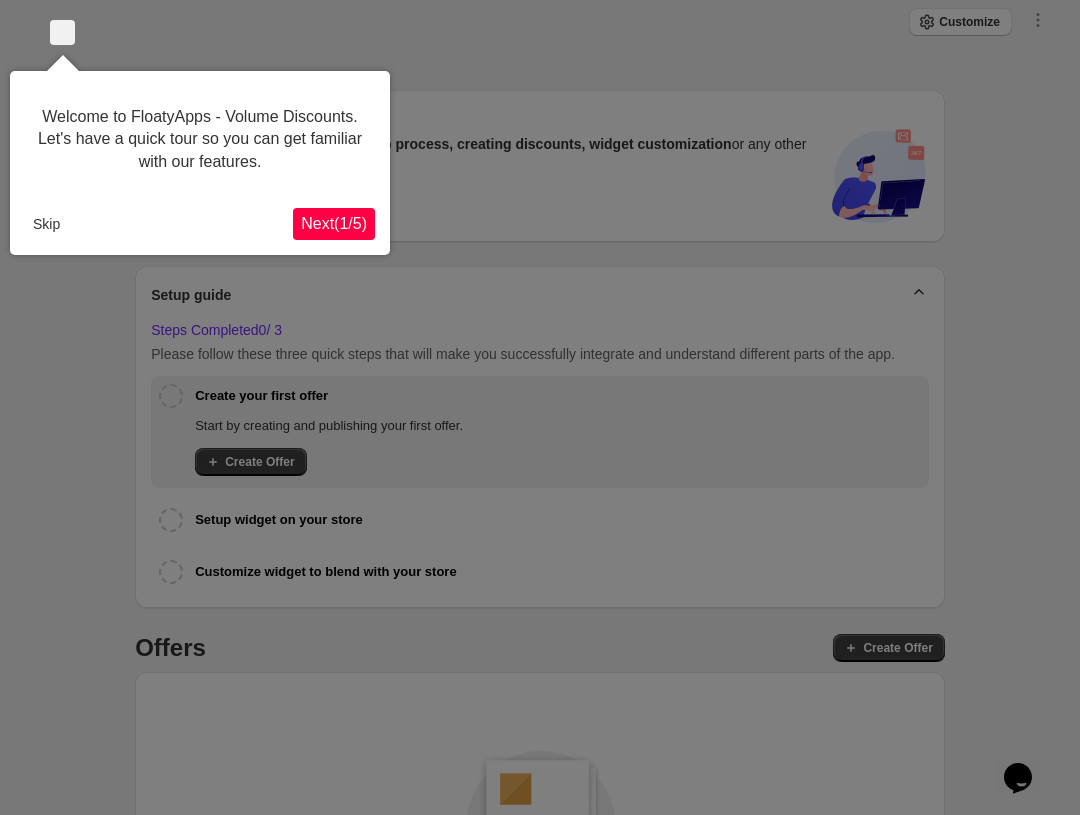click on "Next  ( 1 / 5 )" at bounding box center (334, 223) 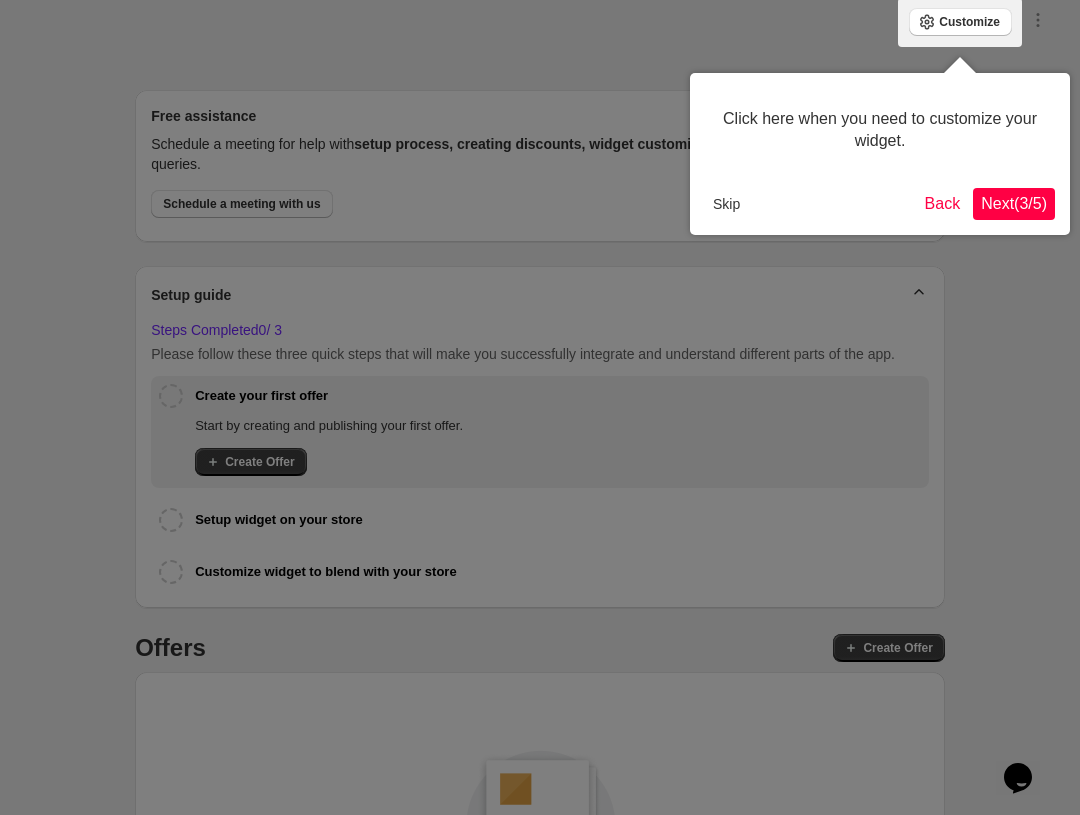 click on "Next  ( 3 / 5 )" at bounding box center [1014, 204] 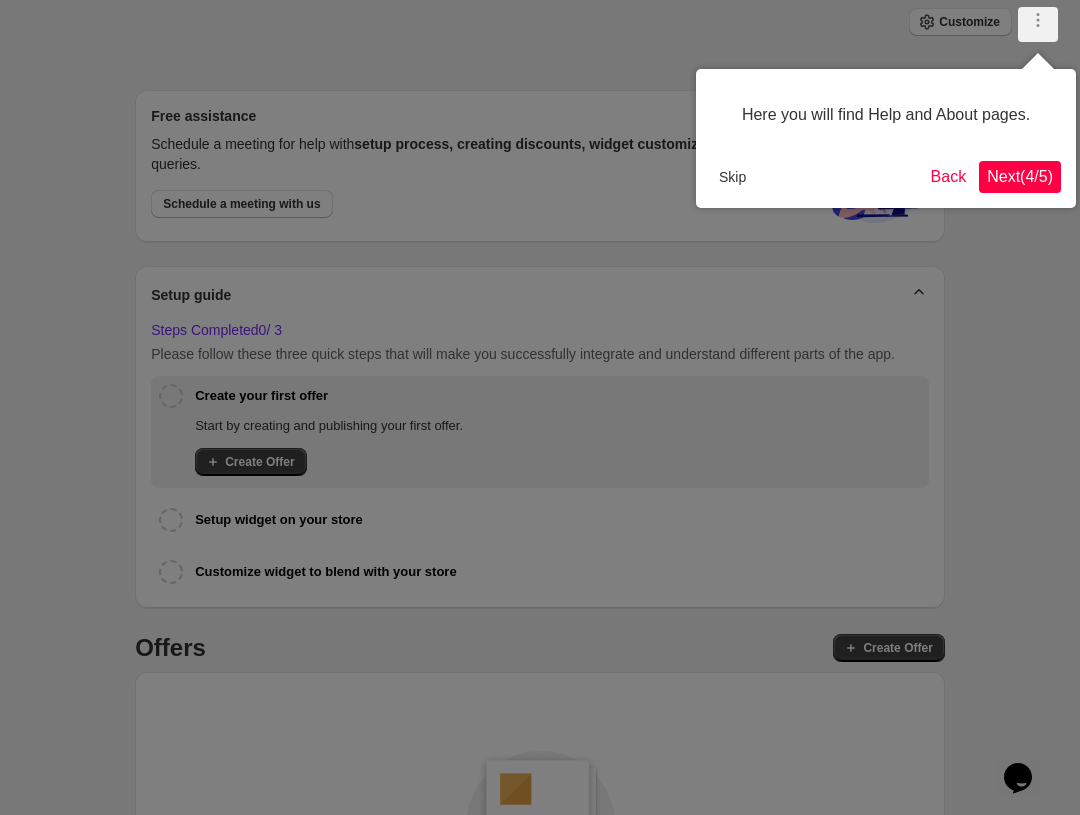 click on "Next  ( 4 / 5 )" at bounding box center (1020, 176) 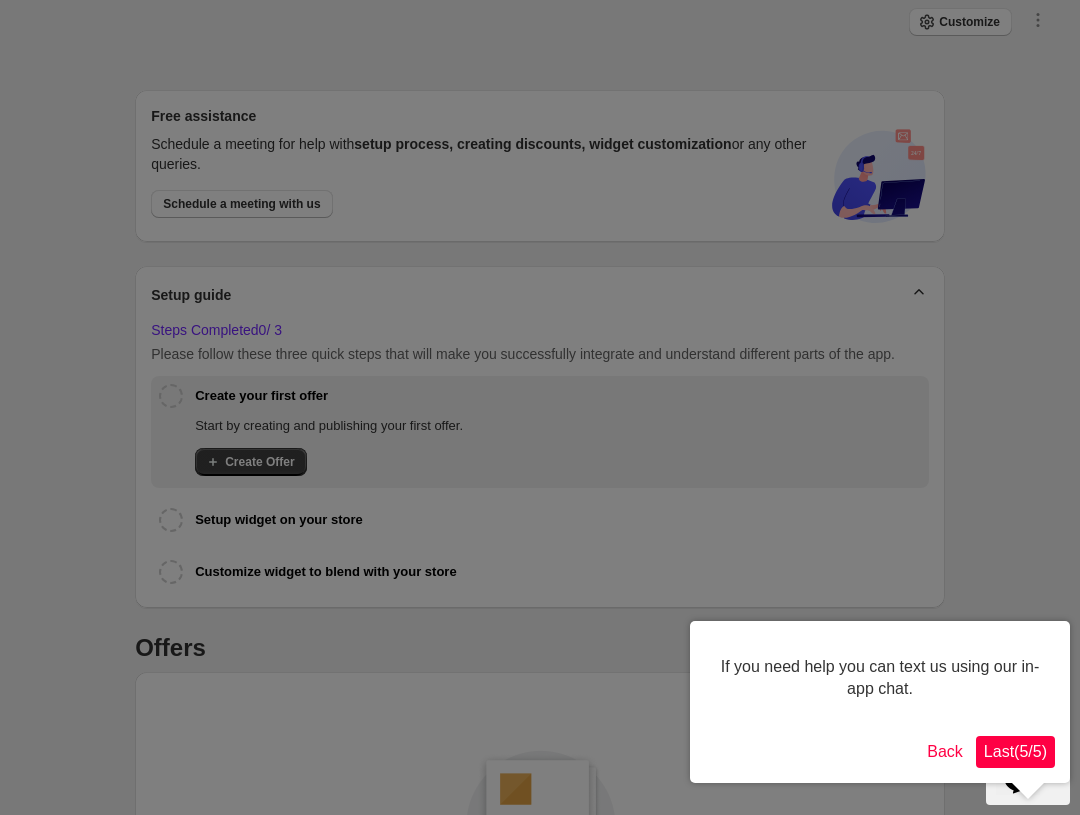 scroll, scrollTop: 327, scrollLeft: 0, axis: vertical 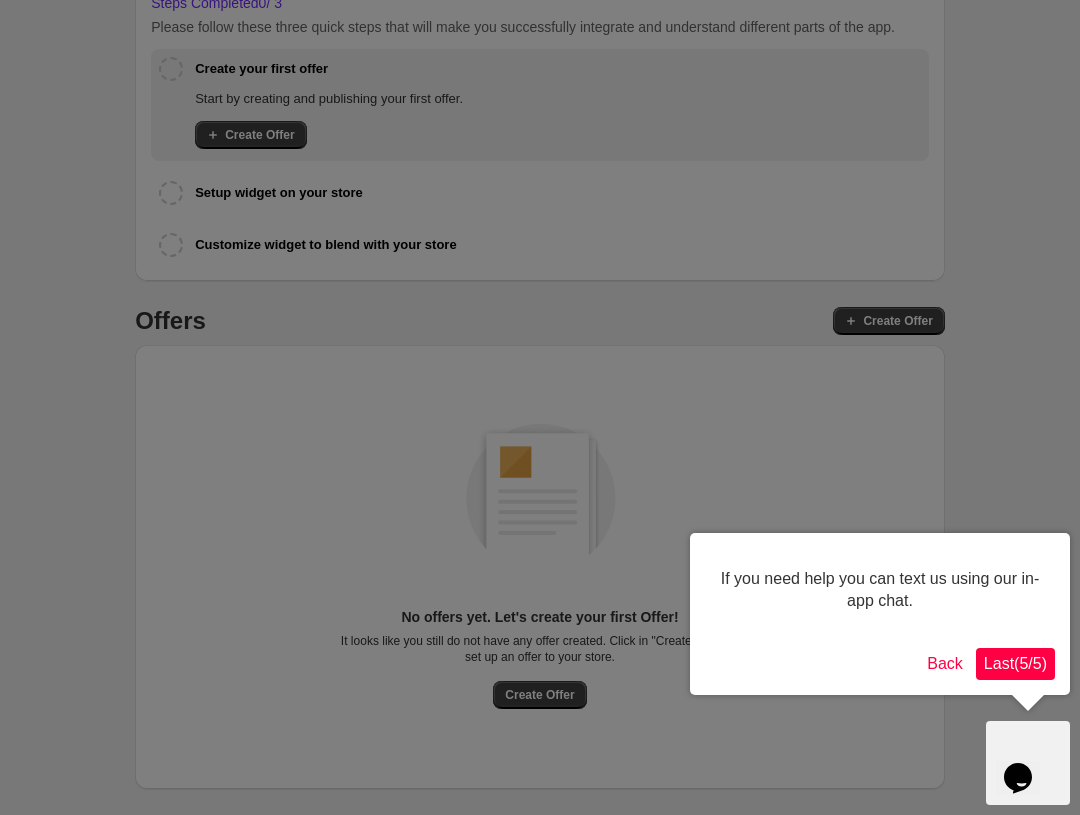 click on "Last  ( 5 / 5 )" at bounding box center (1015, 663) 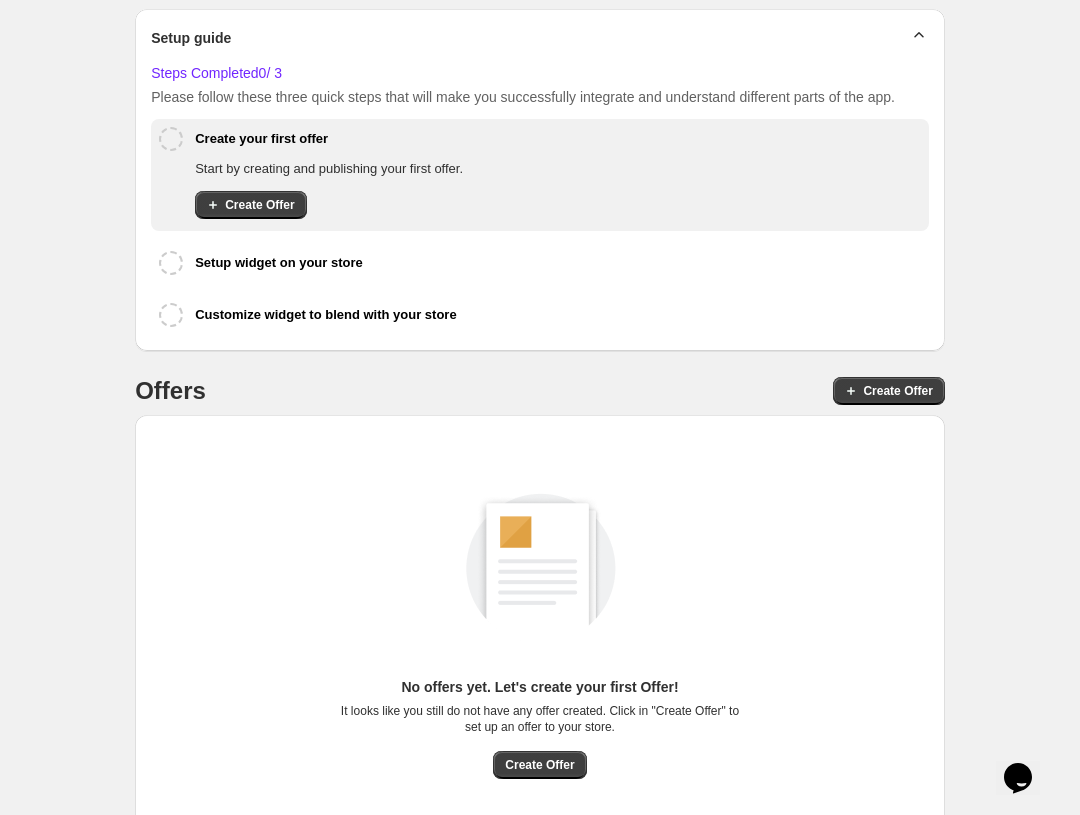 scroll, scrollTop: 303, scrollLeft: 0, axis: vertical 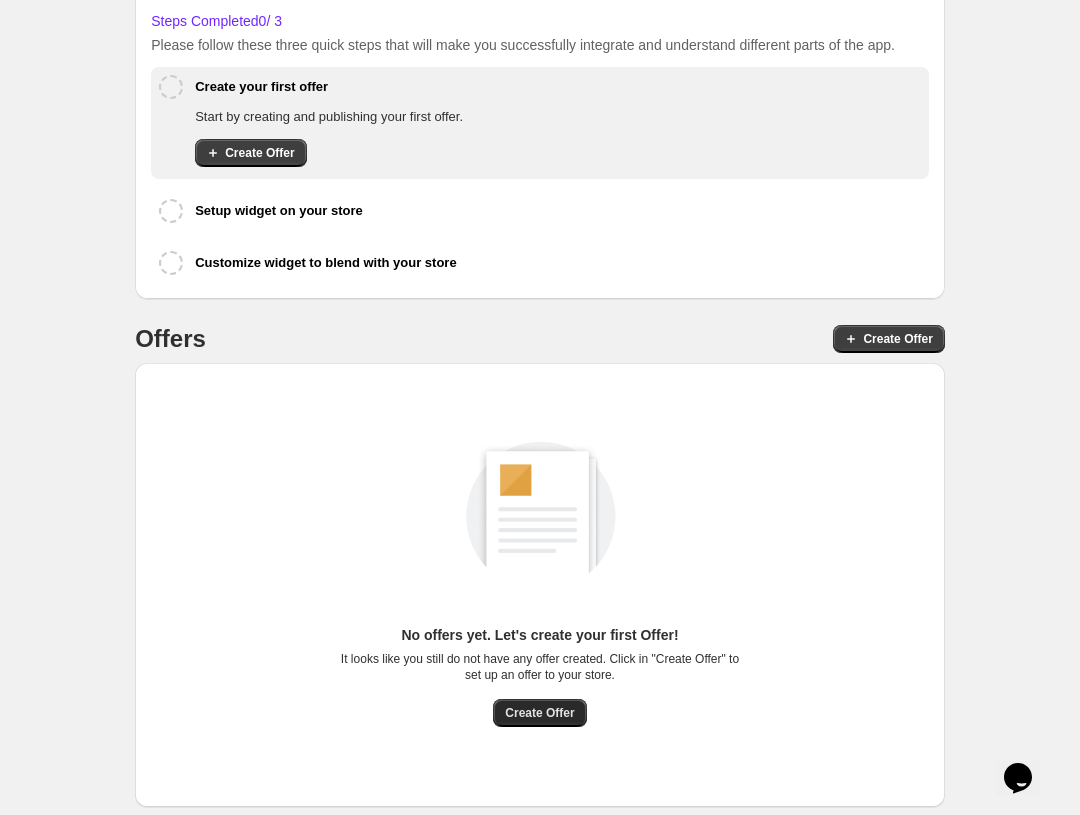 click on "Create Offer" at bounding box center [539, 713] 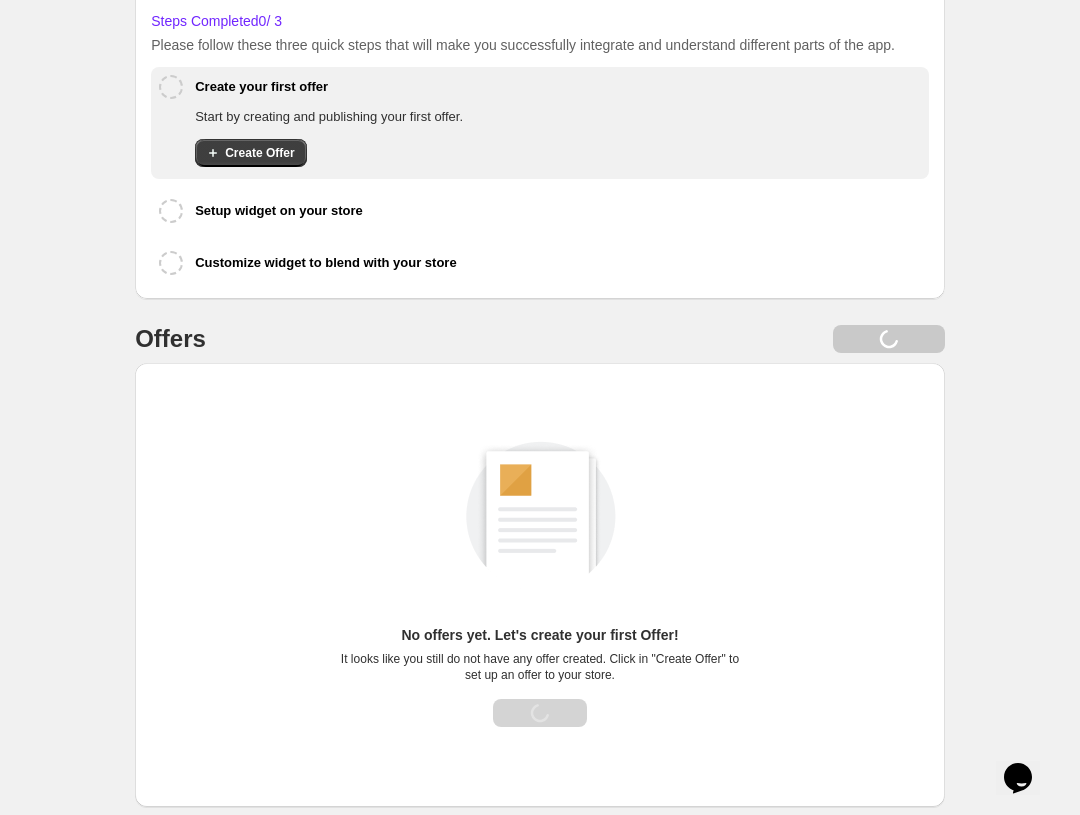 scroll, scrollTop: 0, scrollLeft: 0, axis: both 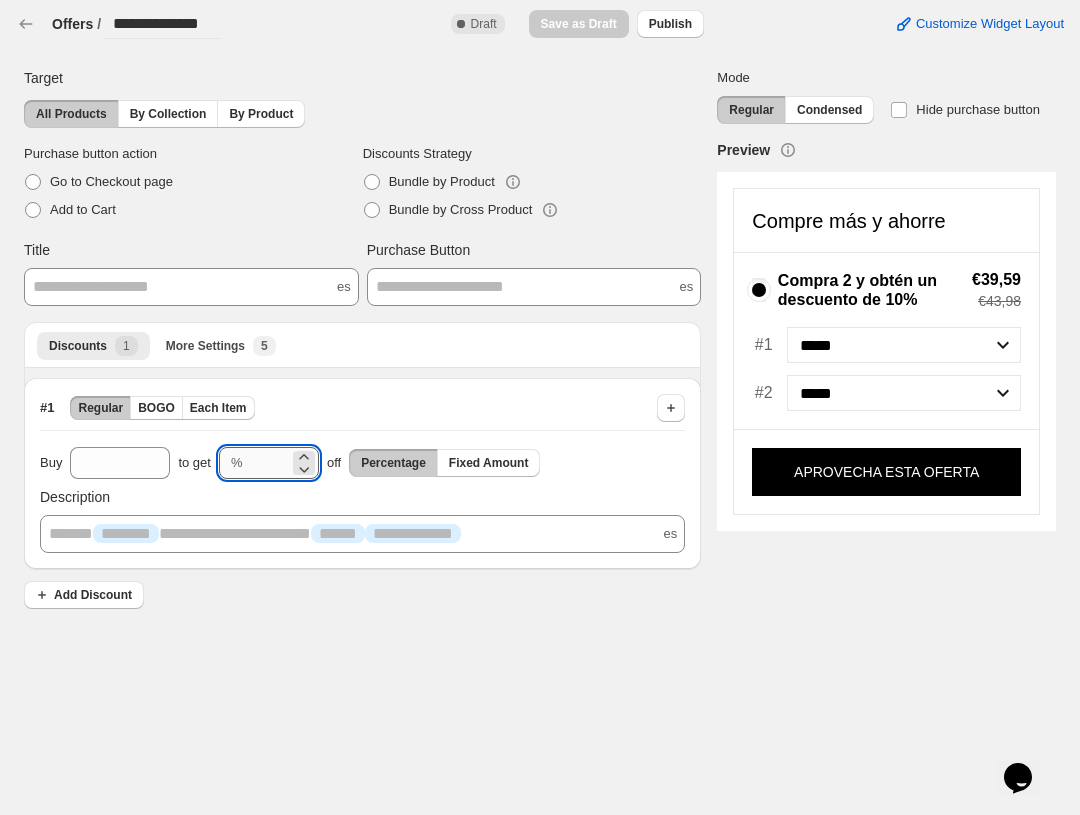 click on "**" at bounding box center [270, 463] 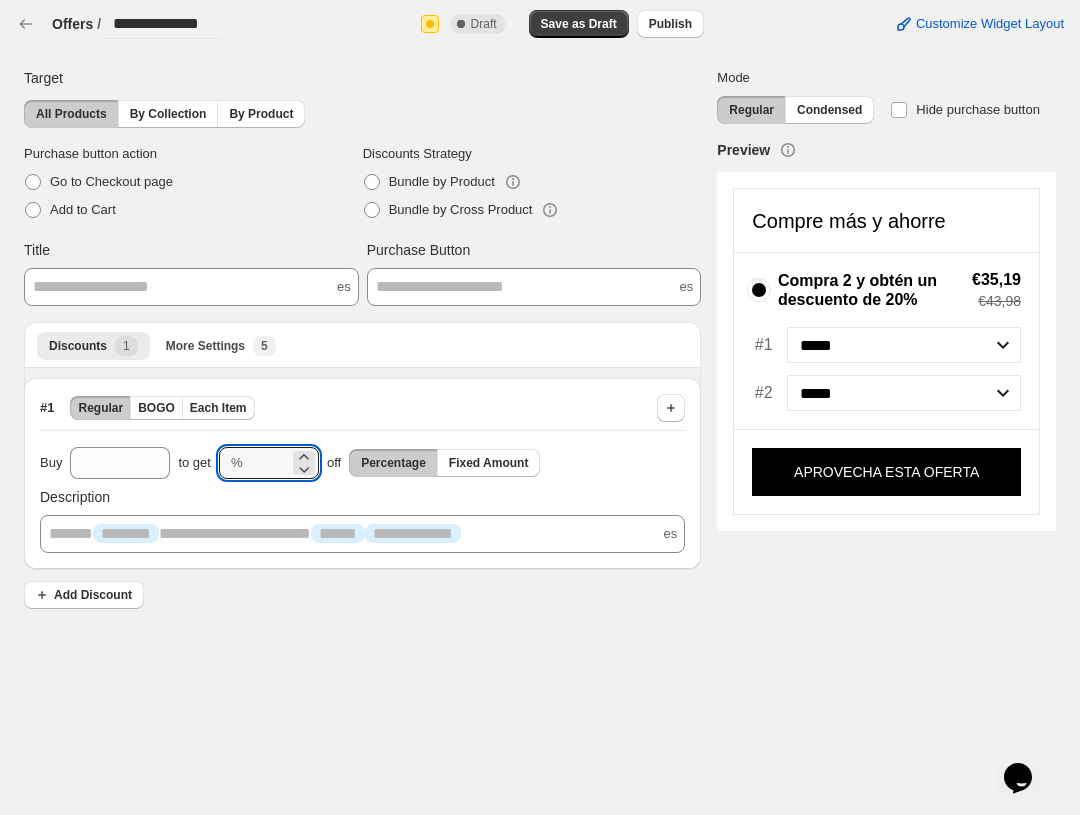 type on "**" 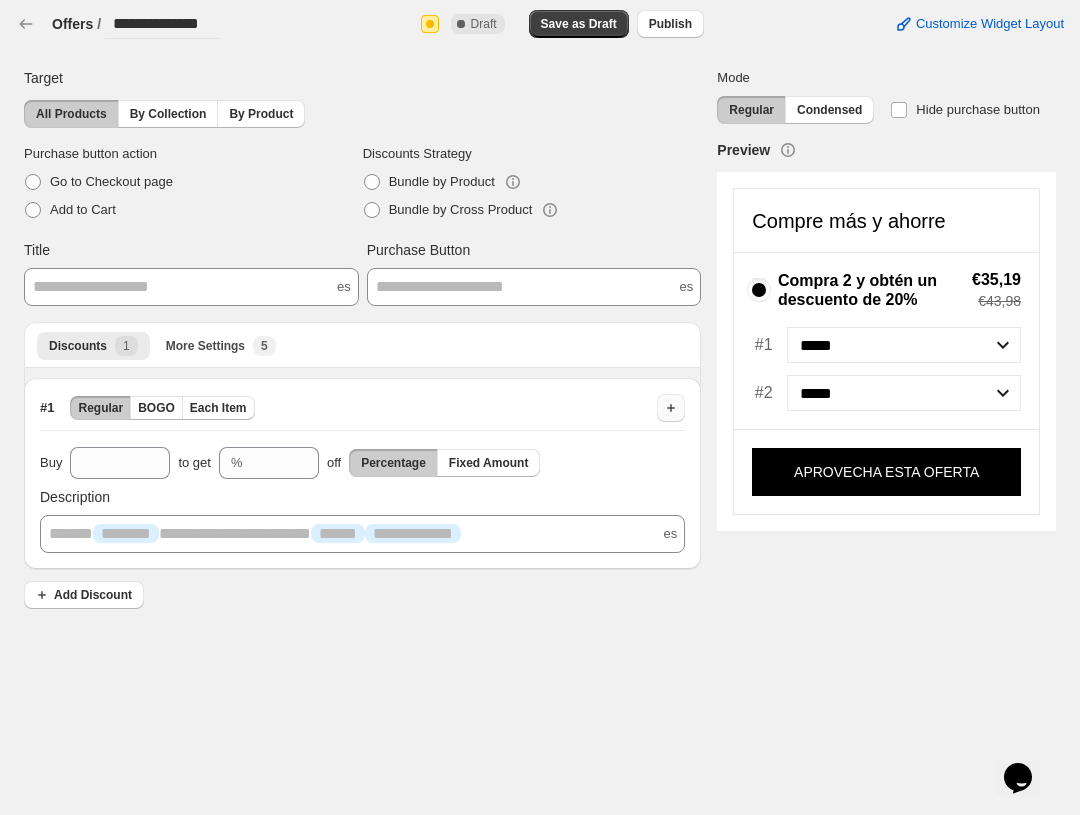 click 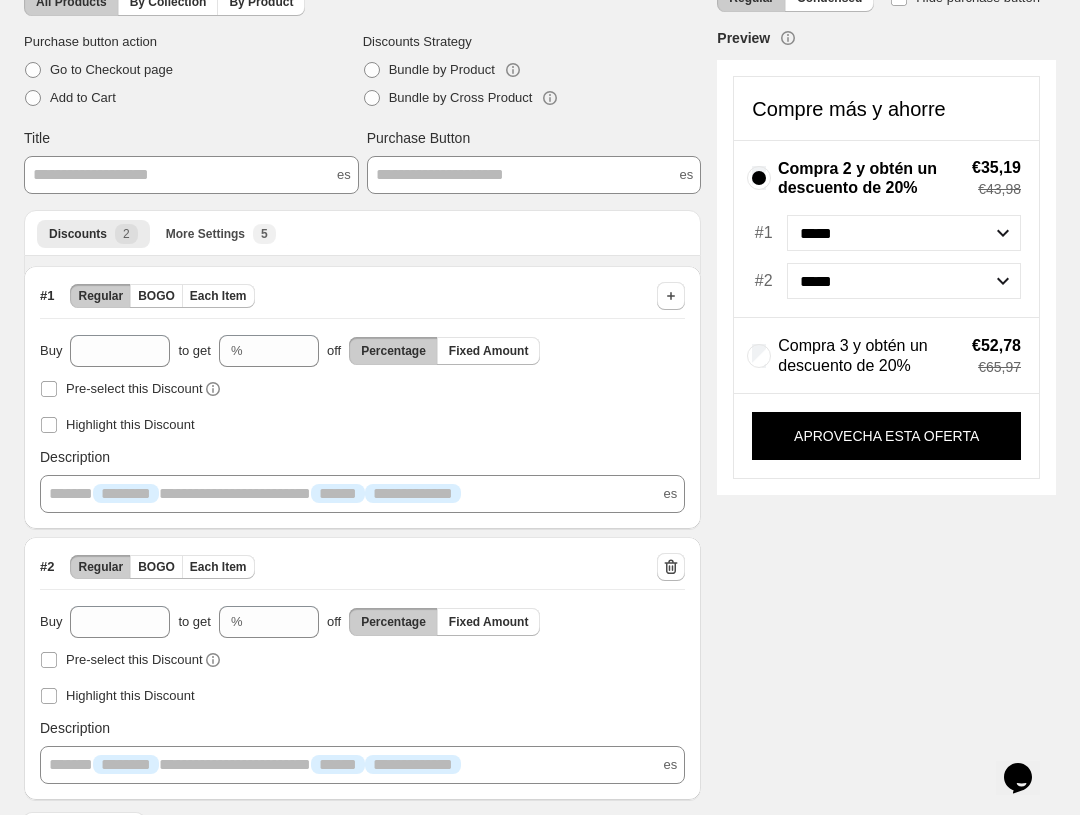 scroll, scrollTop: 152, scrollLeft: 0, axis: vertical 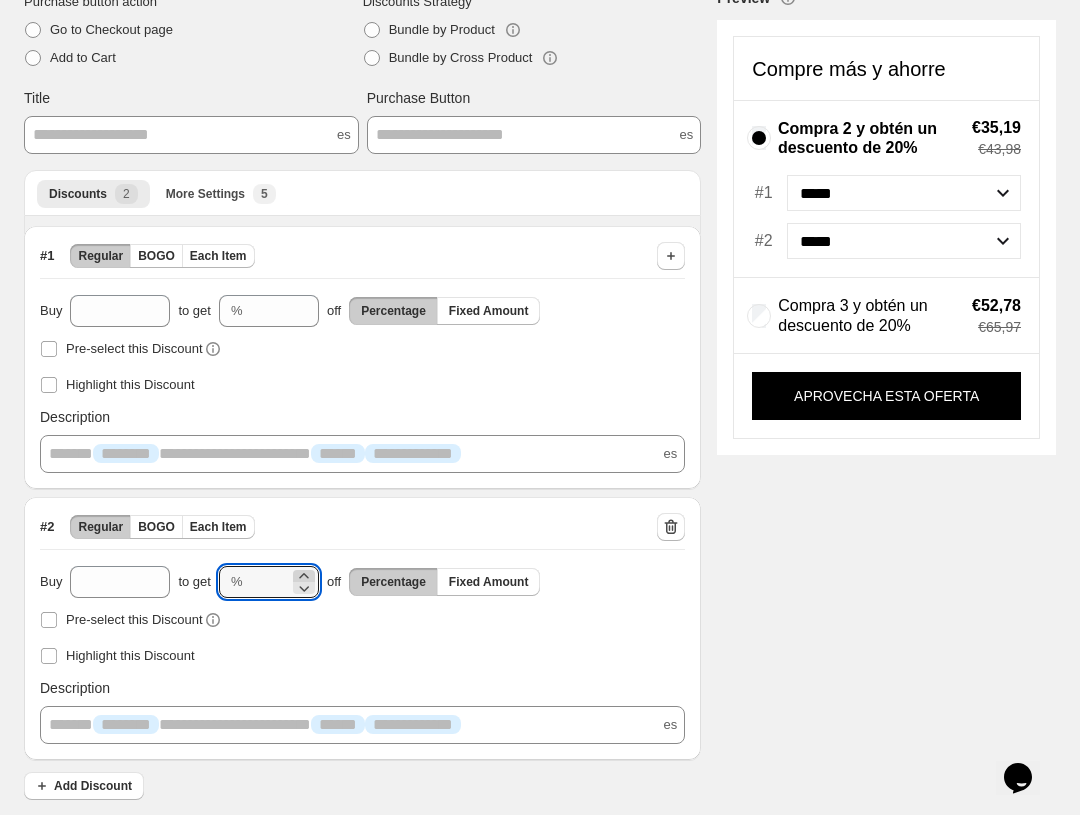 click 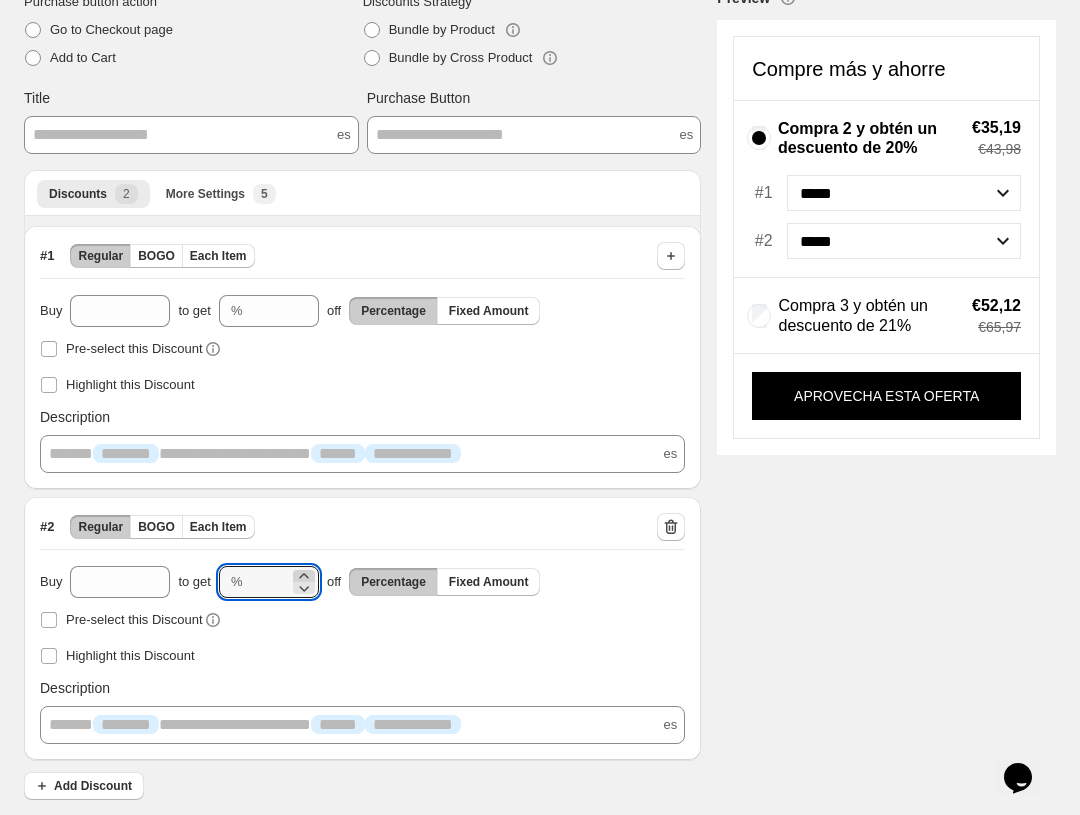click 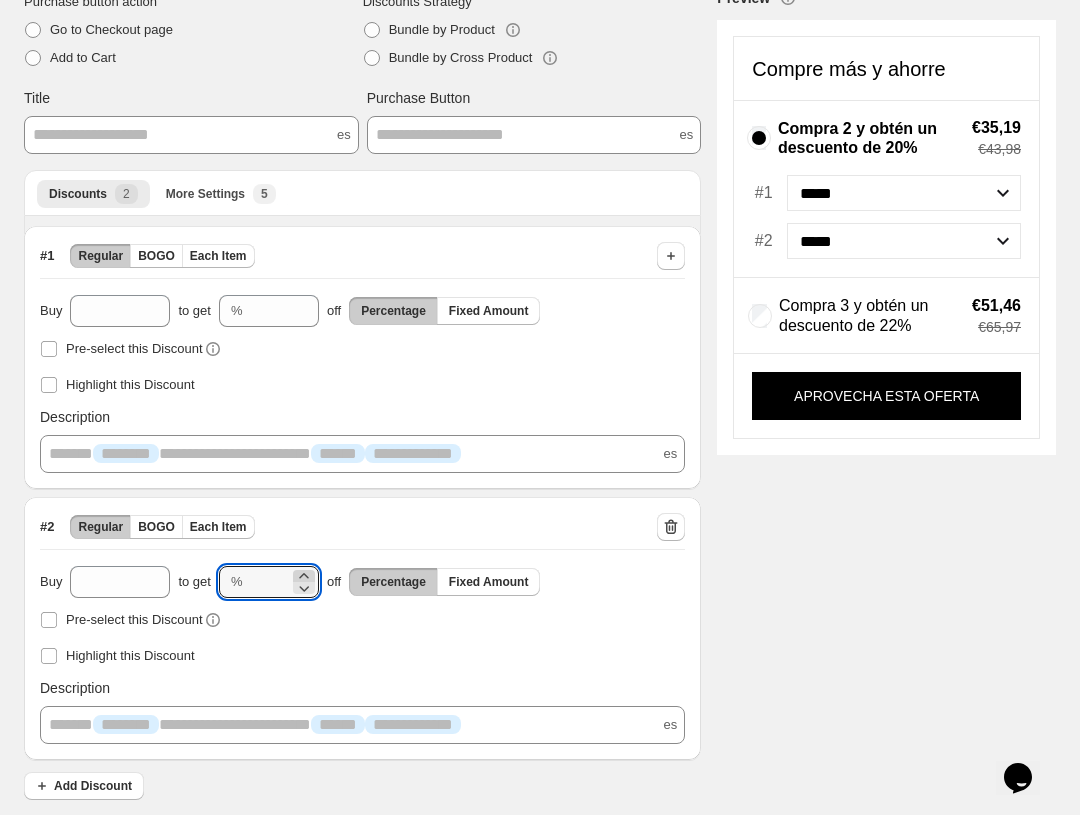 click 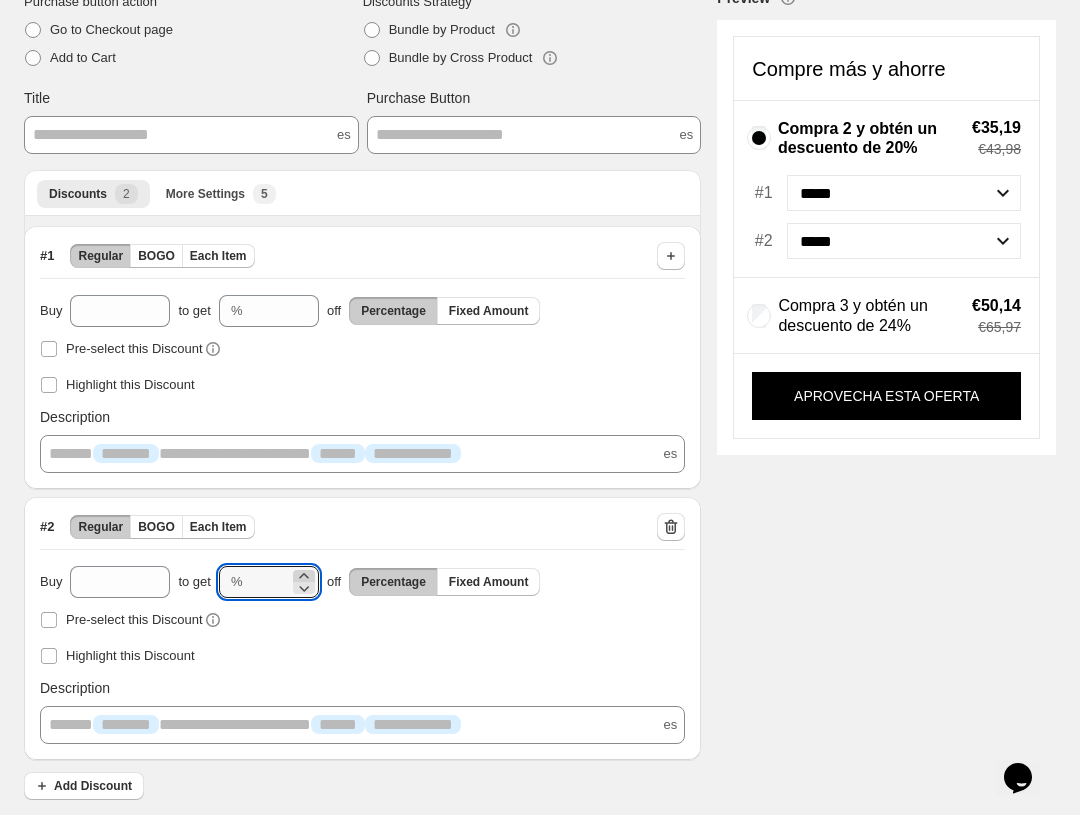 click 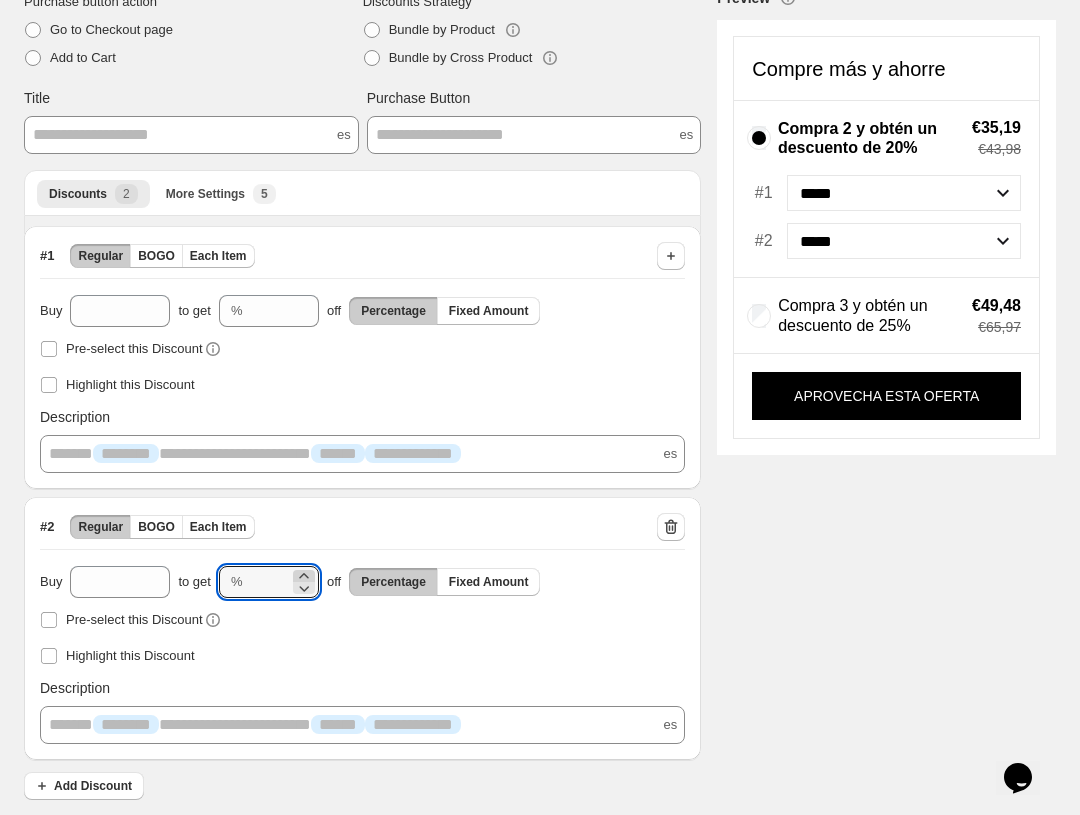 click 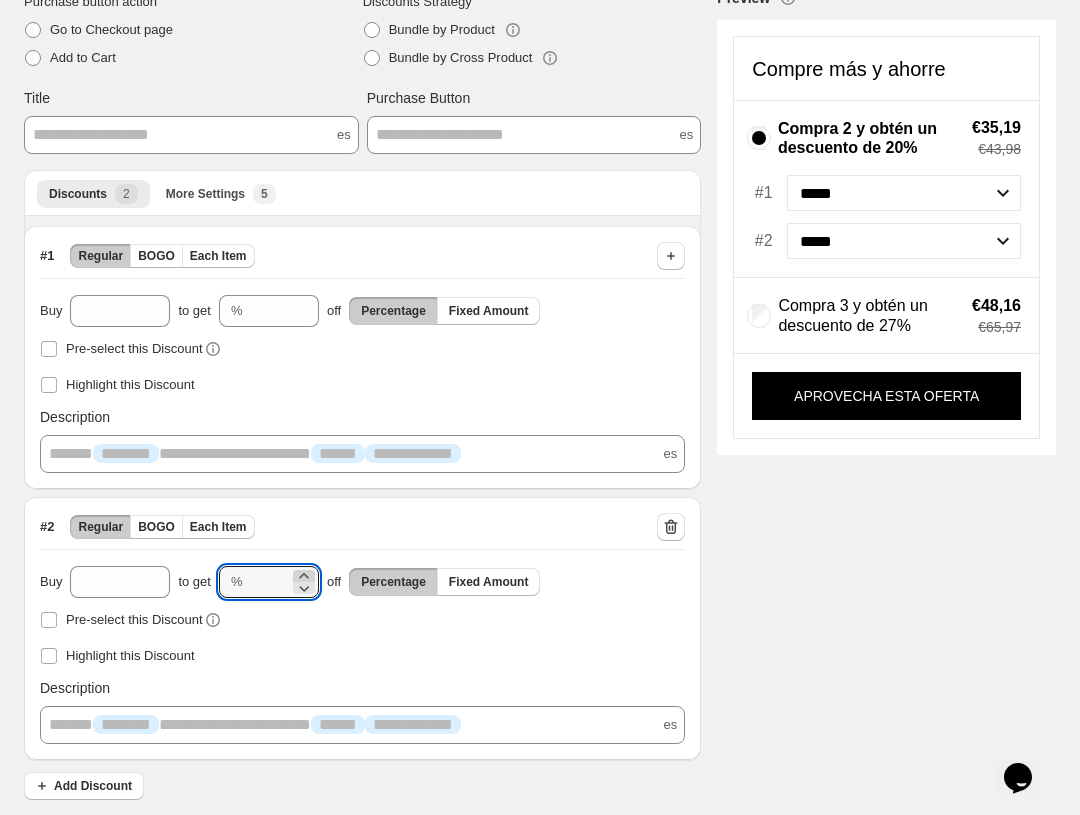 click 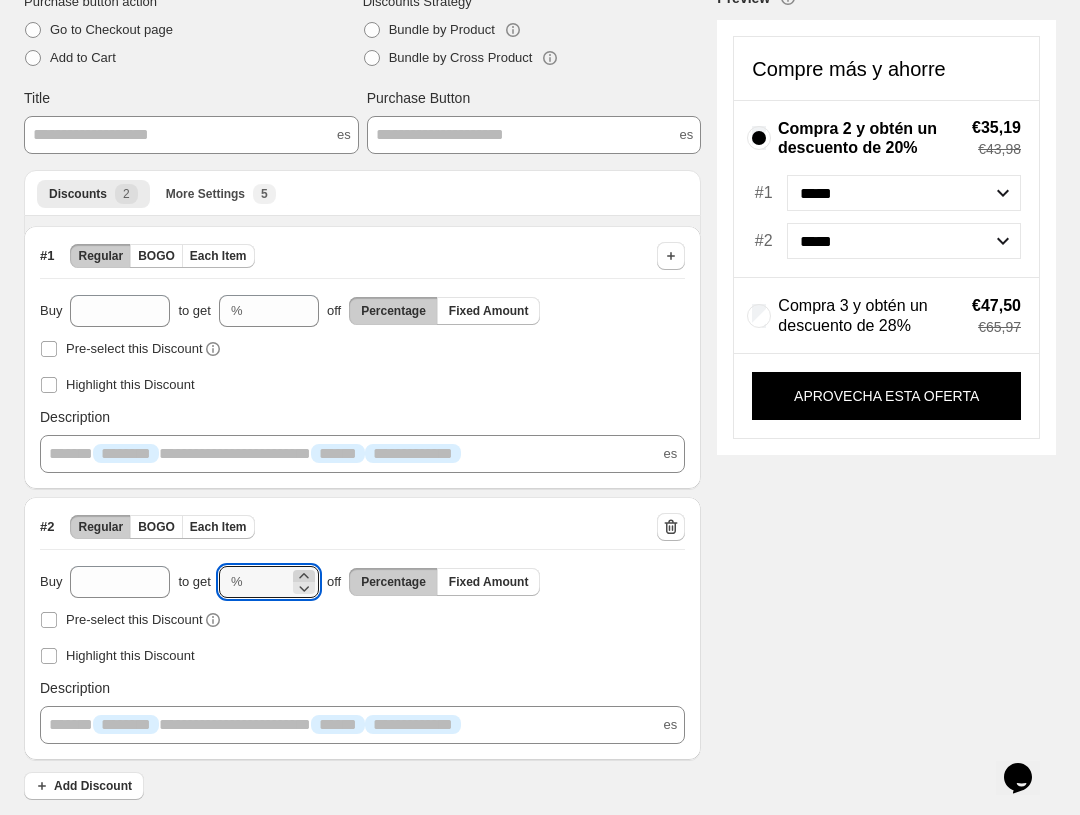 click 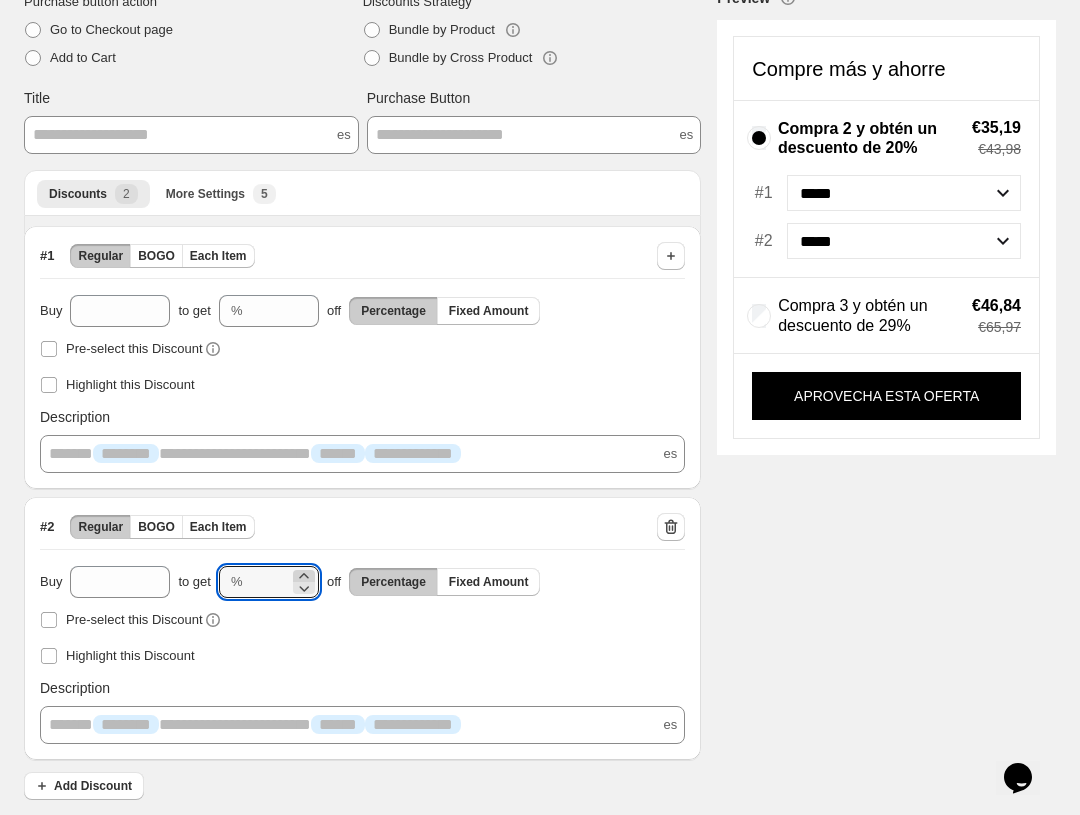 click 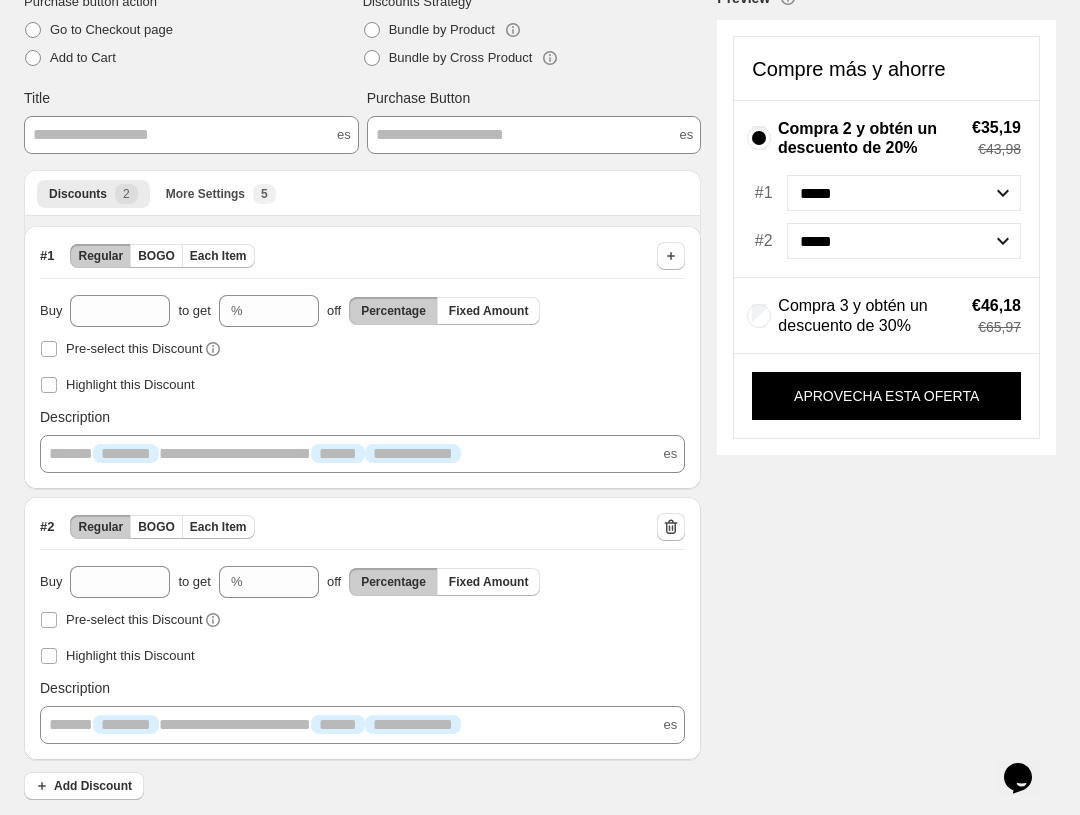 click on ":face_with_thermometer:🕓🐴***** ******😽🐿️LLEVA MAS, PA🌰🧤🕺🕳️🫏🐨👩‍❤️‍👩👩‍👧🐍🍓🦘⛰️🪨🗯️🚣🫙🫖€52,12👨‍🦽🚴‍♂️MÁ🤍🚊📲Sun with Face🍨👩‍👩‍👧🪻🚇💛🐫📹Lleva Más, Pa🌃⌚:rain_cloud:🏃💖💋⏳⚡👓🪔€51,46🥌🪗🖥️:male-artist:💫👁️‍🗨️Lleva m💒🐀🛥️🏡🤼‍♀️🍽️🧧🚄🌺🏊‍♀️👗🛀🏏🩶🐜⛪Lleva Más💟🕖Lleva Más, Paga me🗣️🐐🍮🌭Lleva🍸🏆Bullseye🌶️🌞🎈🍛🧸🕞🐇🌲🥬:cupcake:" at bounding box center (532, 355) 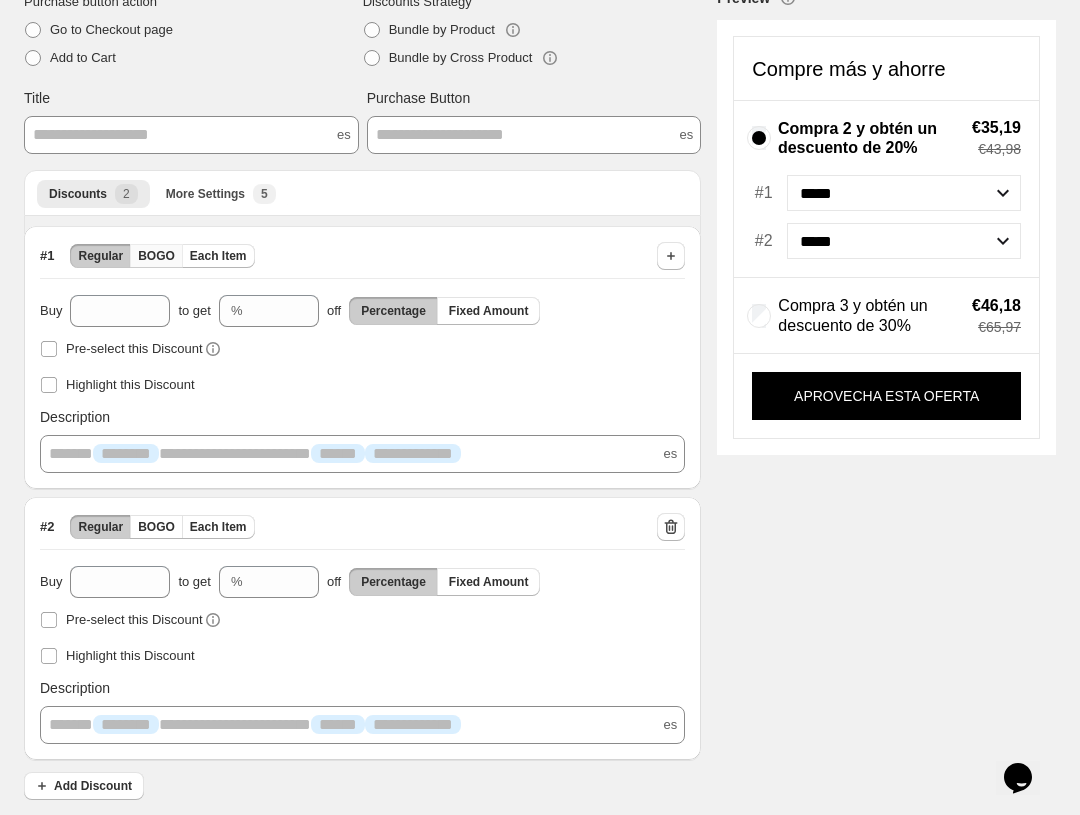 click on "BOGO" at bounding box center (156, 256) 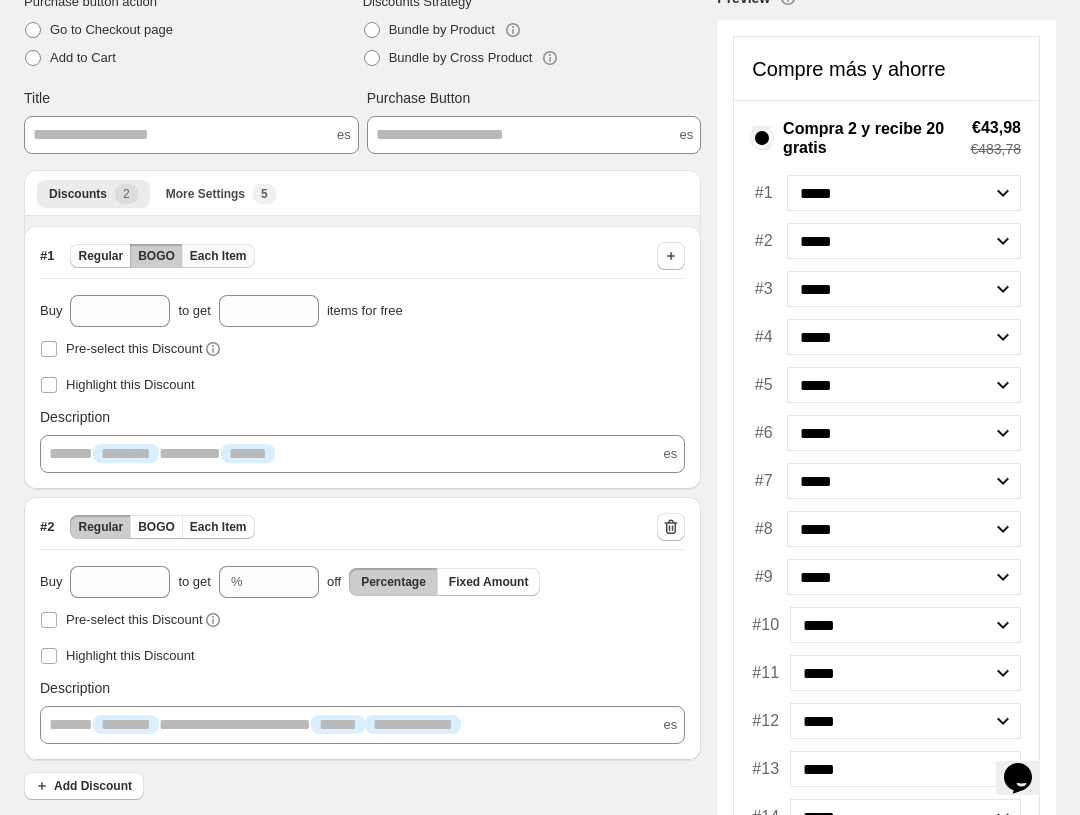 click on "Each Item" at bounding box center [218, 256] 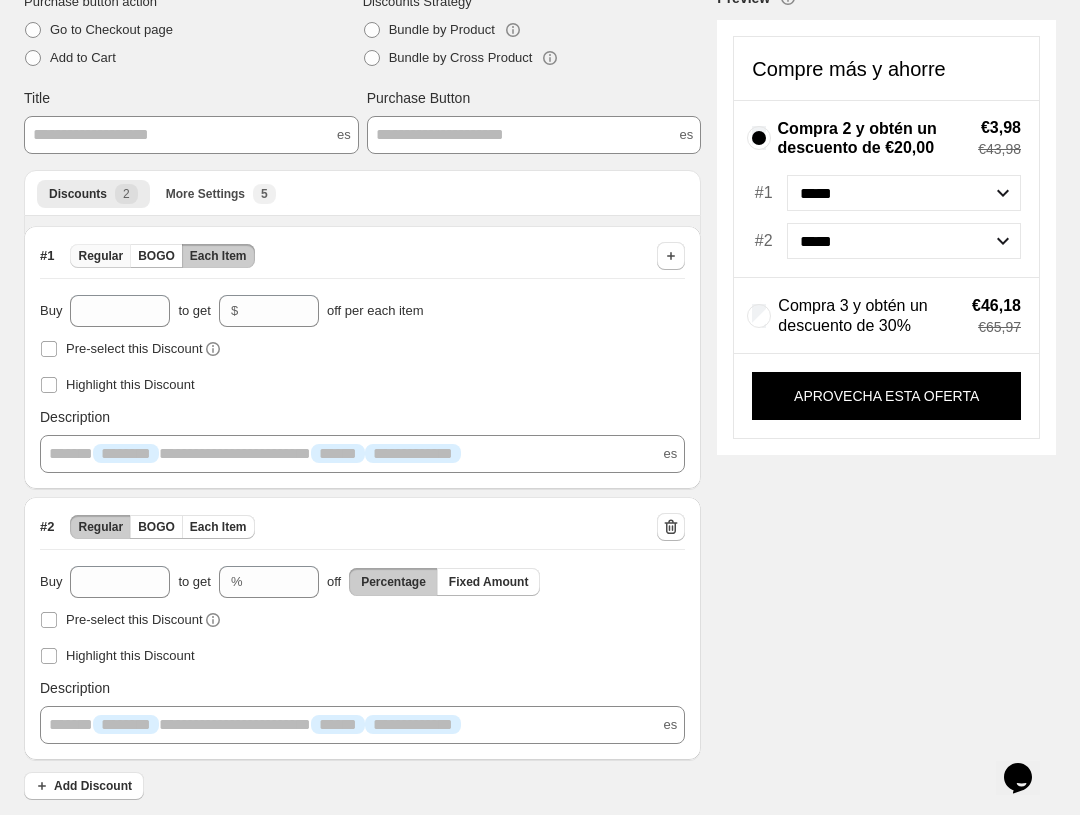click on "Regular" at bounding box center [100, 256] 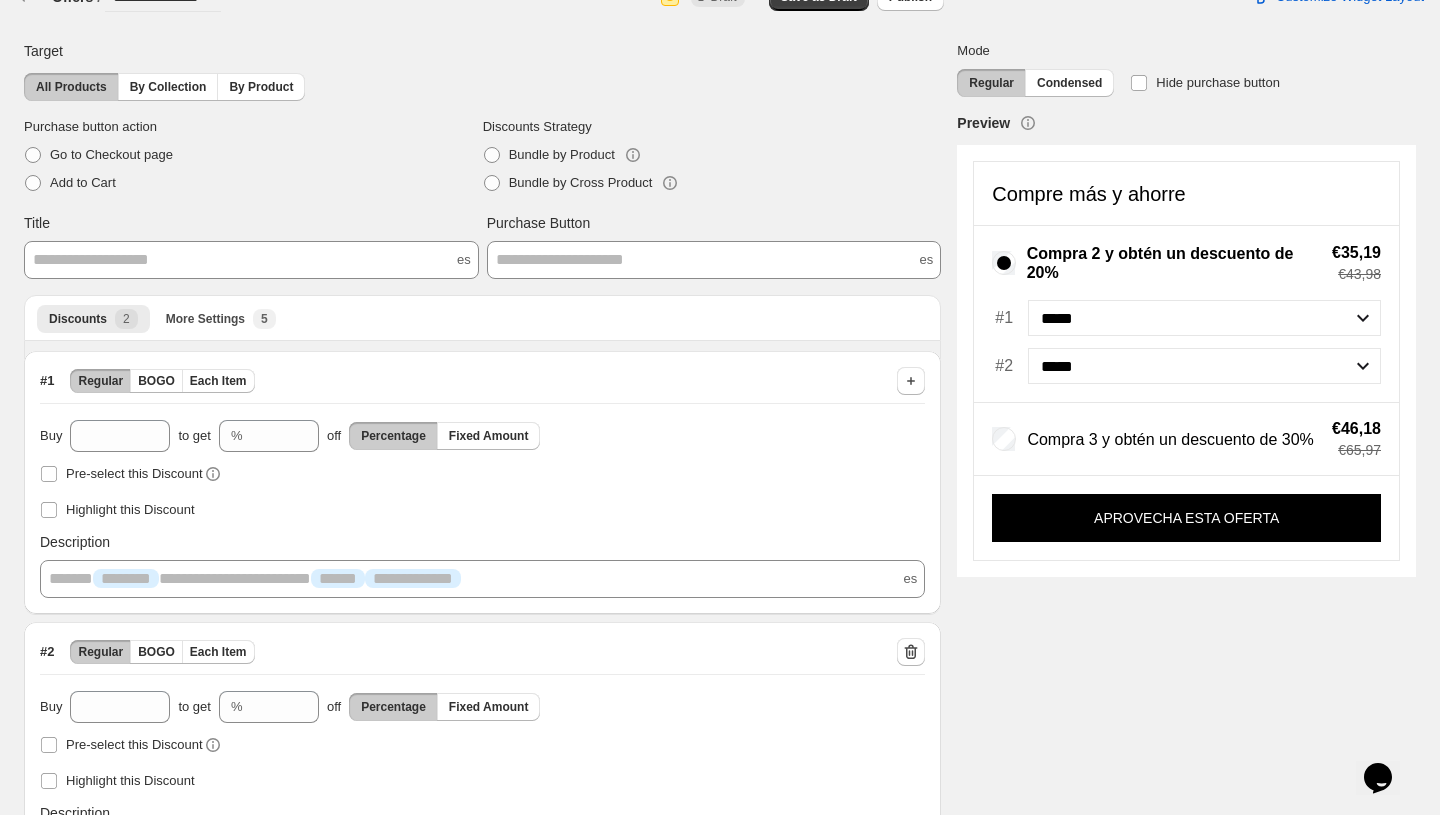 scroll, scrollTop: 0, scrollLeft: 0, axis: both 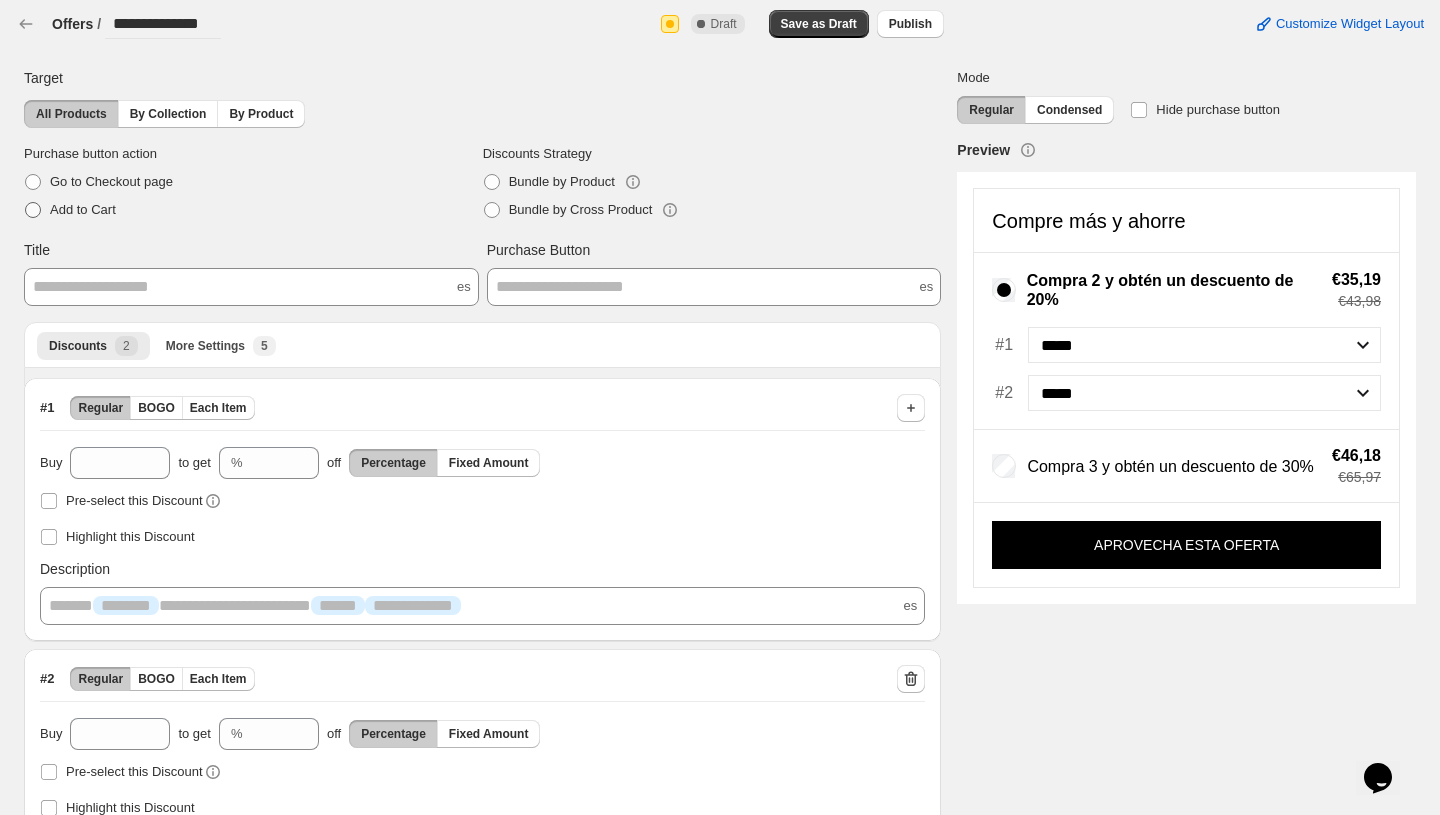click on "Add to Cart" at bounding box center (253, 210) 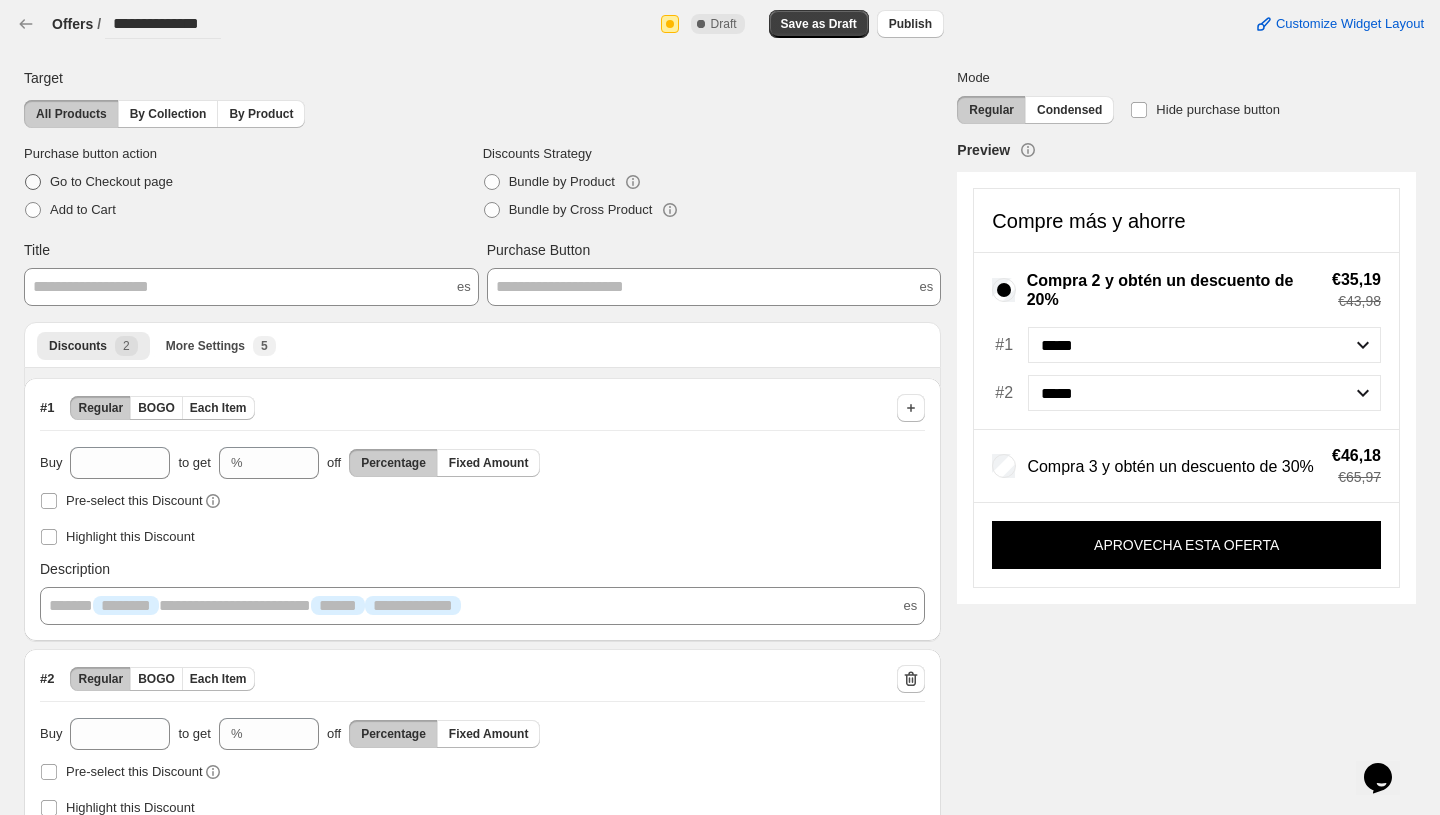click at bounding box center (33, 182) 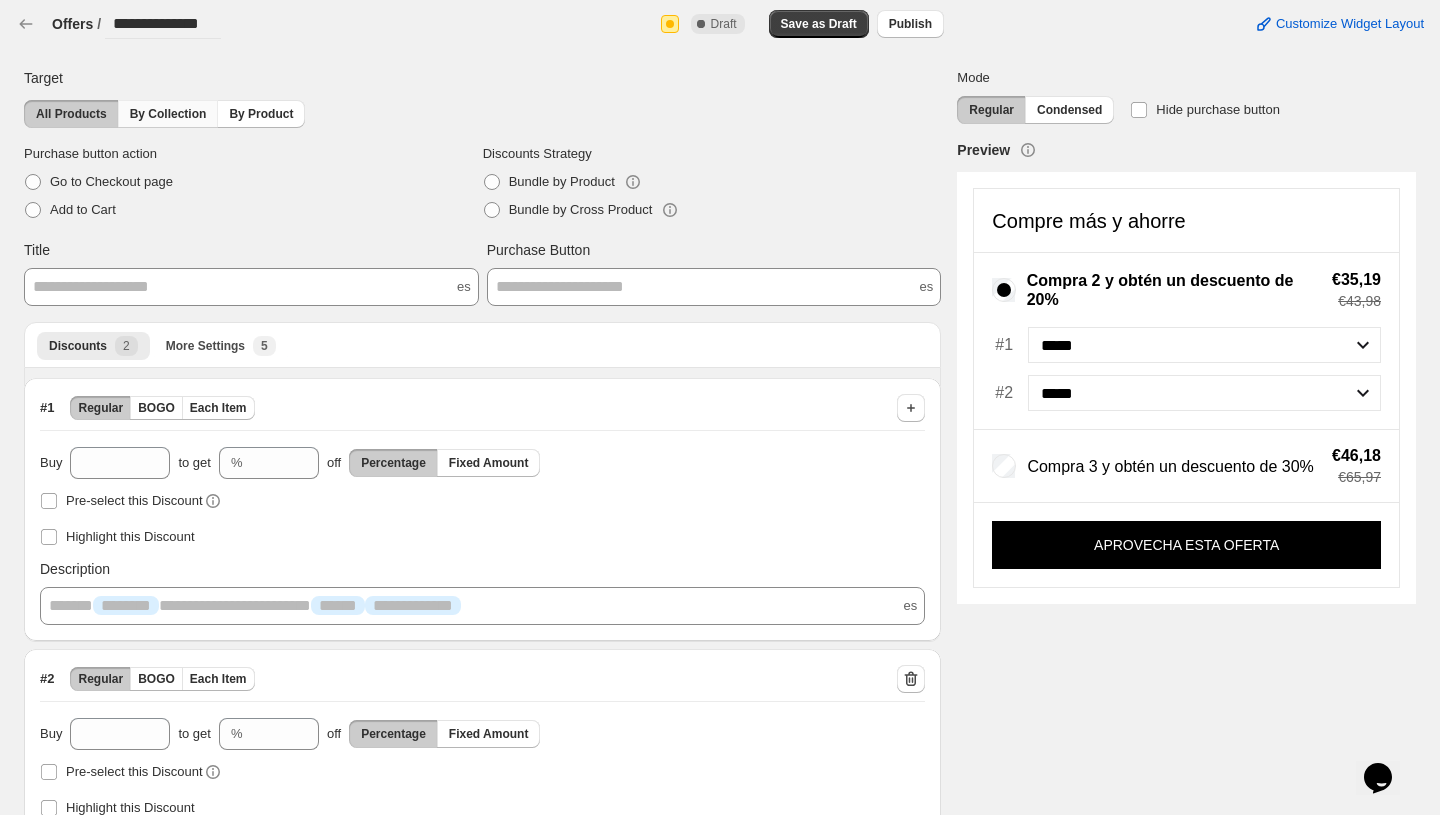 click on "By Collection" at bounding box center [168, 114] 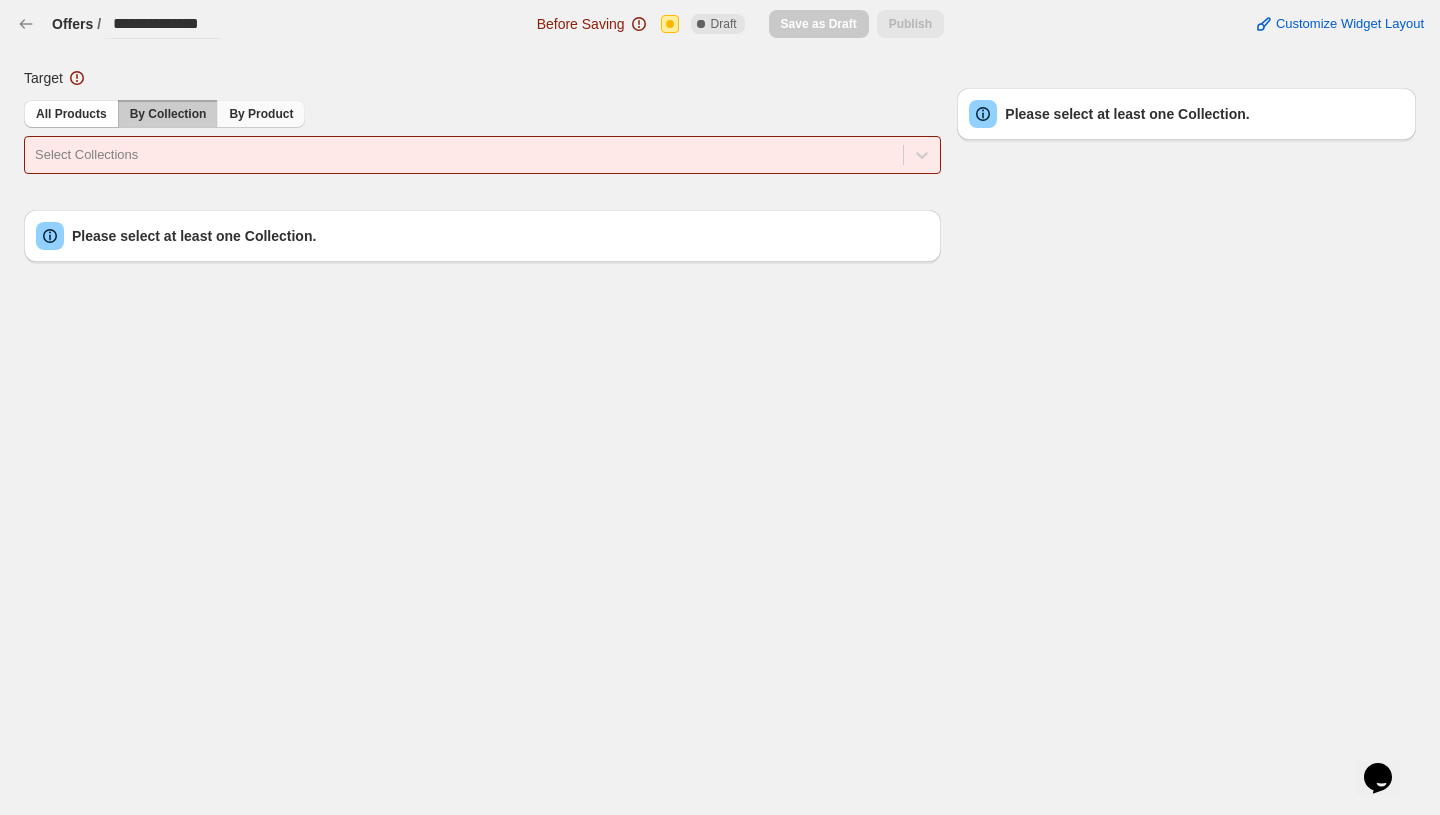 click on "By Product" at bounding box center (261, 114) 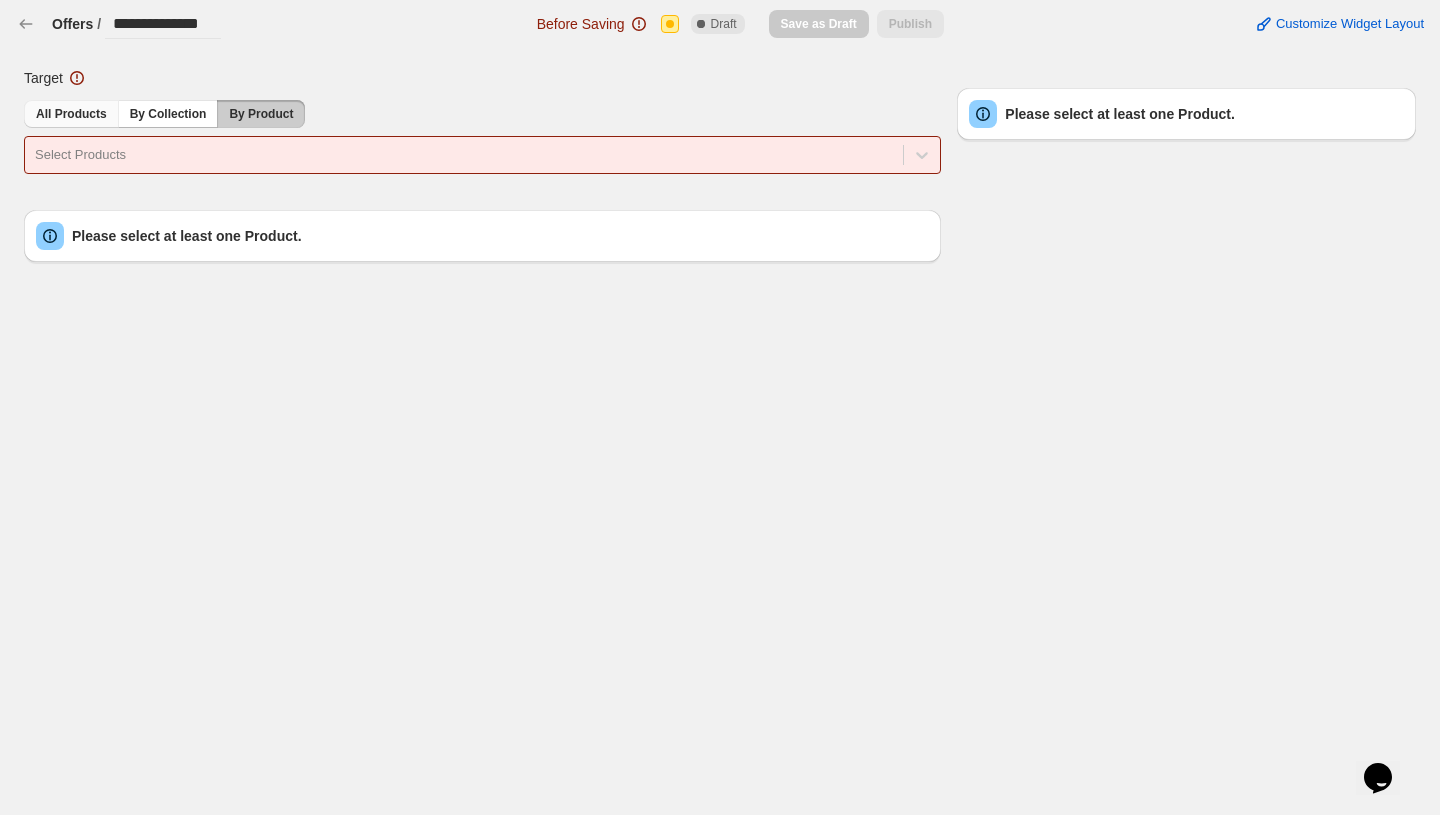 click on "All Products" at bounding box center [71, 114] 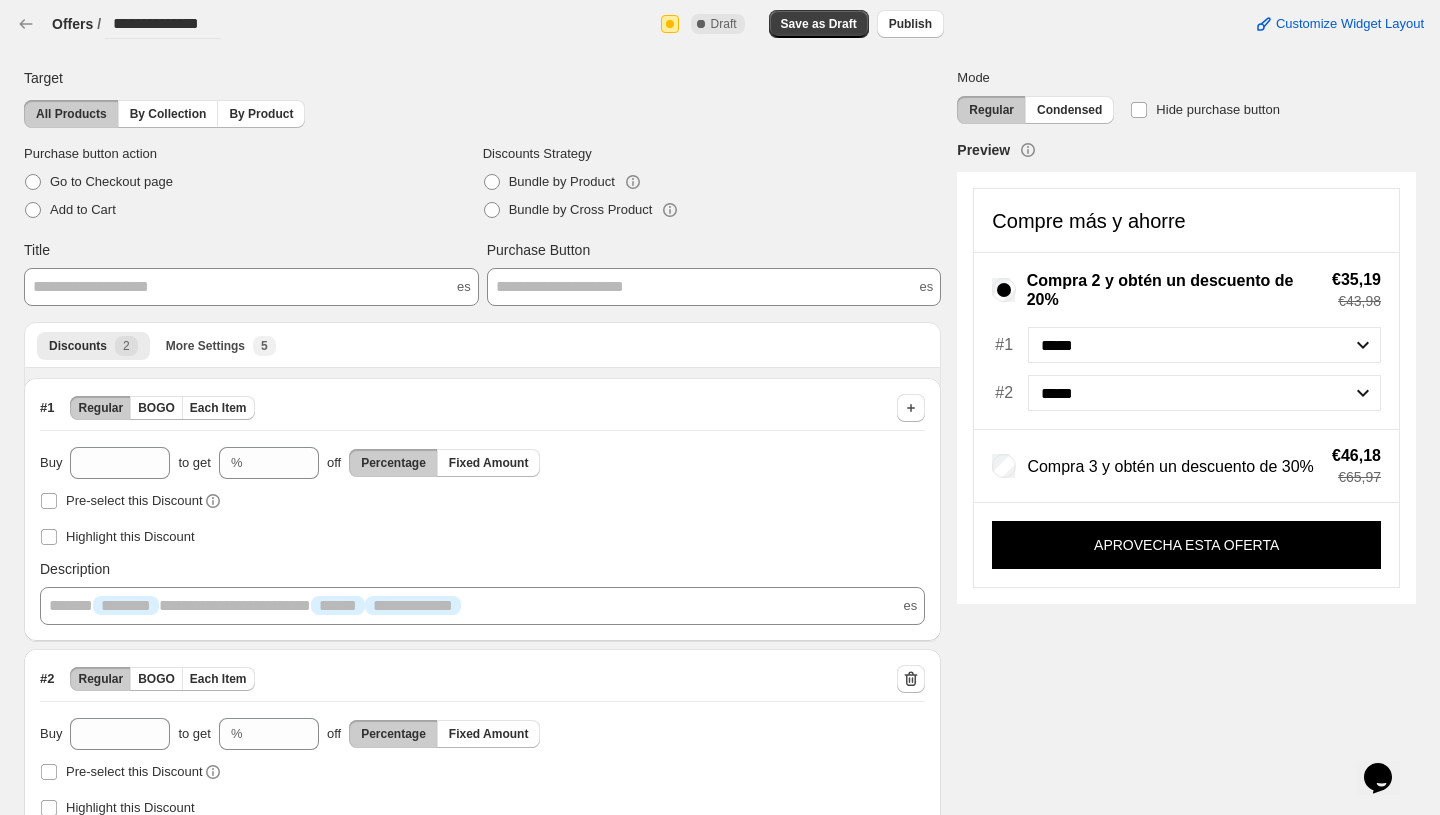 click on "**********" at bounding box center (482, 553) 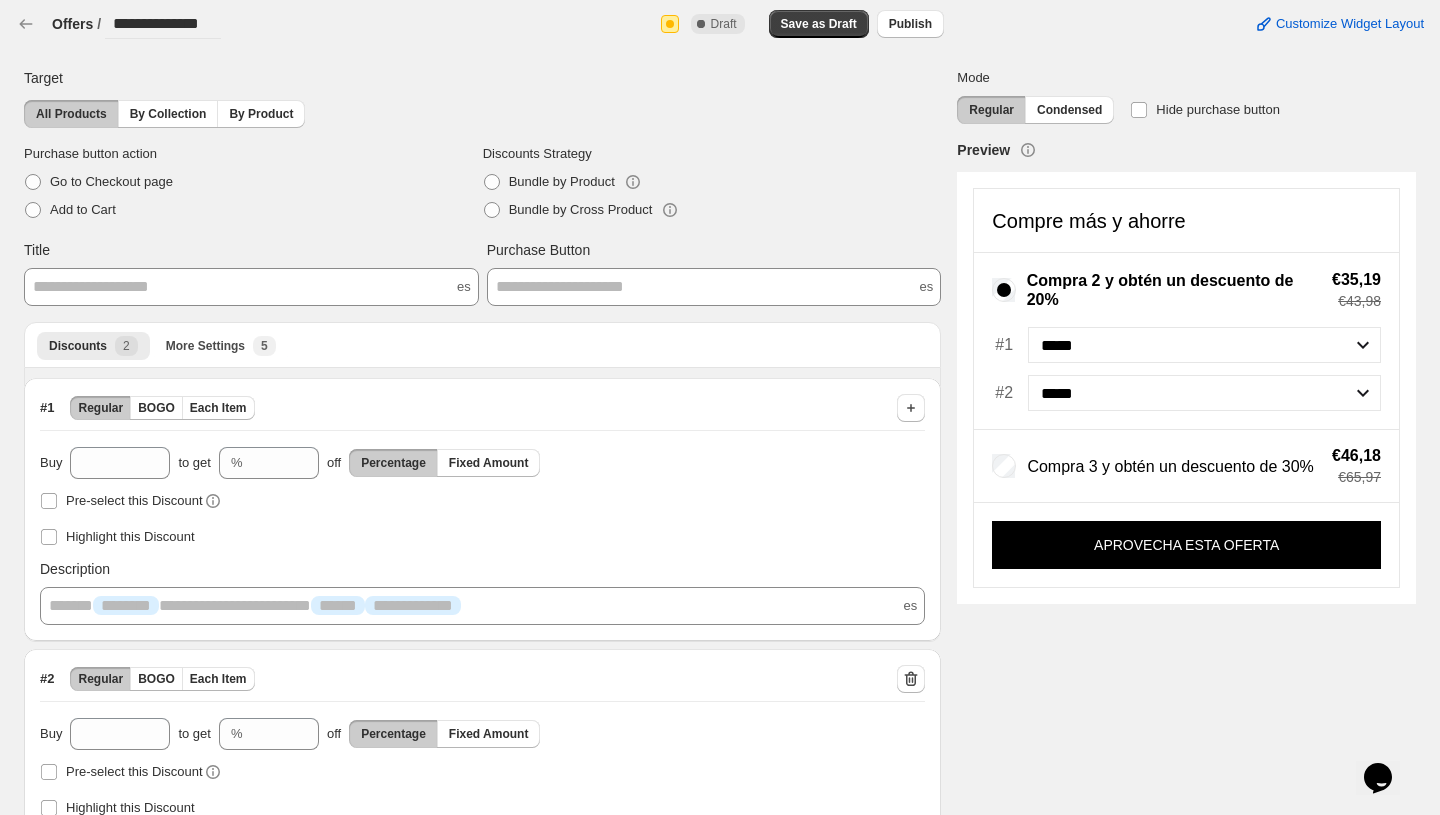 click on "**********" at bounding box center (251, 287) 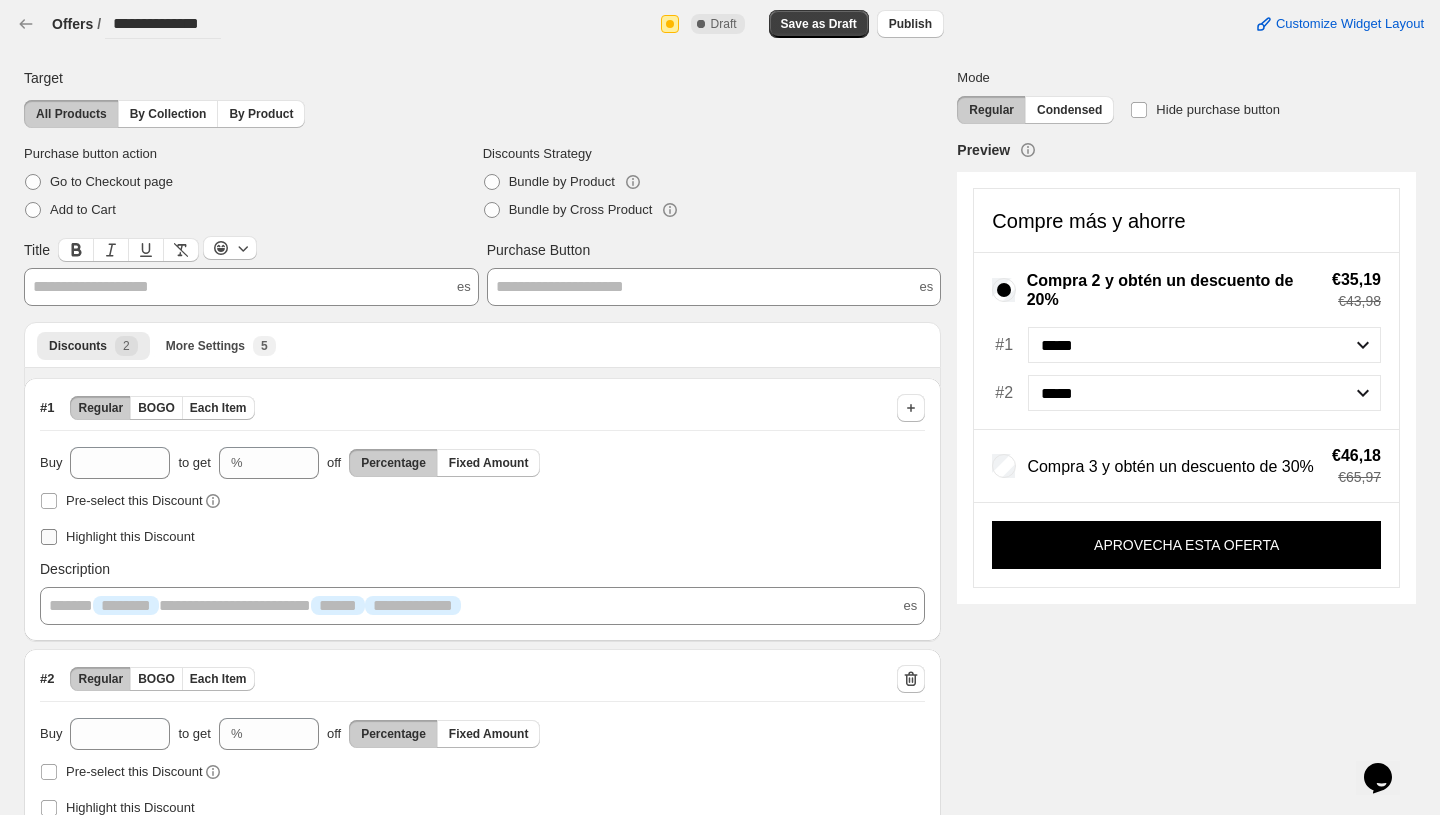 scroll, scrollTop: 152, scrollLeft: 0, axis: vertical 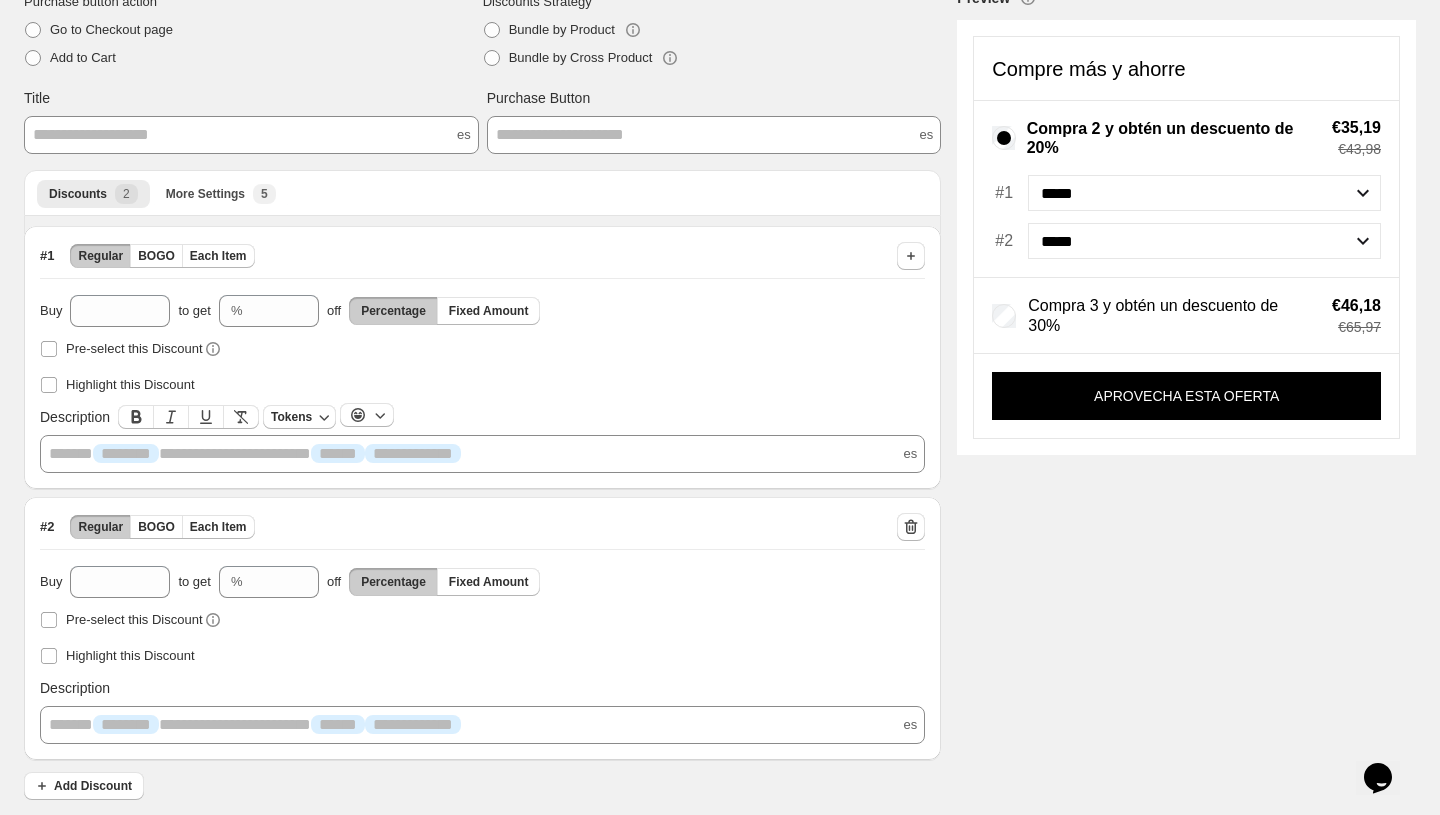 click on "**********" at bounding box center (482, 454) 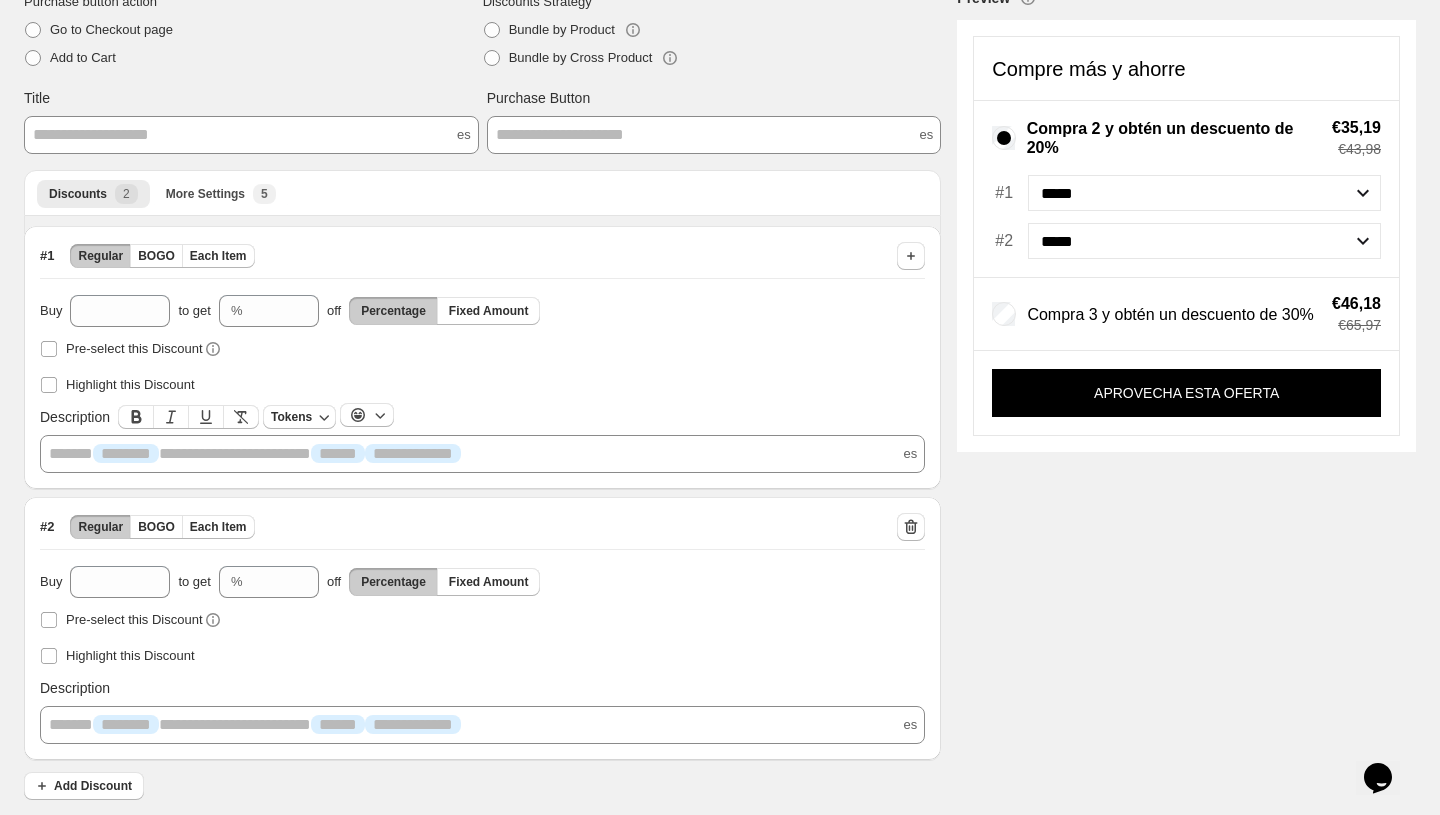 click on "Pre-select this Discount" at bounding box center [482, 620] 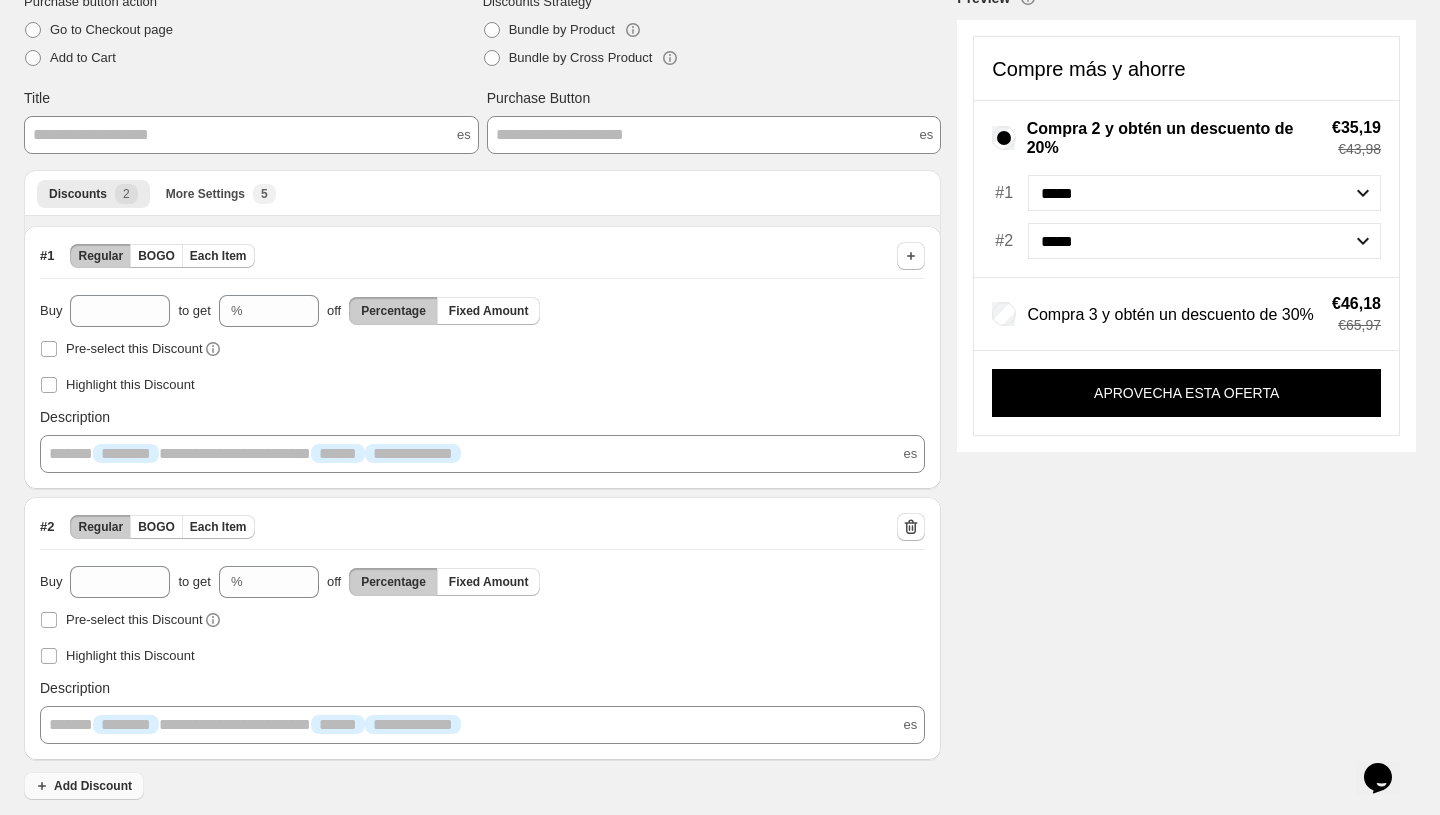 click on "Add Discount" at bounding box center [93, 786] 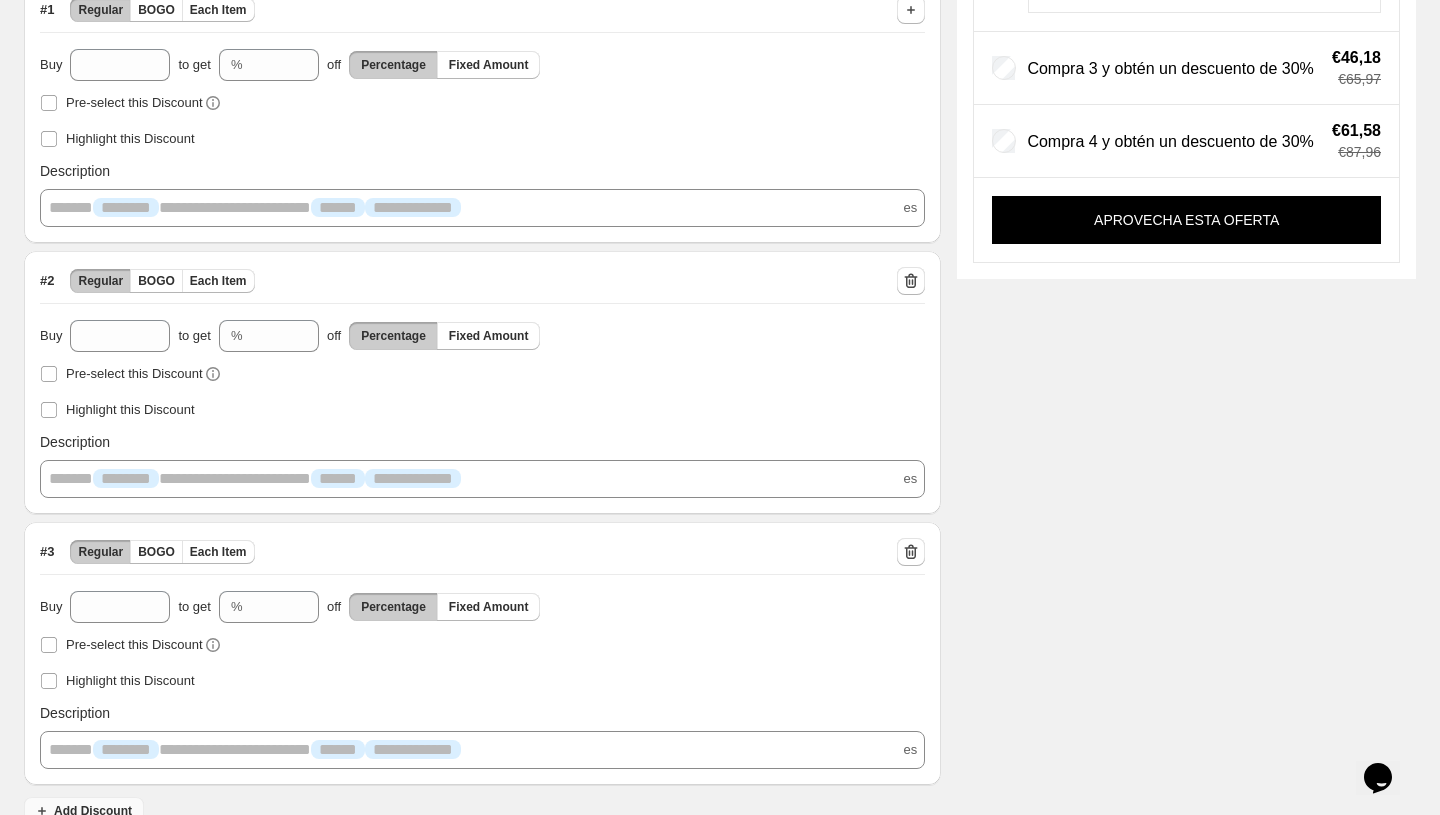 scroll, scrollTop: 422, scrollLeft: 0, axis: vertical 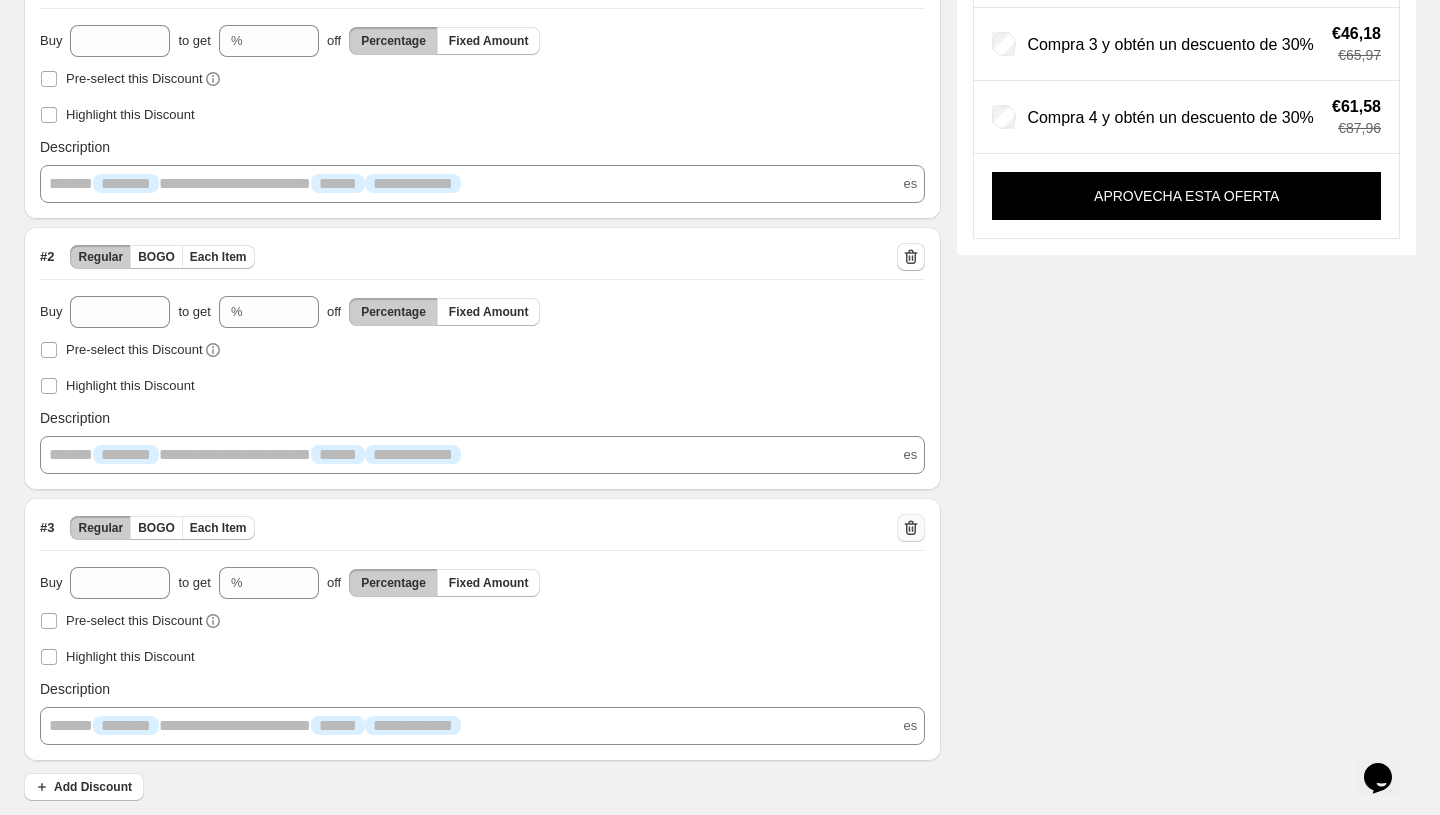 click 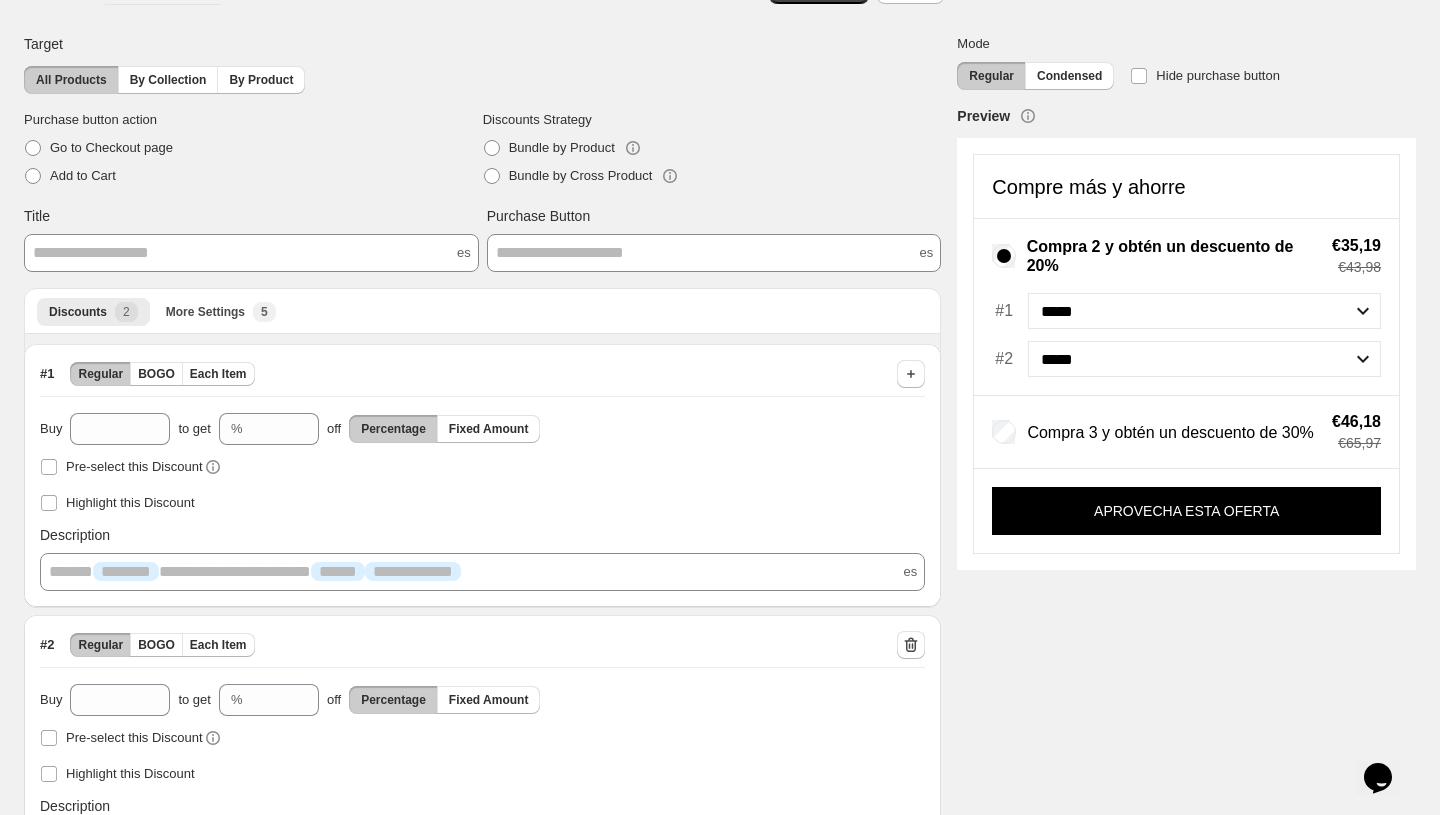scroll, scrollTop: 18, scrollLeft: 0, axis: vertical 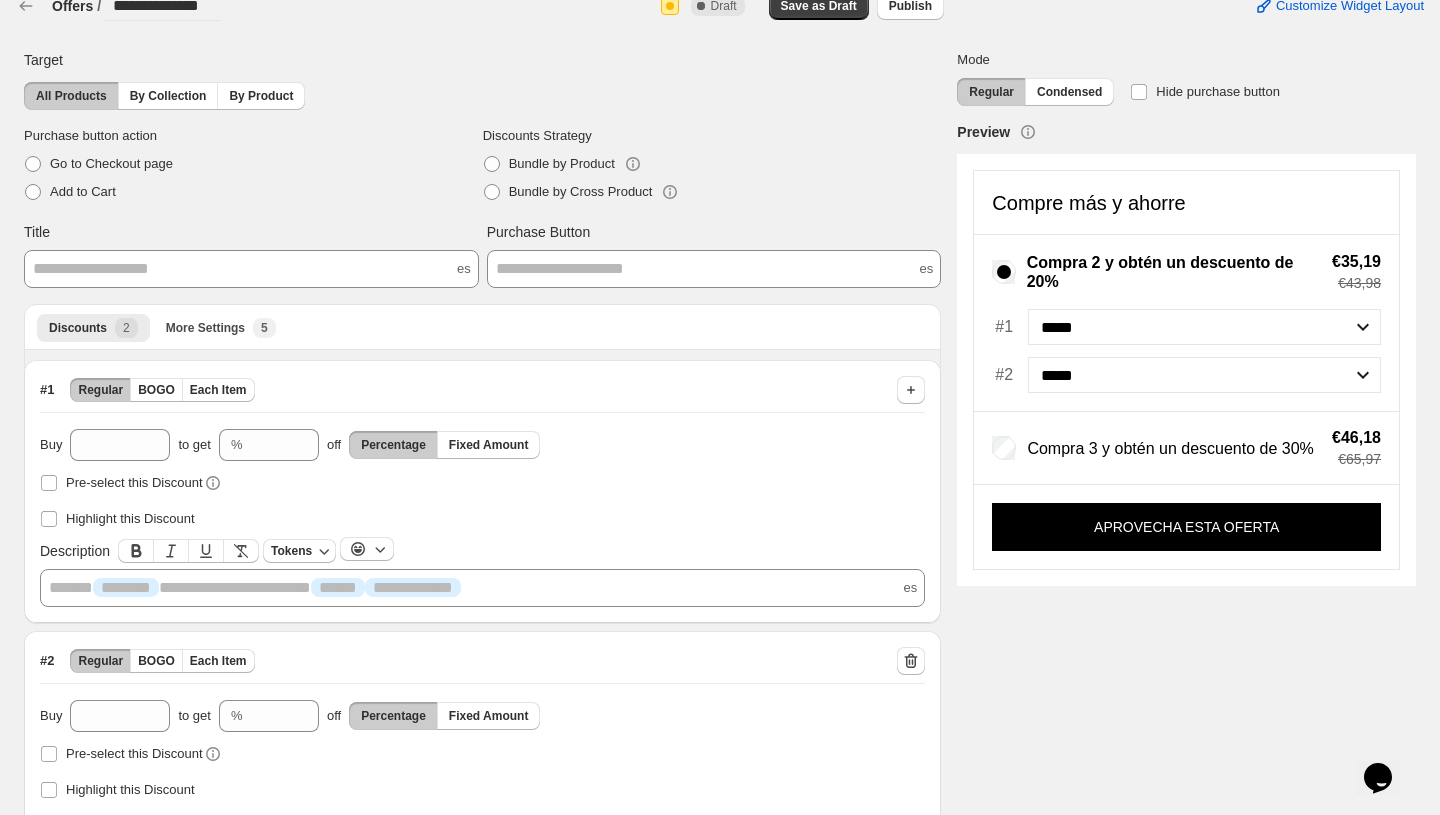 click on "**********" at bounding box center [482, 588] 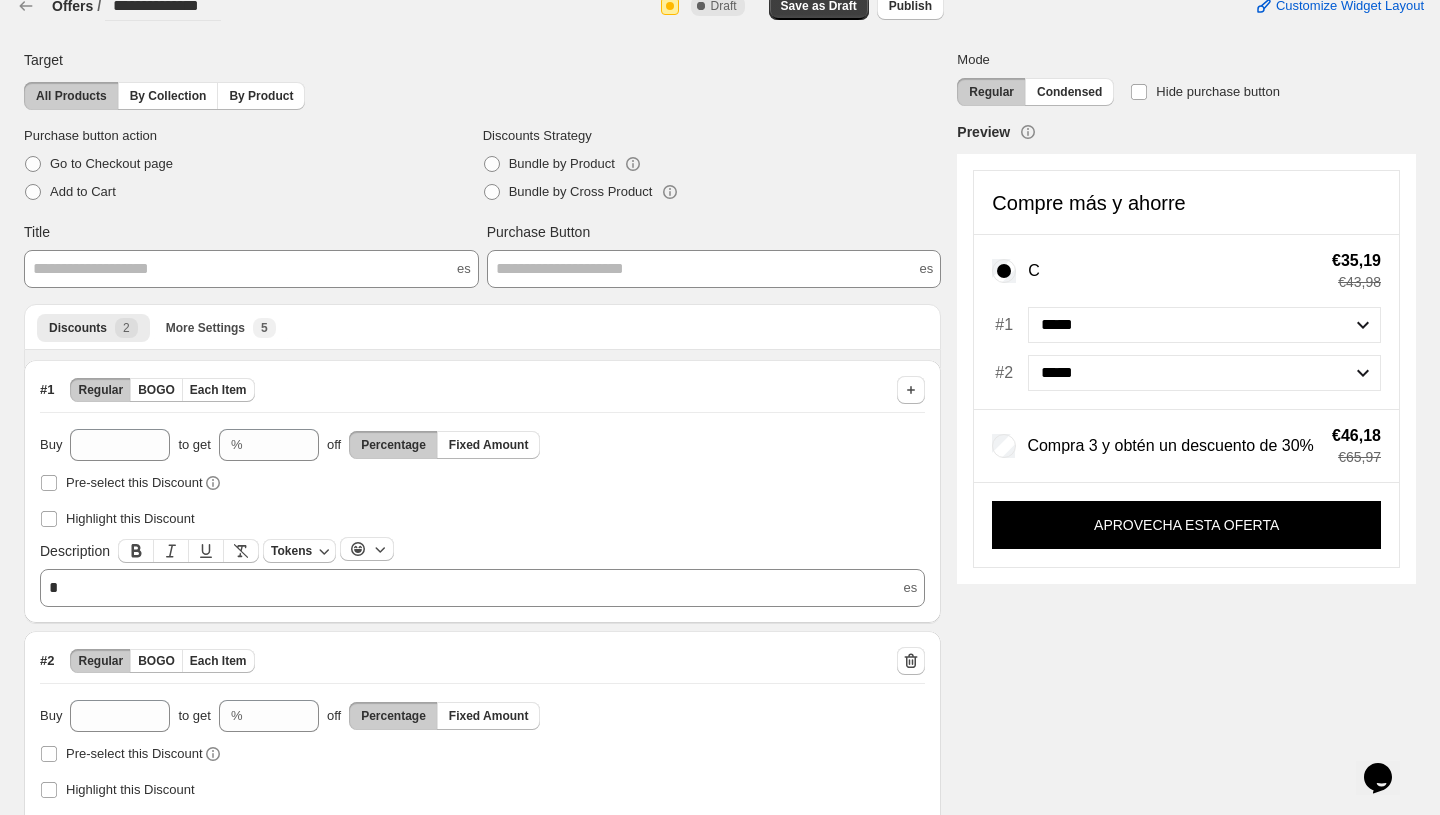 type 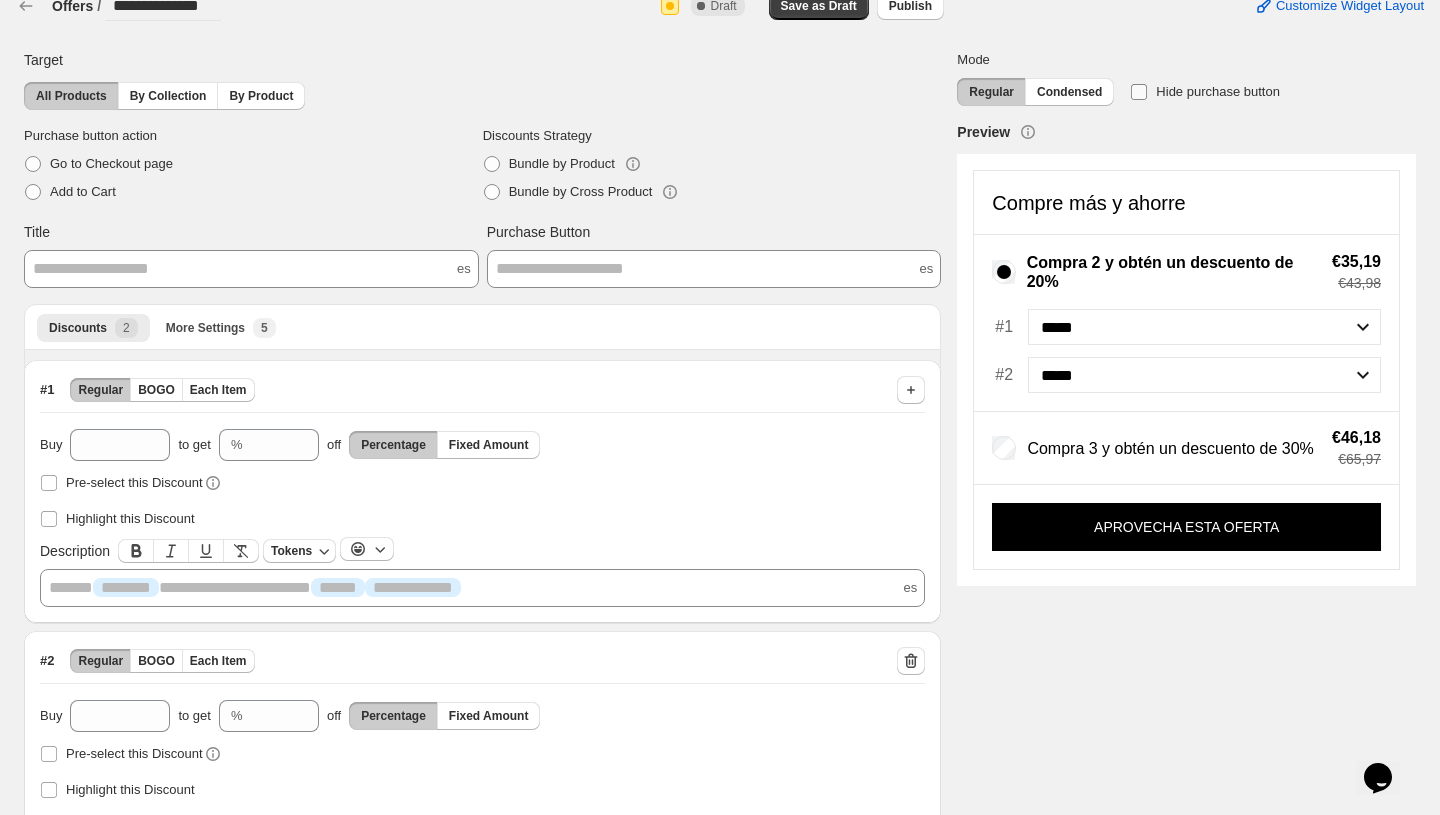 click at bounding box center [1139, 92] 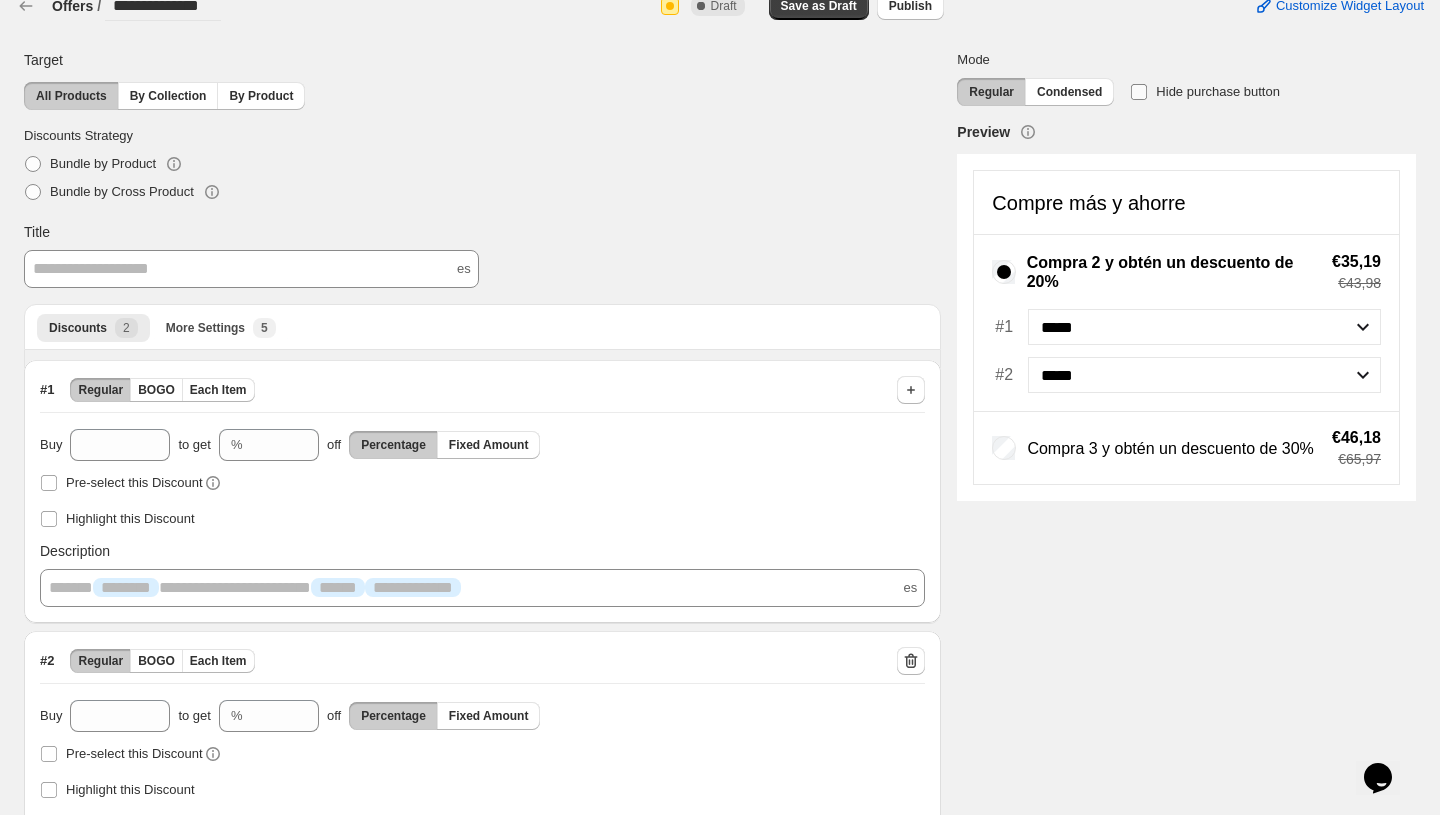 click at bounding box center (1139, 92) 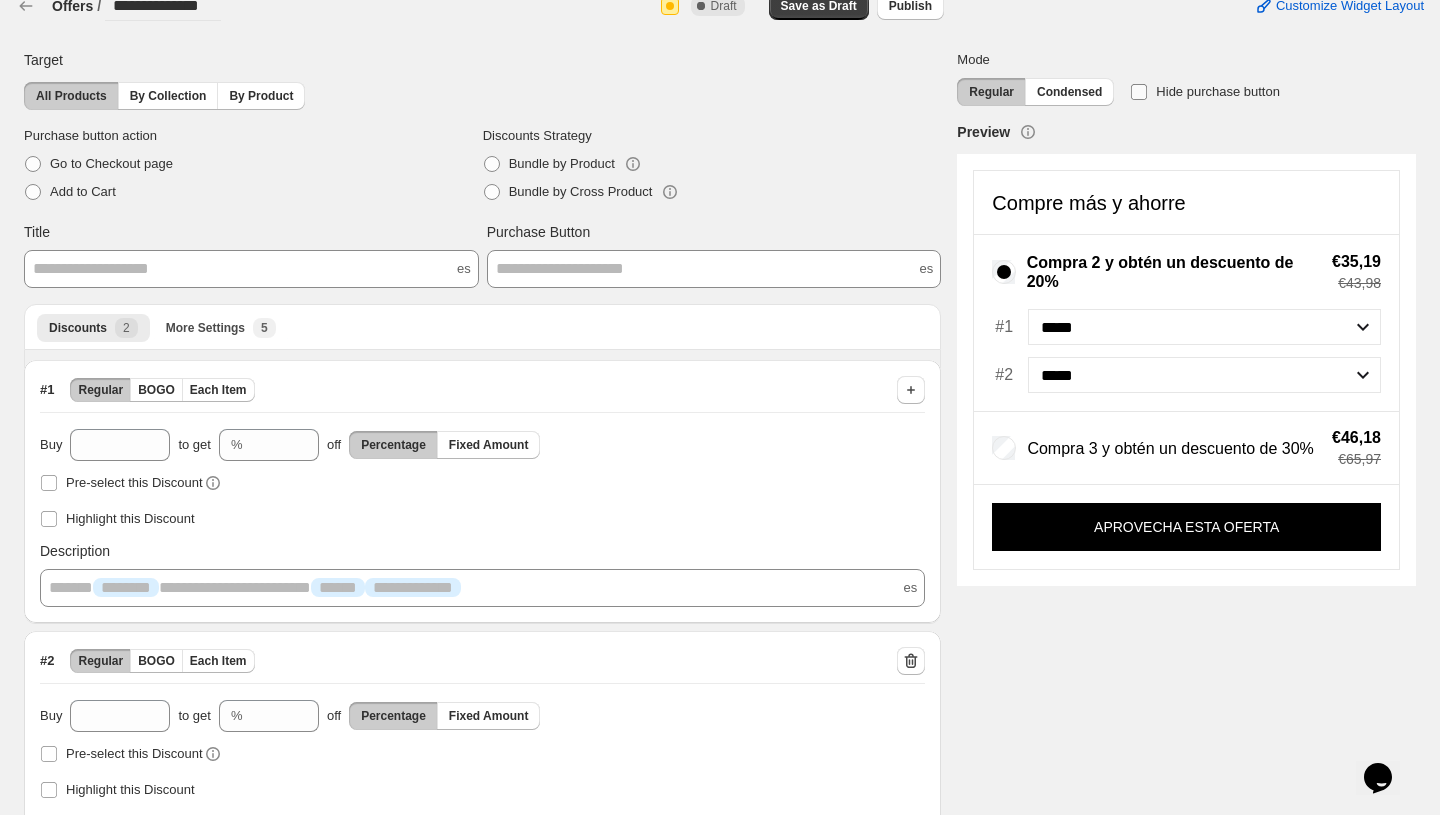 click at bounding box center [1139, 92] 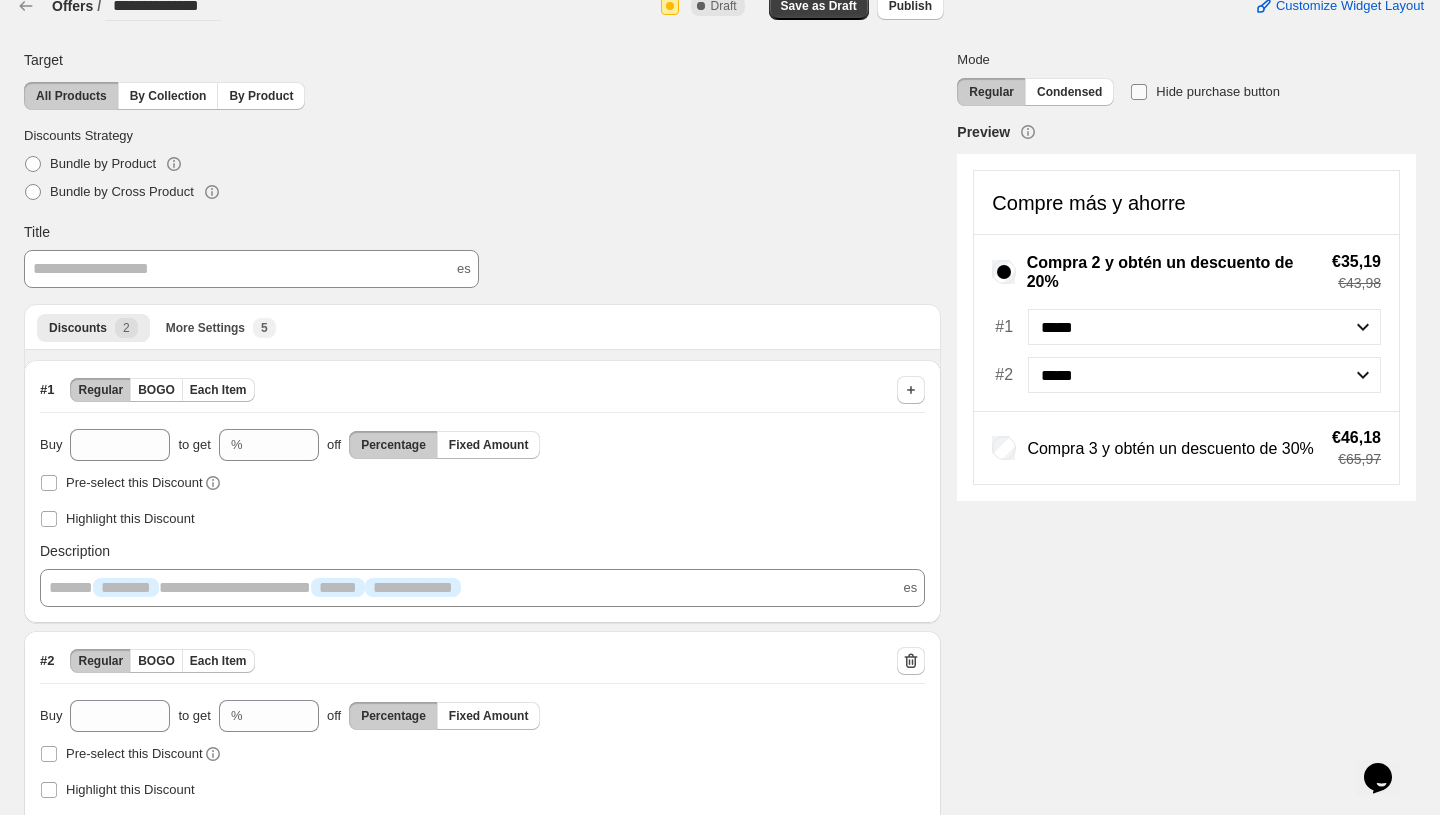 click at bounding box center [1139, 92] 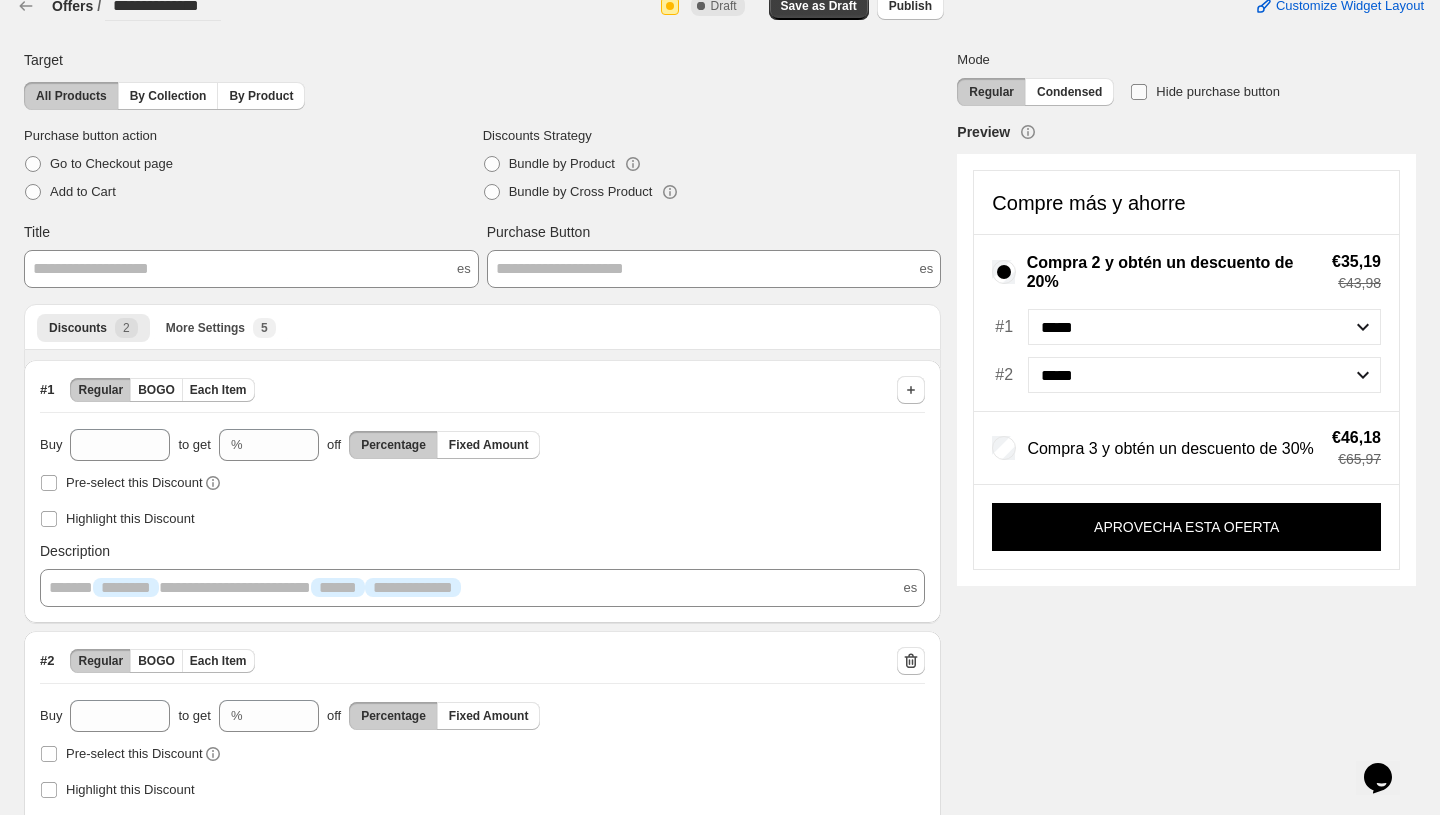 click at bounding box center [1139, 92] 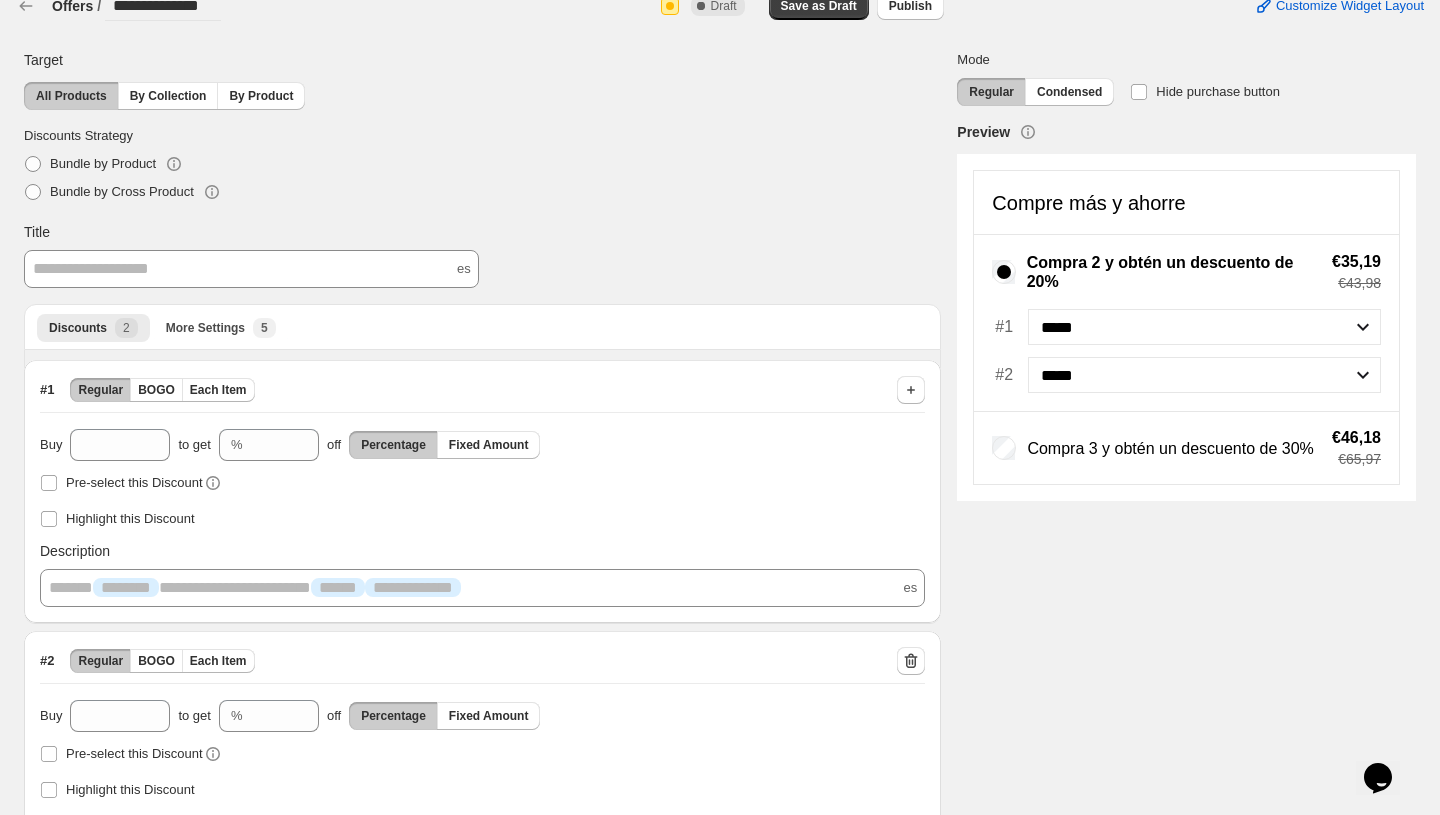 click on "Regular Condensed Hide purchase button" at bounding box center (1186, 92) 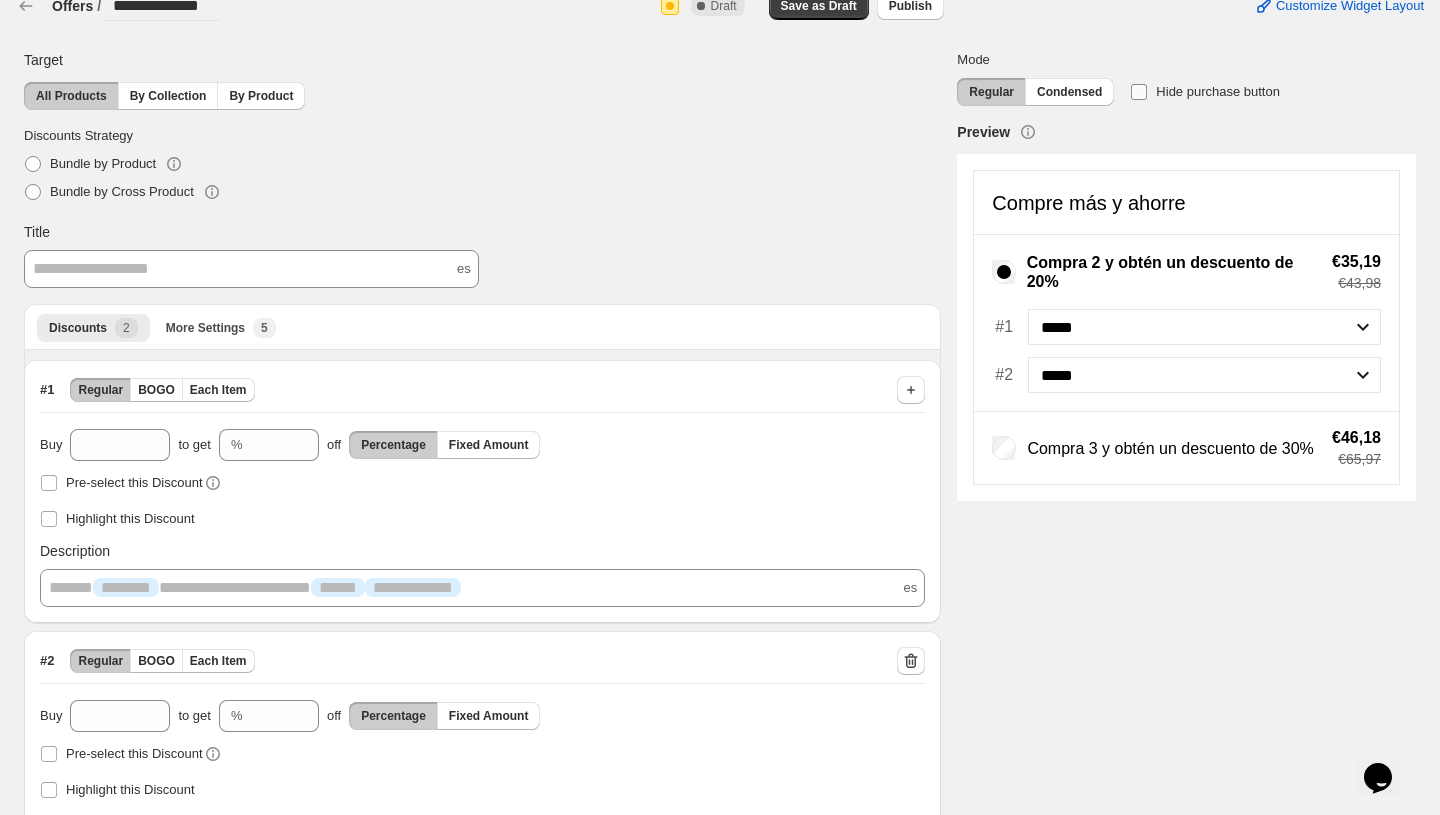 click at bounding box center [1139, 92] 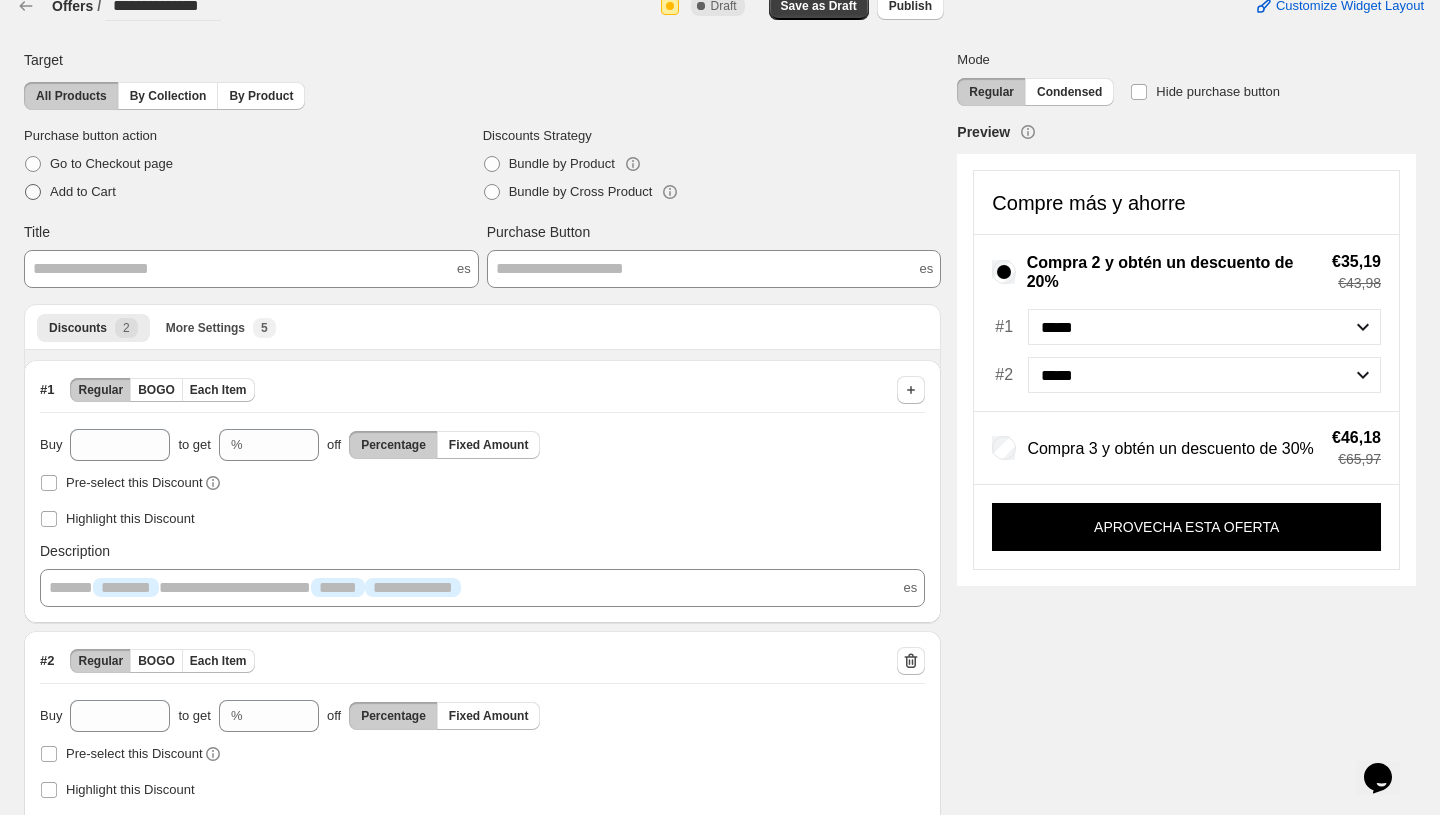 click on "Add to Cart" at bounding box center [83, 191] 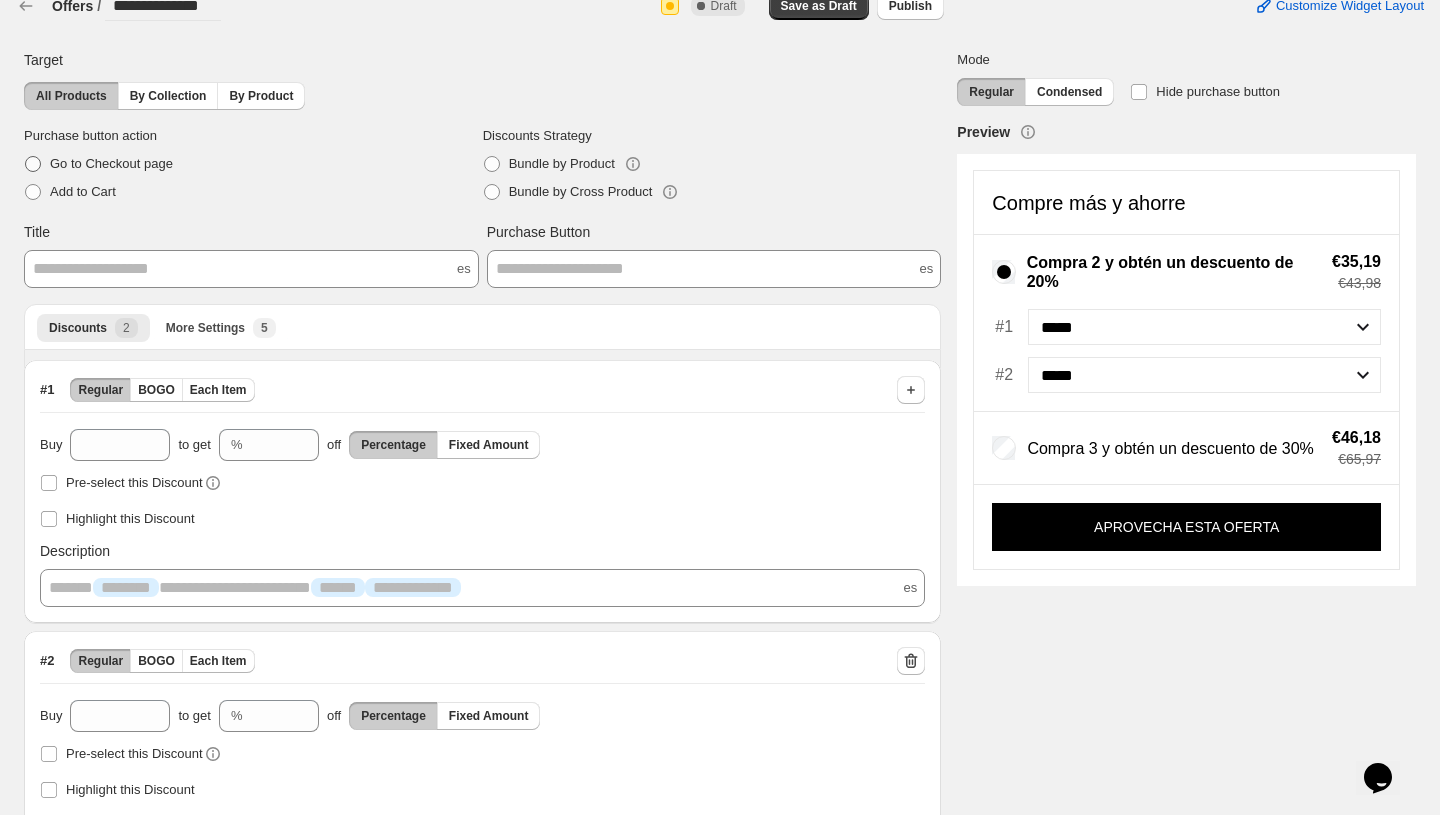 click on "Go to Checkout page" at bounding box center [111, 163] 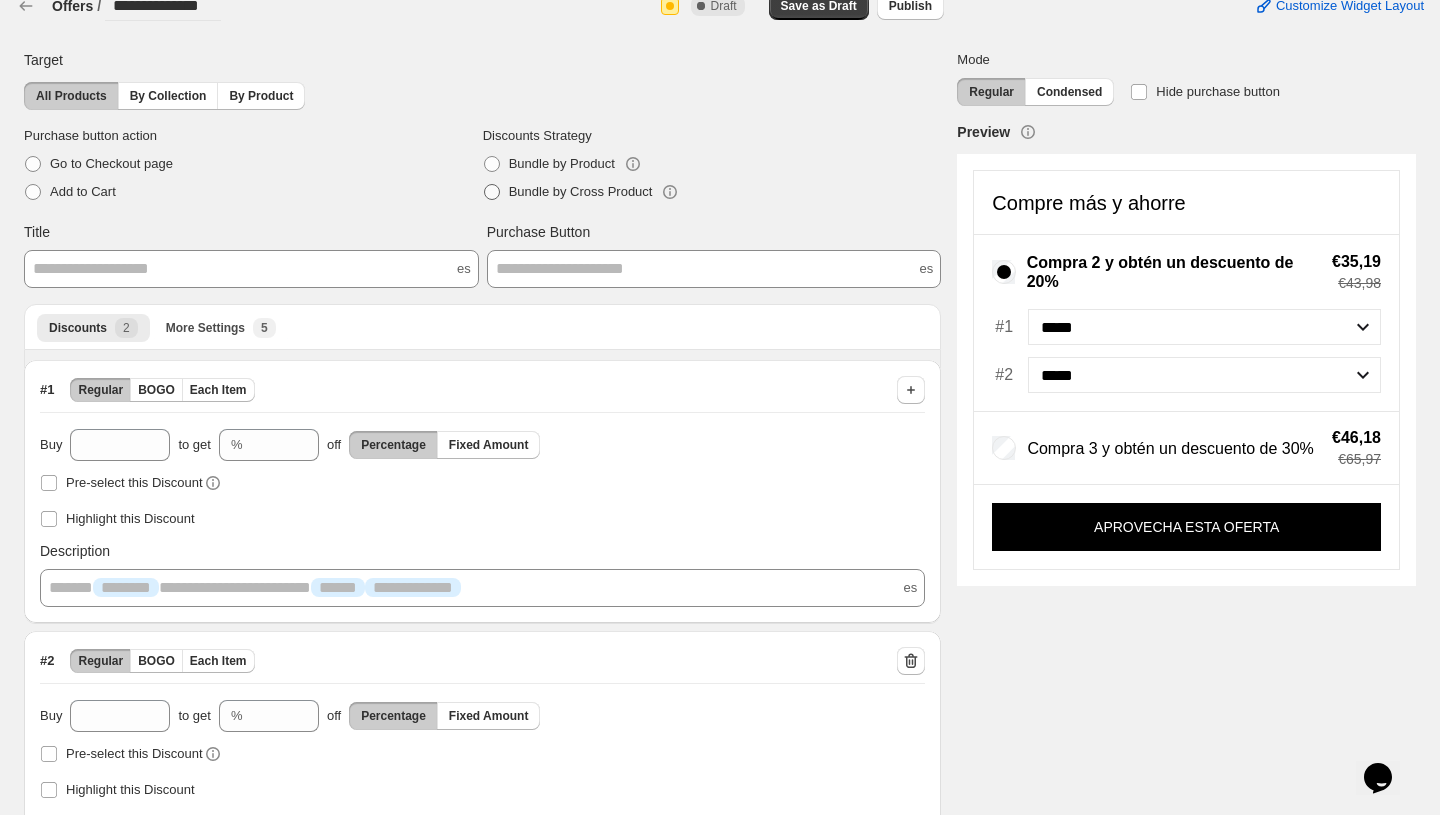 click at bounding box center [492, 192] 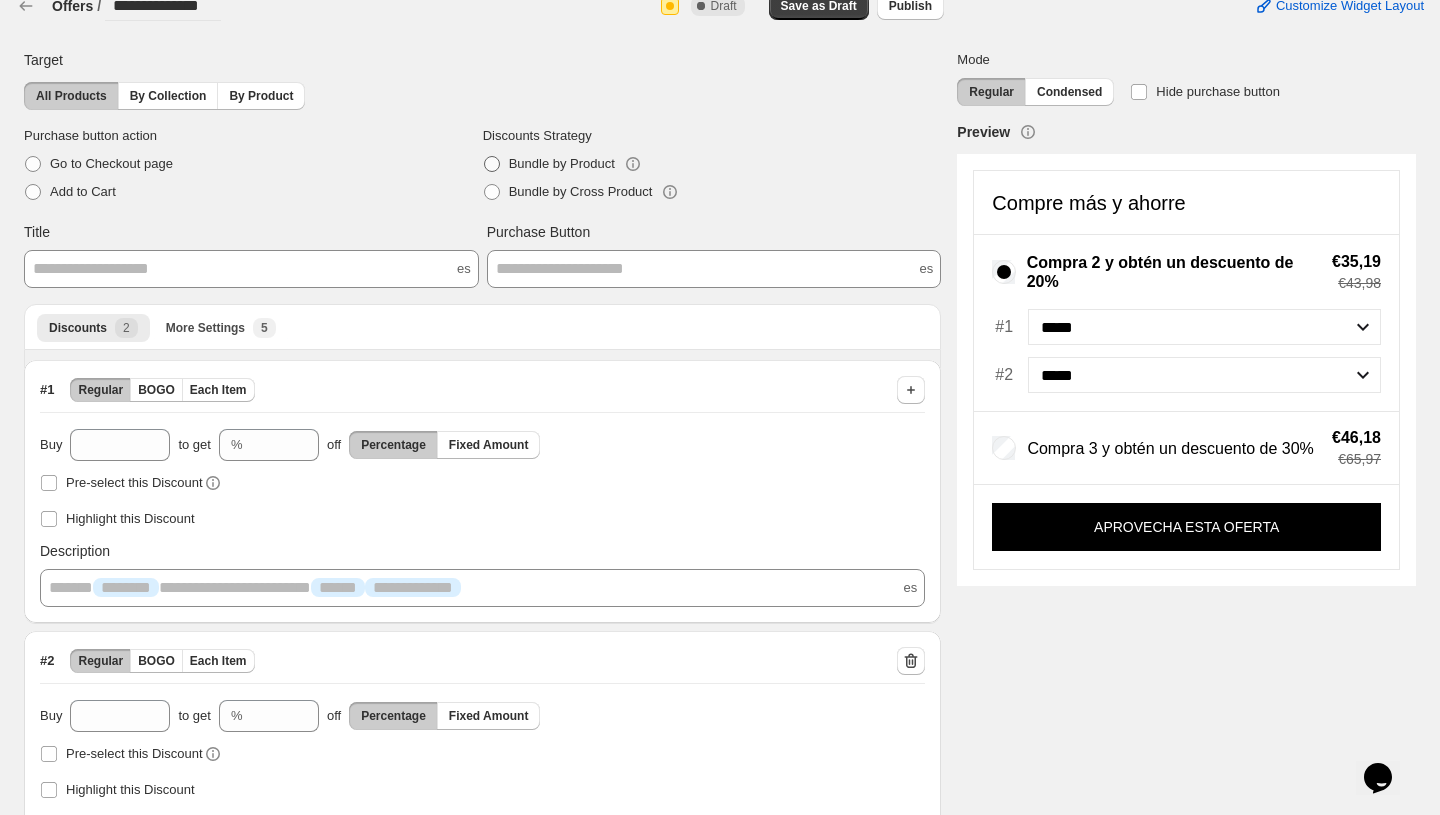 click at bounding box center [492, 164] 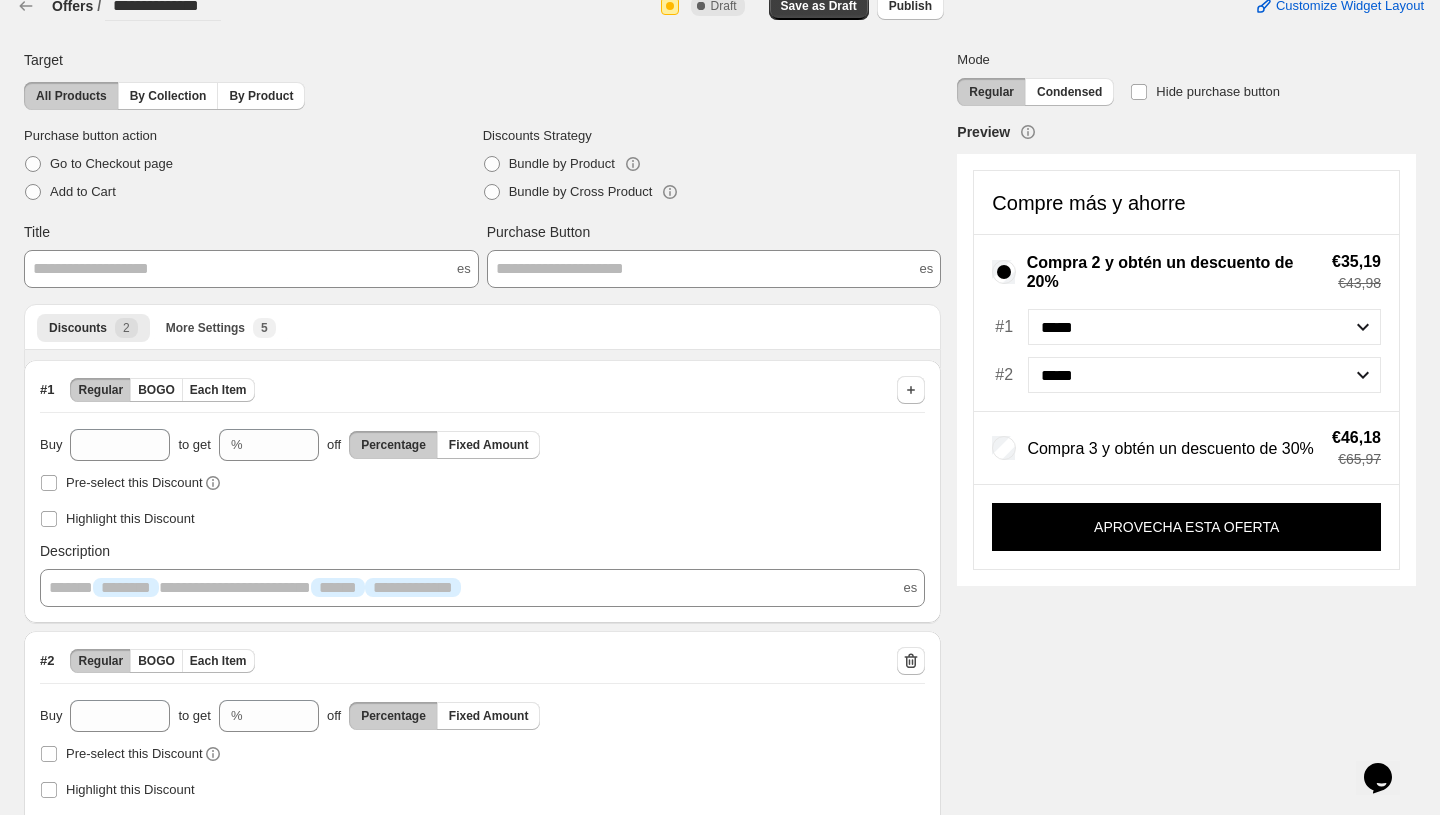 click on "**********" at bounding box center (714, 269) 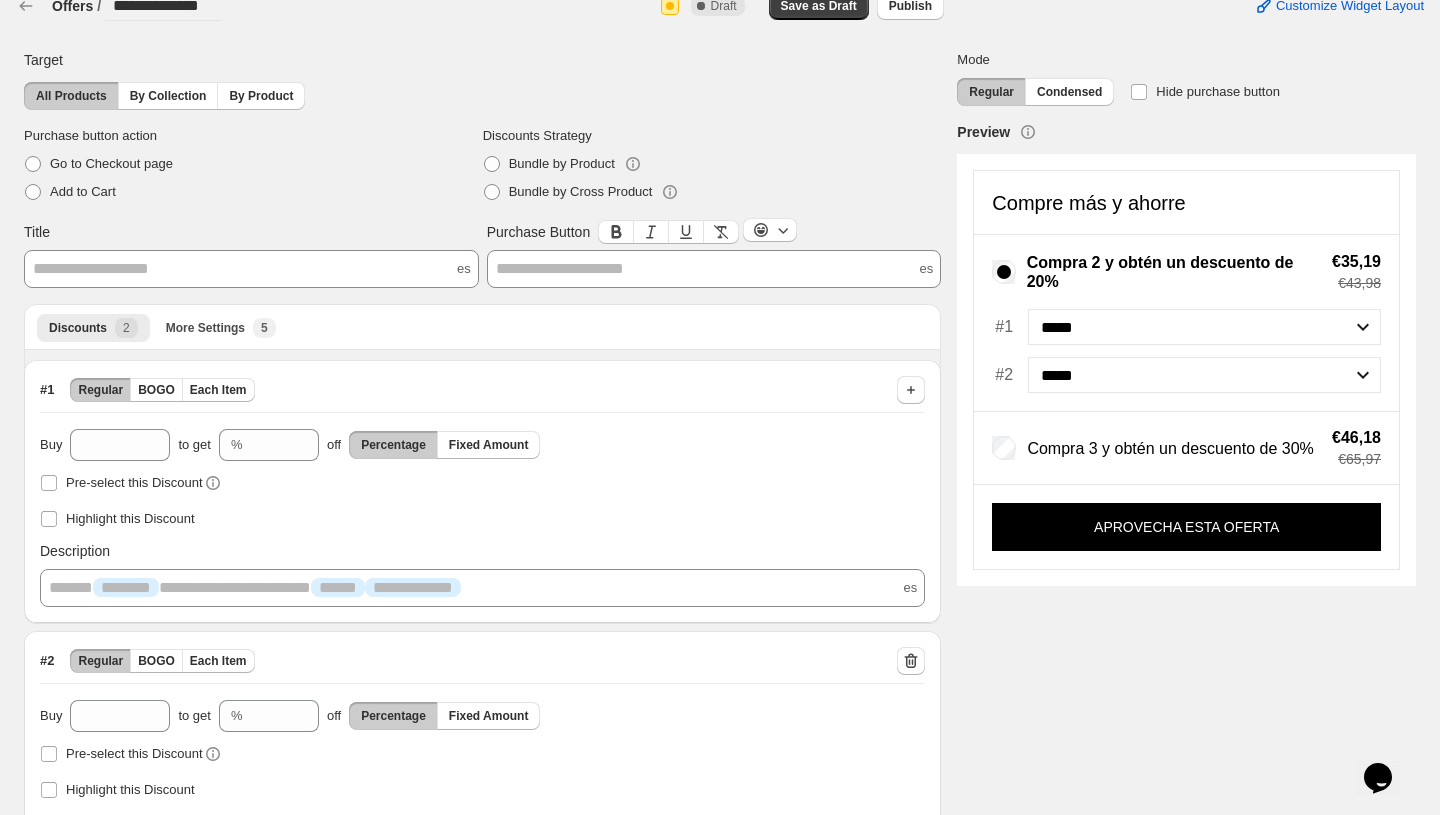 click on "**********" at bounding box center (714, 269) 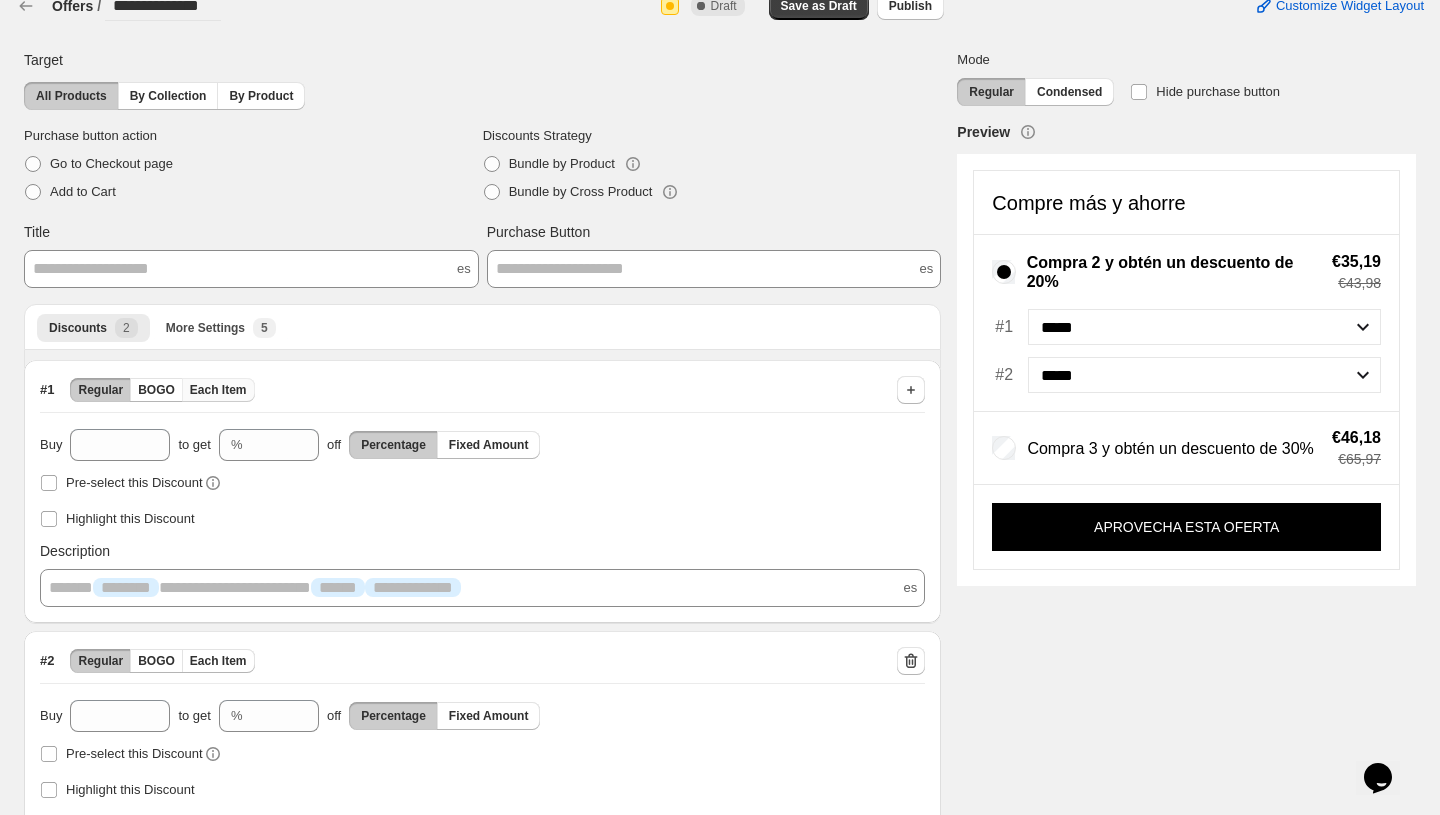 click on "Each Item" at bounding box center [218, 390] 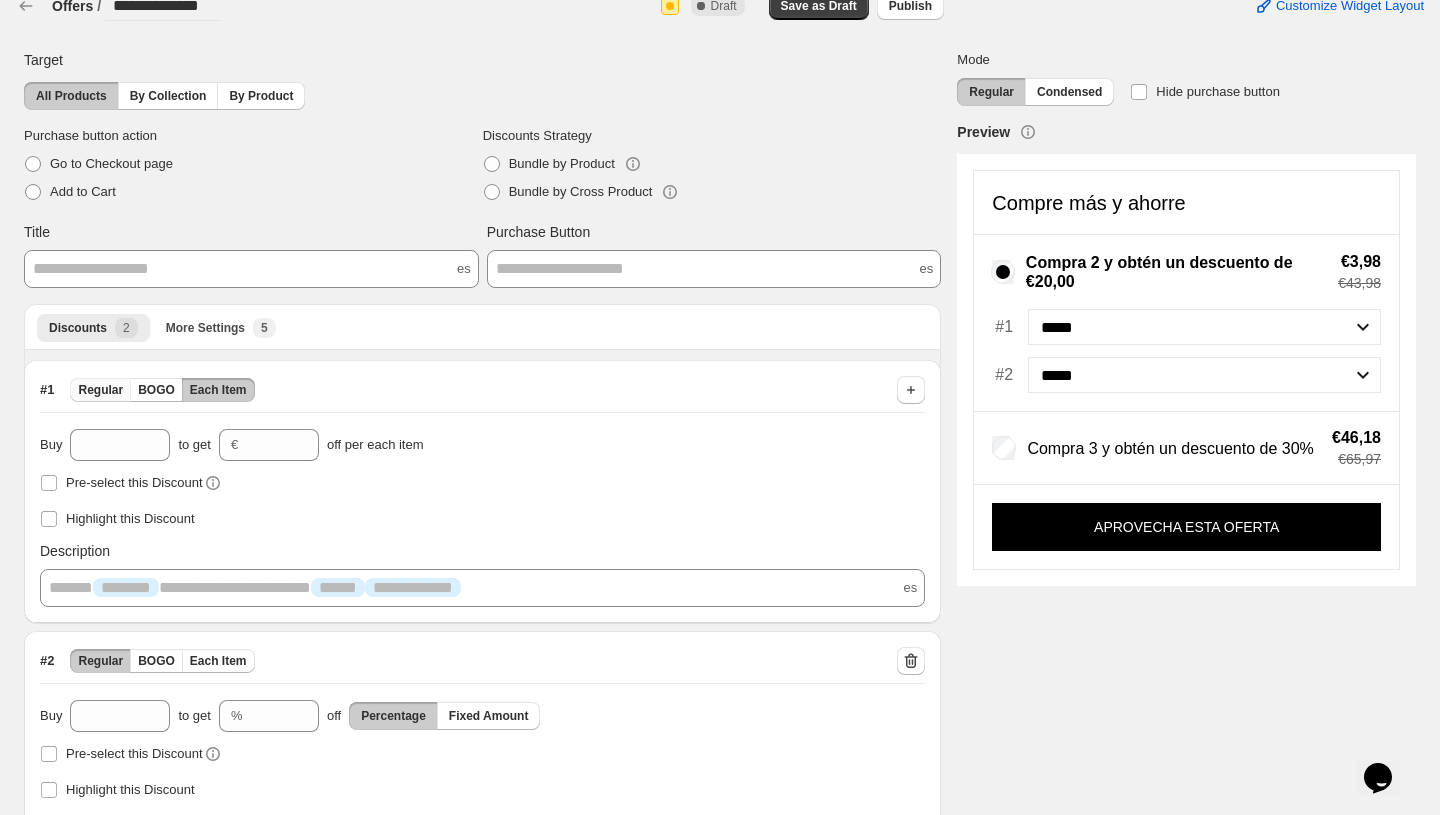 click on "Regular" at bounding box center (100, 390) 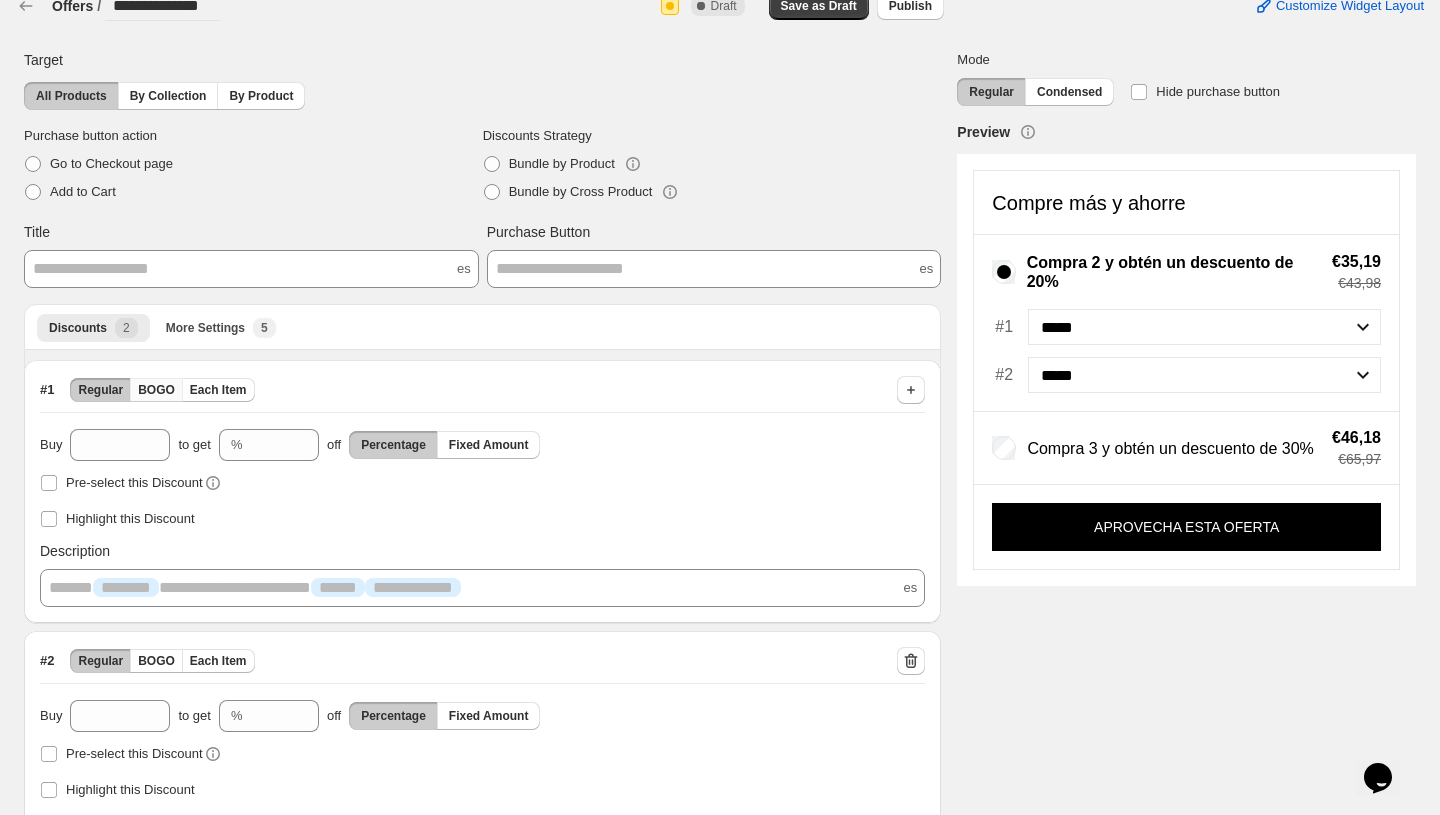 click on "BOGO" at bounding box center [156, 390] 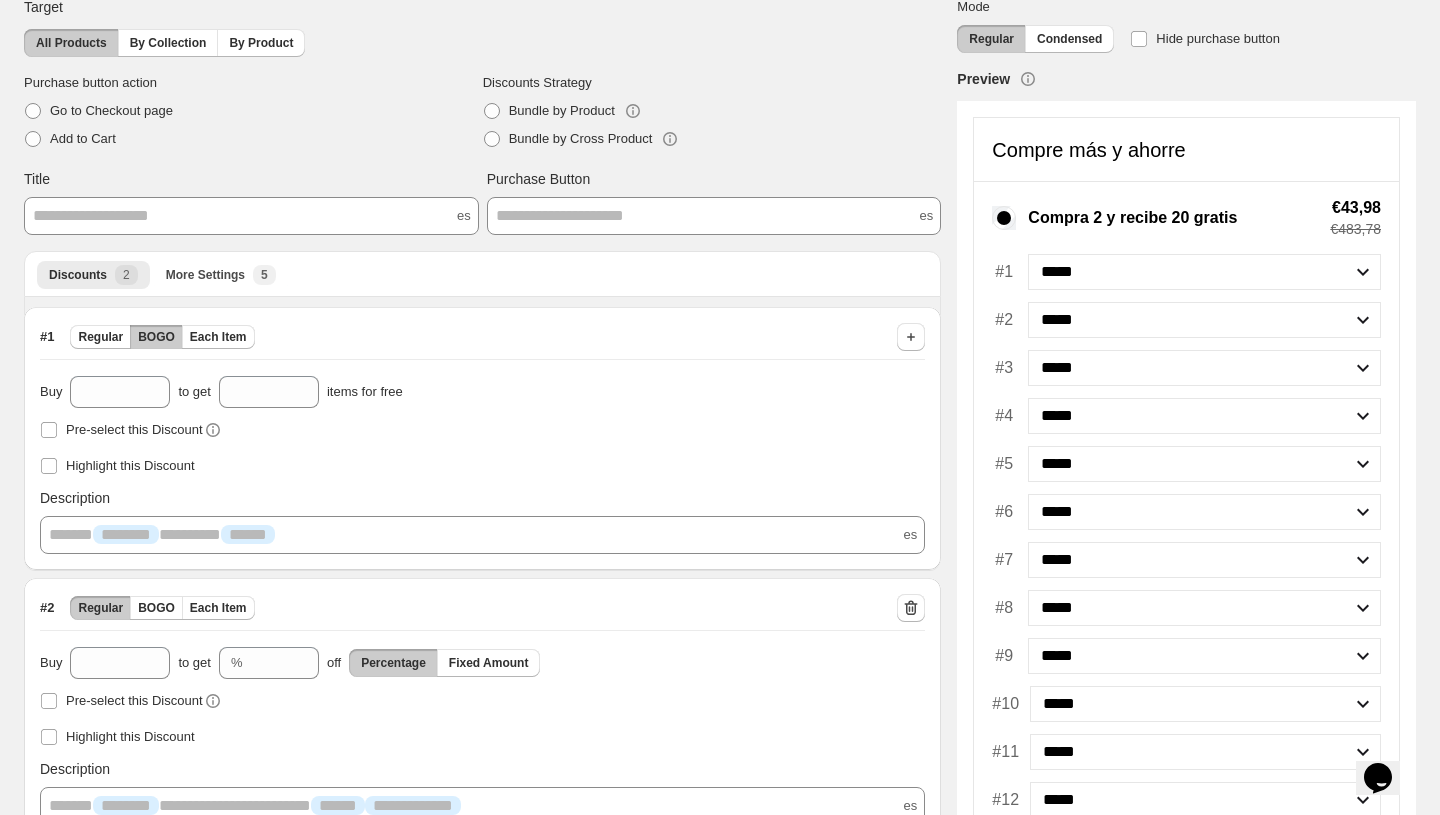 scroll, scrollTop: 0, scrollLeft: 0, axis: both 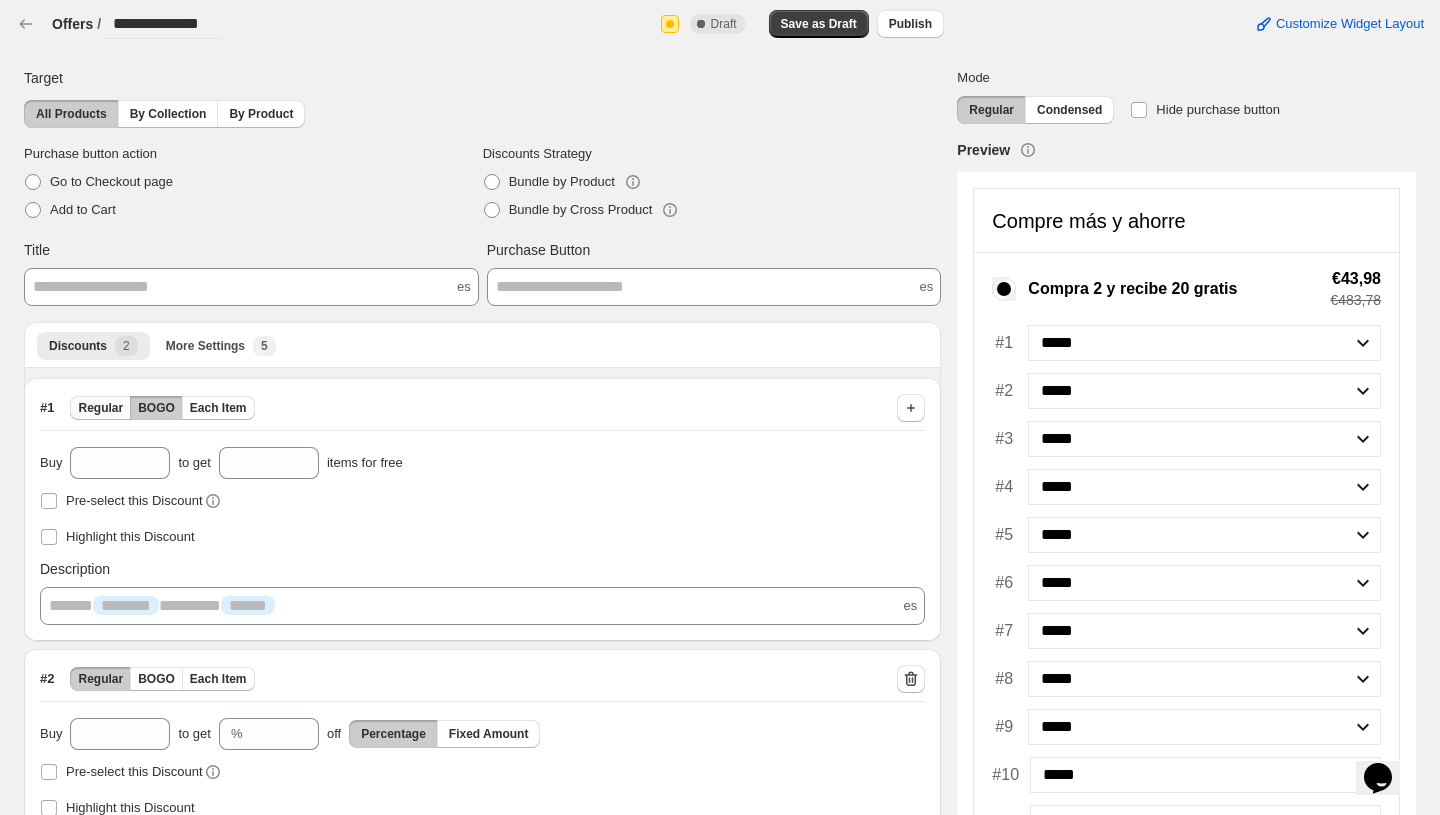 click on "Regular" at bounding box center [100, 408] 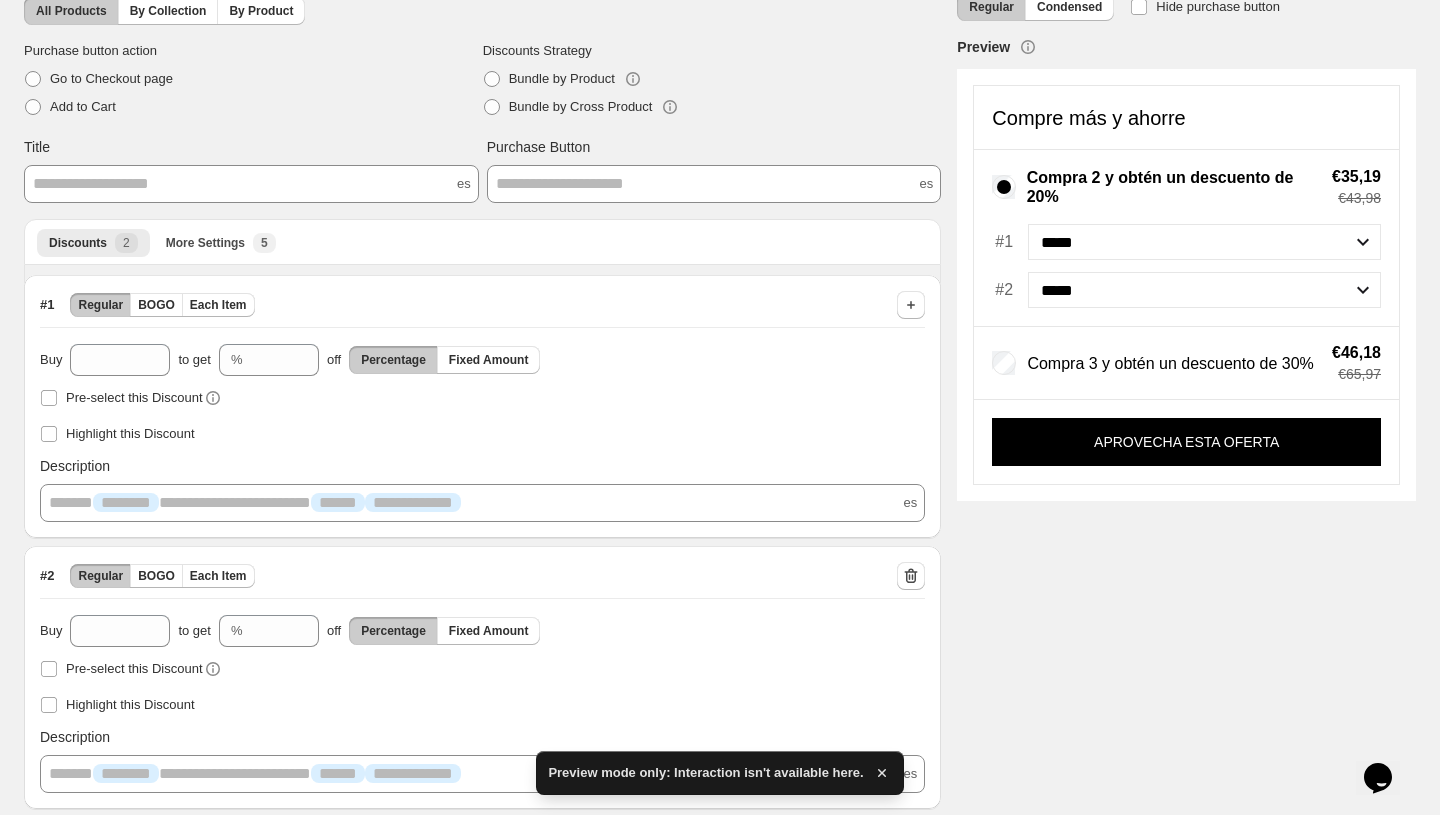 scroll, scrollTop: 152, scrollLeft: 0, axis: vertical 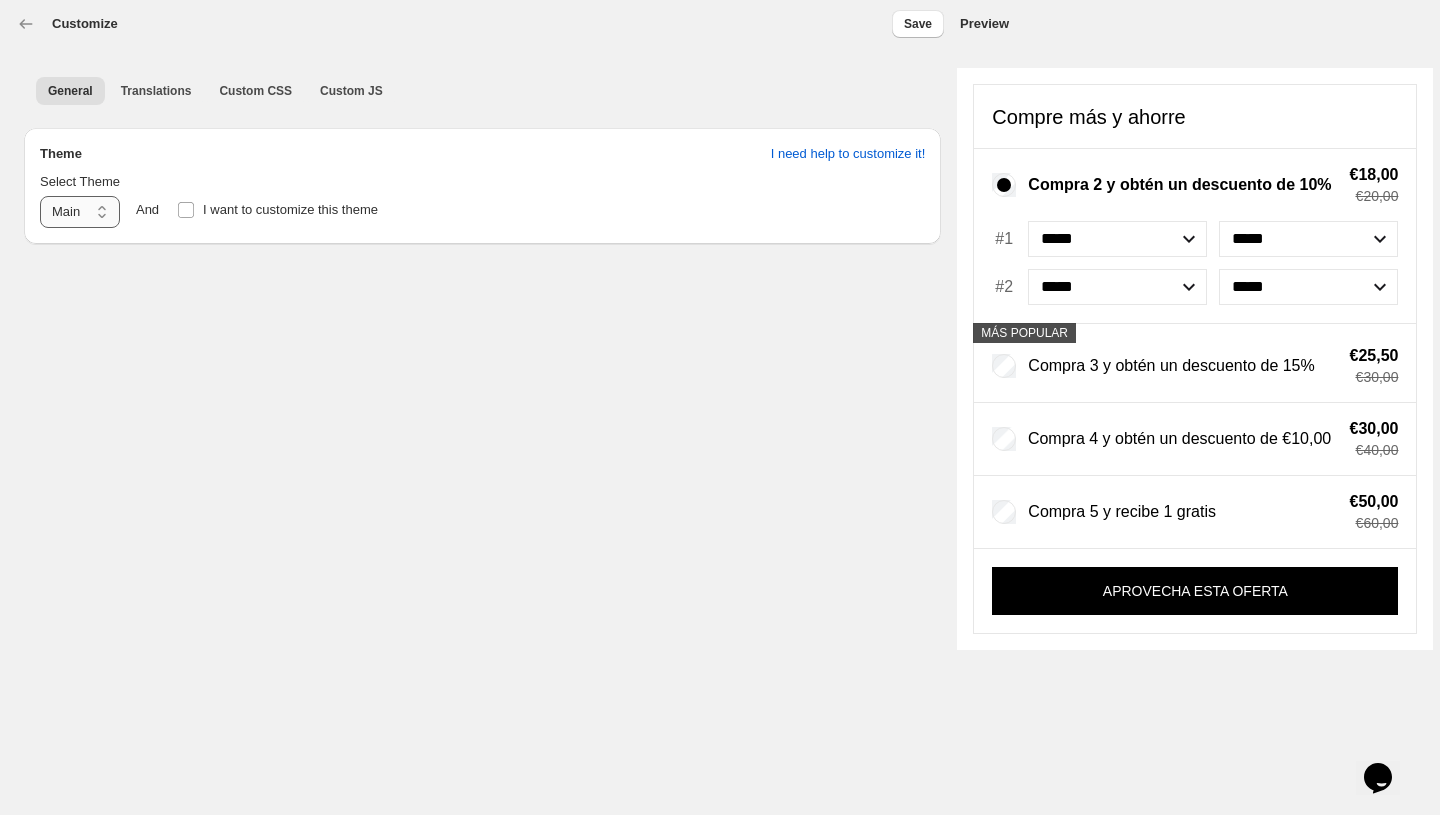 click on "**********" at bounding box center [80, 212] 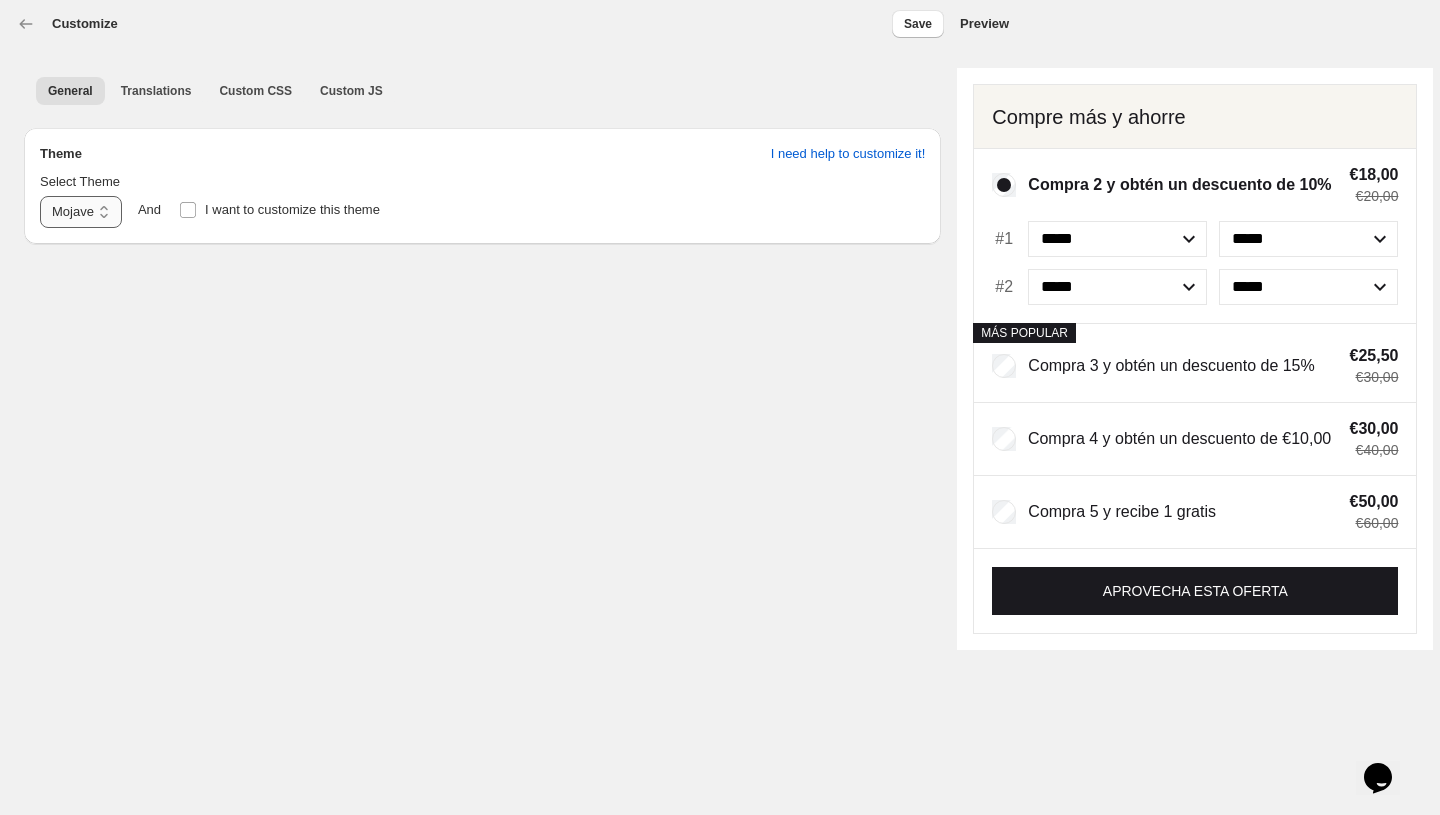 click on "**********" at bounding box center (81, 212) 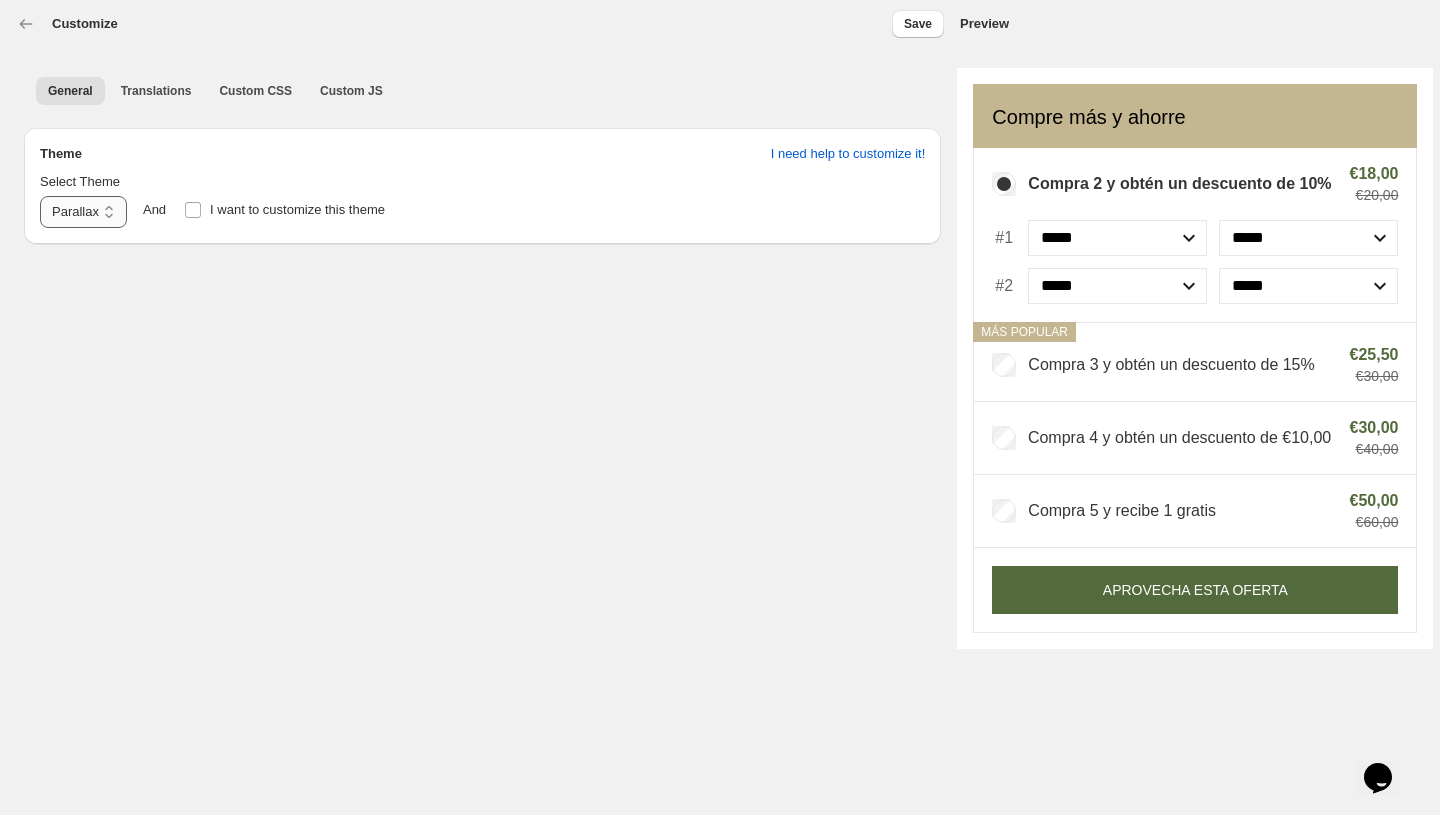 click on "**********" at bounding box center [83, 212] 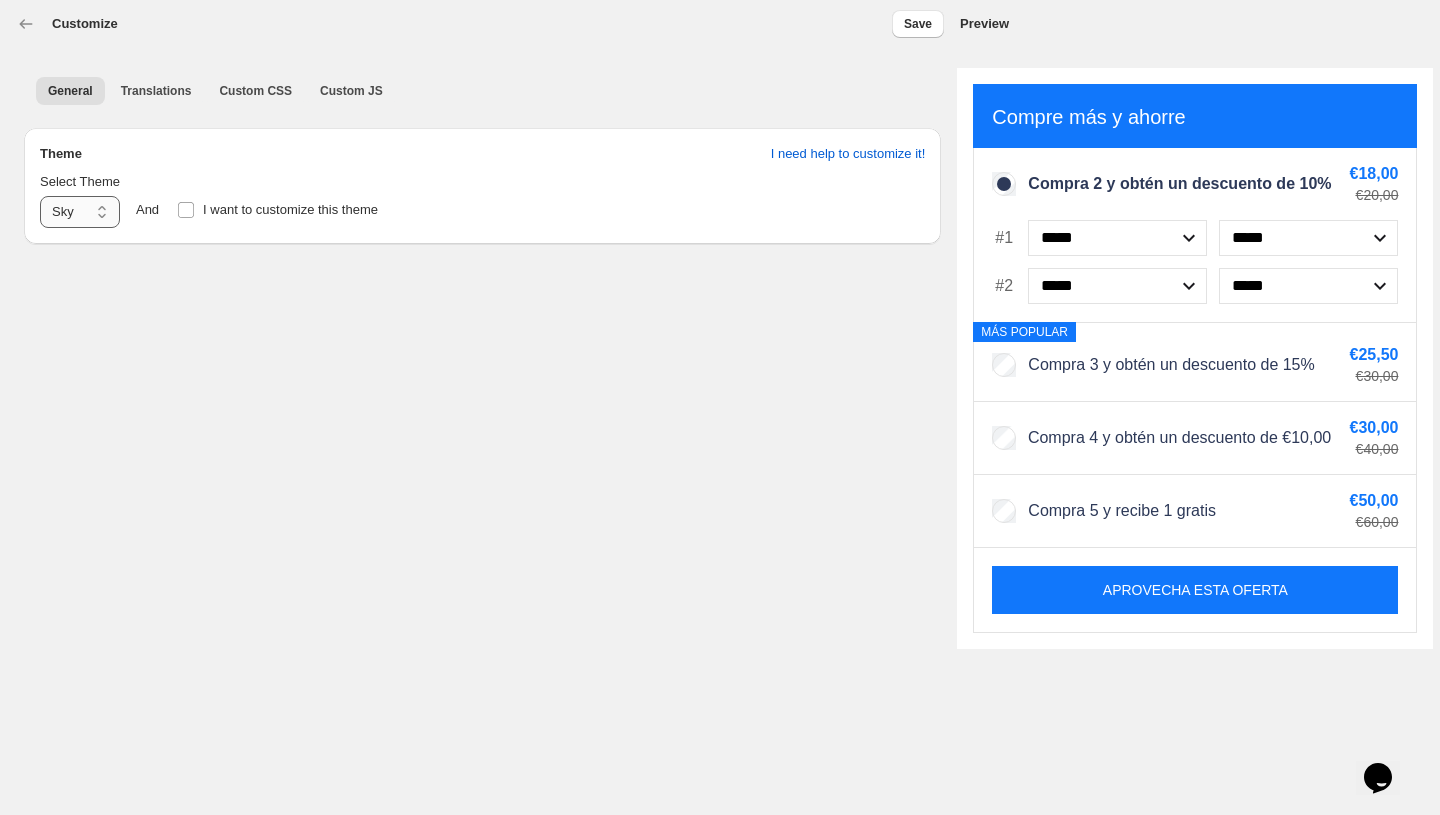 click on "**********" at bounding box center (80, 212) 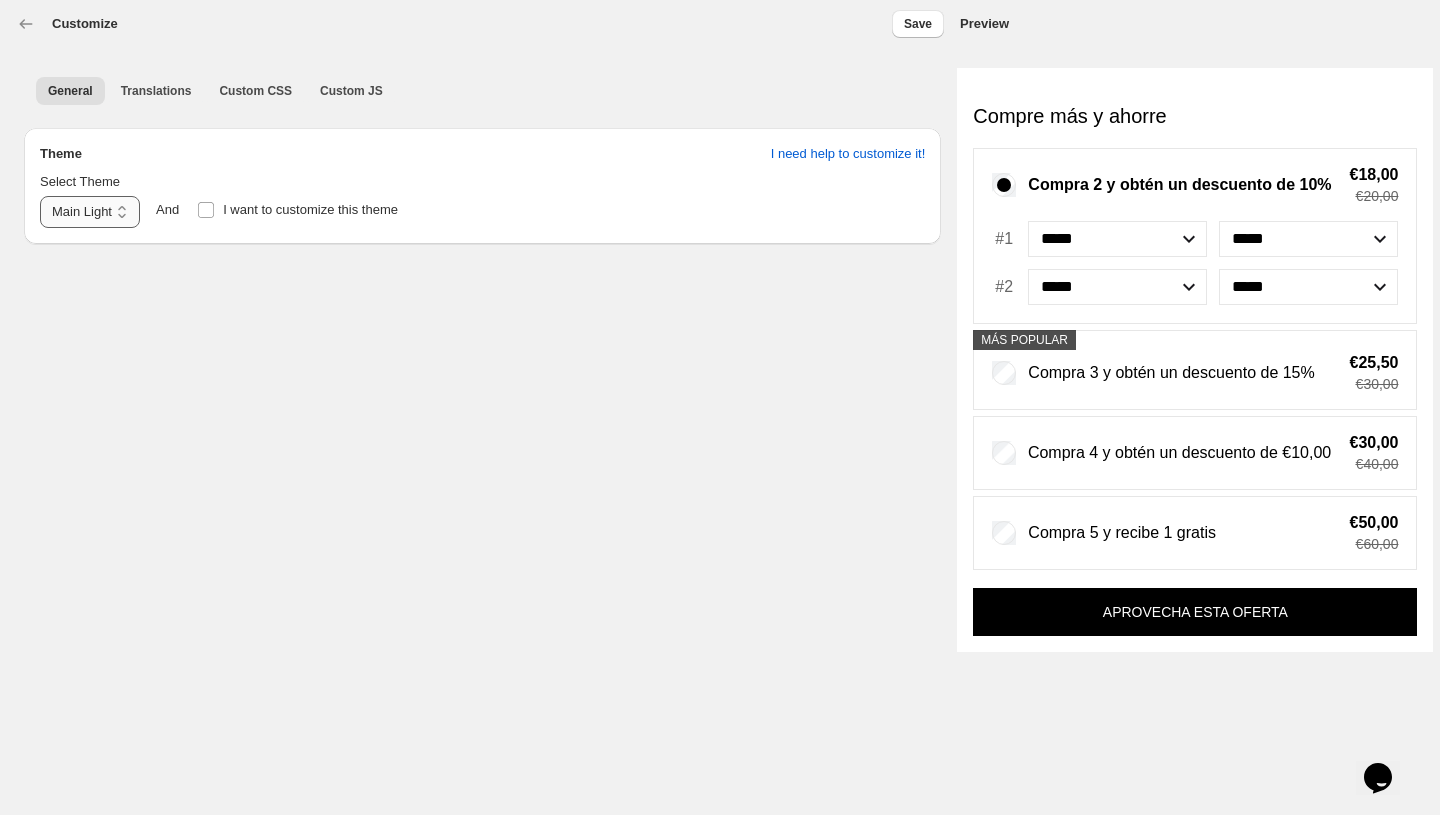 click on "**********" at bounding box center (90, 212) 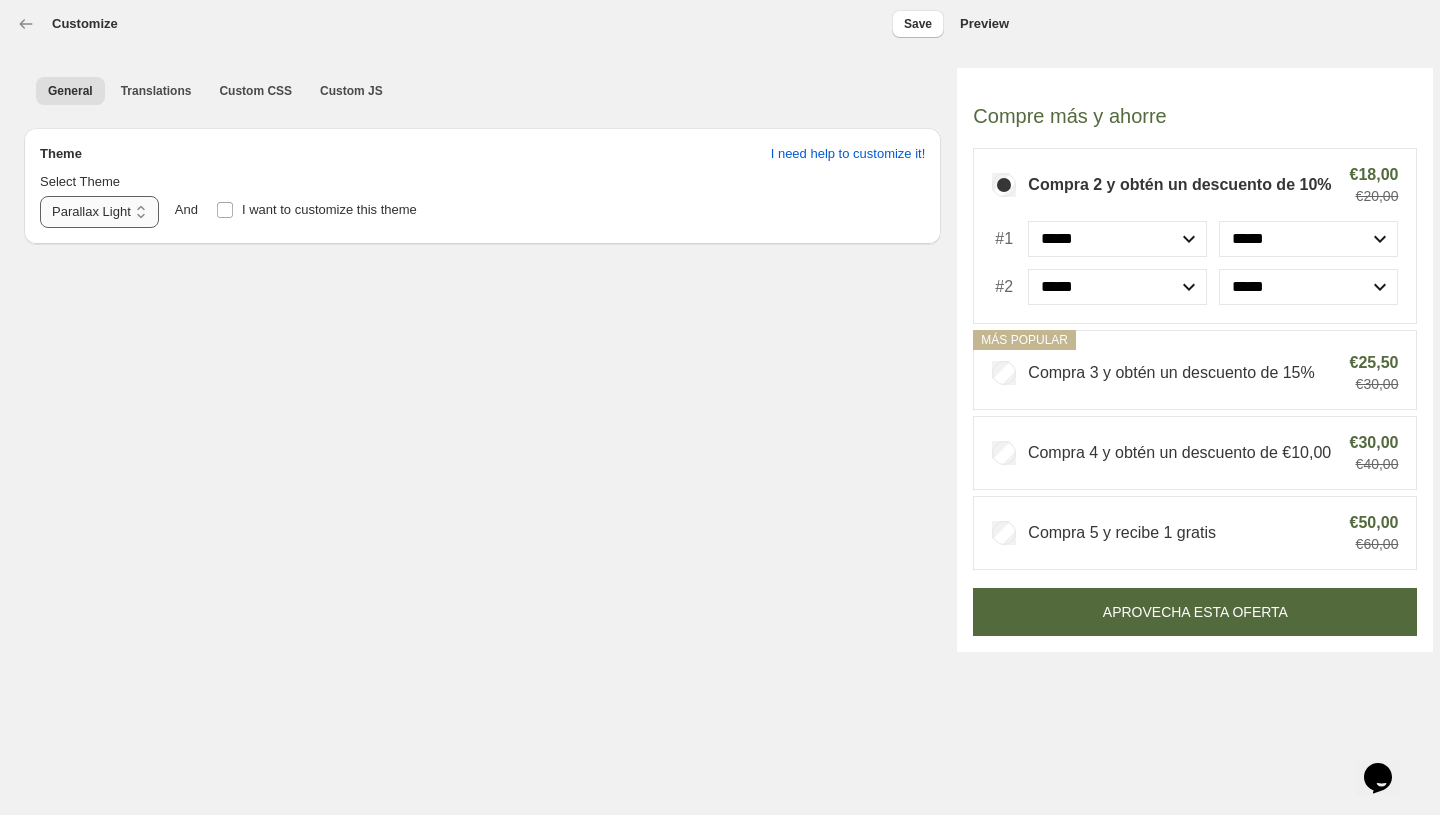 click on "**********" at bounding box center (99, 212) 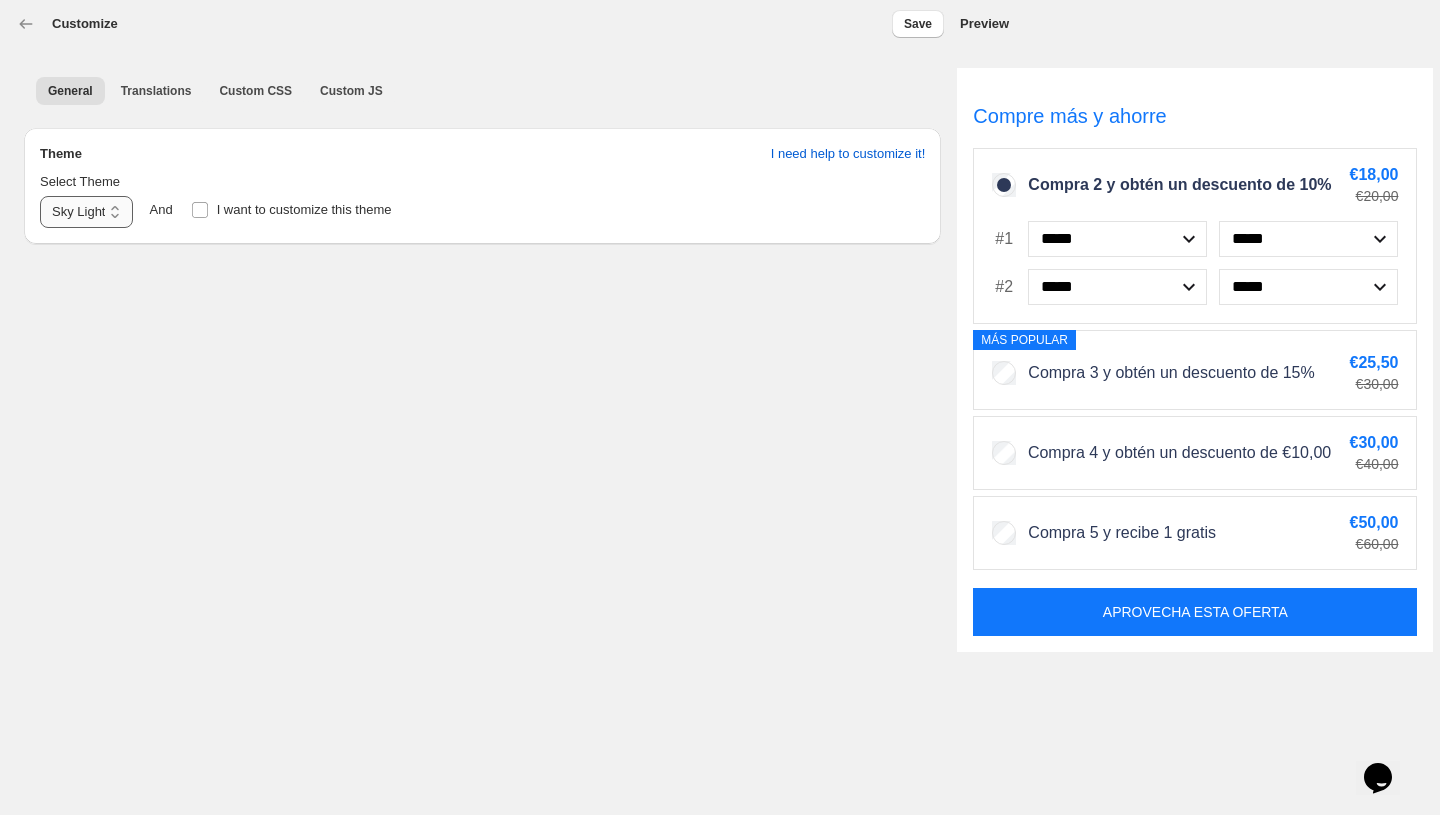 click on "**********" at bounding box center (86, 212) 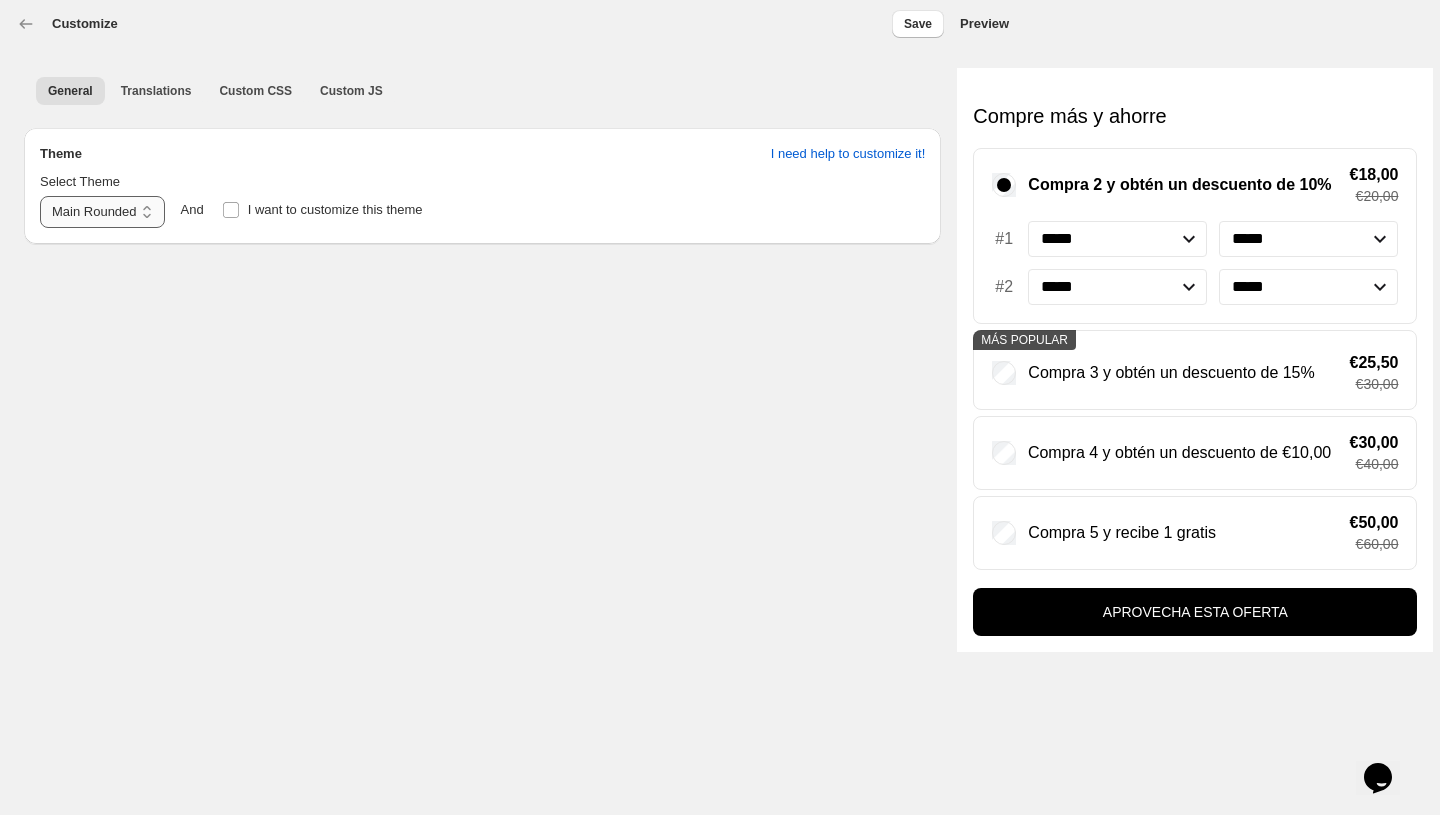 click on "**********" at bounding box center [102, 212] 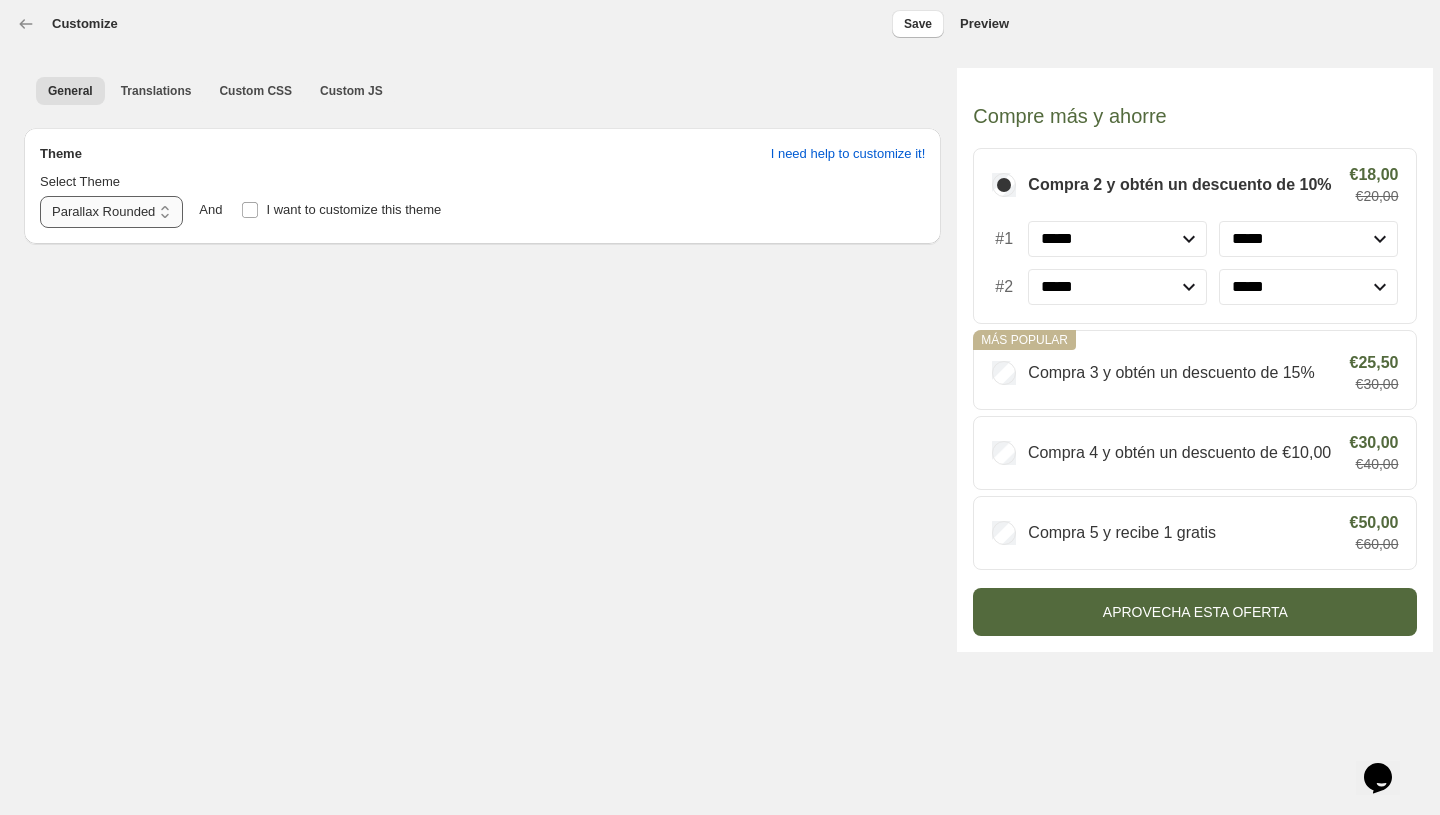 click on "**********" at bounding box center [111, 212] 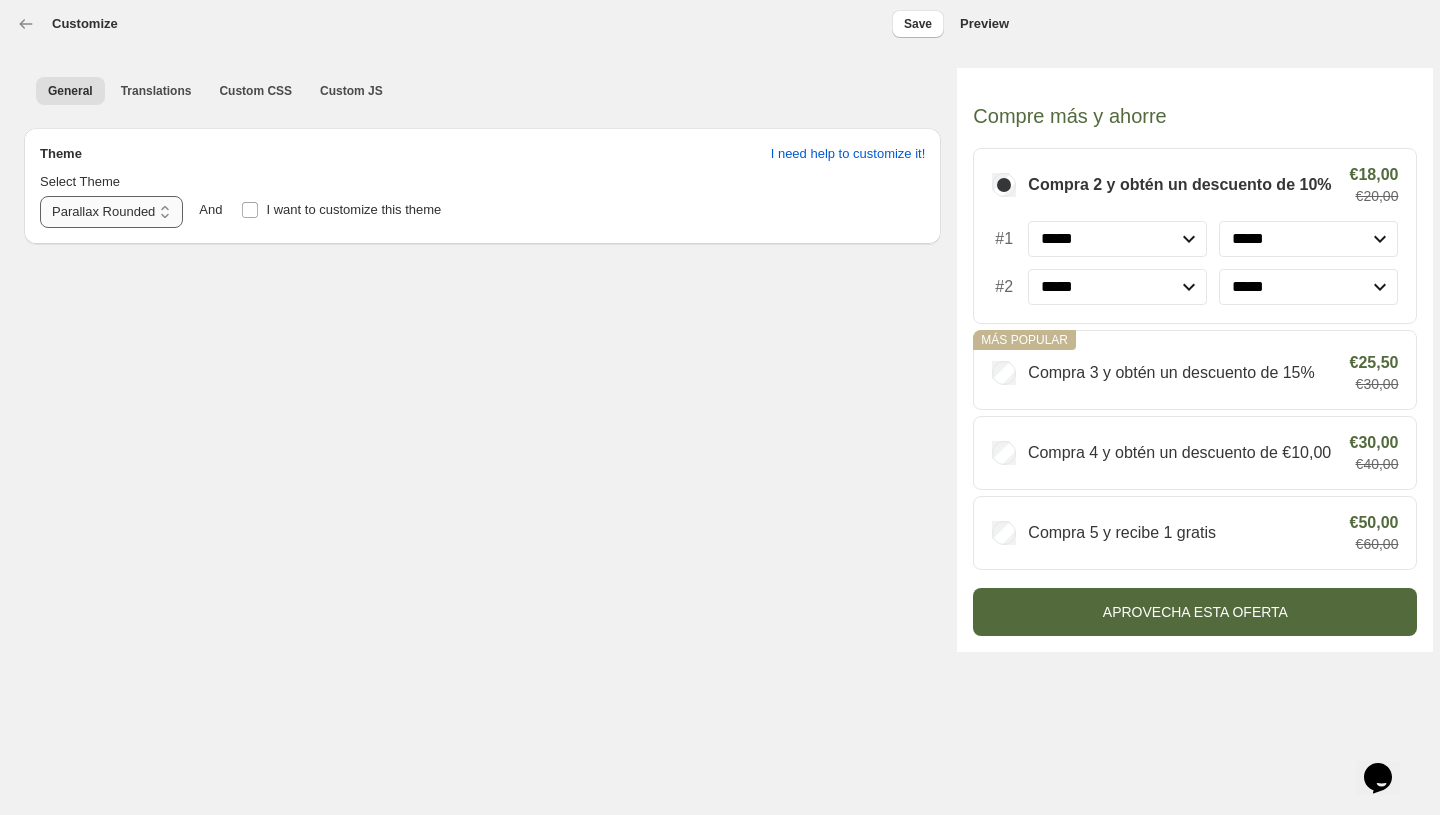 click on "**********" at bounding box center [111, 212] 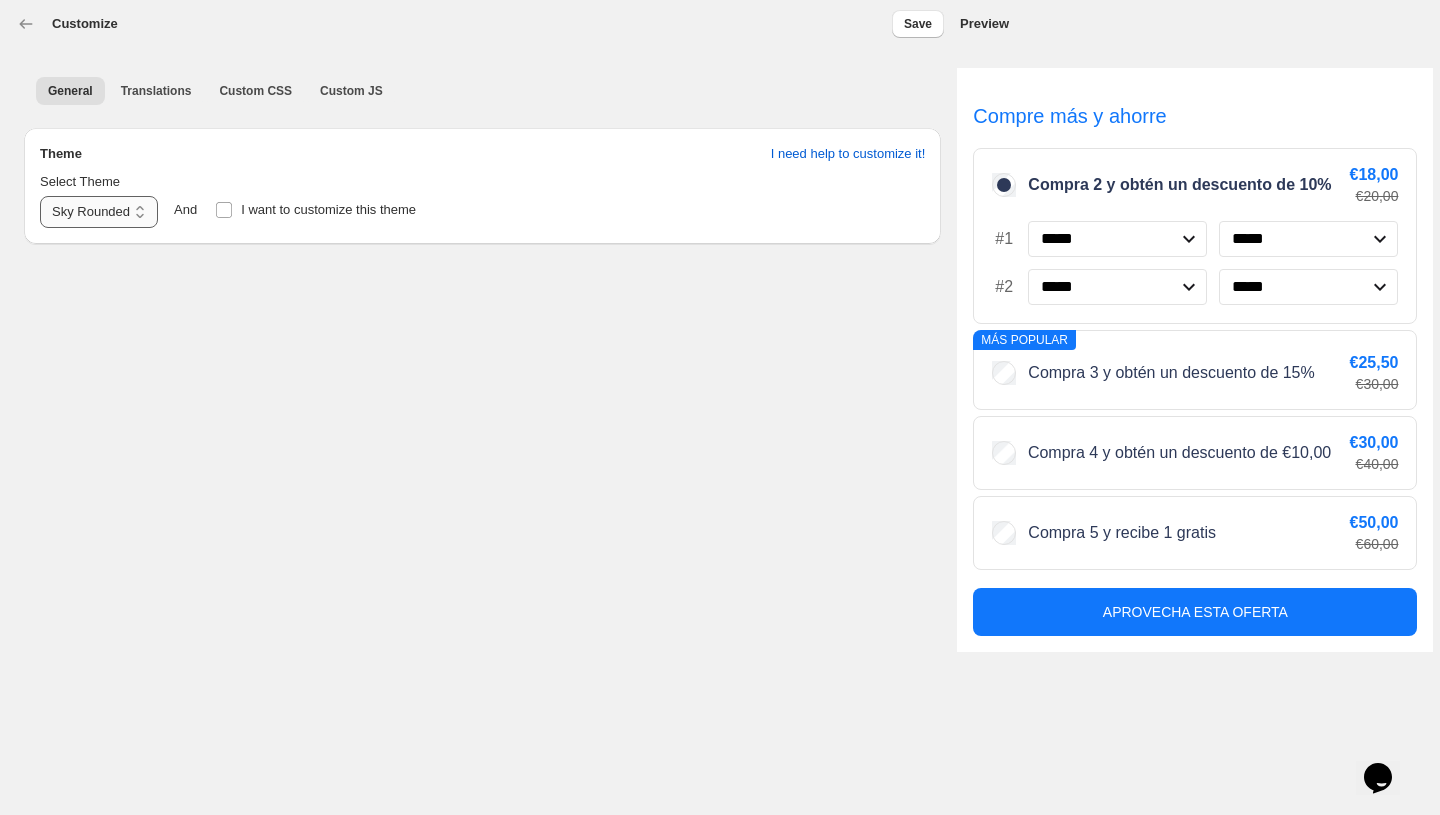 click on "**********" at bounding box center [99, 212] 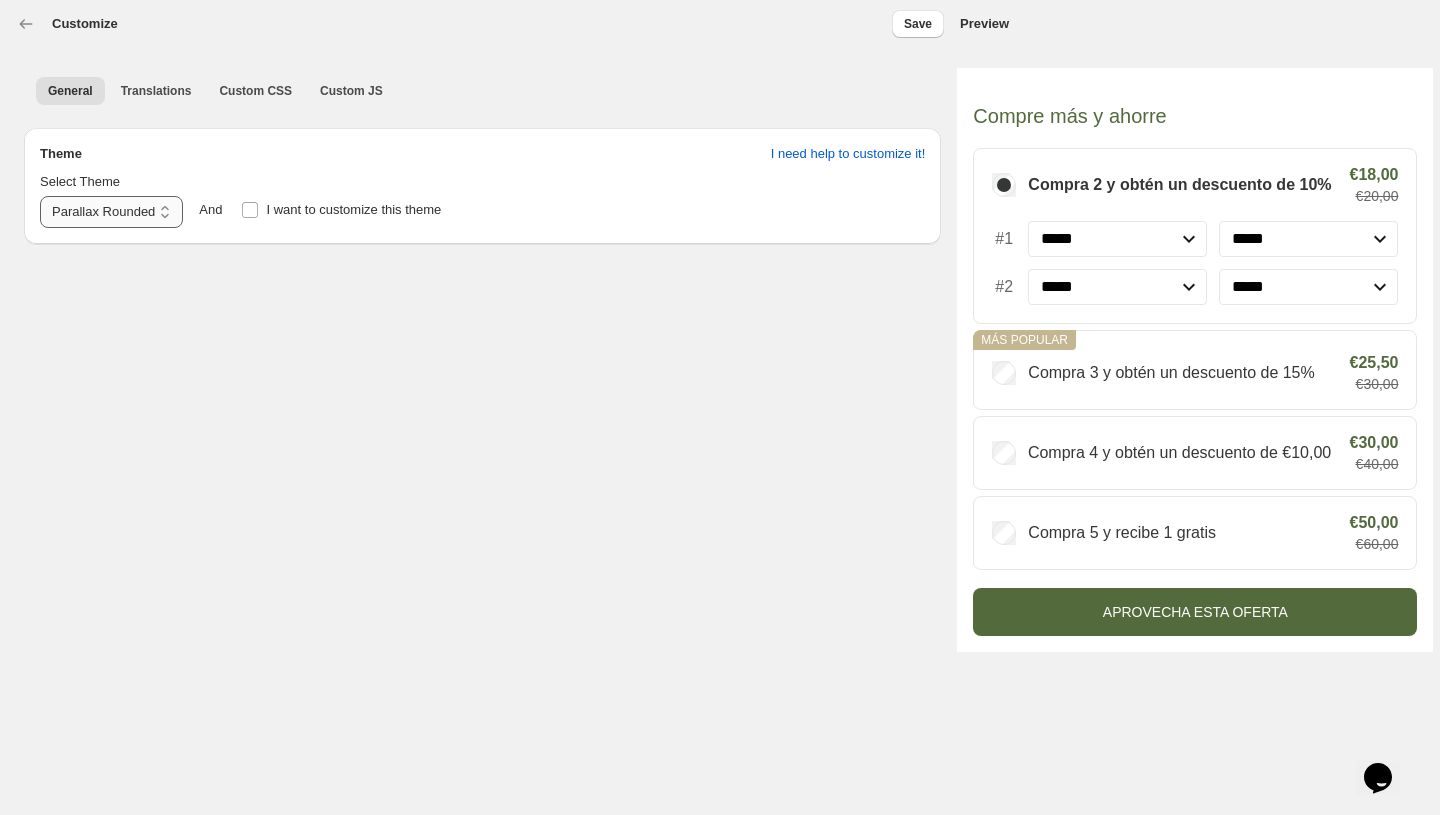 click on "**********" at bounding box center [111, 212] 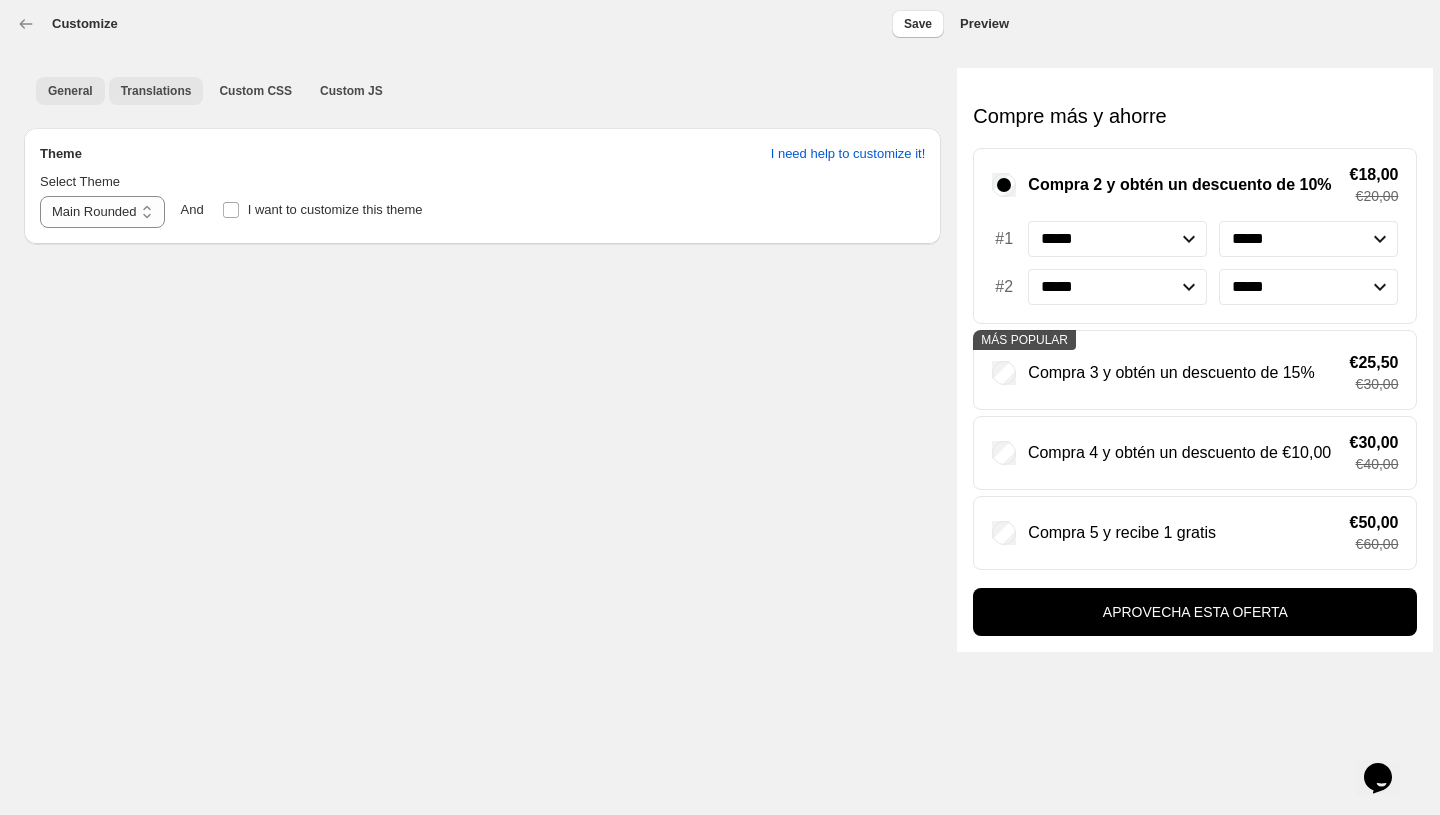 click on "Translations" at bounding box center (156, 91) 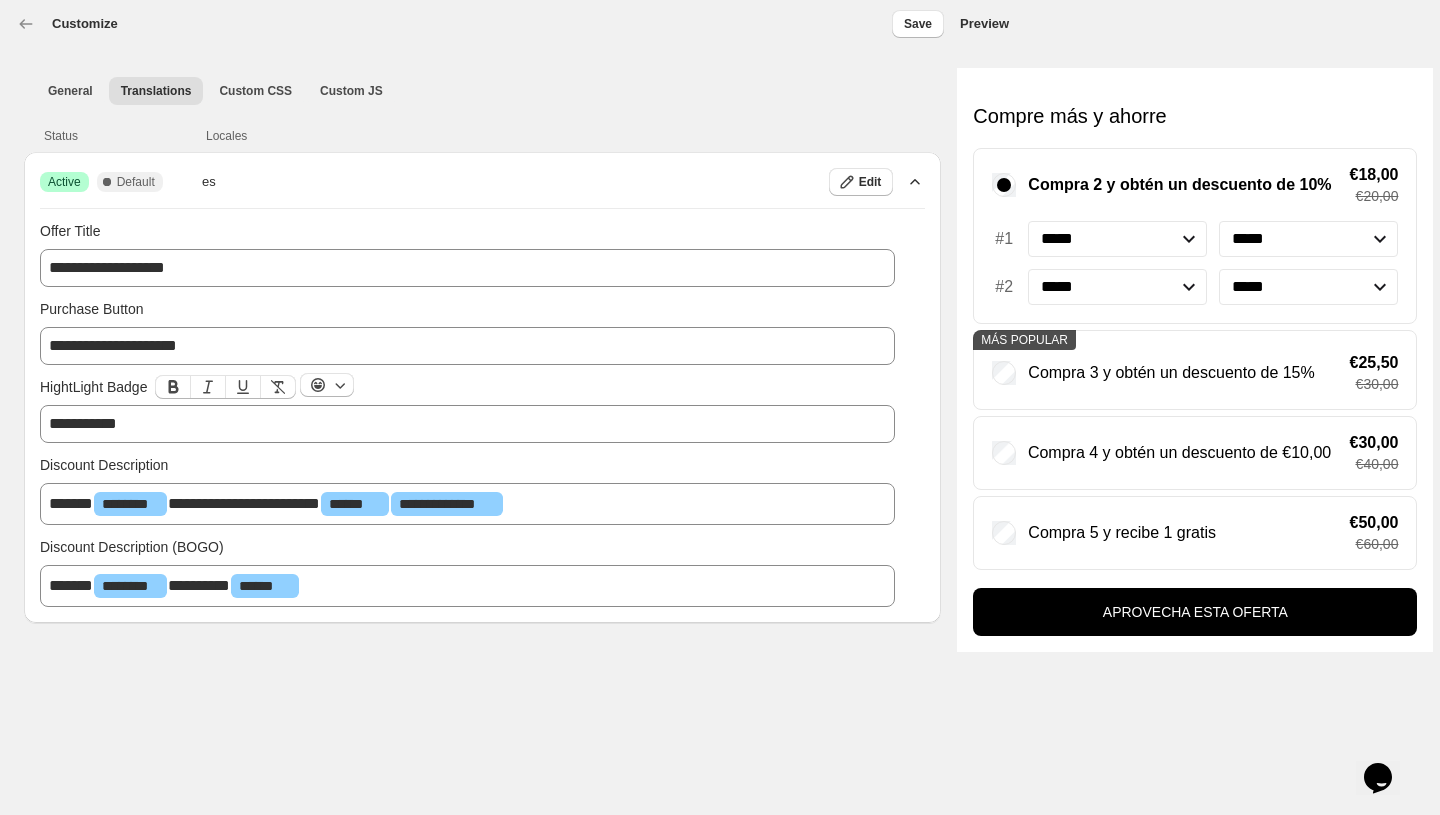 click on "**********" at bounding box center [467, 424] 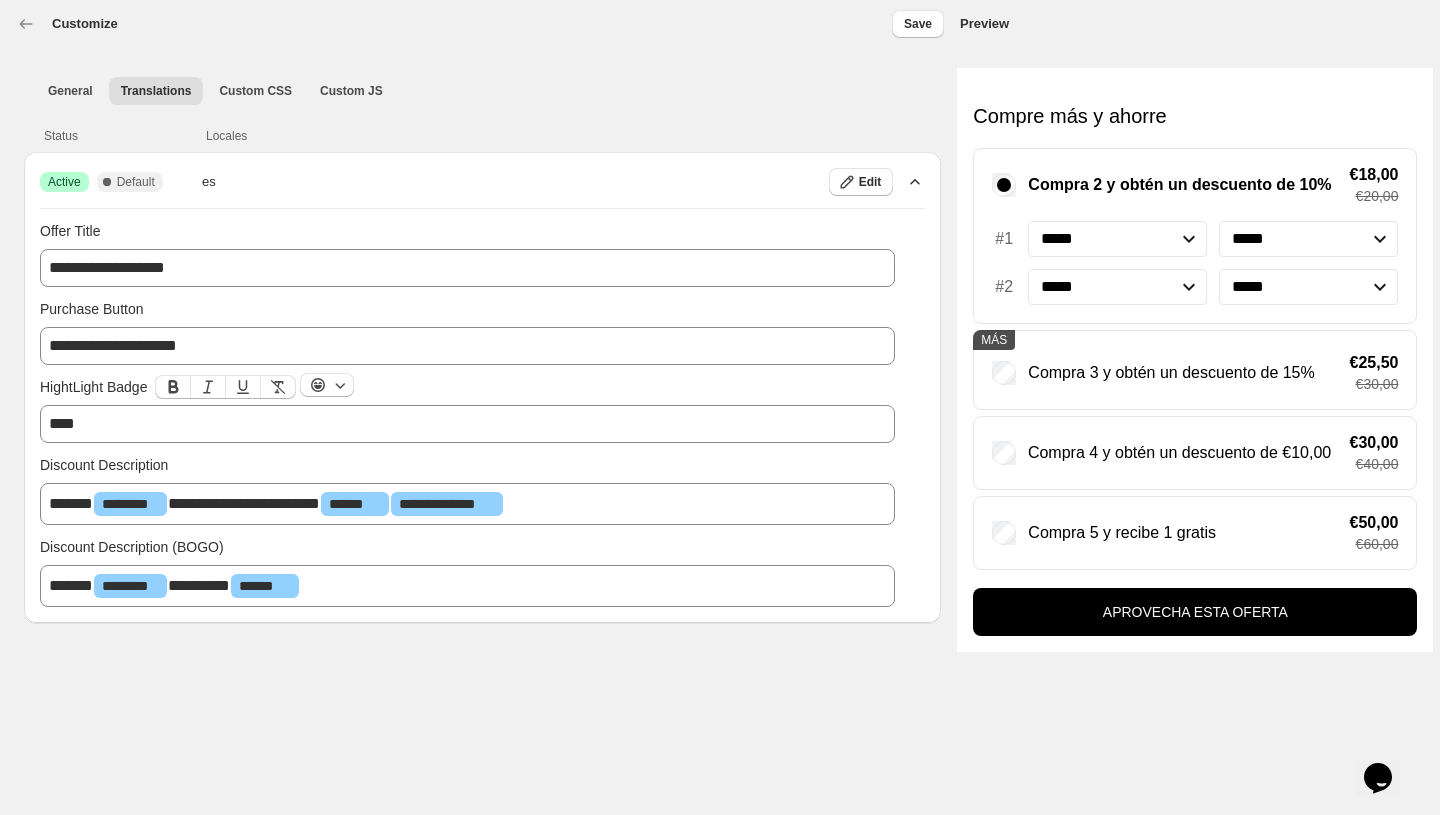 type 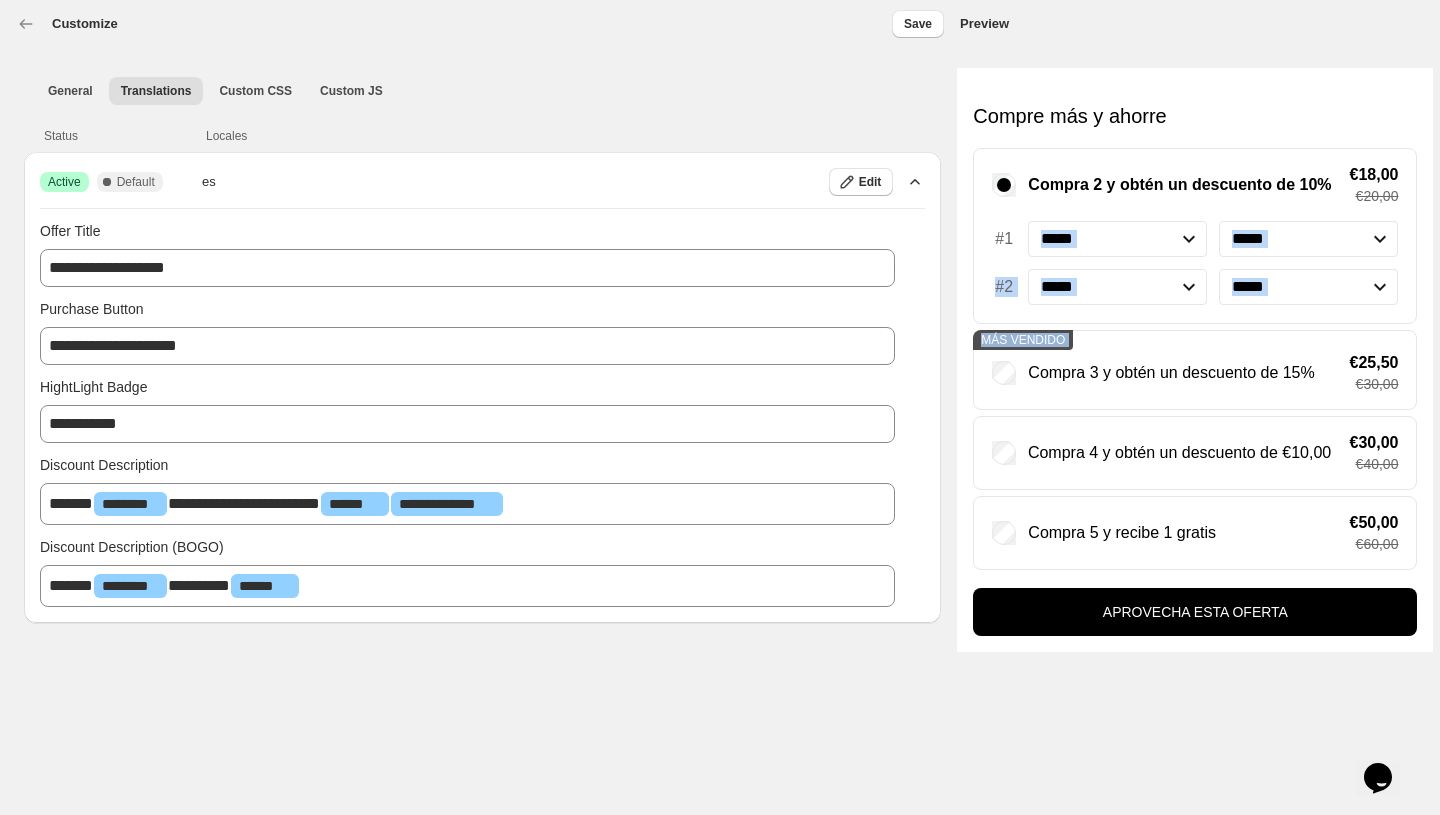 drag, startPoint x: 1124, startPoint y: 354, endPoint x: 1092, endPoint y: 247, distance: 111.68259 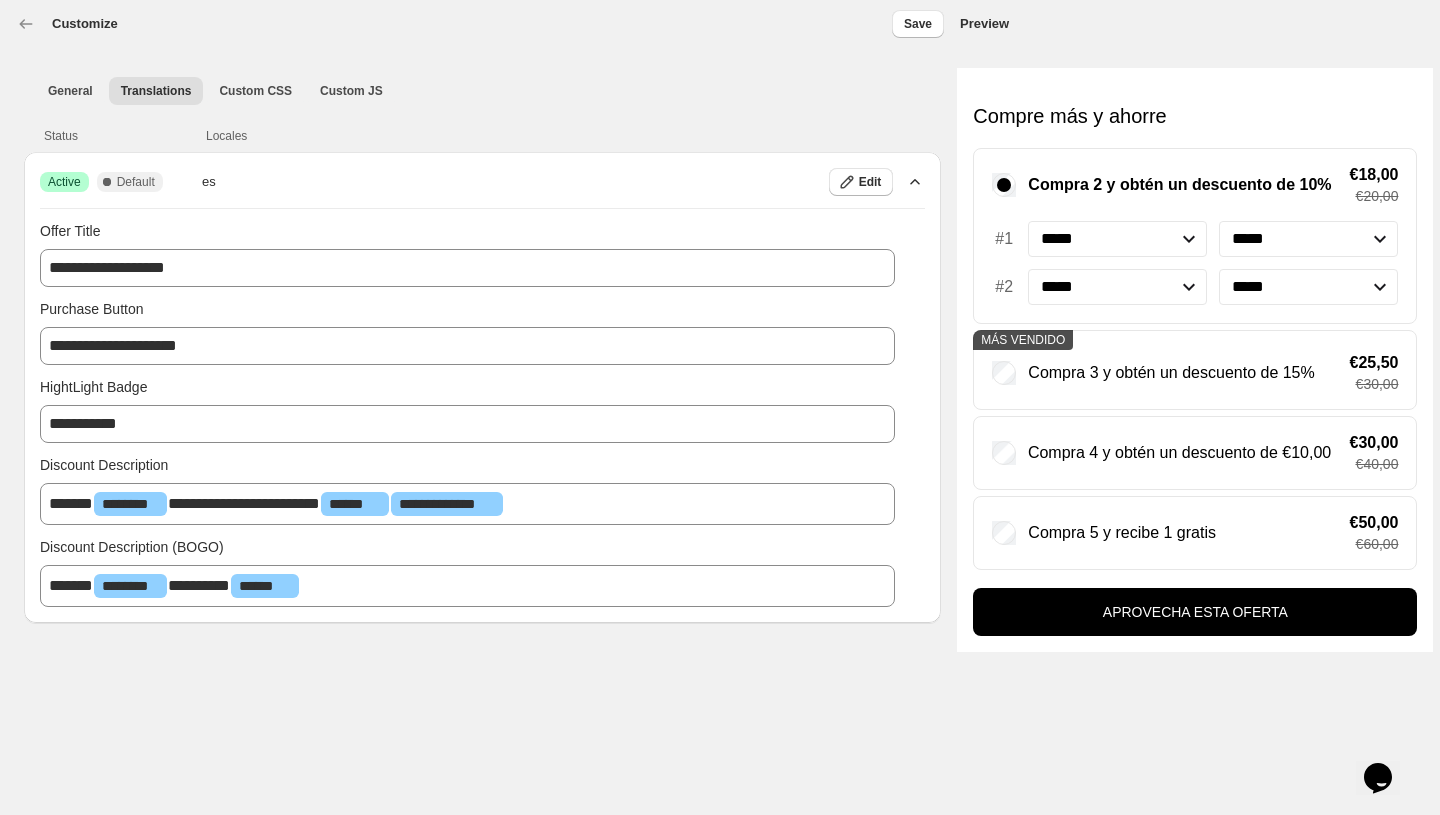 click on "**********" at bounding box center (482, 387) 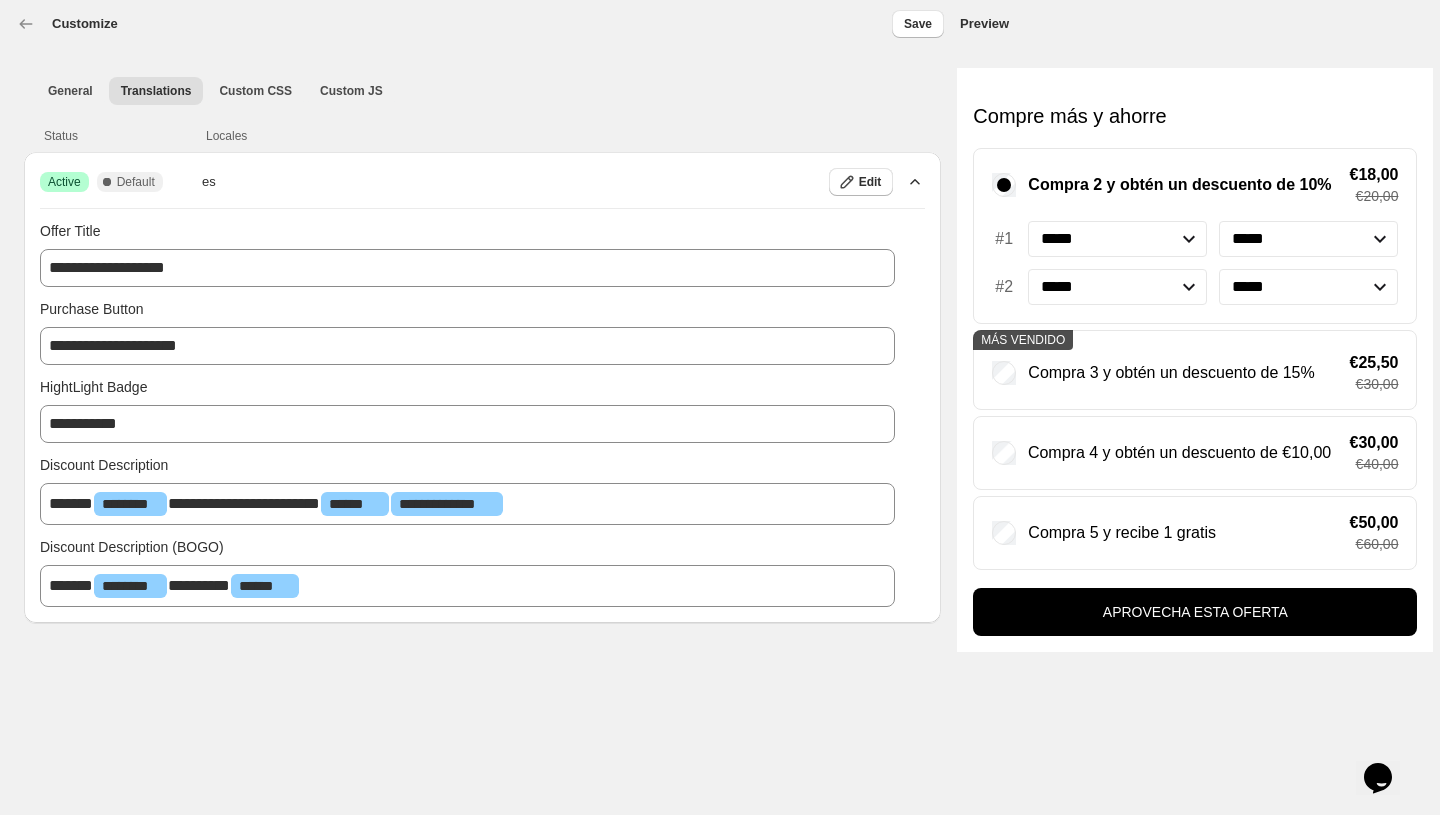 click on "**********" at bounding box center [467, 424] 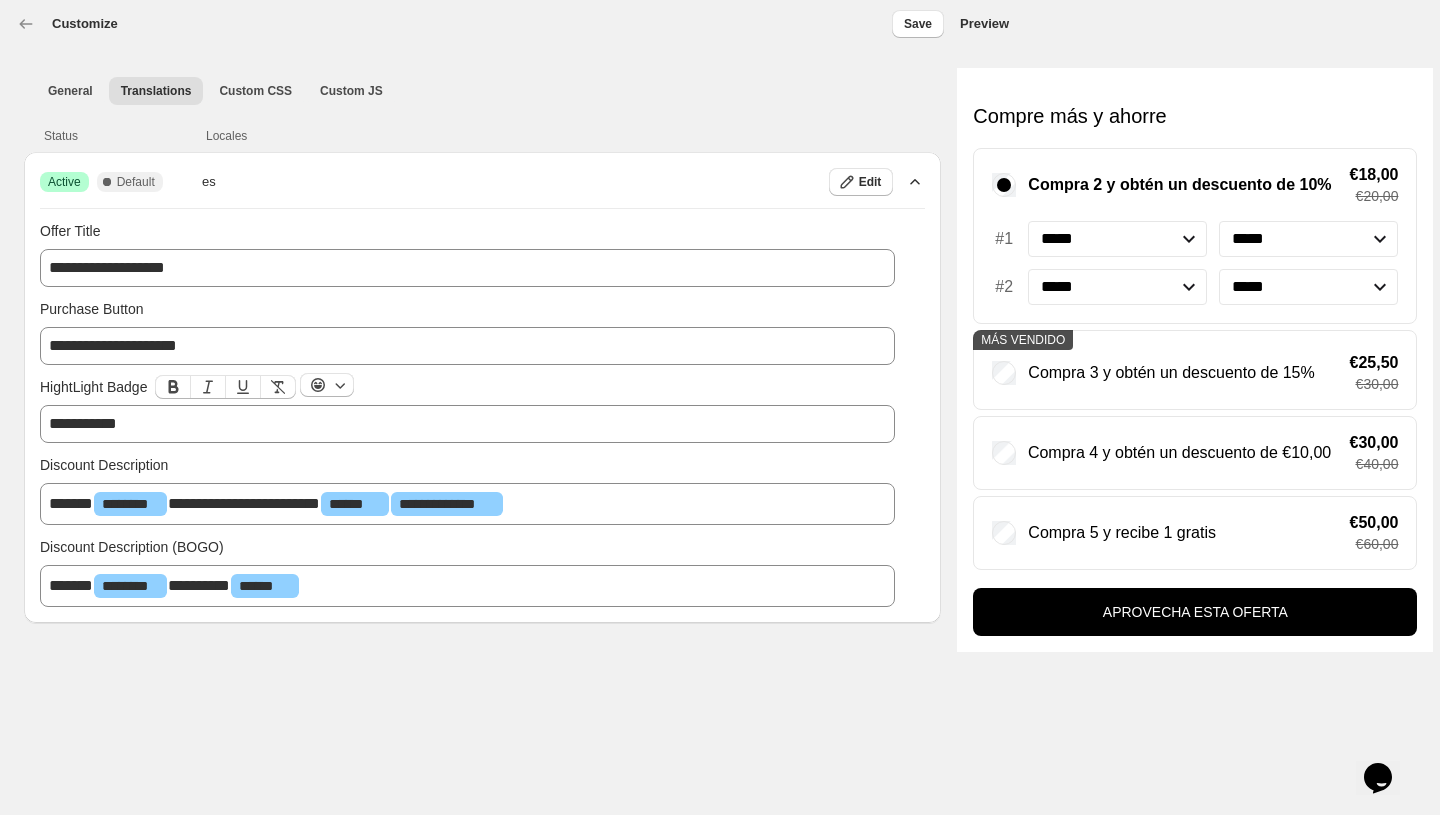 click on "**********" at bounding box center [244, 503] 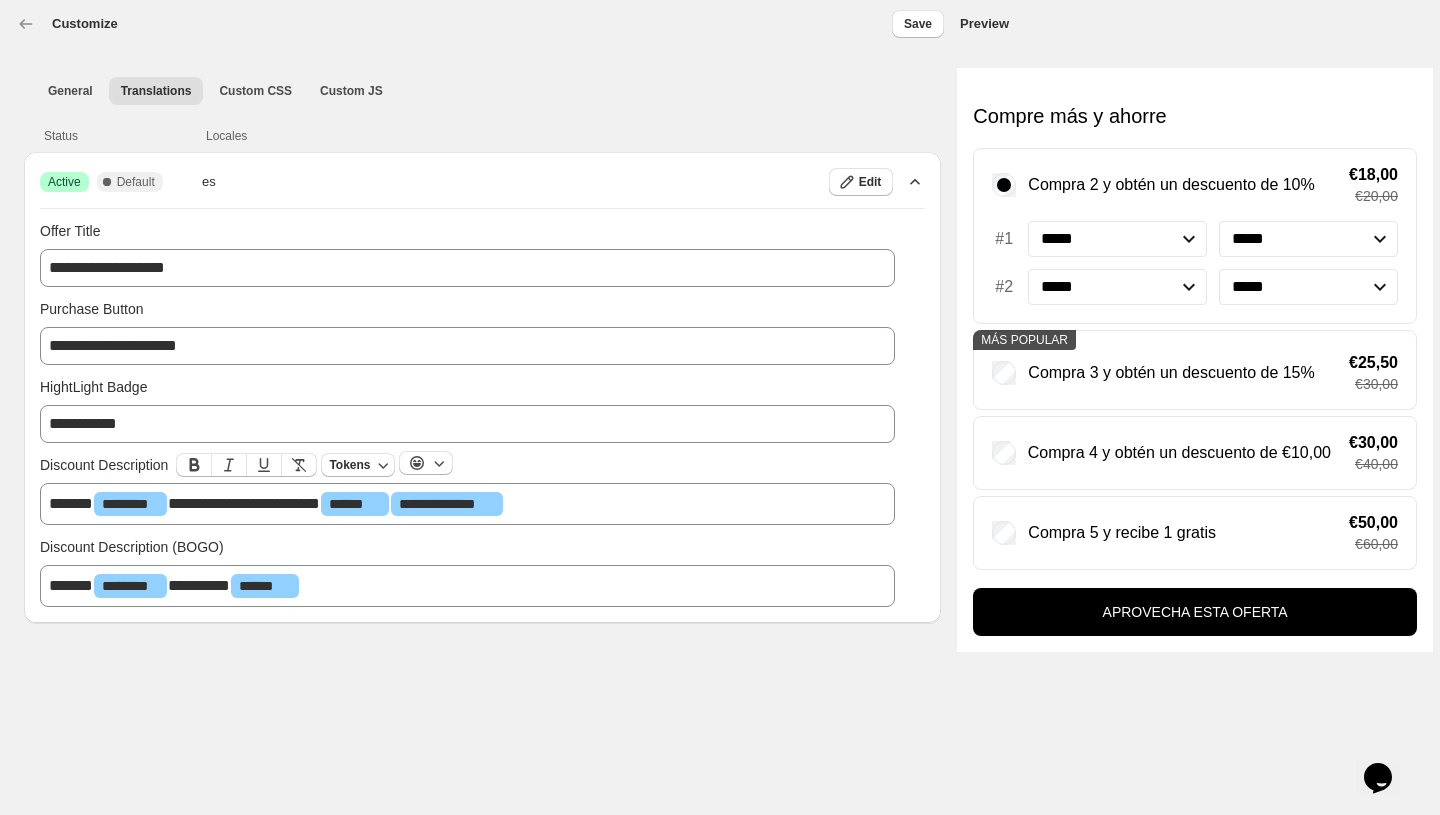 click on "**********" at bounding box center (467, 504) 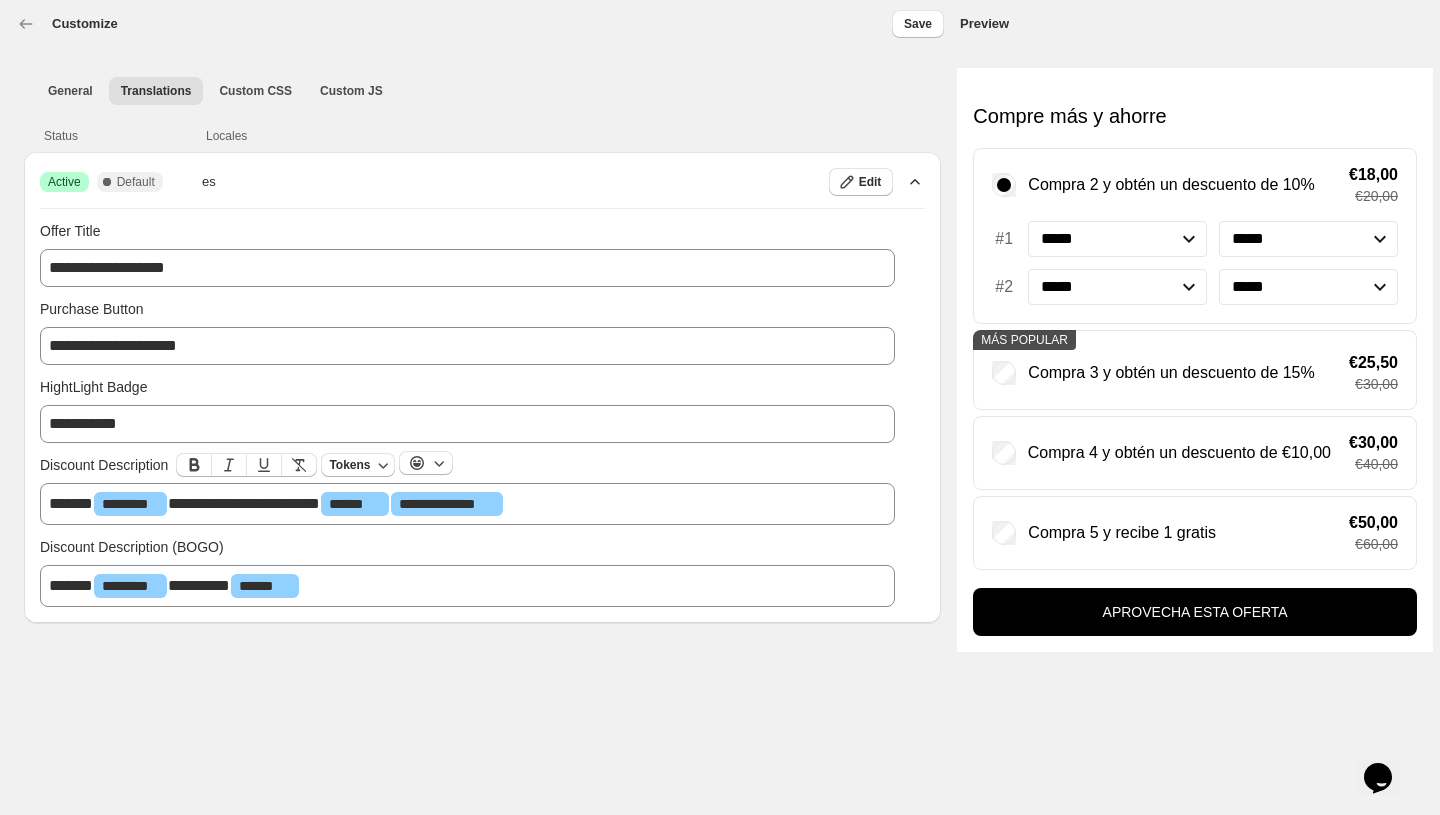 click on "**********" at bounding box center [467, 268] 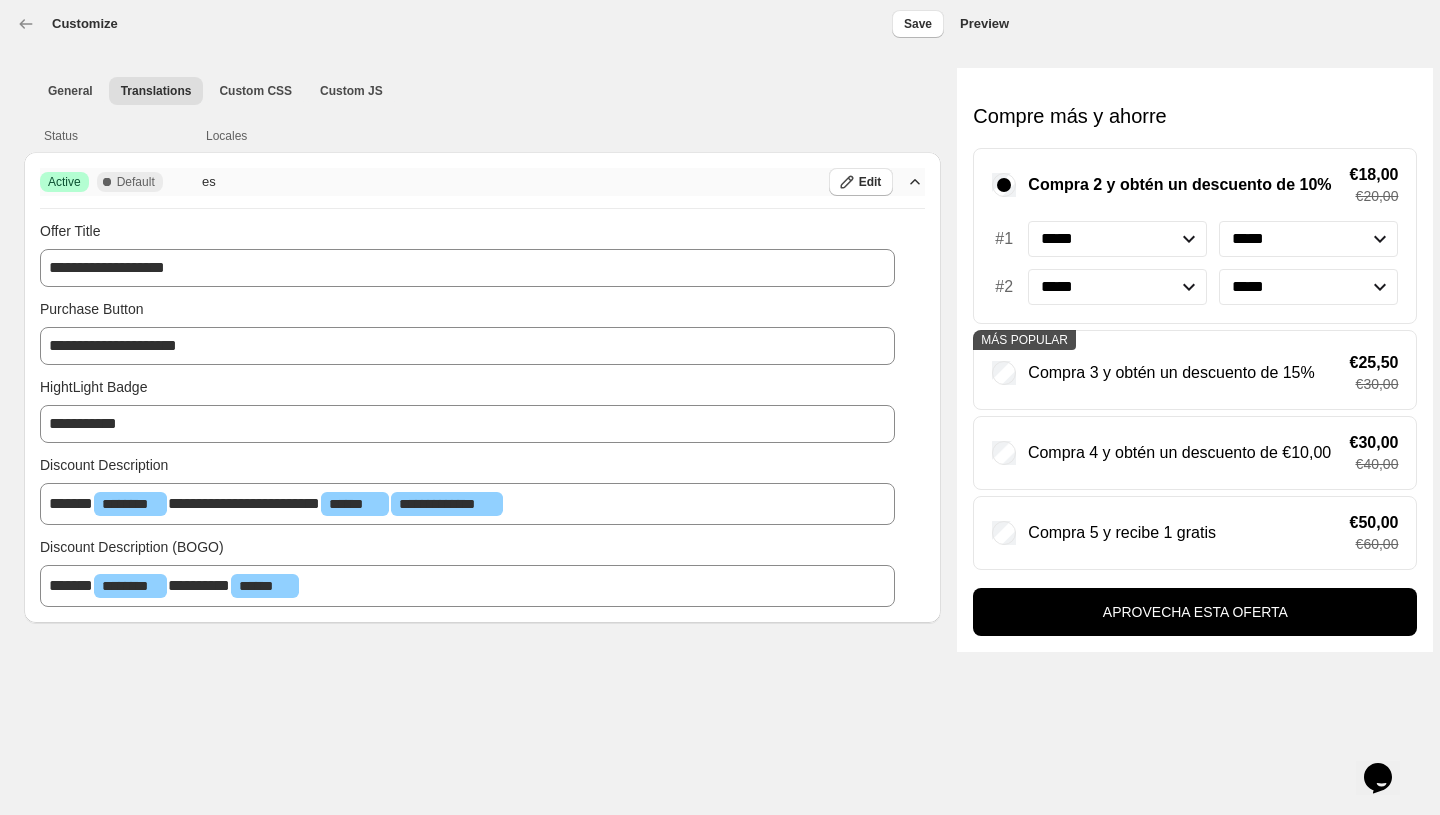 click on "Default" at bounding box center (136, 182) 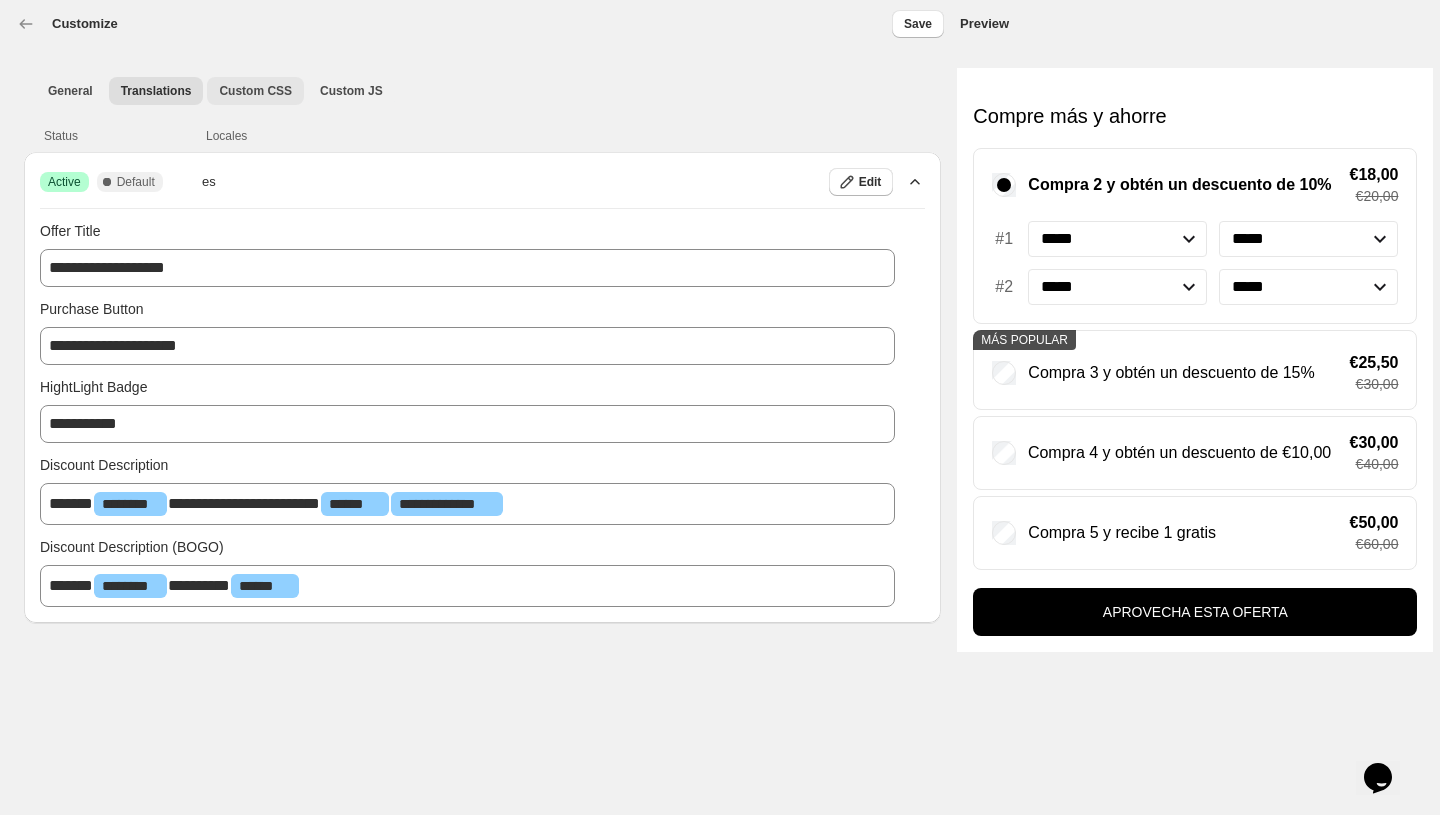 click on "Custom CSS" at bounding box center (255, 91) 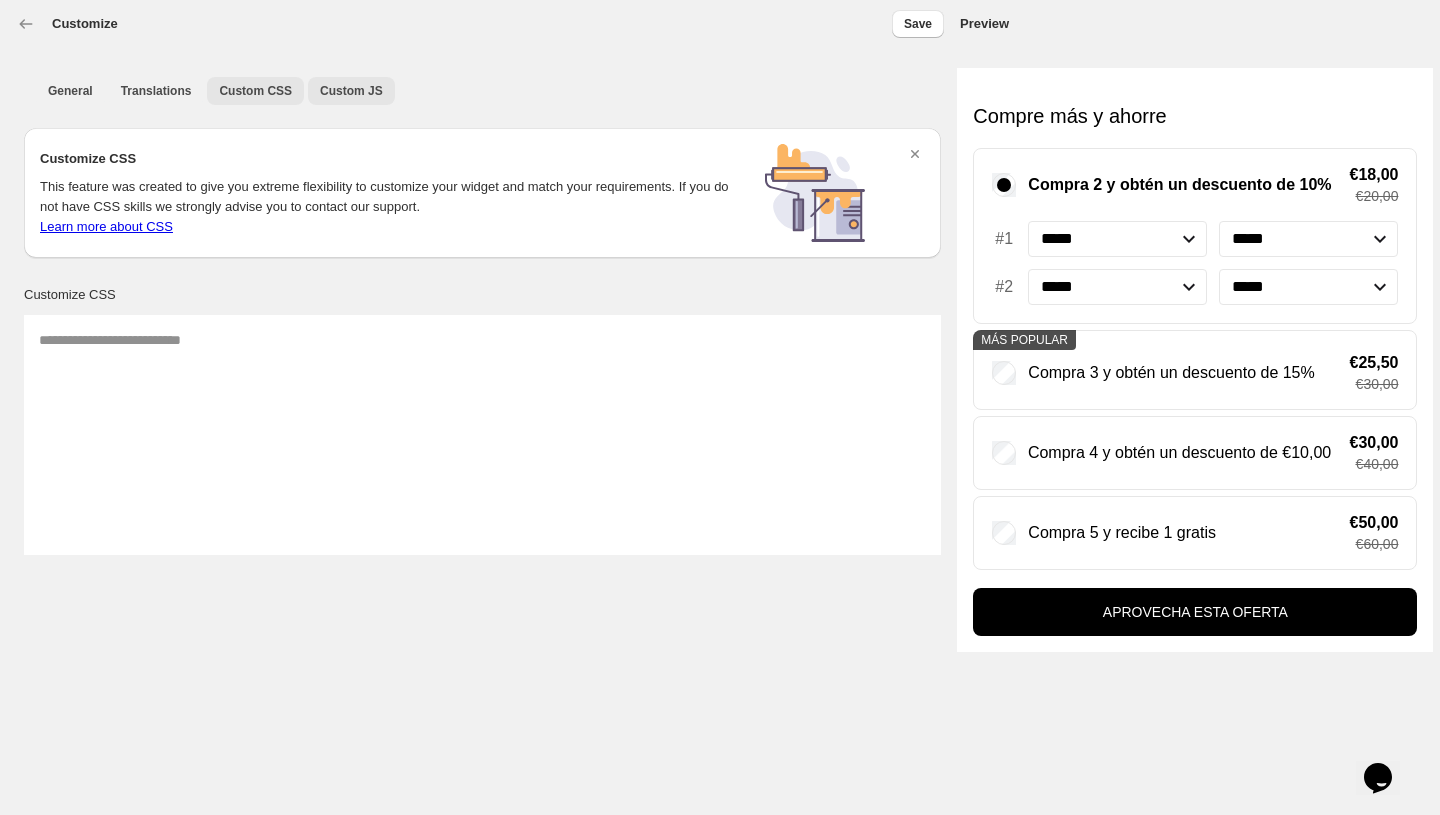 click on "Custom JS" at bounding box center [351, 91] 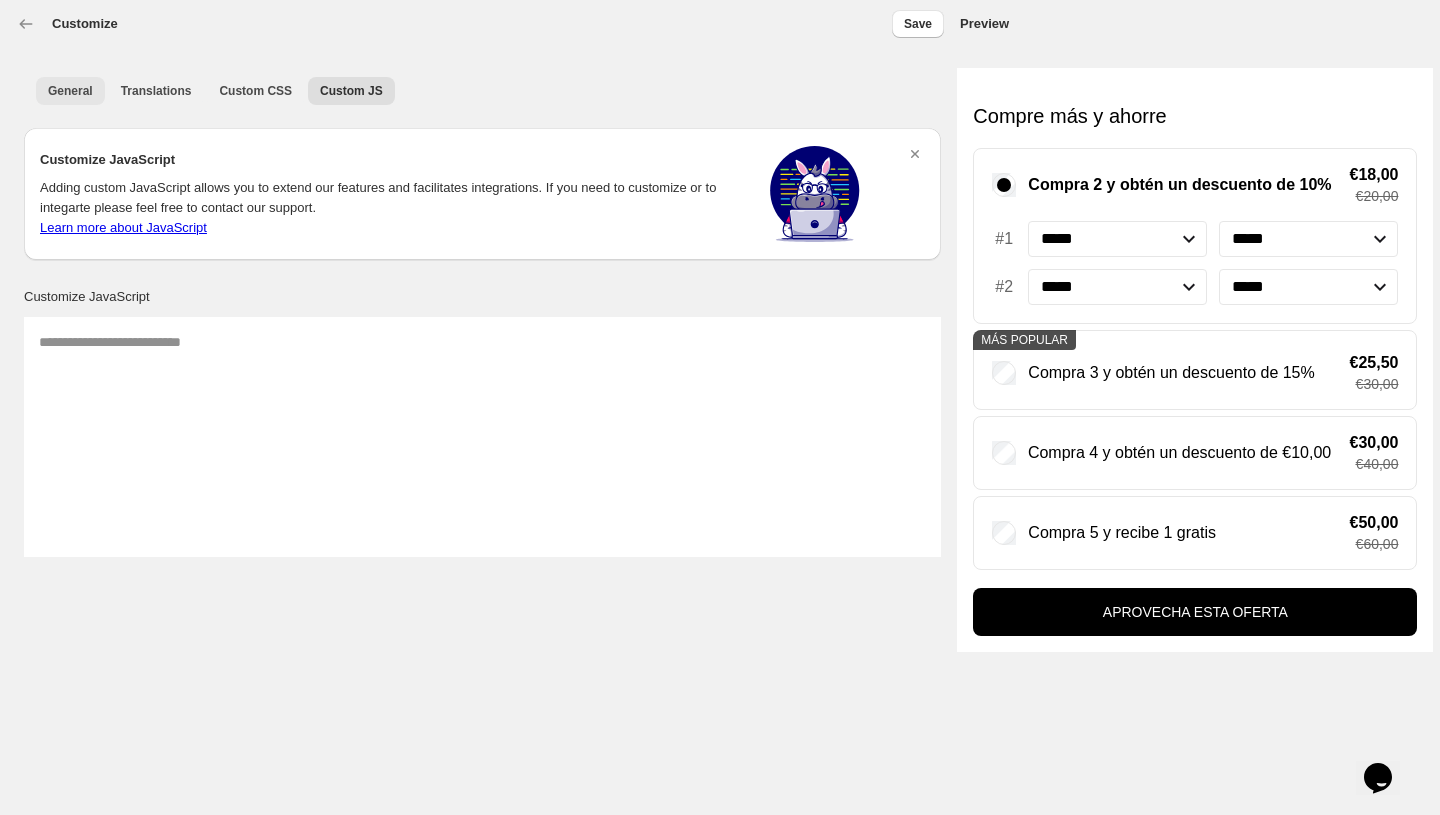 click on "General" at bounding box center (70, 91) 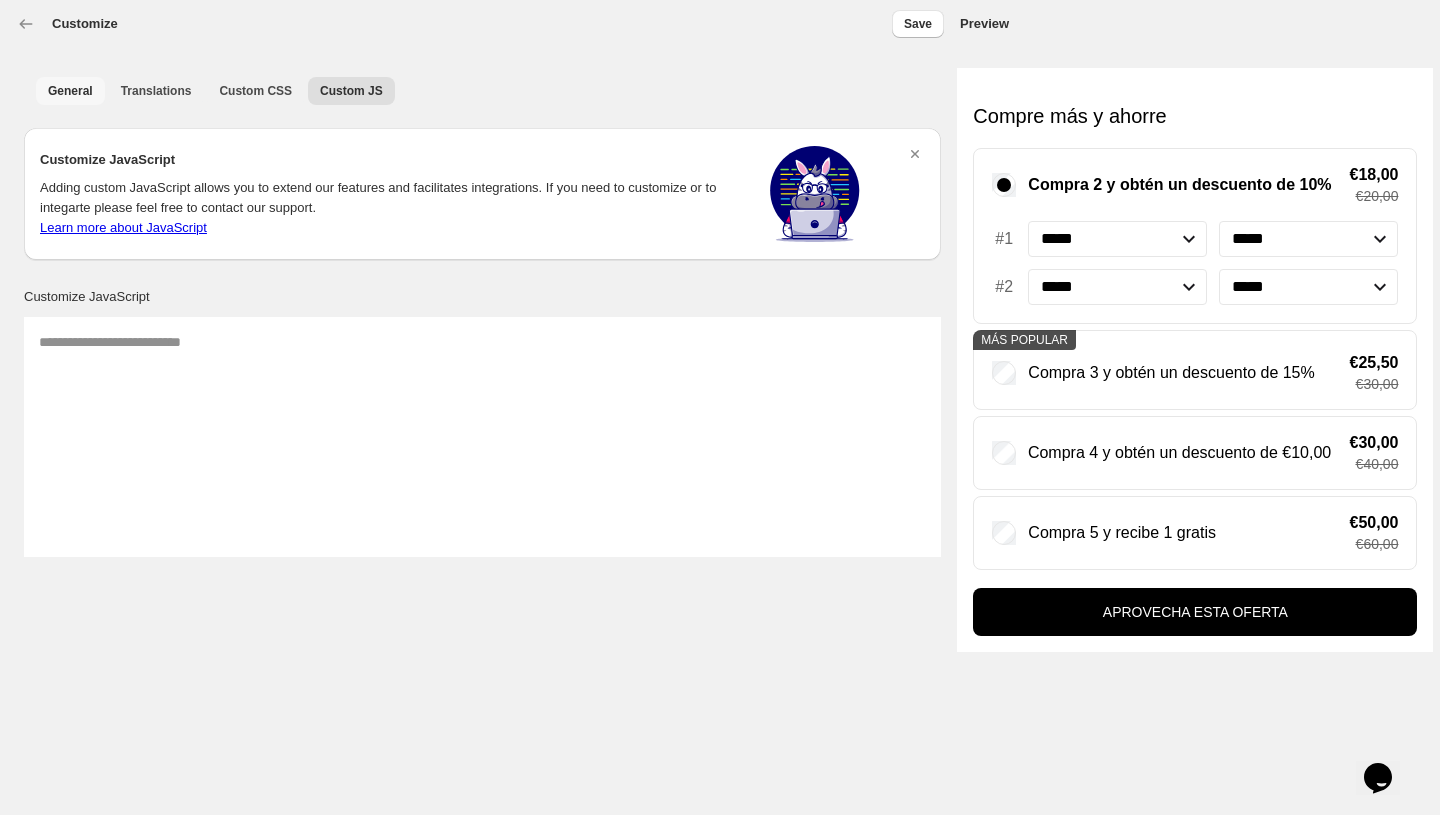 select on "**********" 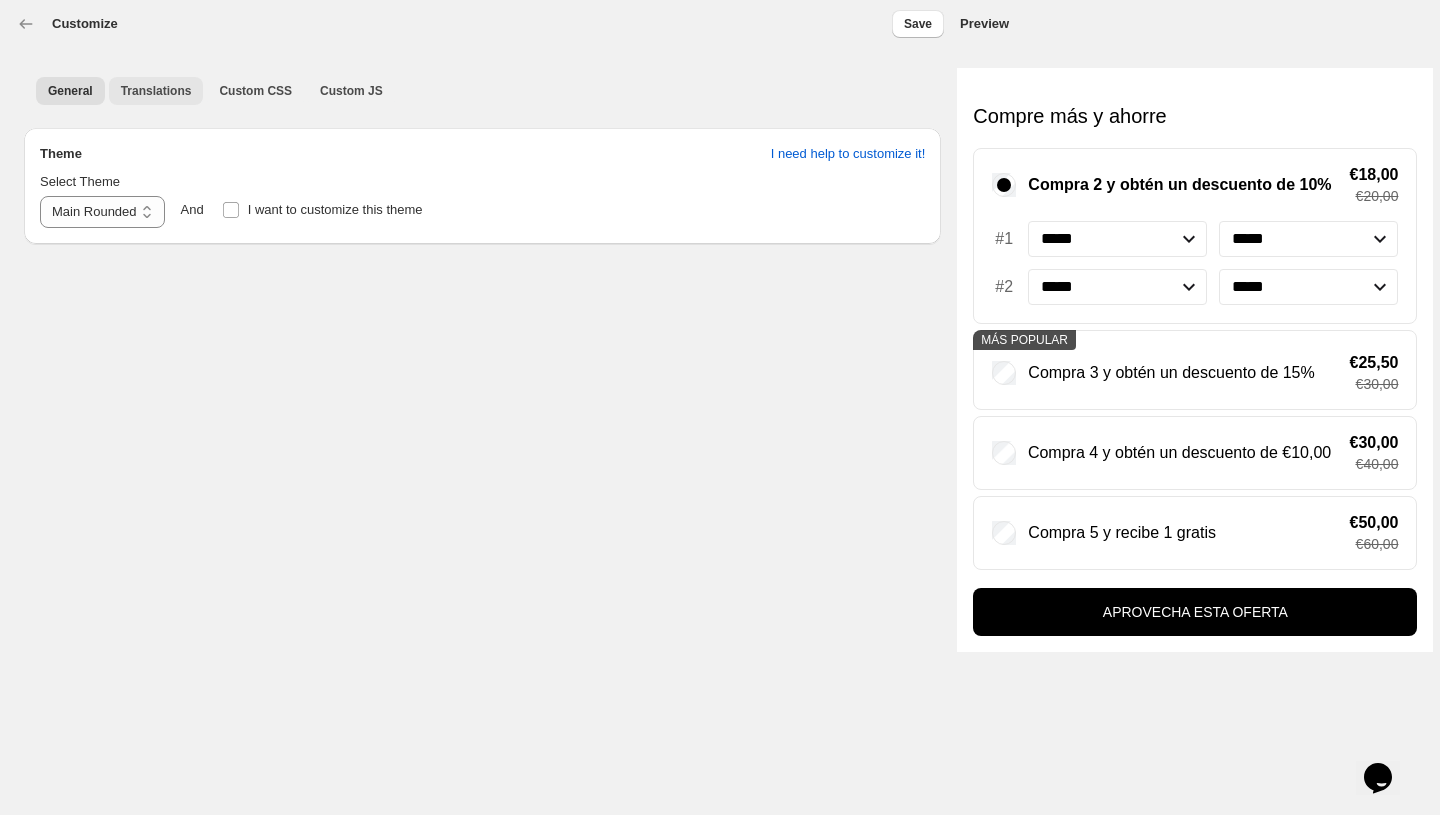 click on "Translations" at bounding box center (156, 91) 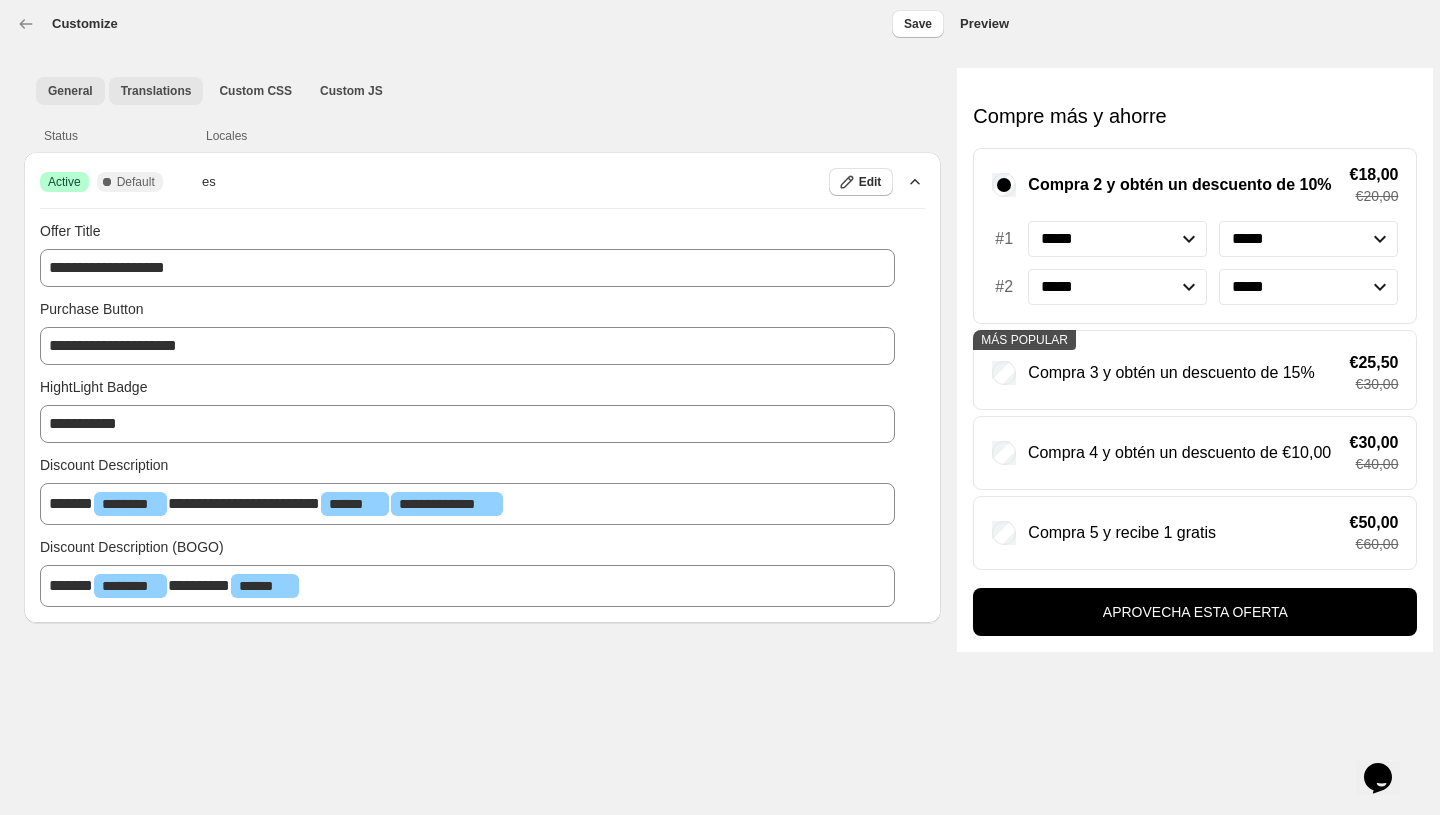 click on "General" at bounding box center (70, 91) 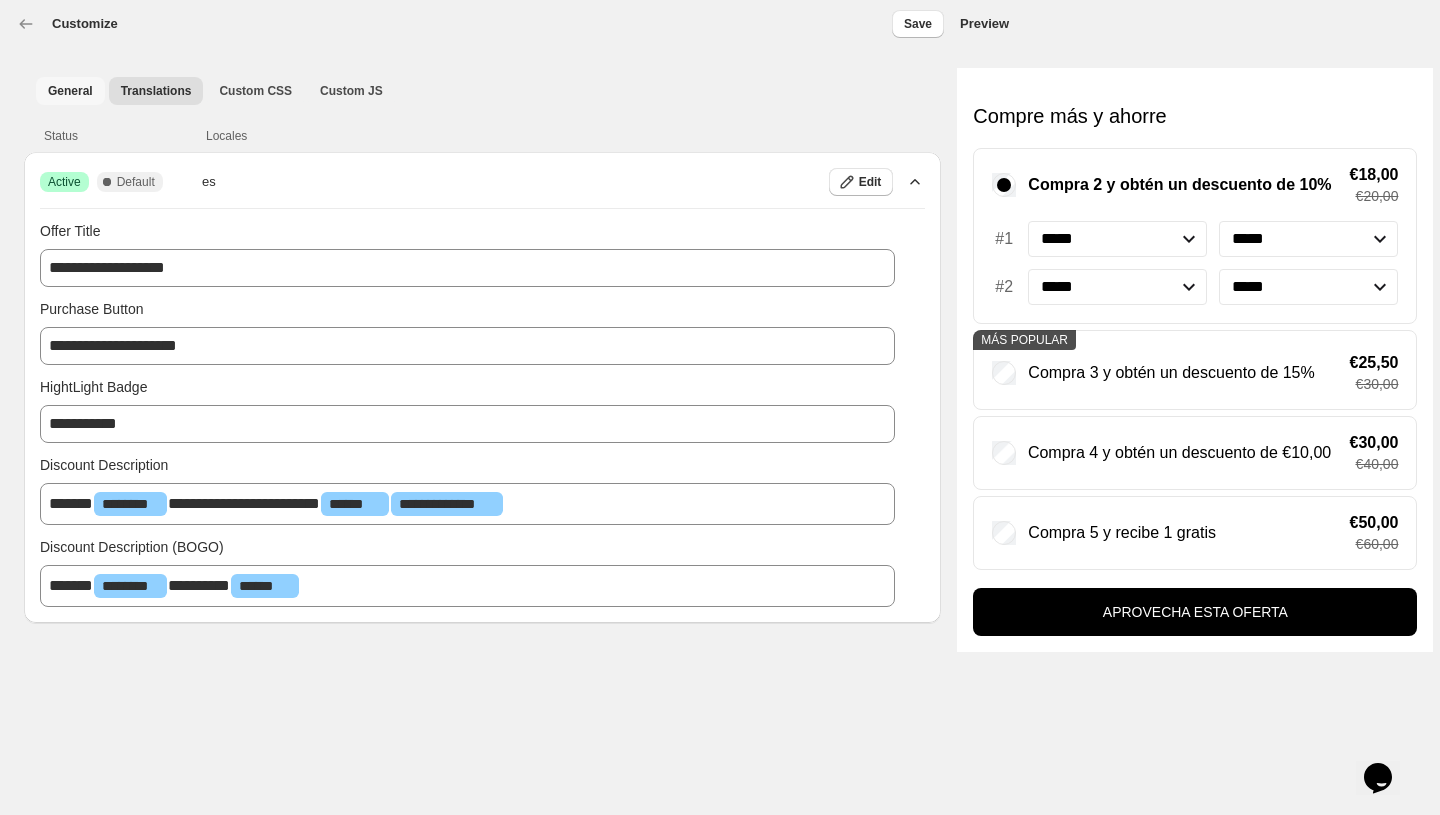 select on "**********" 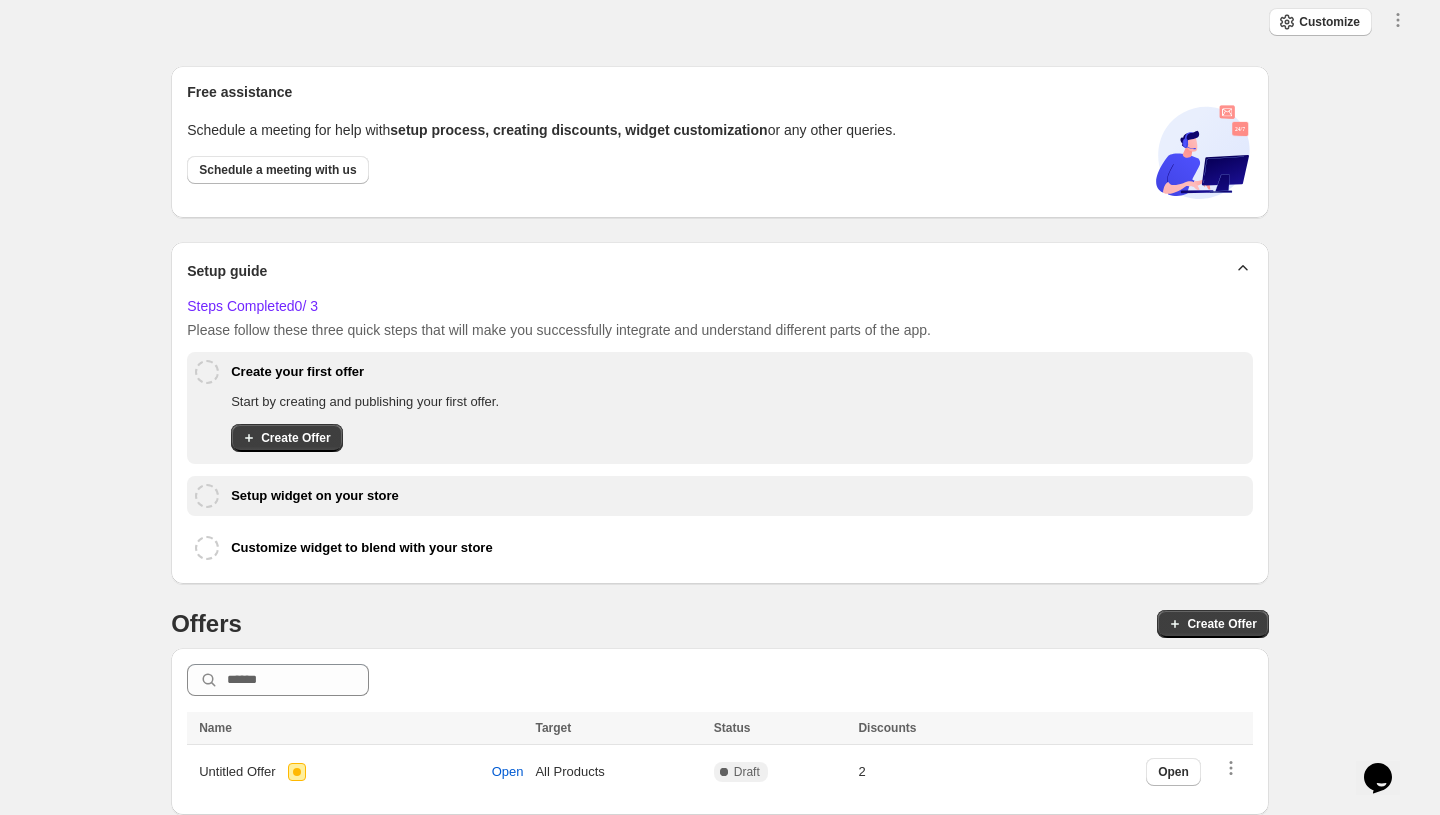 scroll, scrollTop: 6, scrollLeft: 0, axis: vertical 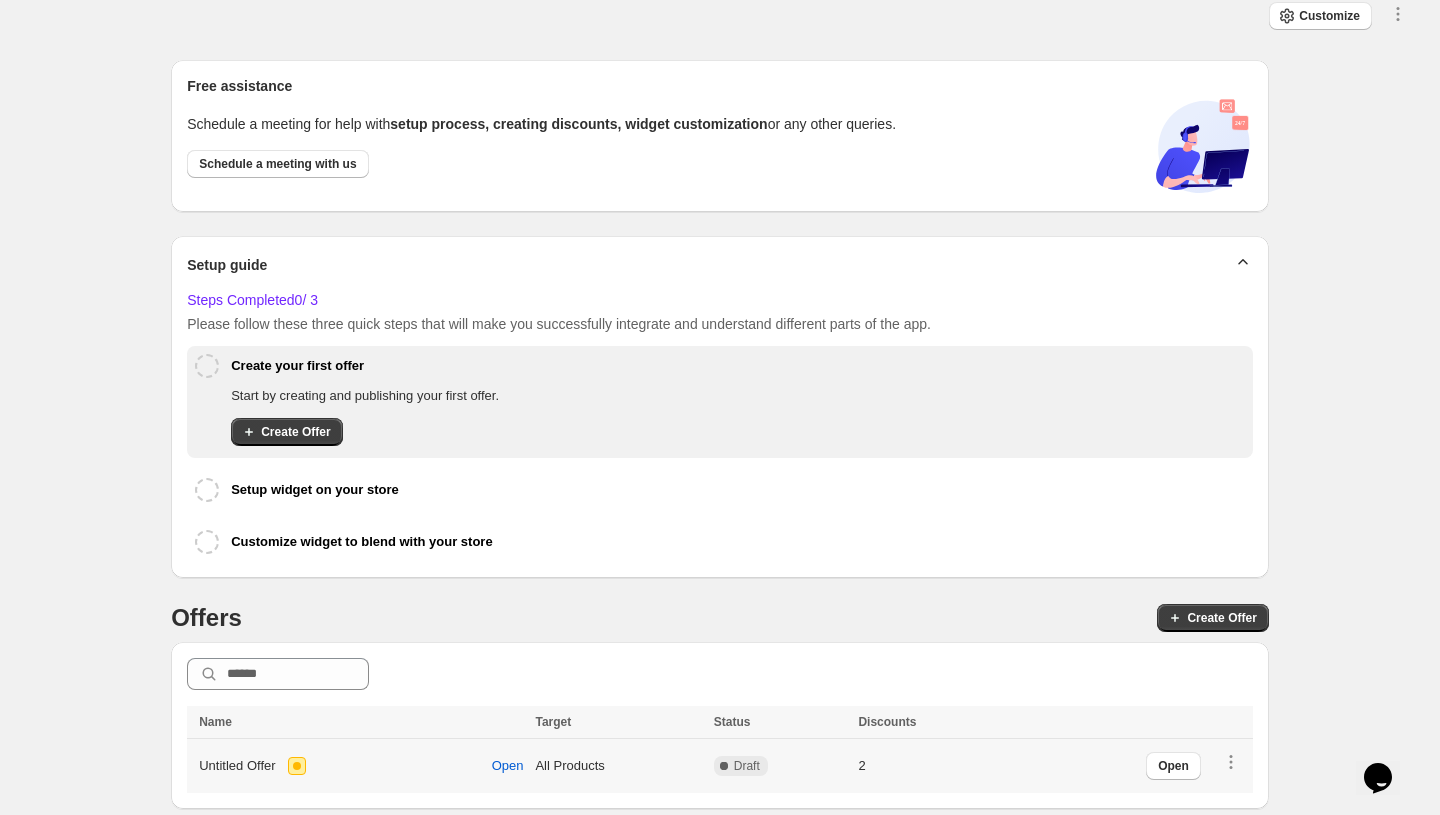 click on "Untitled Offer Open" at bounding box center [361, 766] 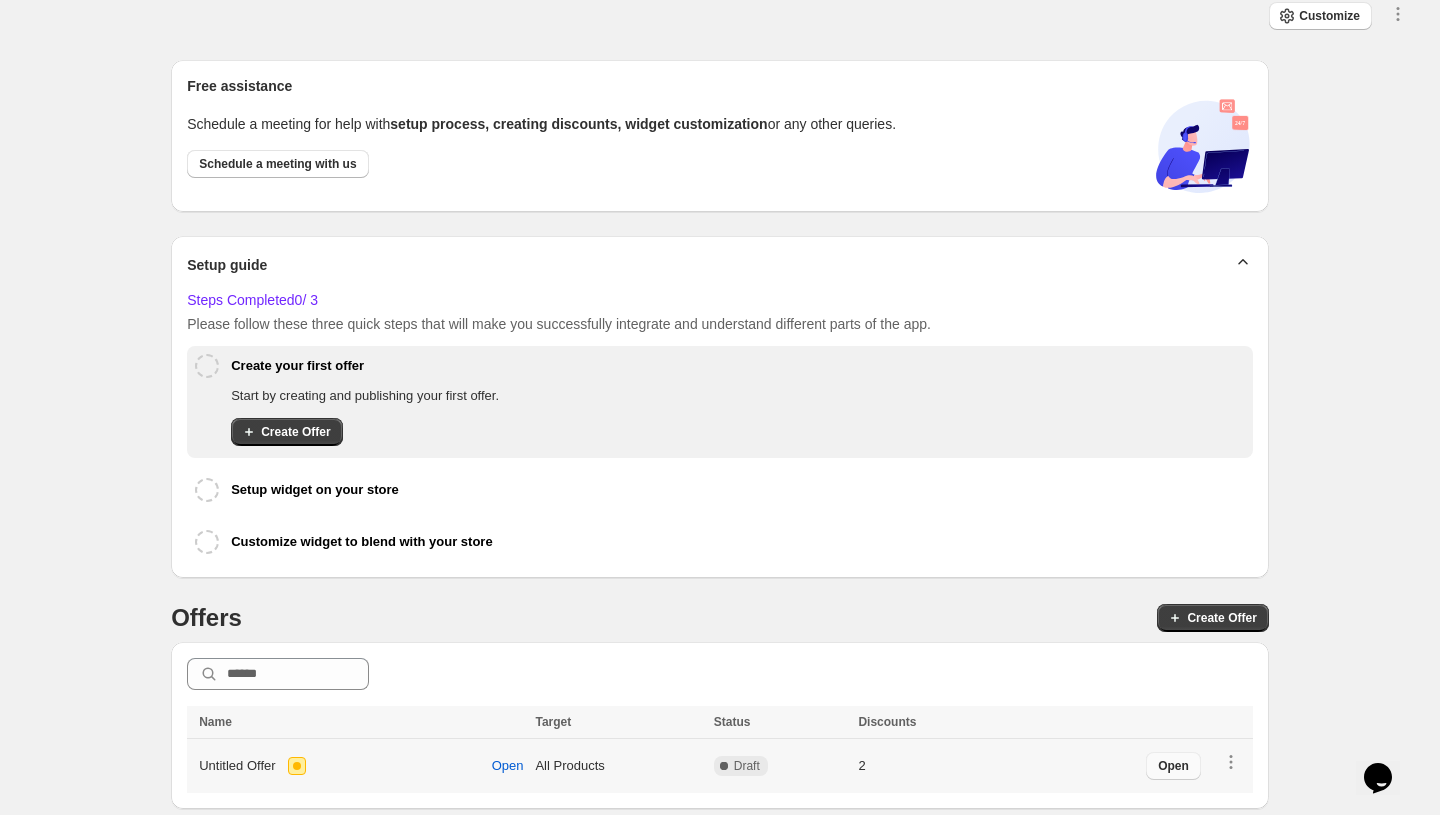 click on "Open" at bounding box center (1173, 766) 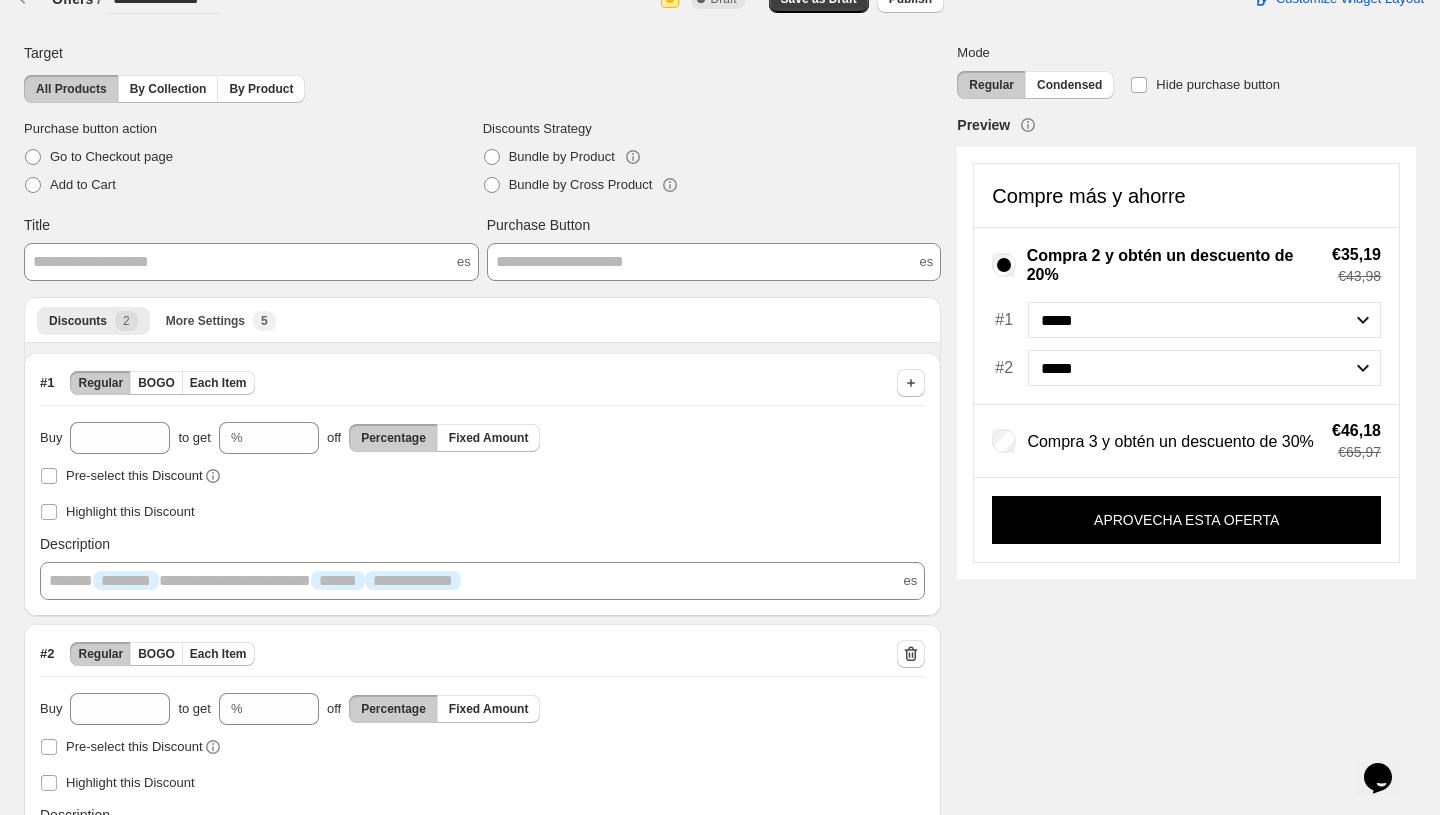 scroll, scrollTop: 0, scrollLeft: 0, axis: both 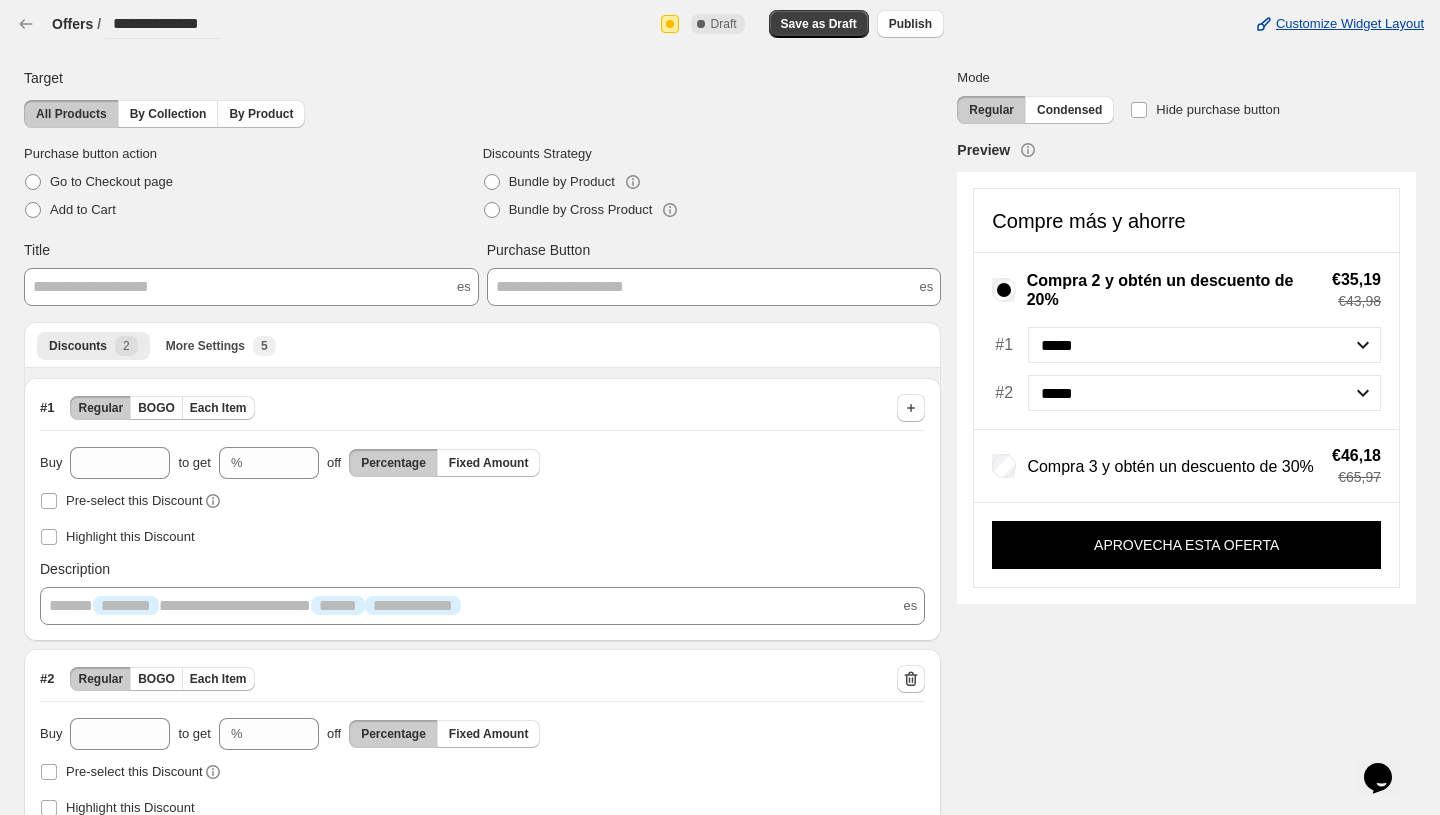 click on "Customize Widget Layout" at bounding box center [1350, 24] 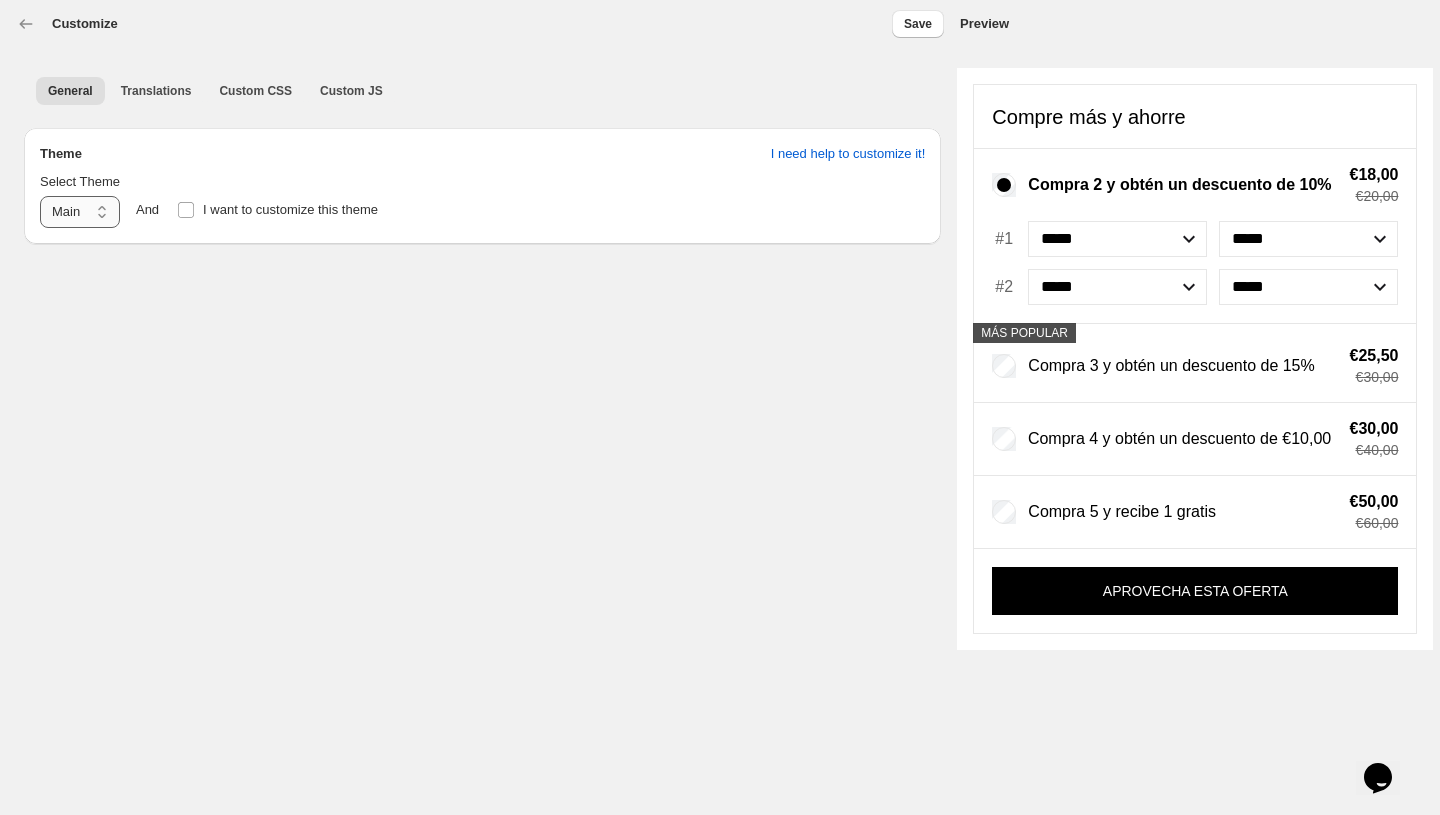 click on "**********" at bounding box center (80, 212) 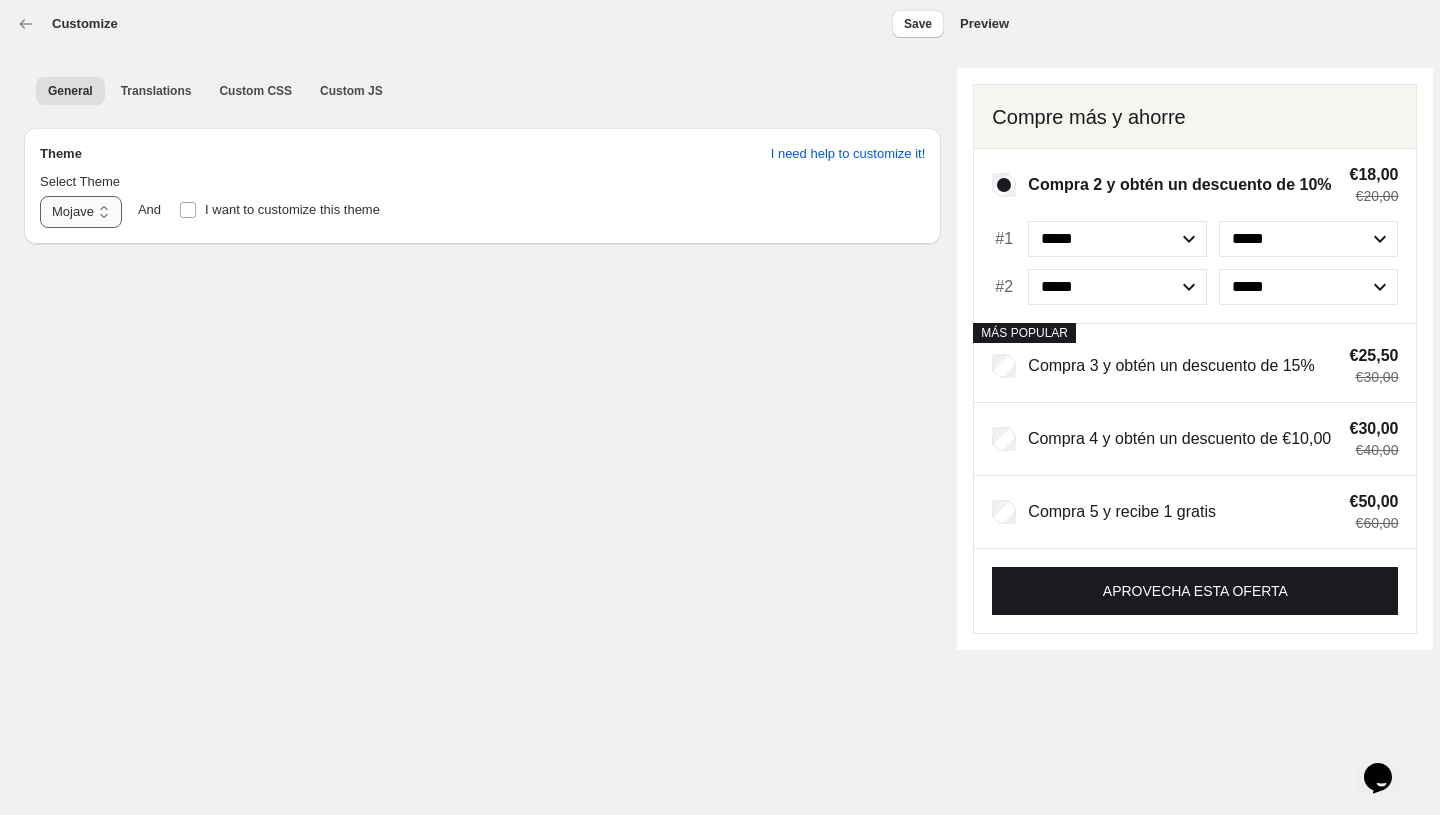 click on "**********" at bounding box center (81, 212) 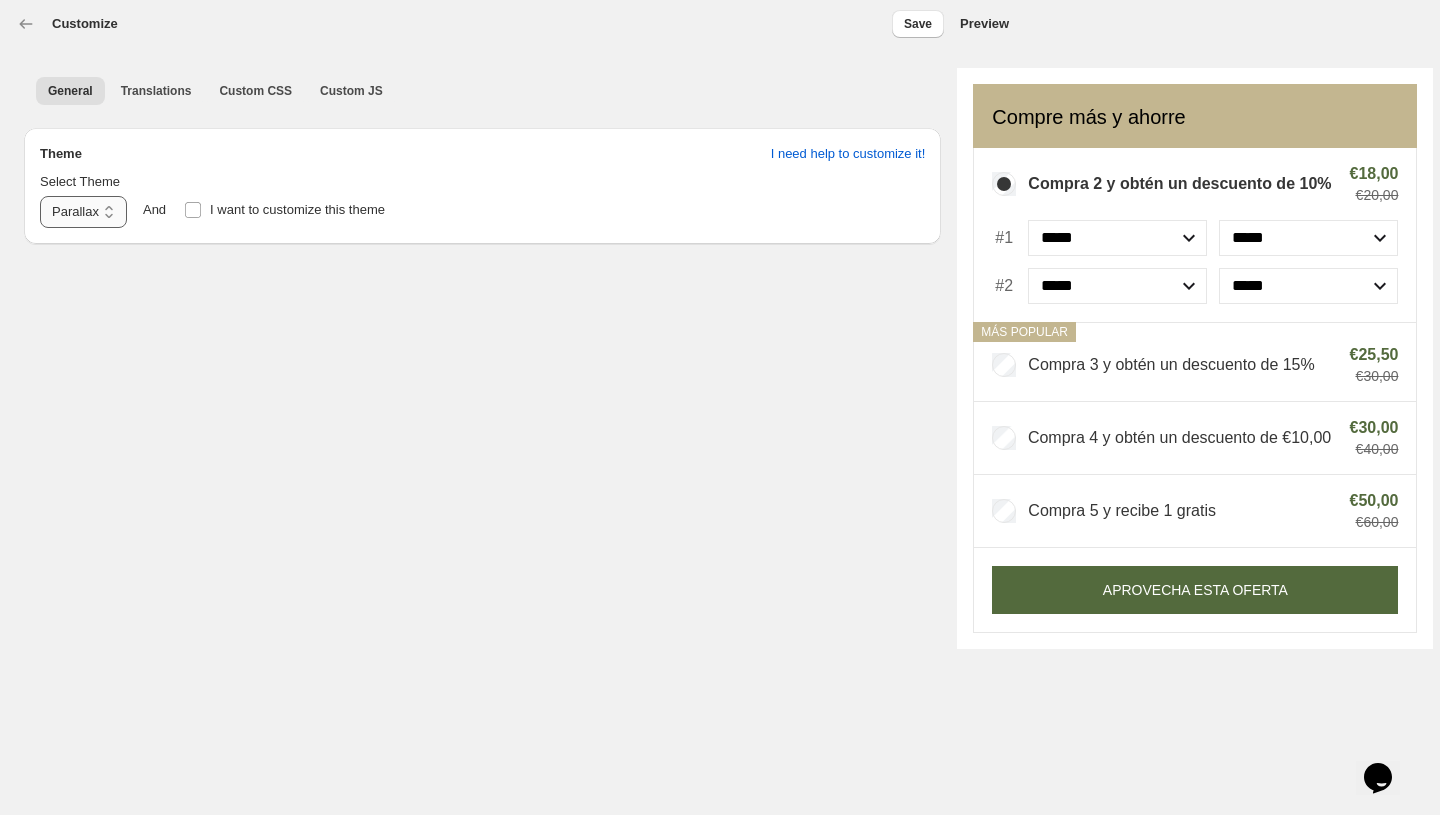 click on "**********" at bounding box center [83, 212] 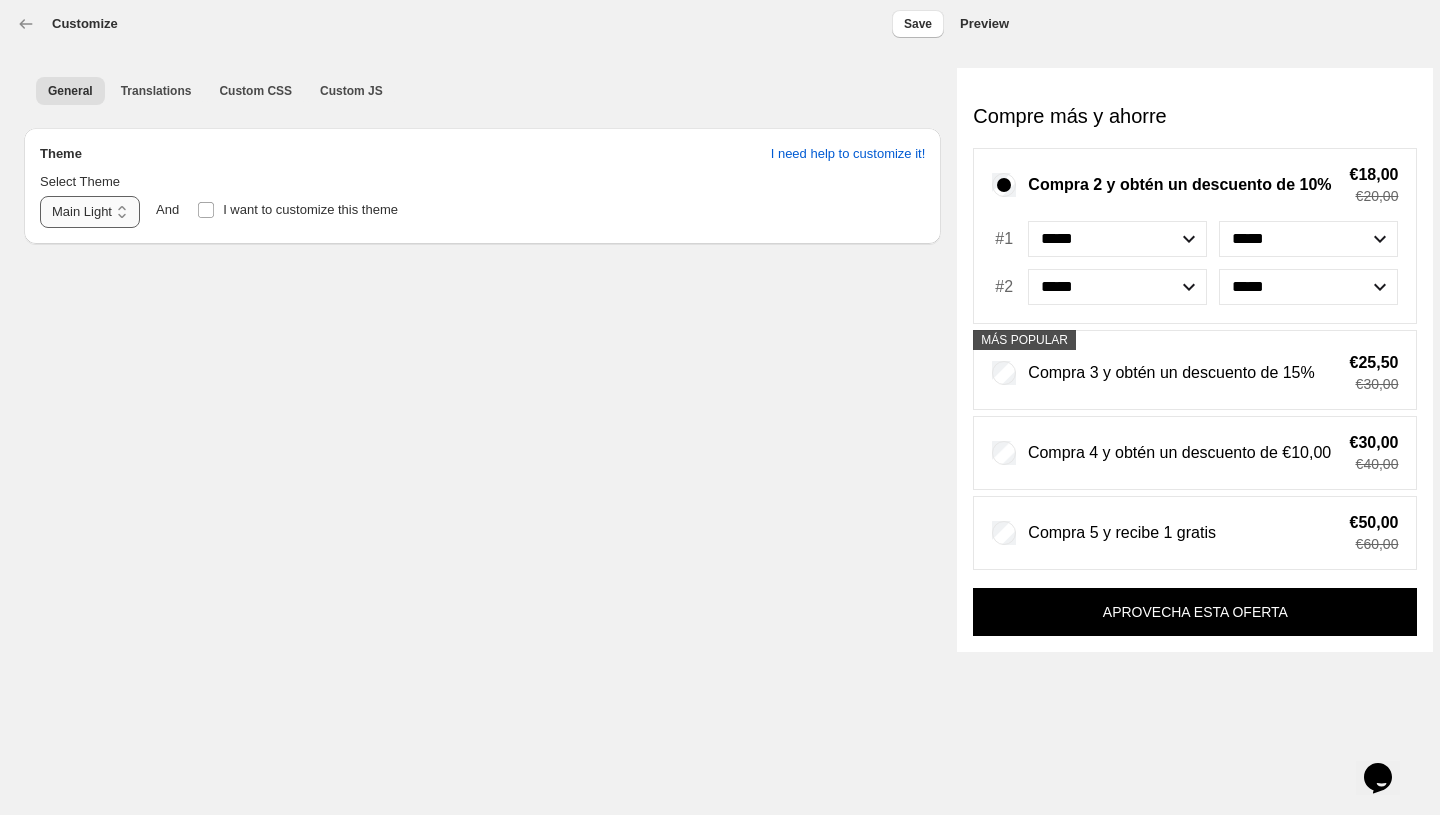 click on "**********" at bounding box center [90, 212] 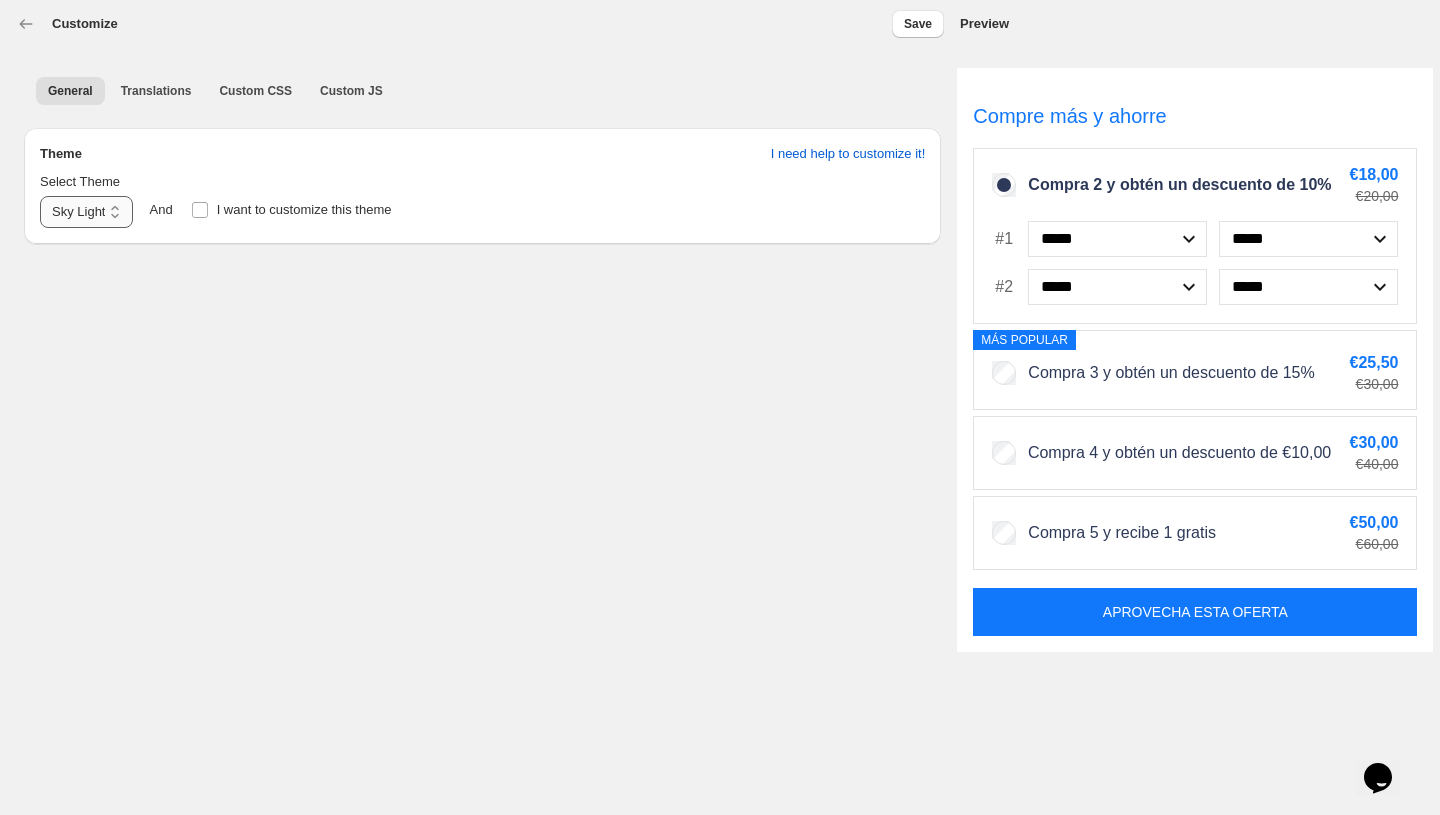 click on "**********" at bounding box center [86, 212] 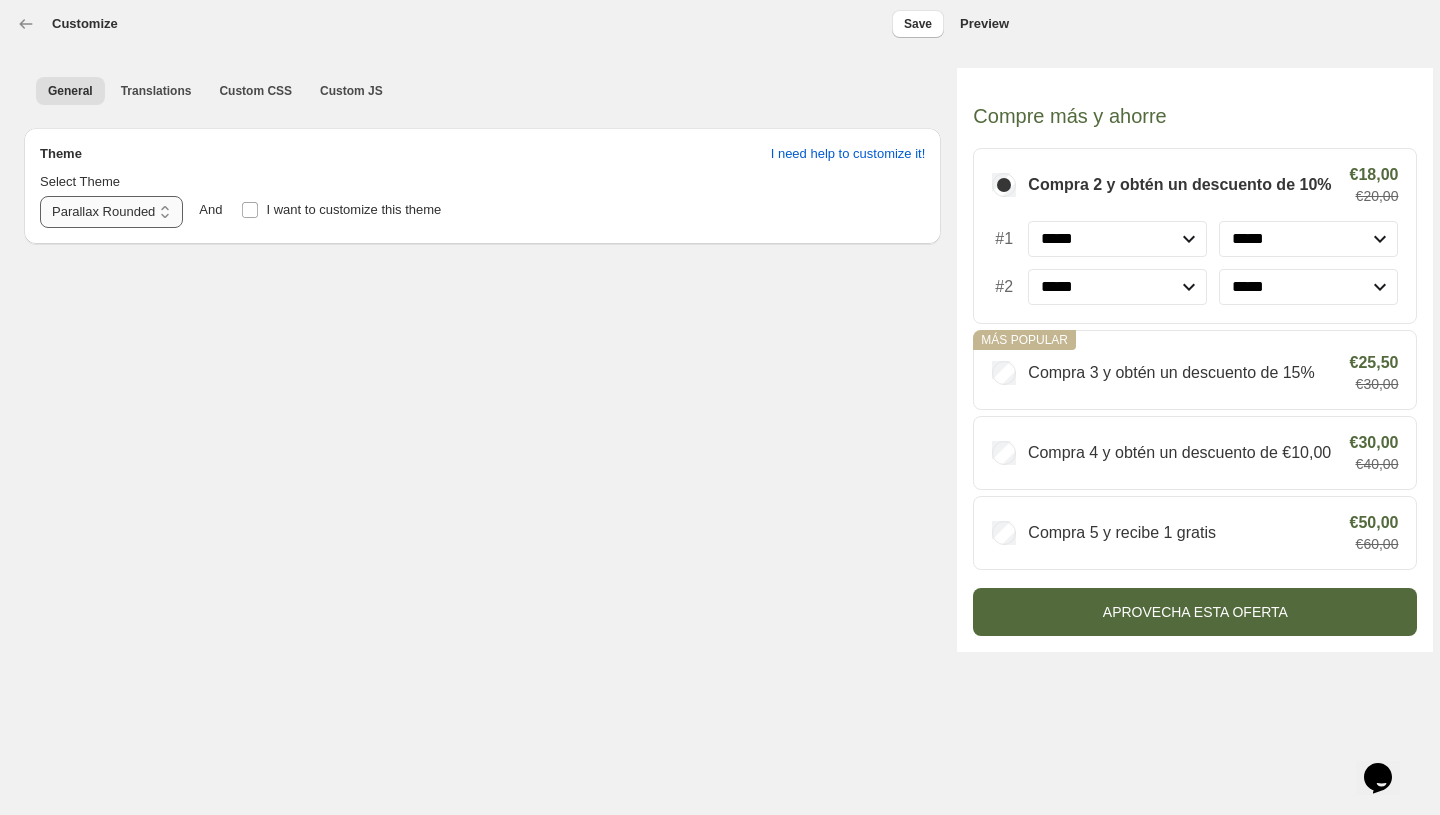 click on "**********" at bounding box center [111, 212] 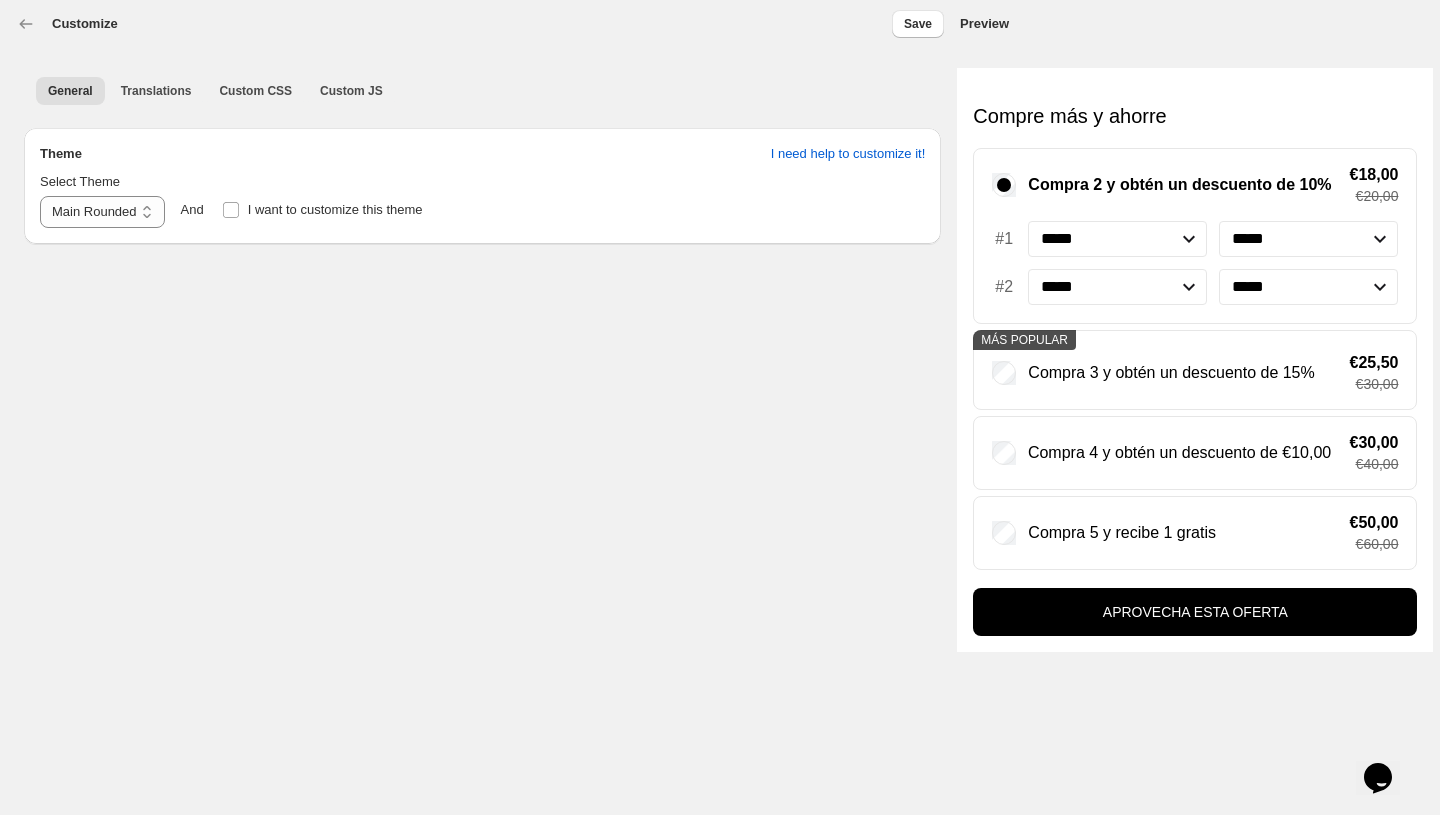 click on "Preview" at bounding box center [984, 24] 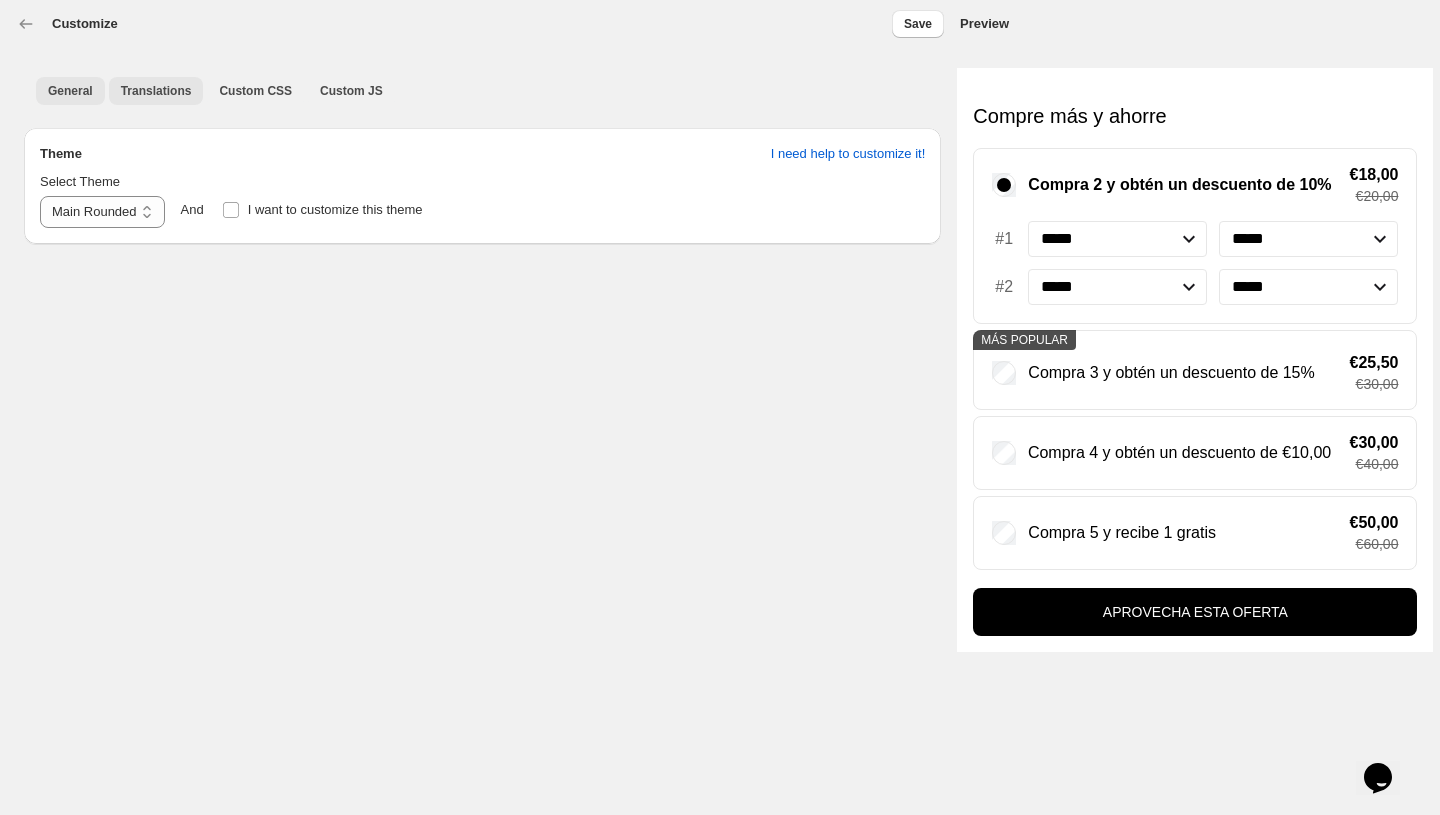 click on "Translations" at bounding box center [156, 91] 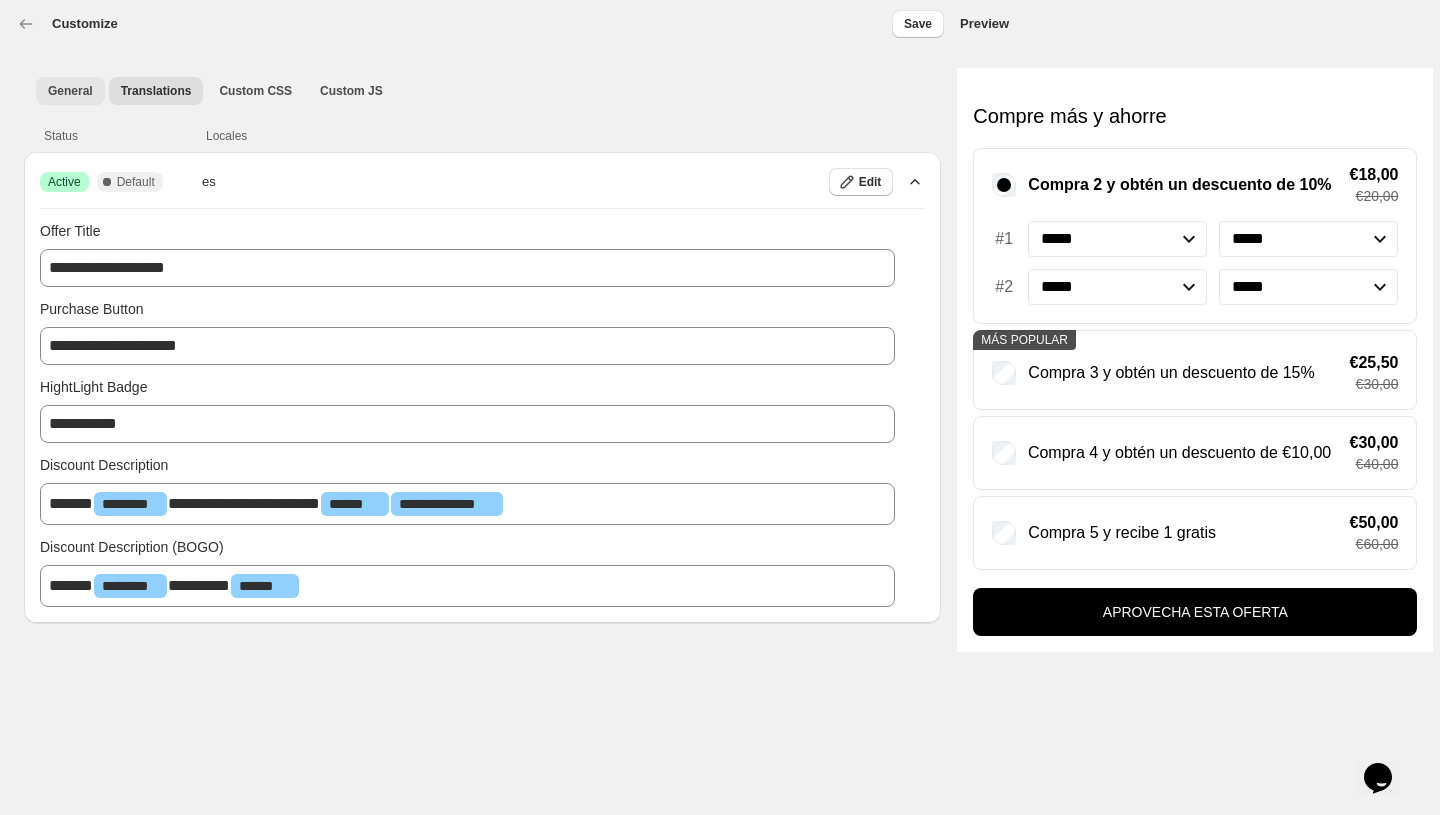 click on "General" at bounding box center (70, 91) 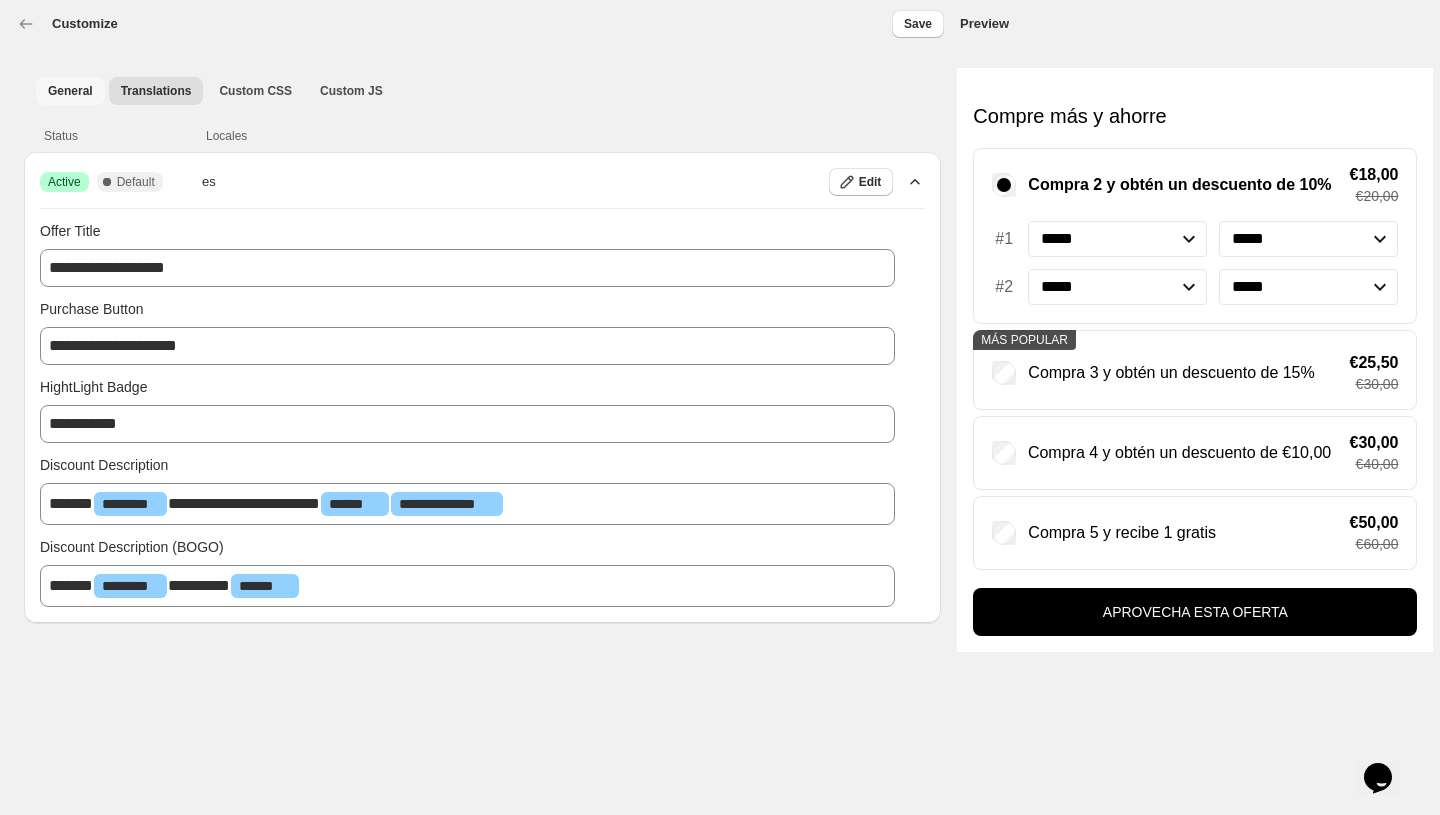select on "**********" 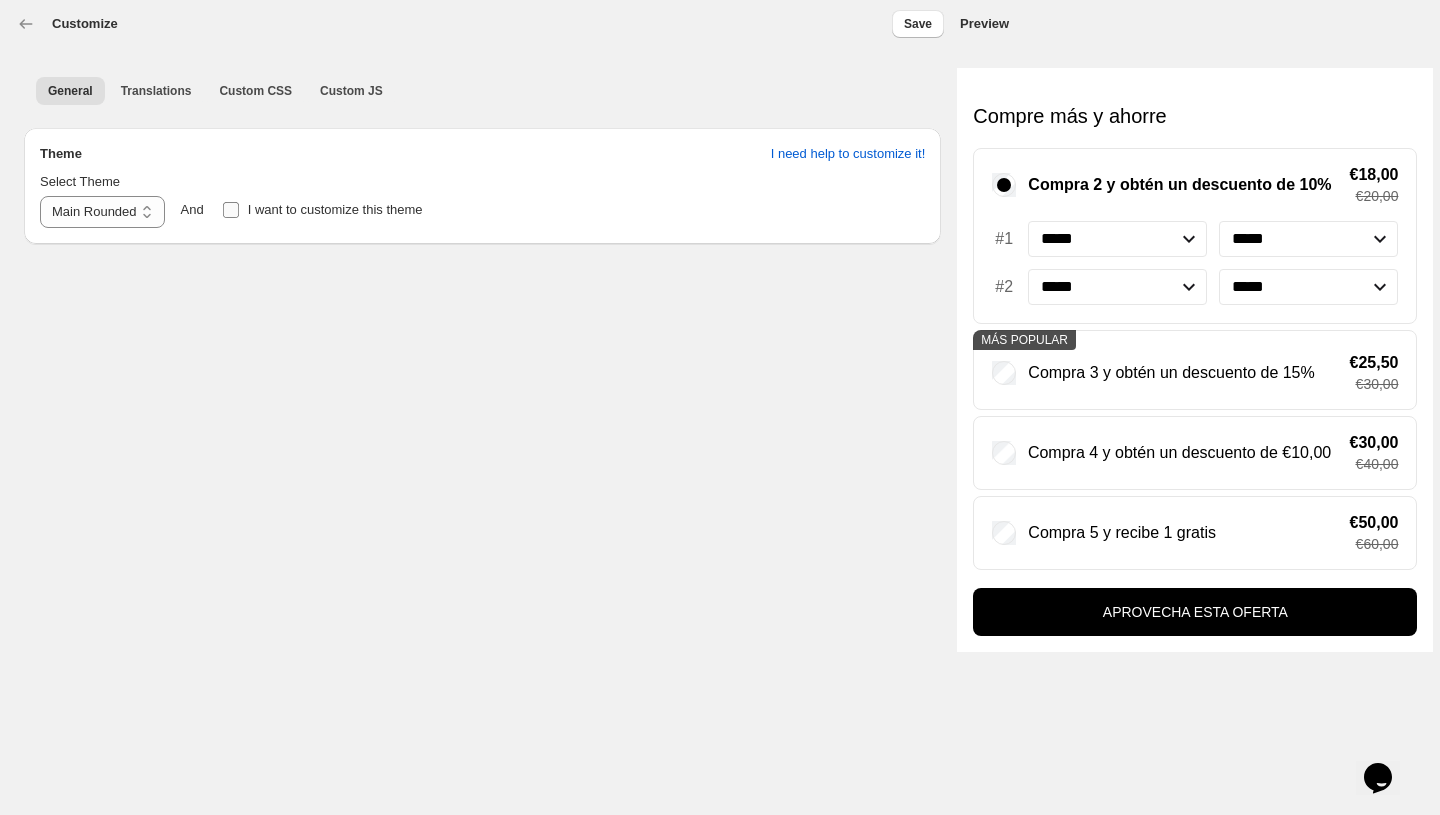 click on "I want to customize this theme" at bounding box center (322, 210) 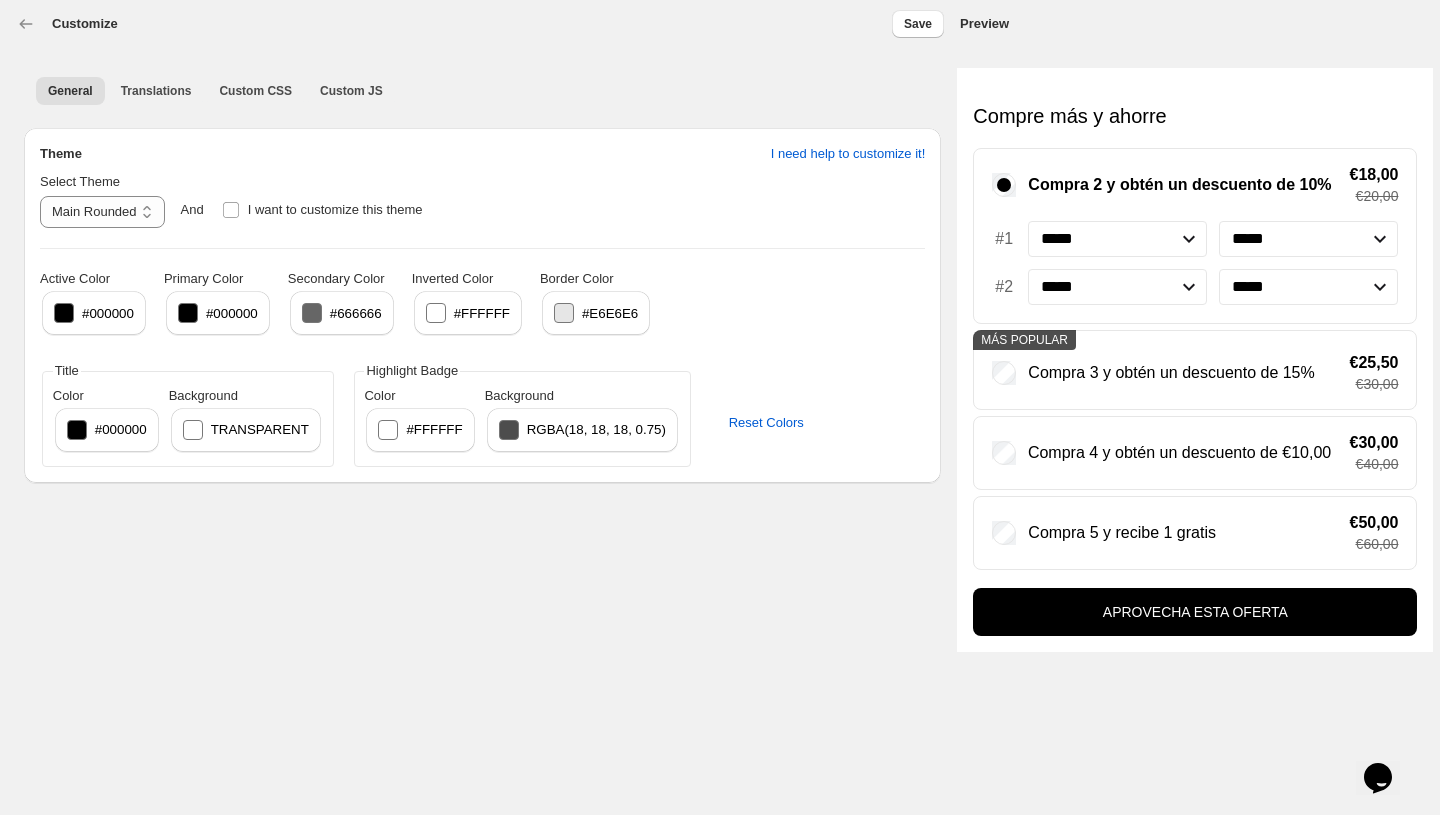 click on "#000000" at bounding box center [94, 313] 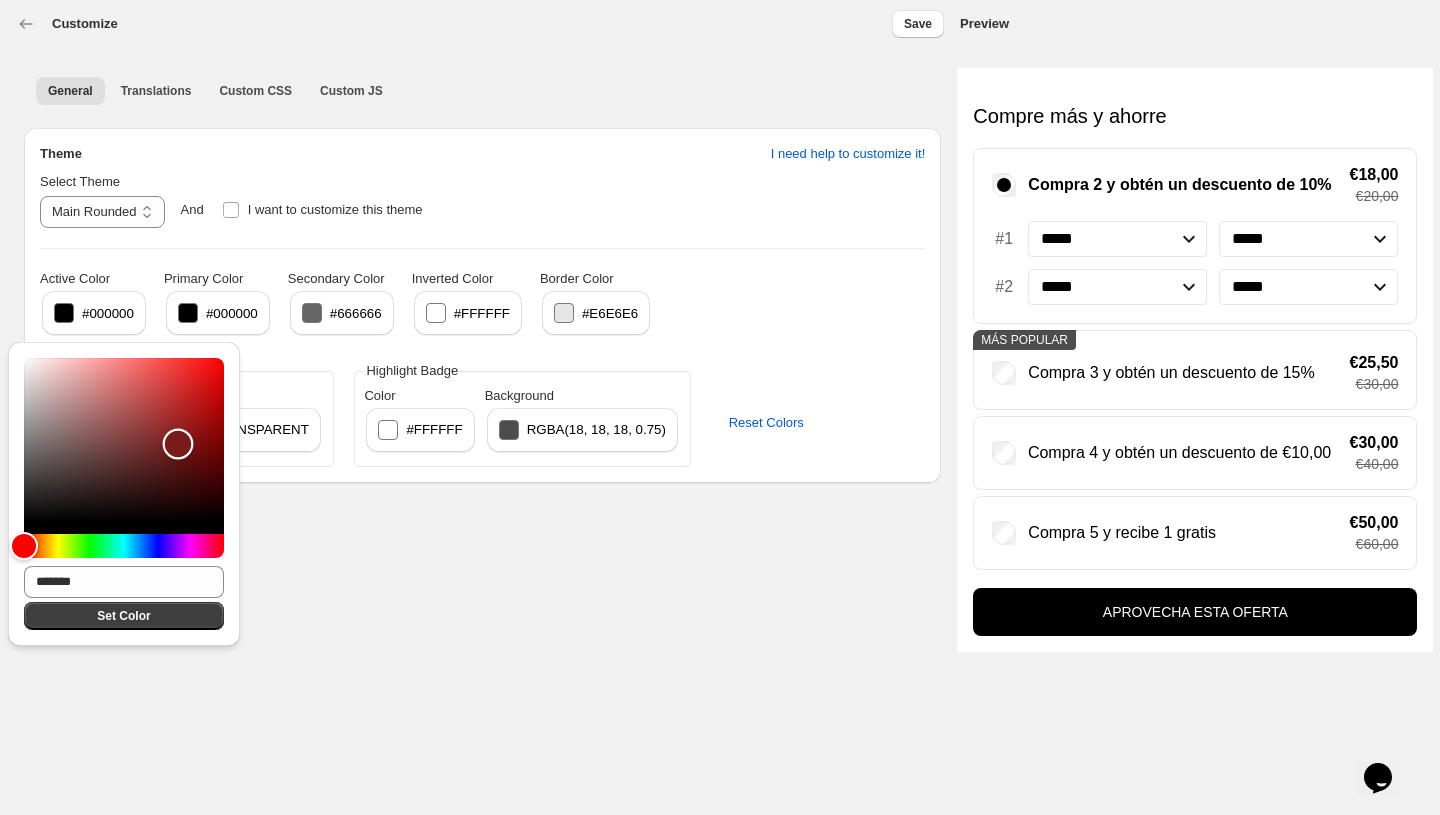 drag, startPoint x: 24, startPoint y: 521, endPoint x: 179, endPoint y: 438, distance: 175.82378 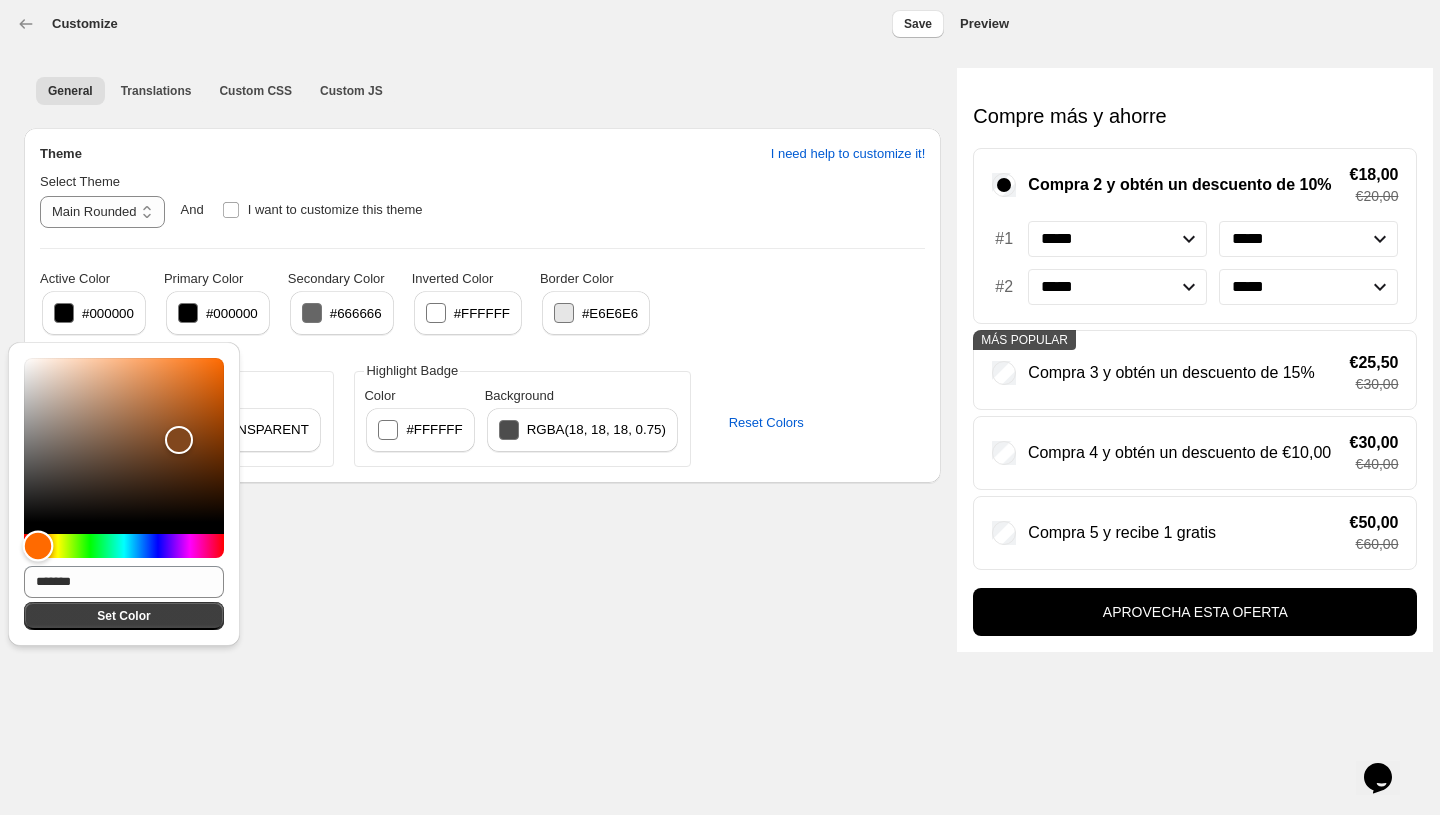 drag, startPoint x: 24, startPoint y: 546, endPoint x: 36, endPoint y: 549, distance: 12.369317 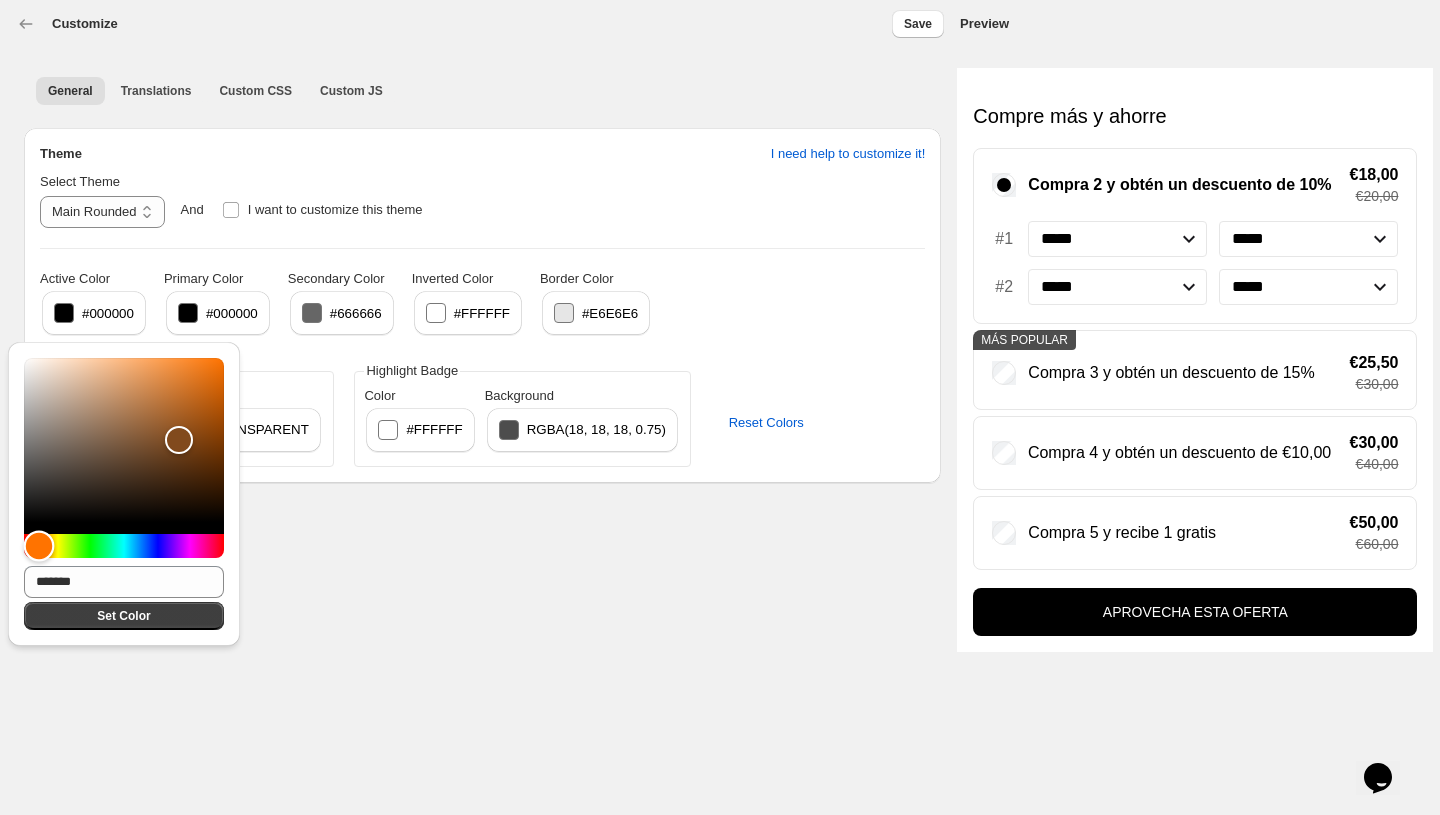 click at bounding box center [39, 546] 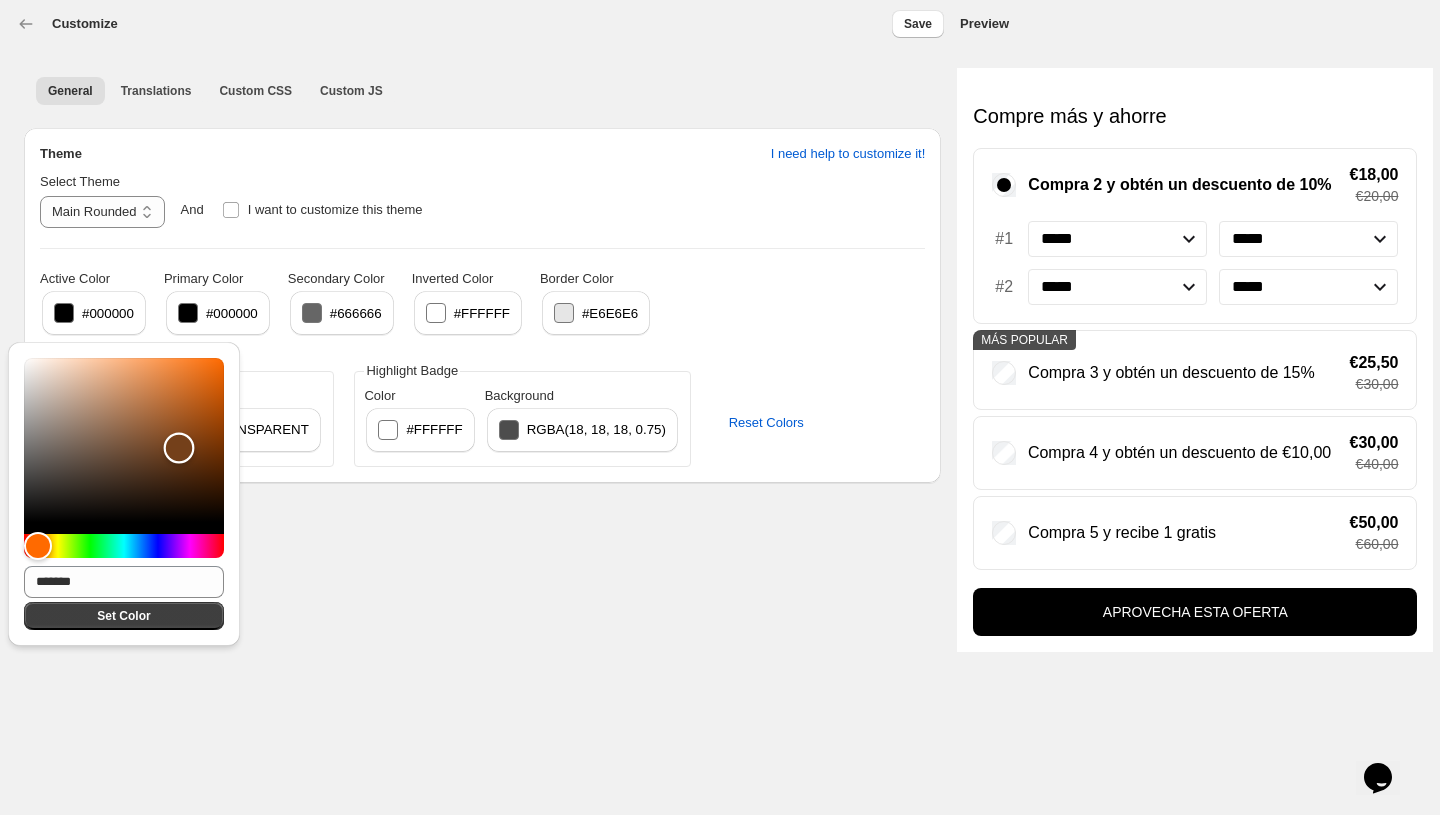 type on "*******" 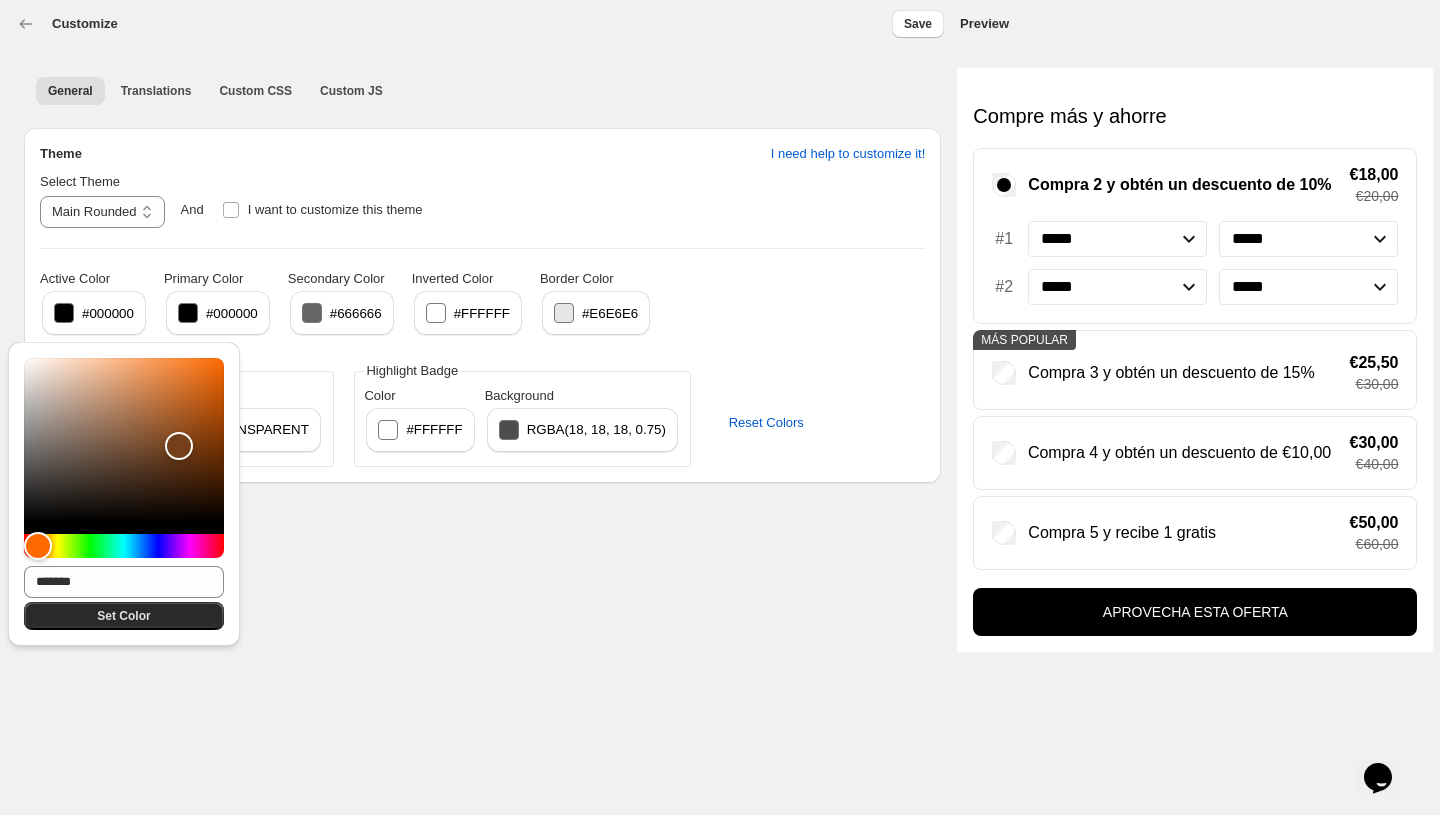 click on "Set Color" at bounding box center [123, 616] 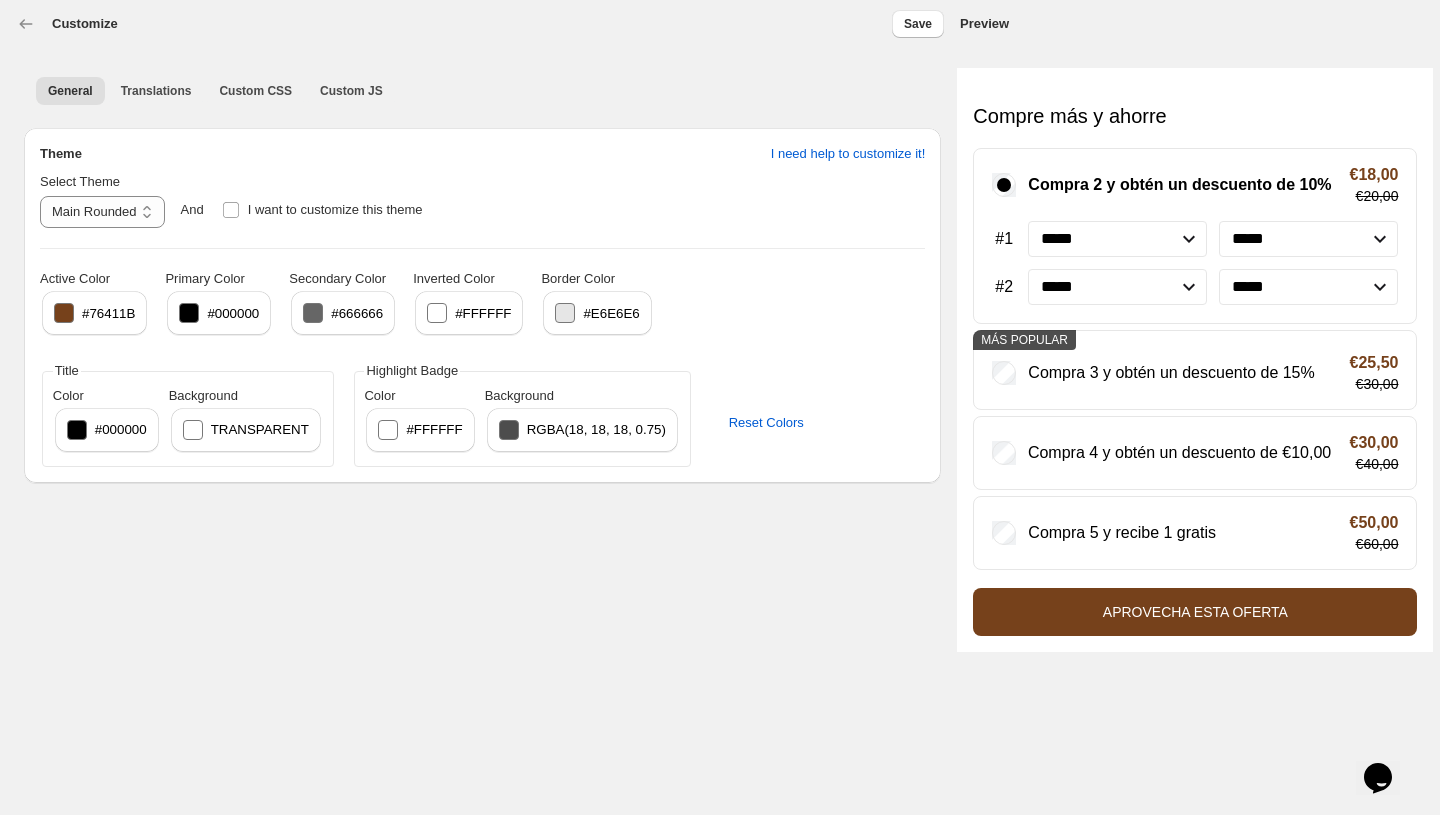 click on "#76411b" at bounding box center (94, 313) 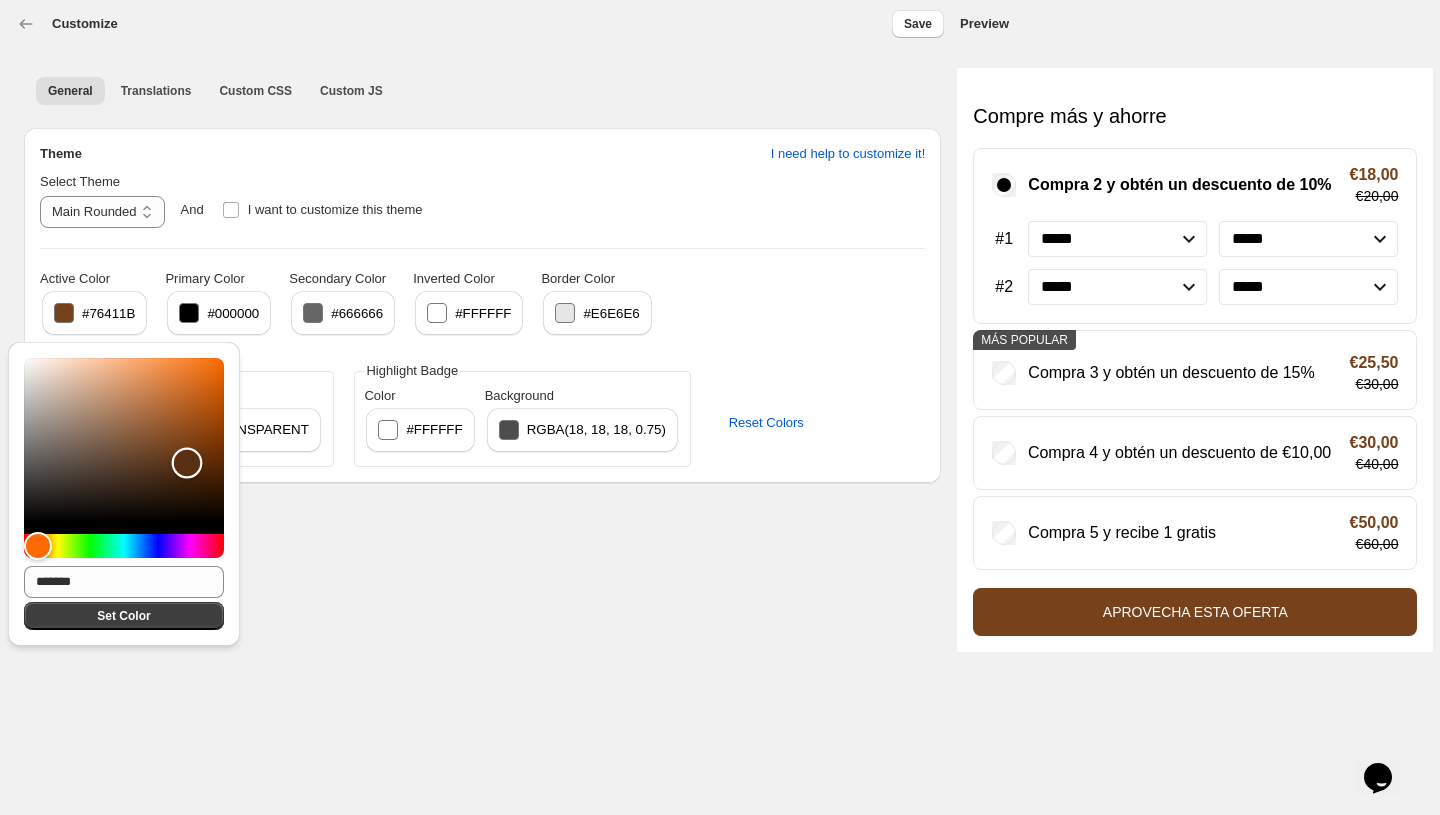 type on "*******" 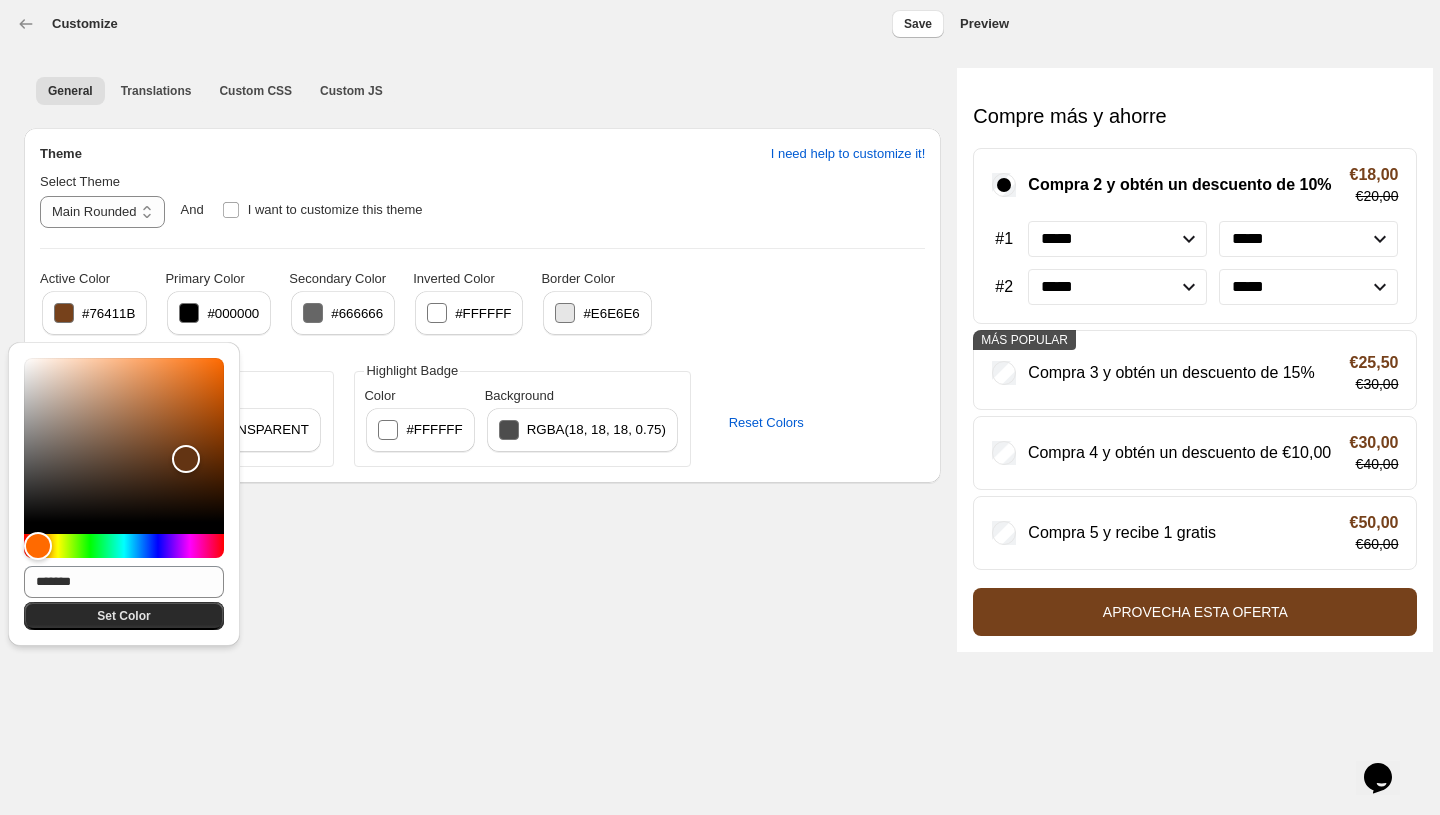 click on "Set Color" at bounding box center [123, 616] 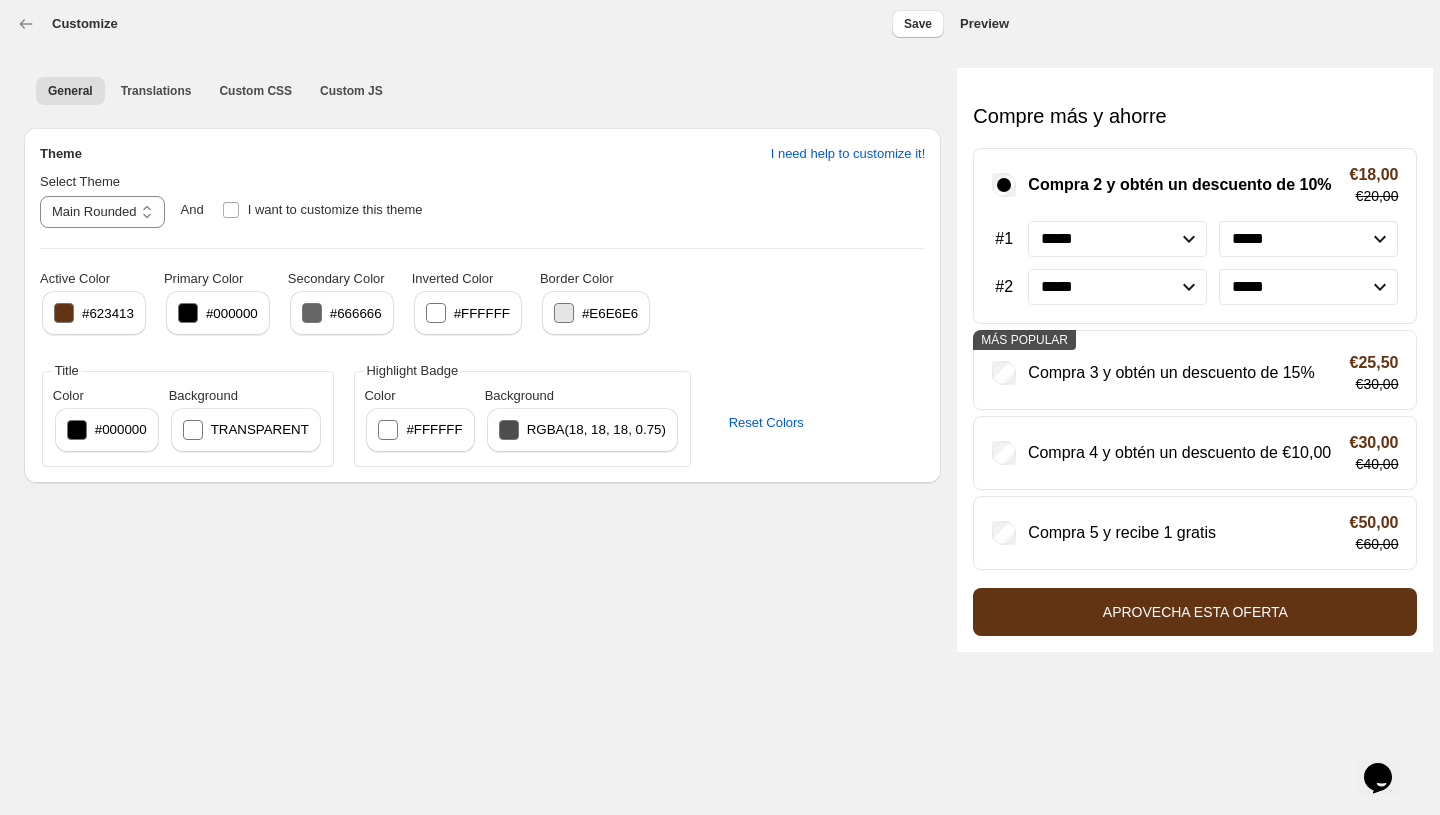 click on "#000000" at bounding box center [218, 313] 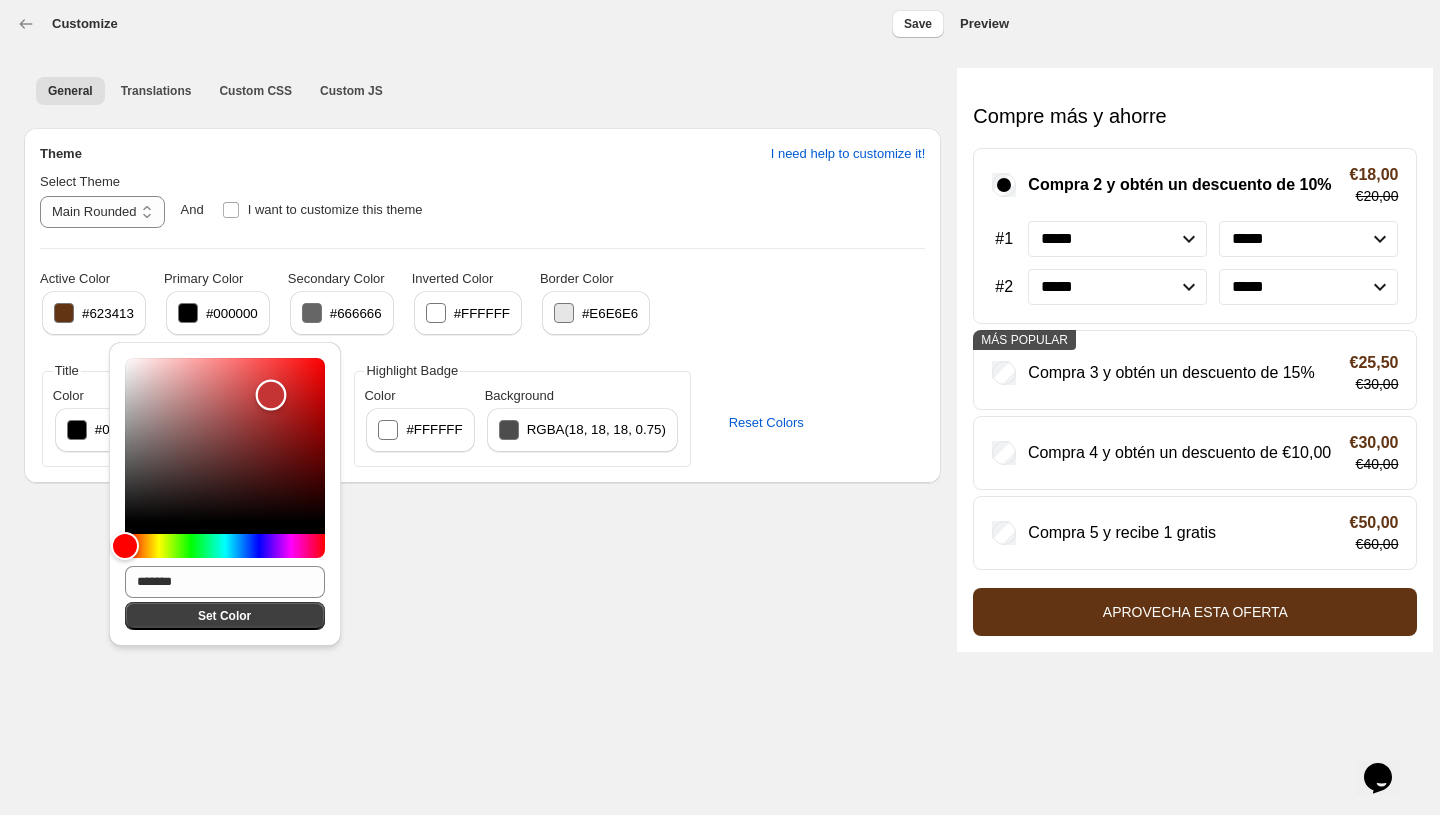 drag, startPoint x: 120, startPoint y: 522, endPoint x: 272, endPoint y: 395, distance: 198.07321 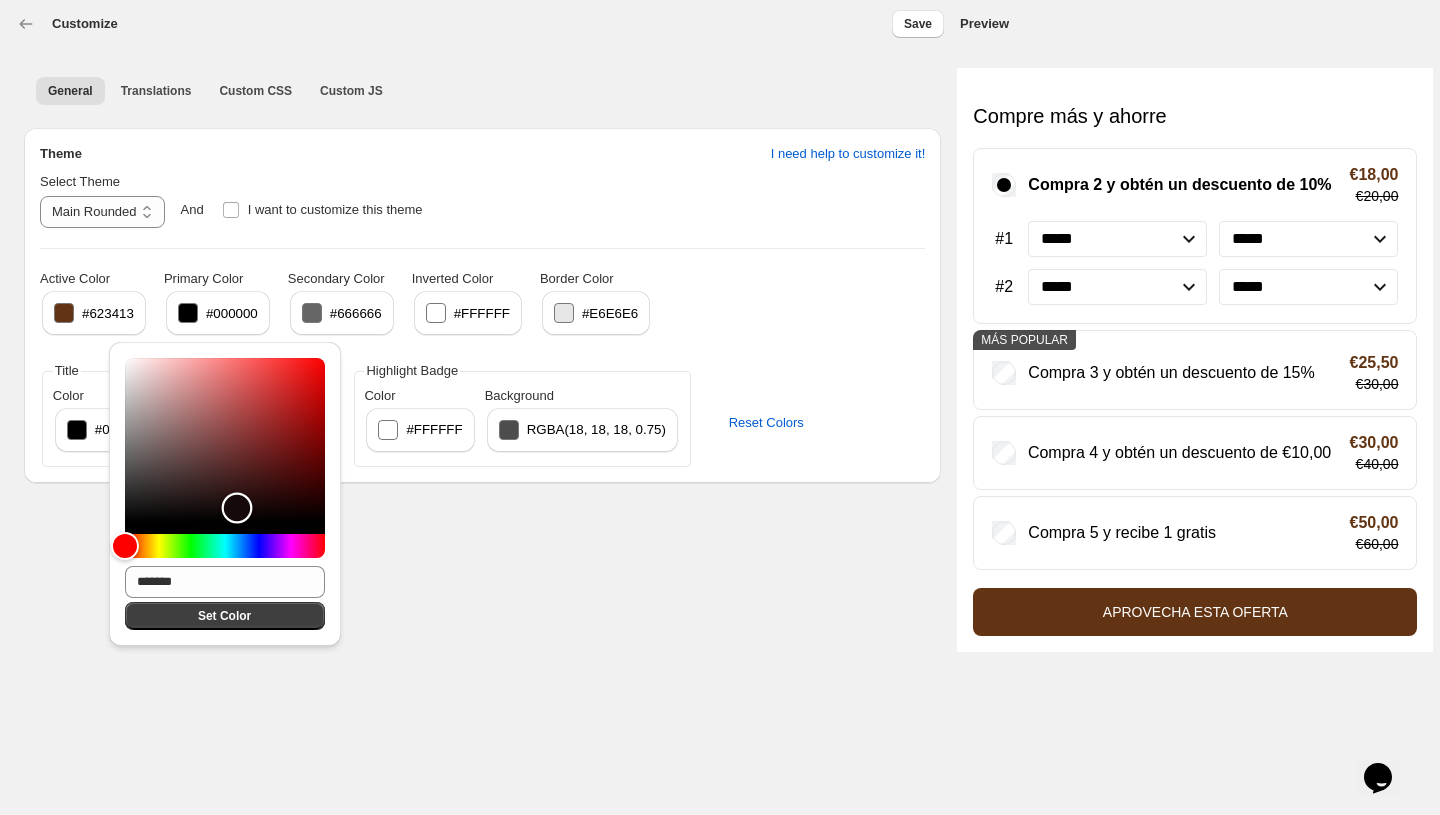 type on "*******" 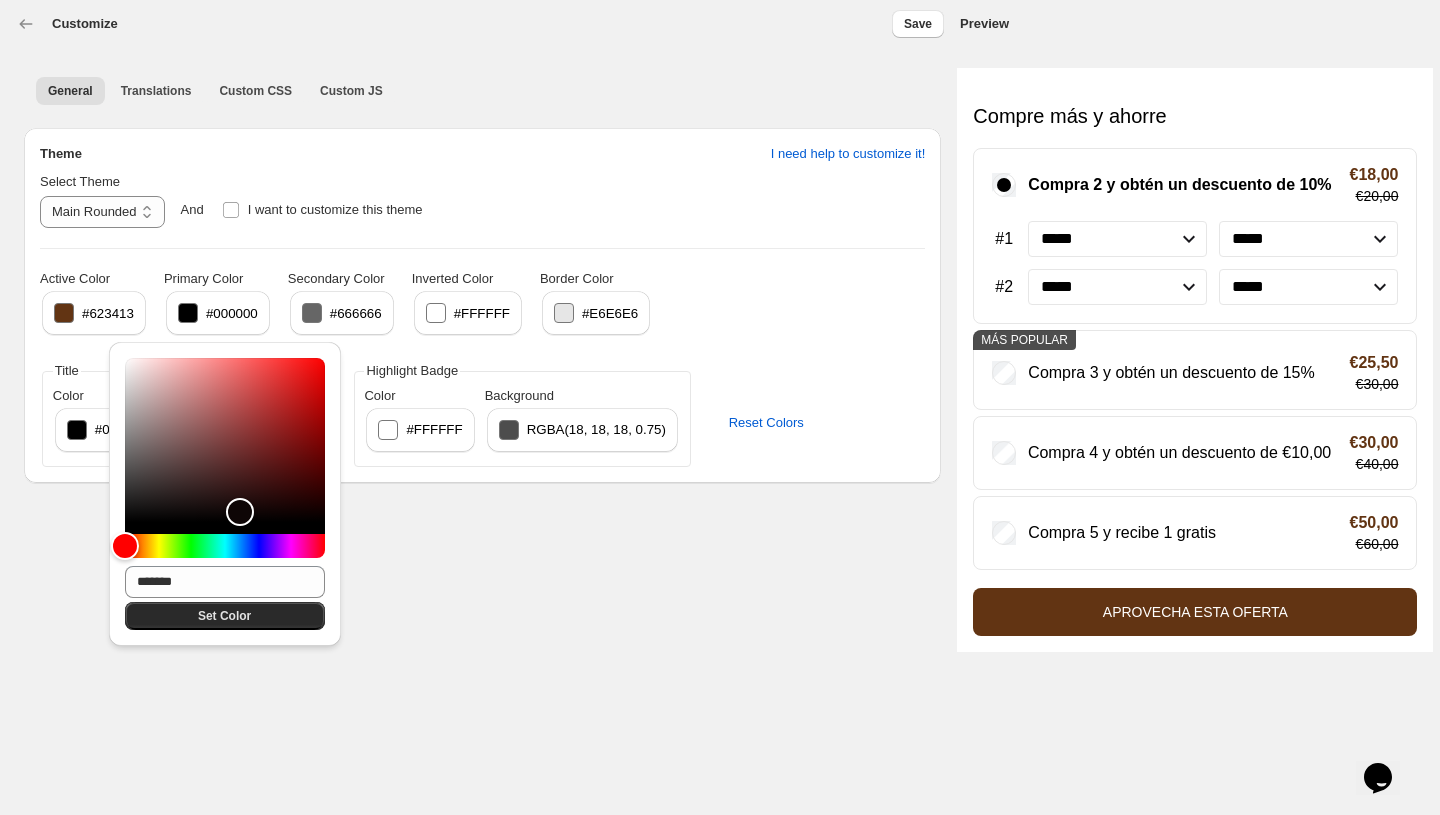 click on "Set Color" at bounding box center [224, 616] 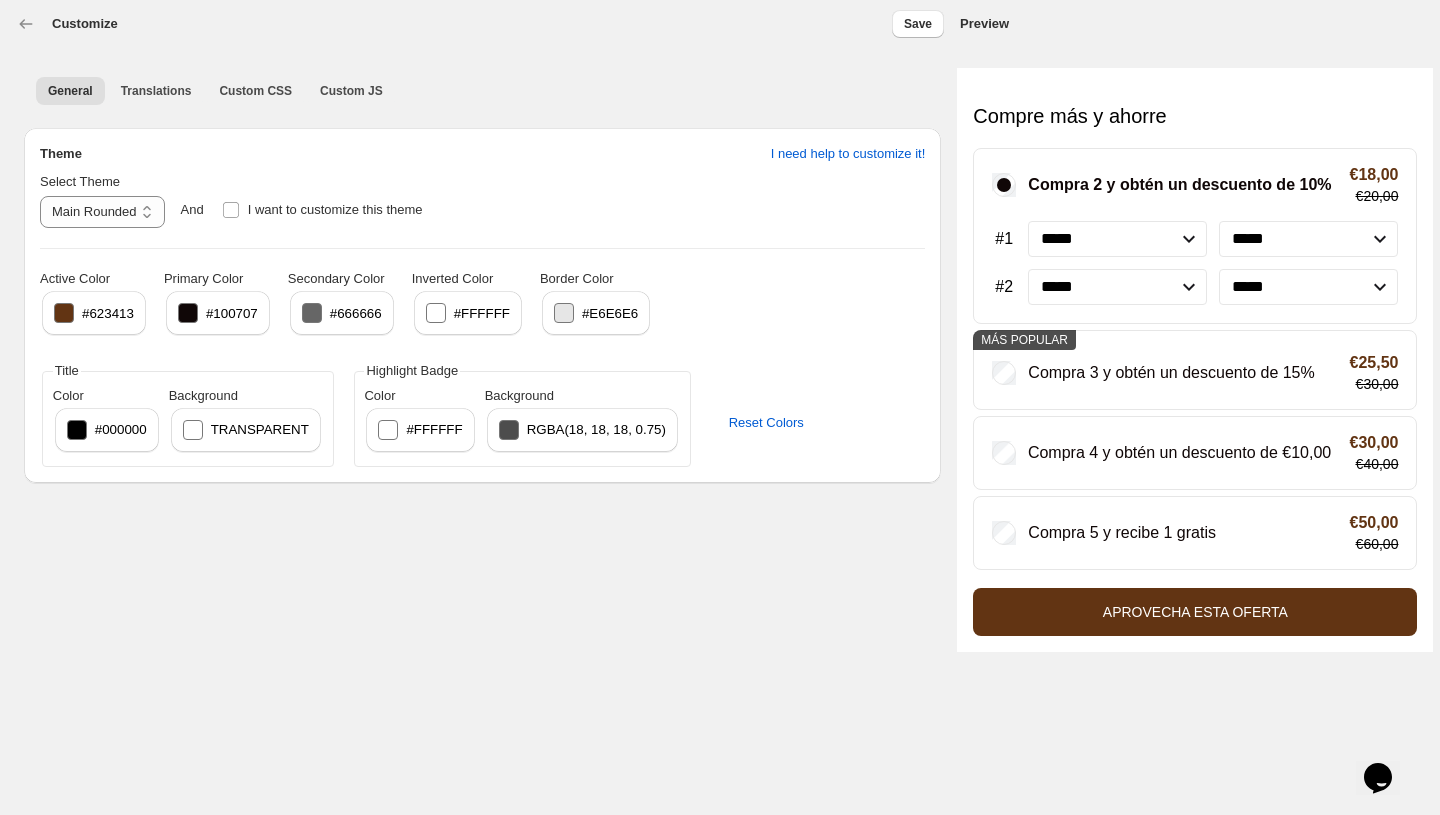 click on "#623413" at bounding box center (94, 313) 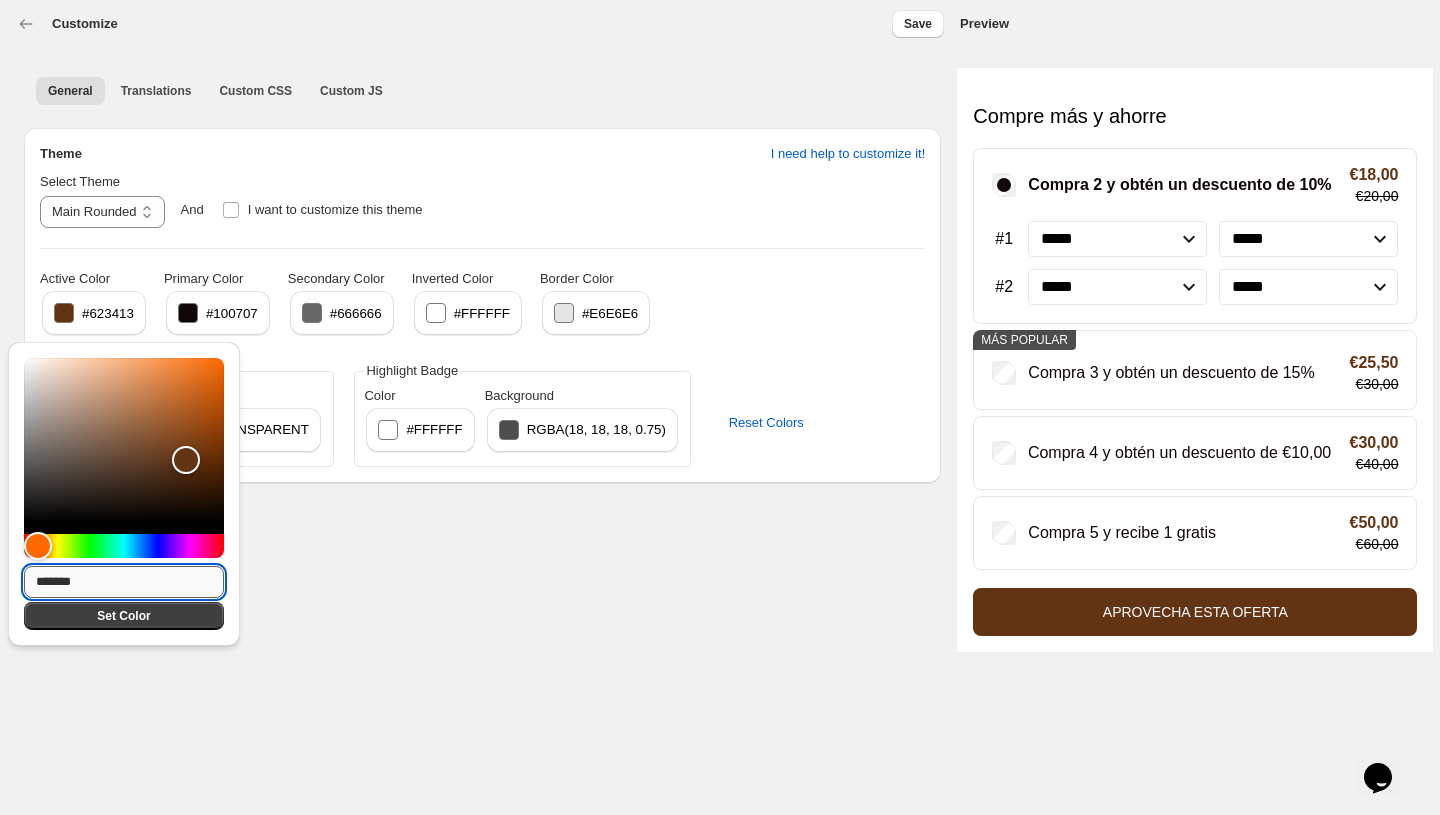 drag, startPoint x: 107, startPoint y: 588, endPoint x: 27, endPoint y: 581, distance: 80.305664 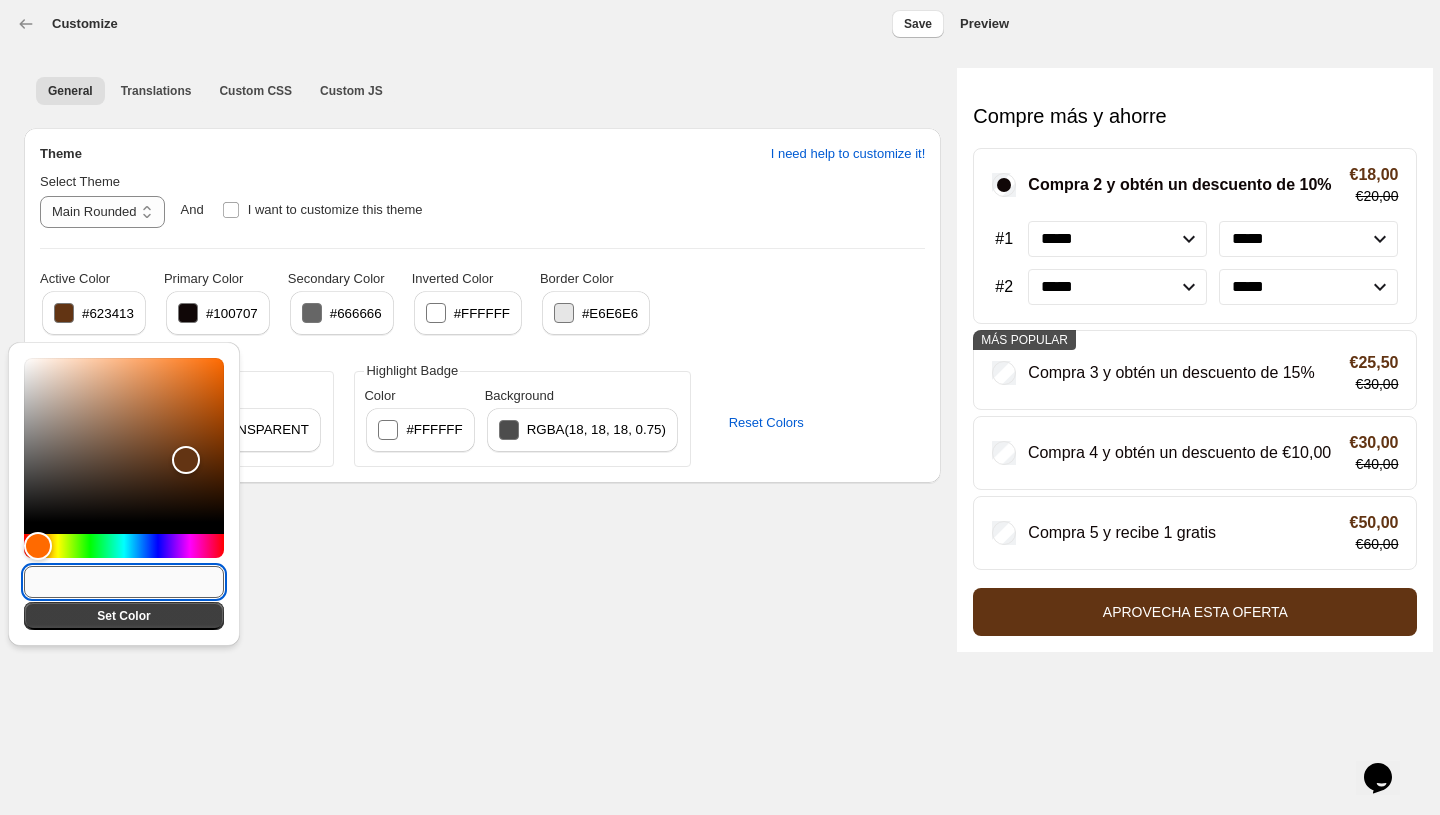 paste on "*********" 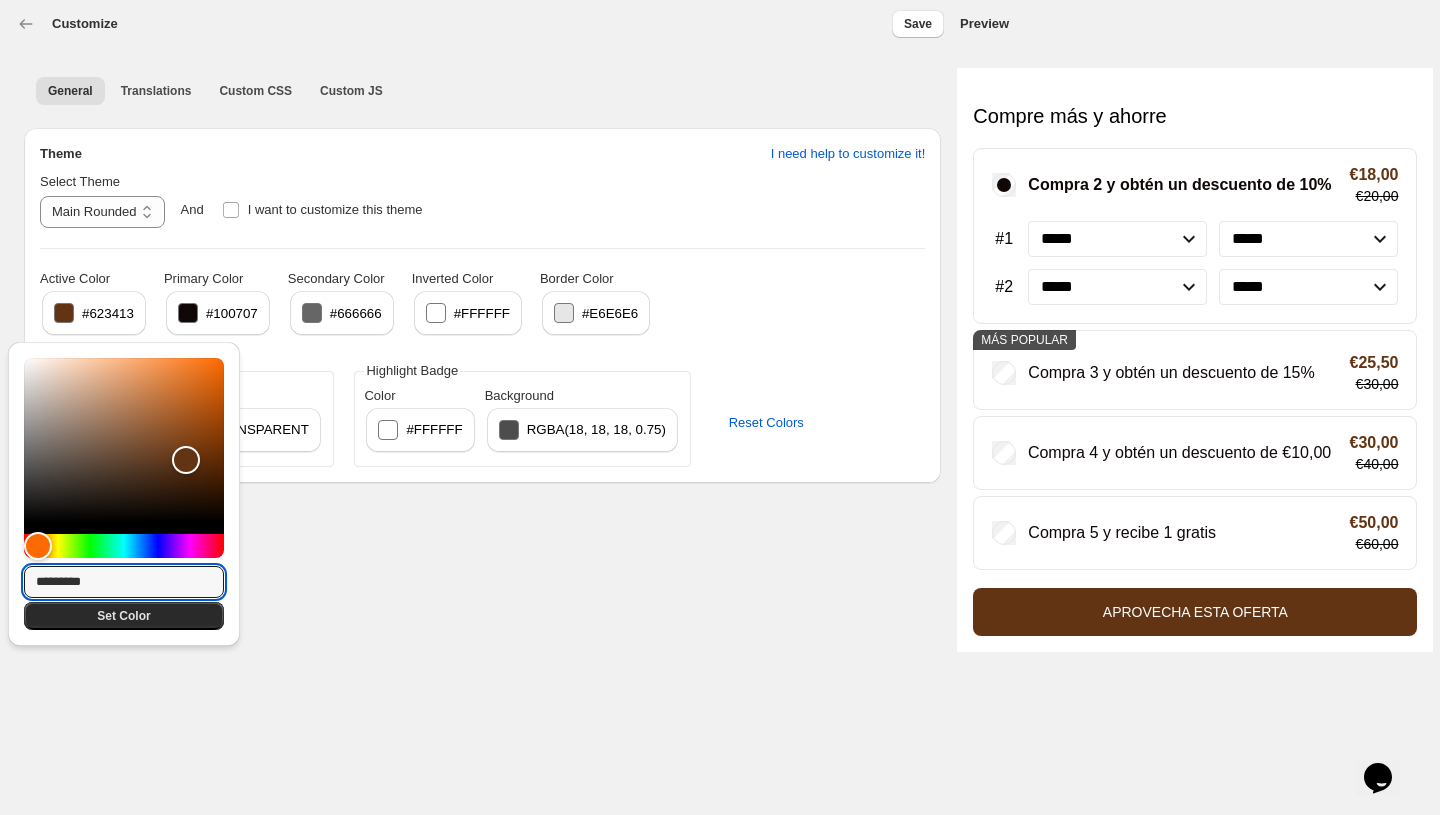 type on "*********" 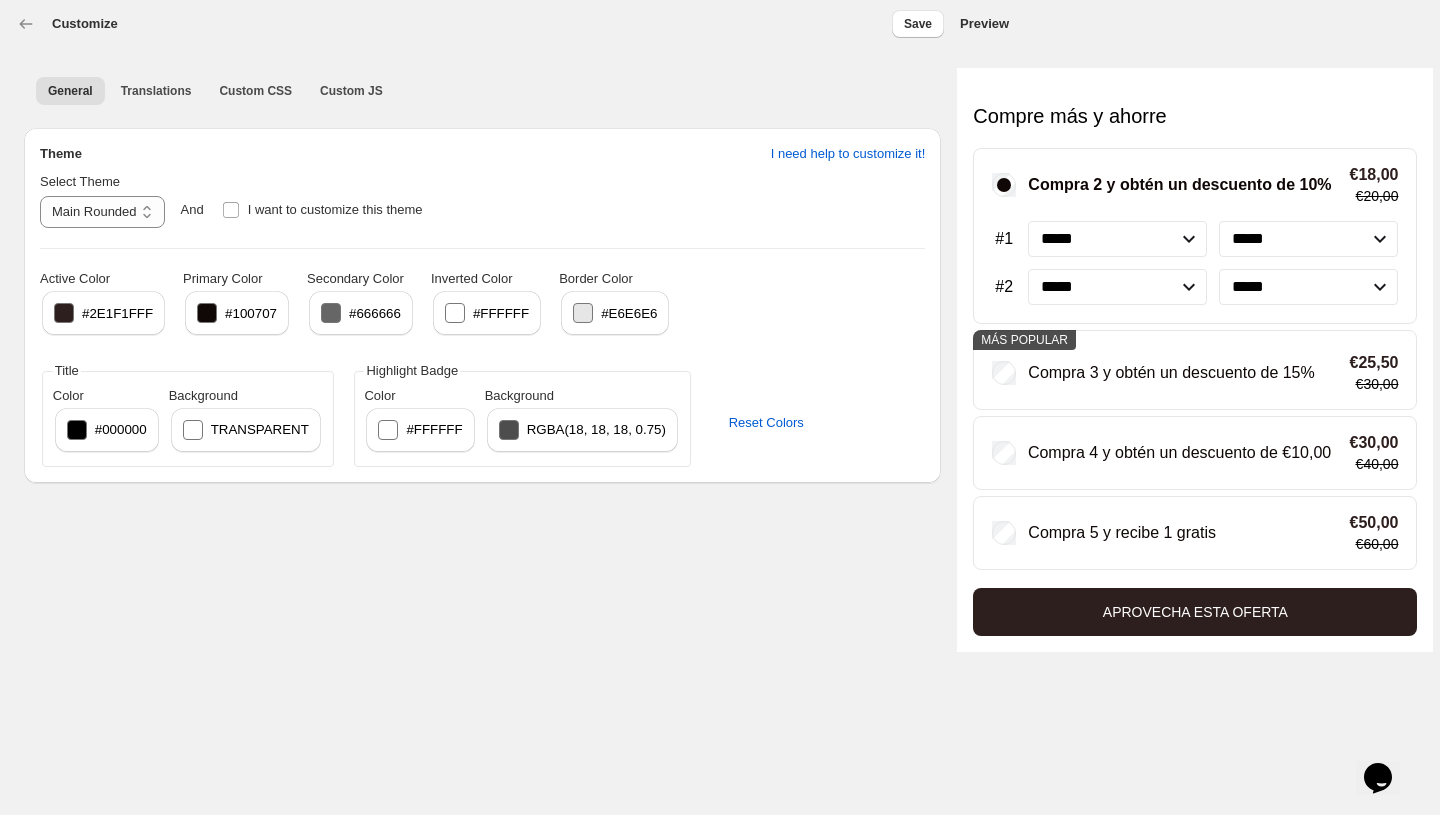 click on "#000000" at bounding box center [121, 429] 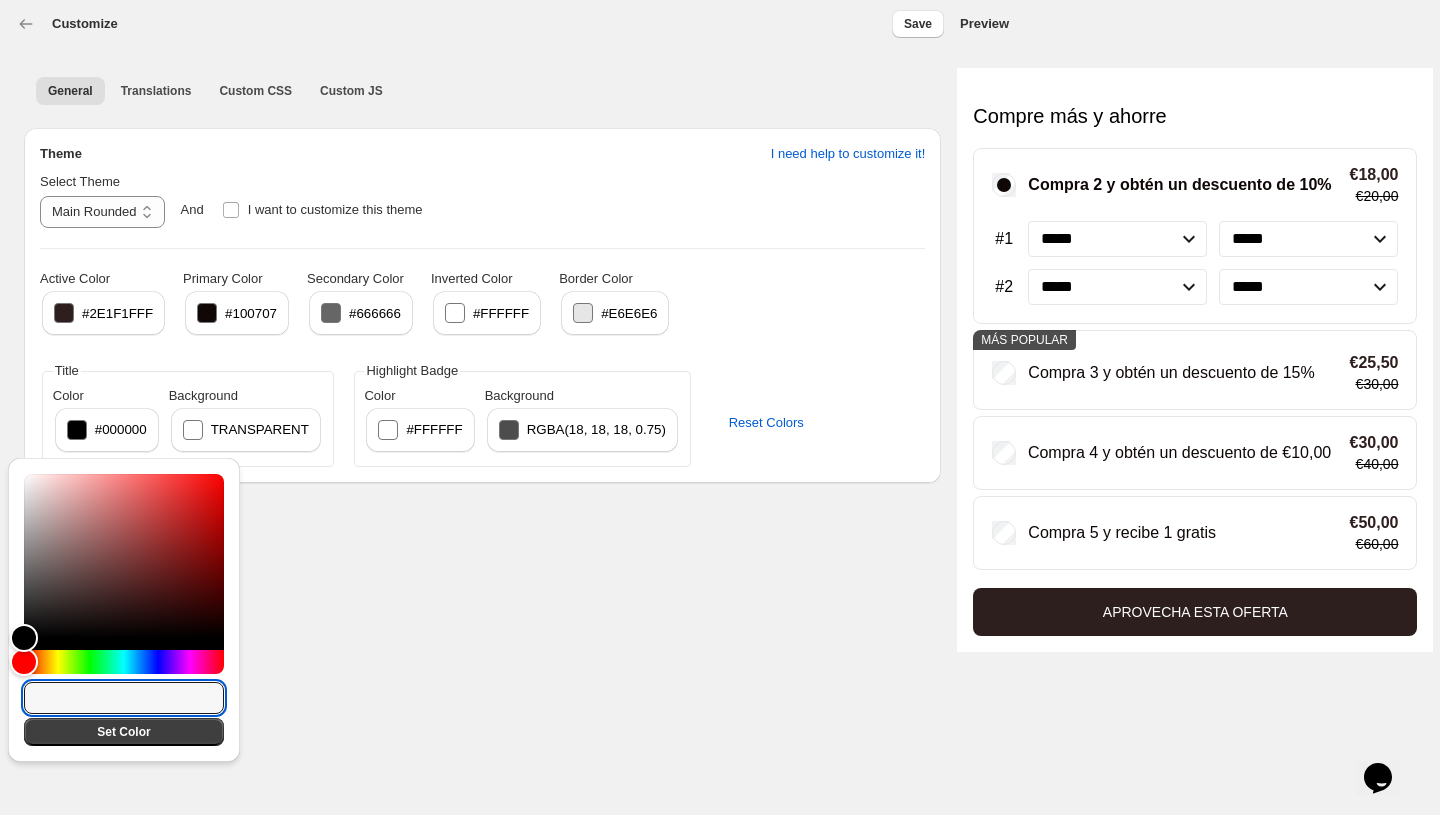 paste on "*********" 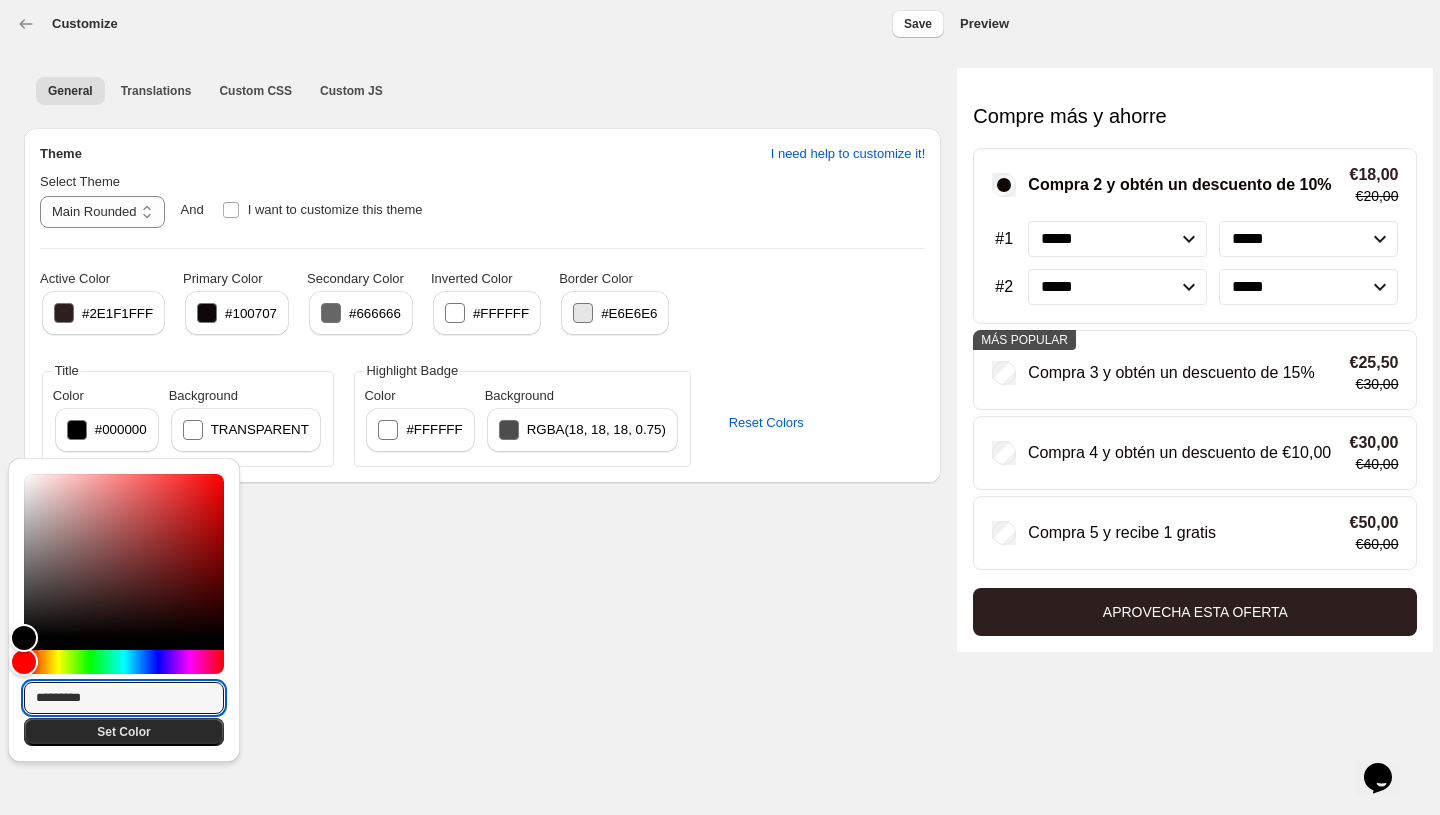 type on "*********" 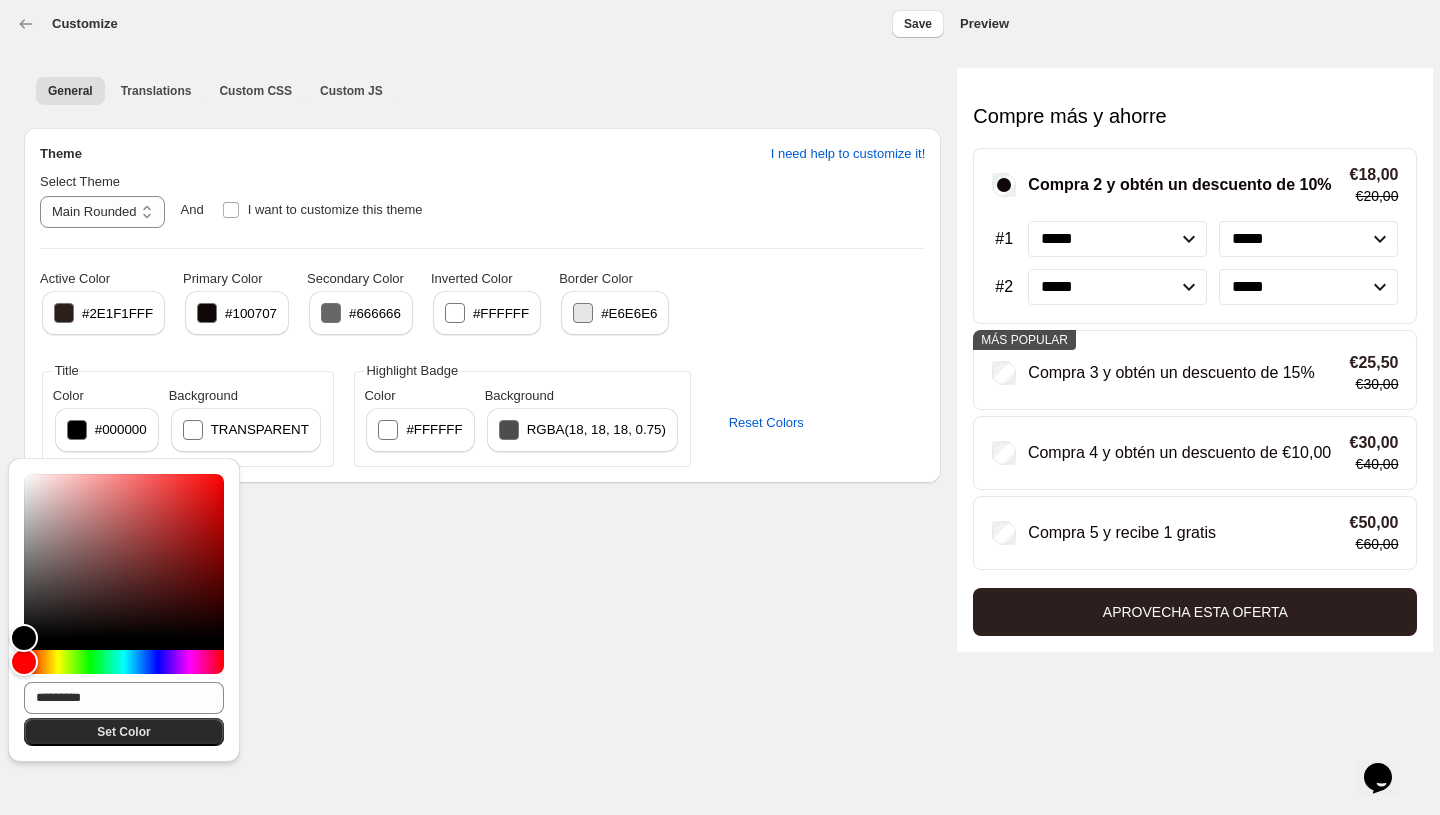 click on "Set Color" at bounding box center (124, 732) 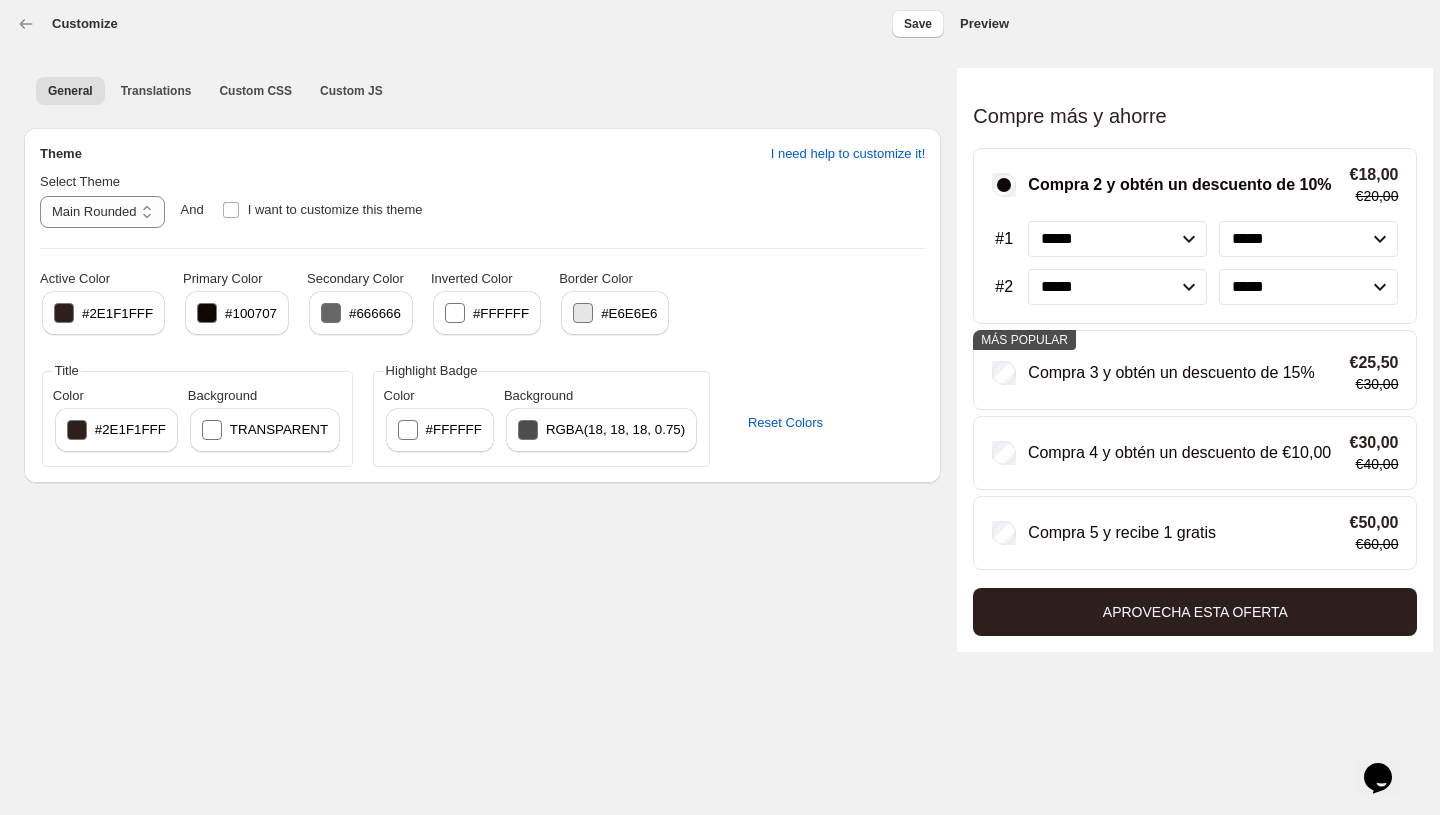 click on "transparent" at bounding box center [279, 429] 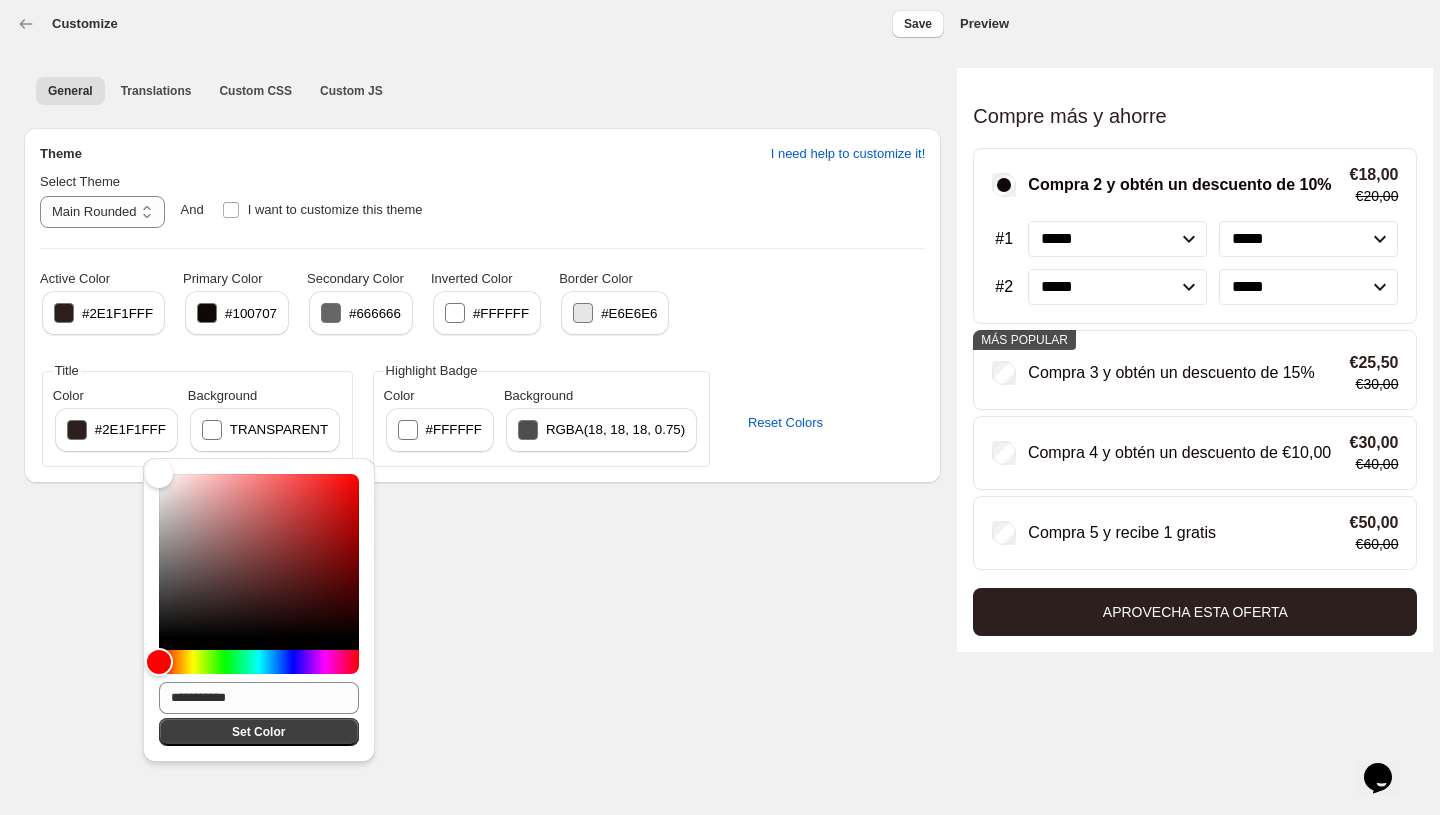 click on "**********" at bounding box center [720, 407] 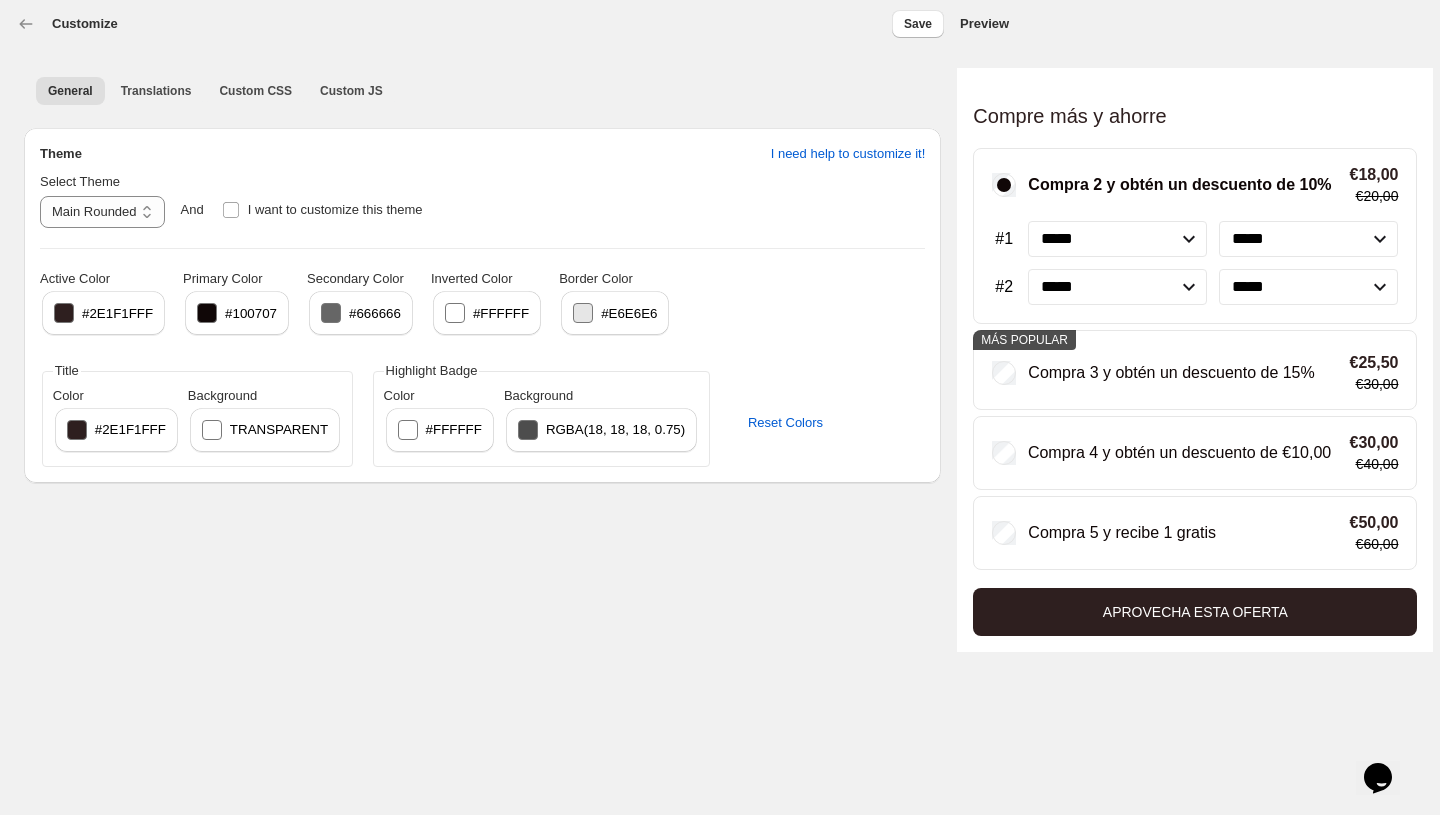 click on "***** *****" at bounding box center (1117, 239) 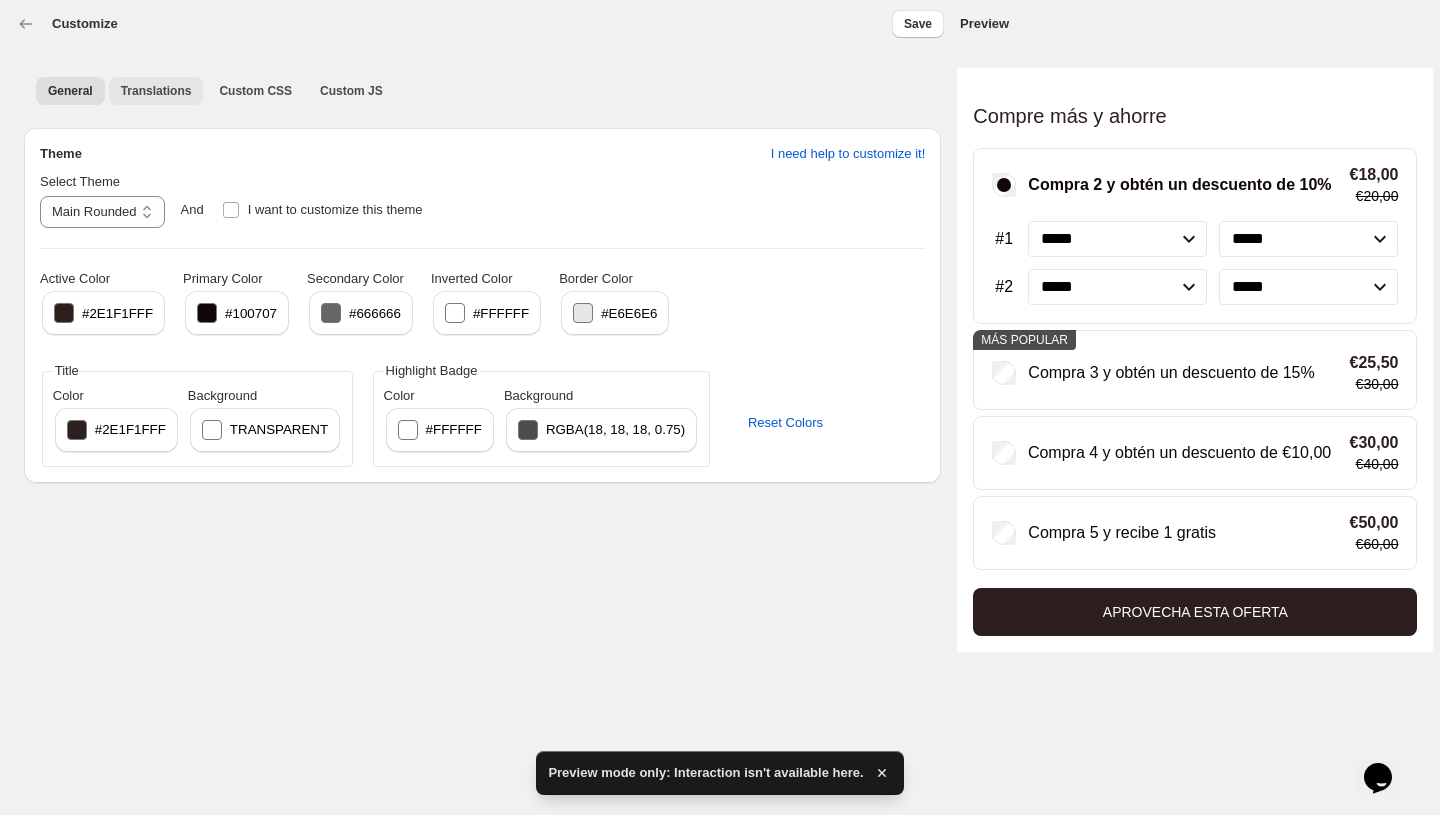 click on "Translations" at bounding box center (156, 91) 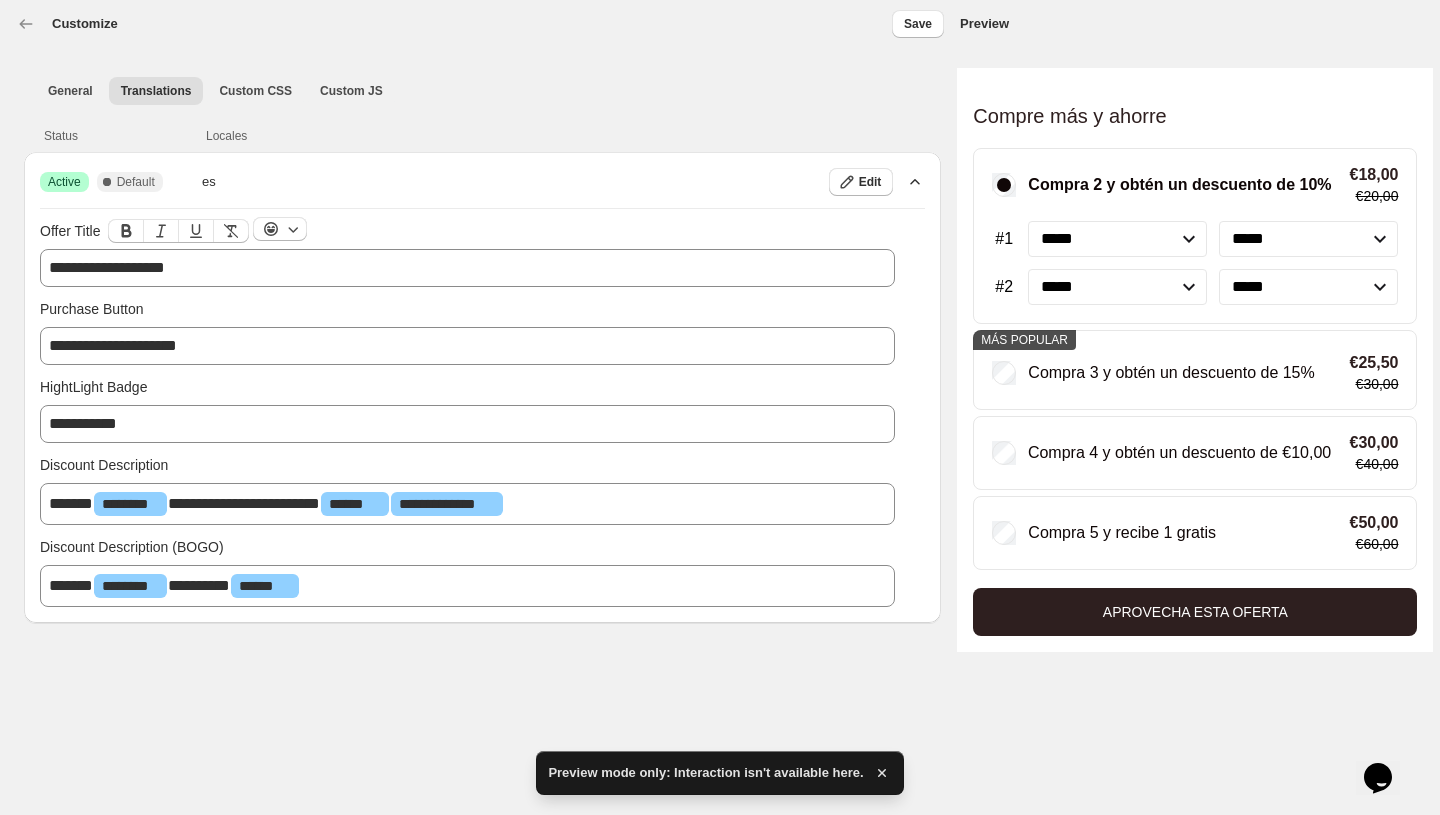click on "**********" at bounding box center (467, 268) 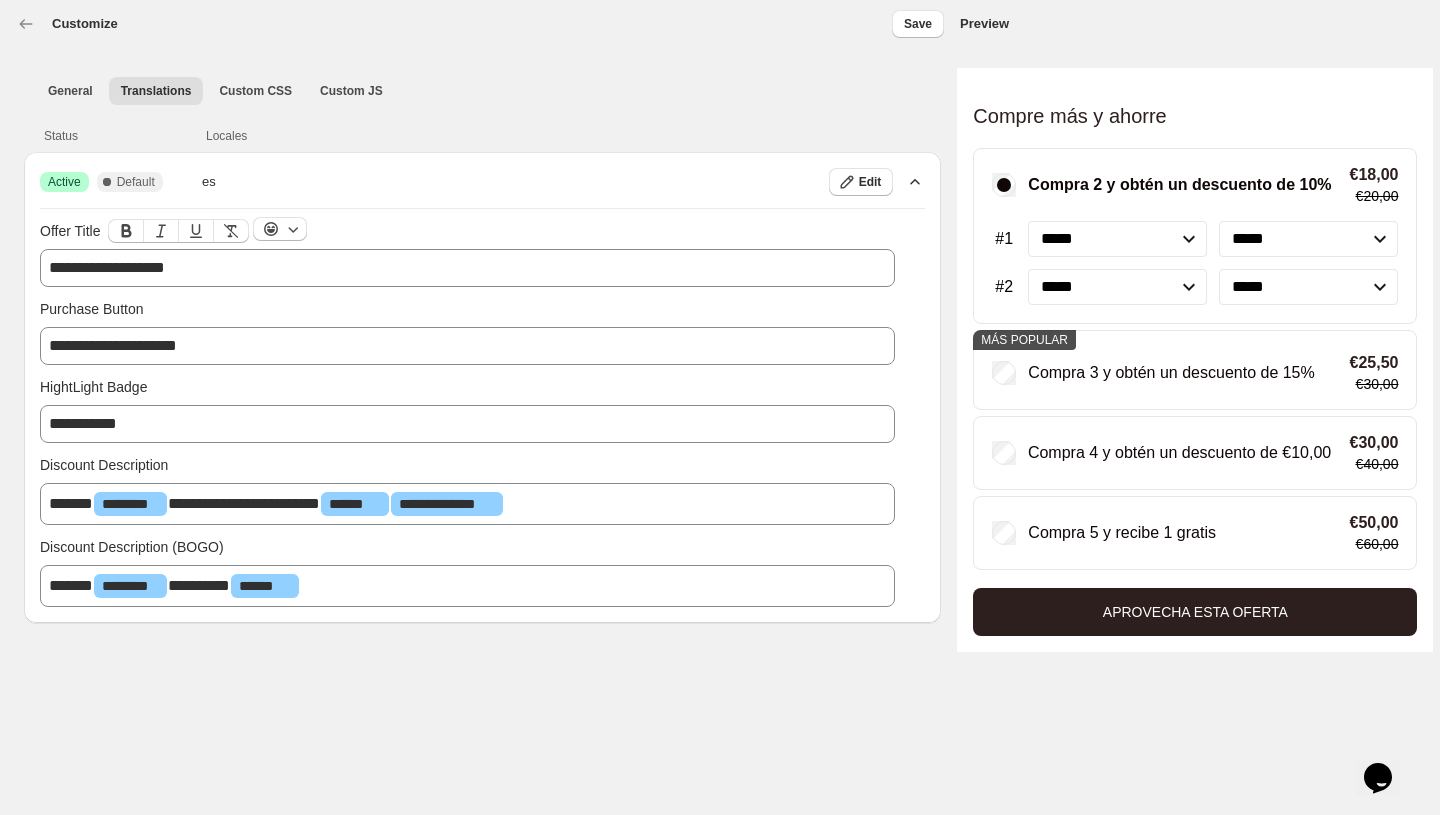 click on "**********" at bounding box center [107, 267] 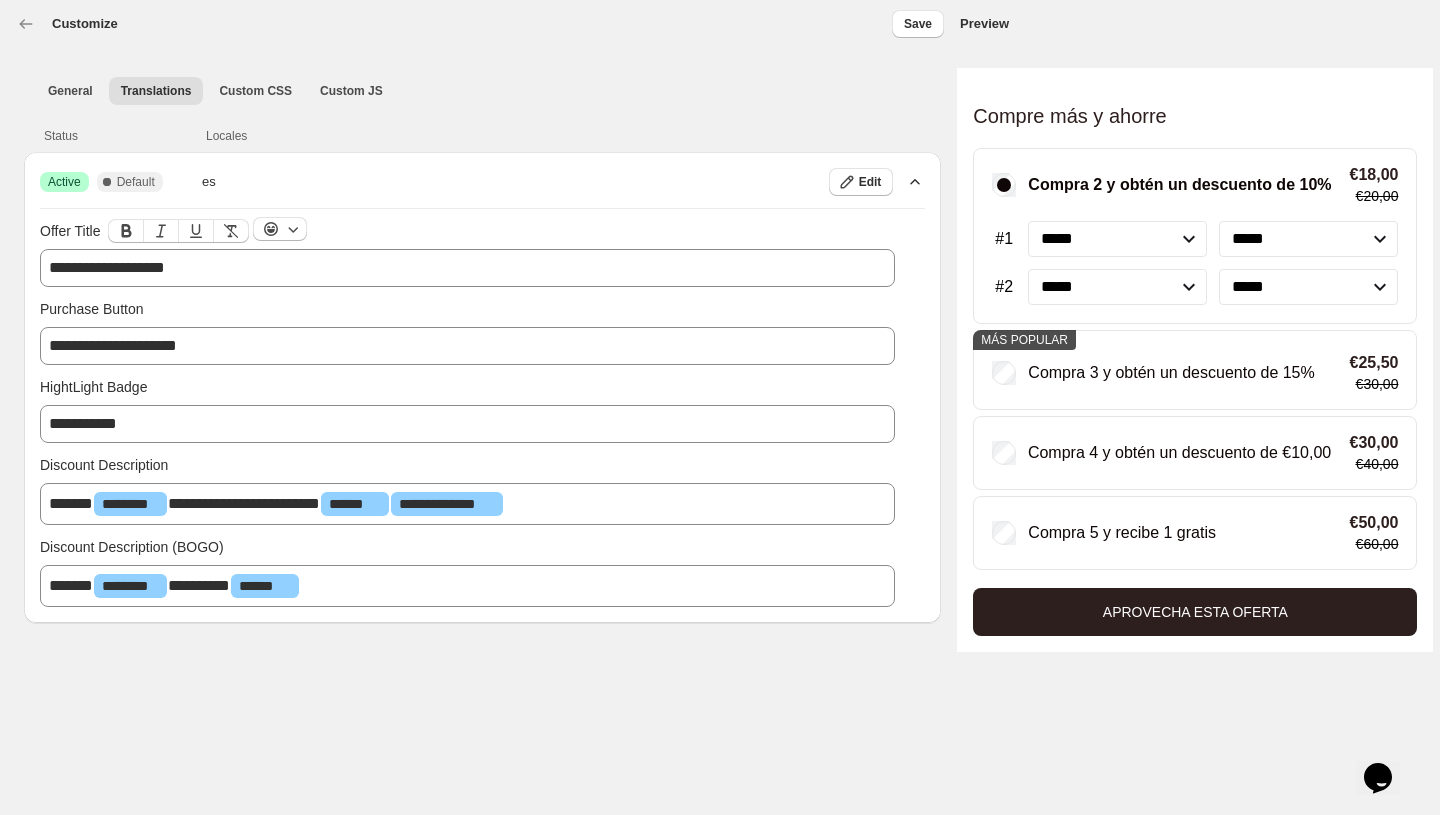 click on "Locales" at bounding box center [487, 136] 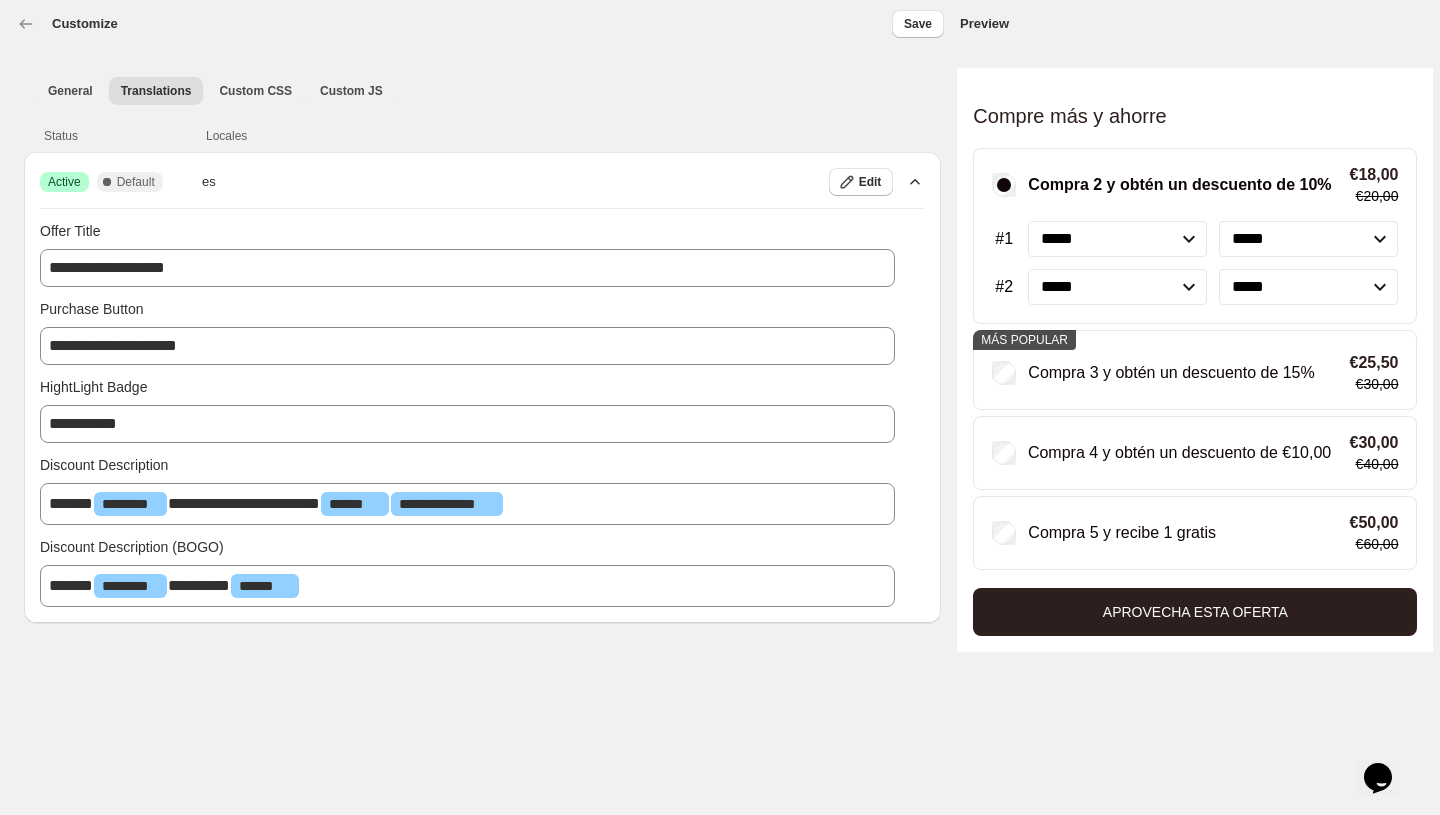 click on "**********" at bounding box center (467, 268) 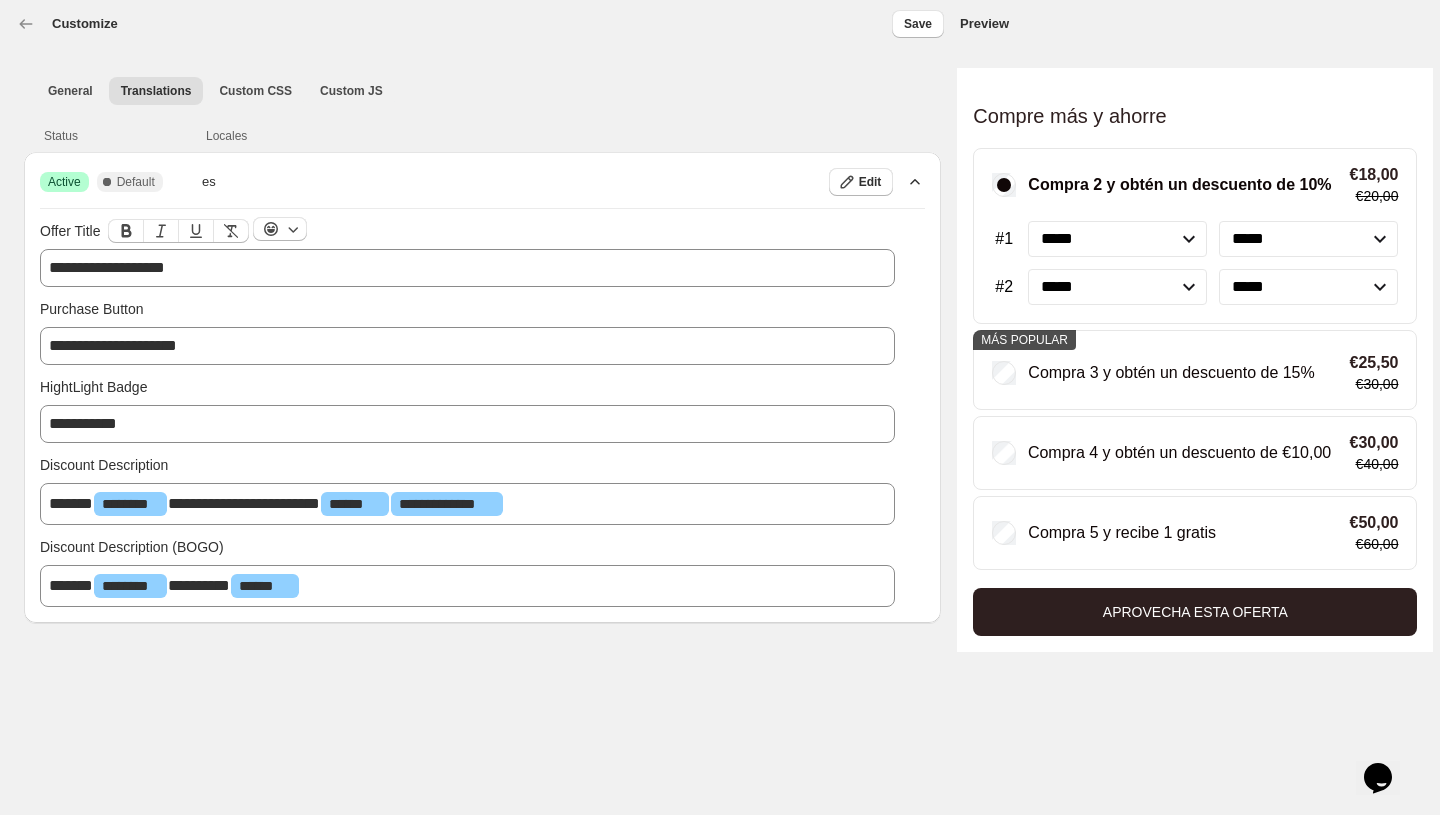 click on "**********" at bounding box center (467, 268) 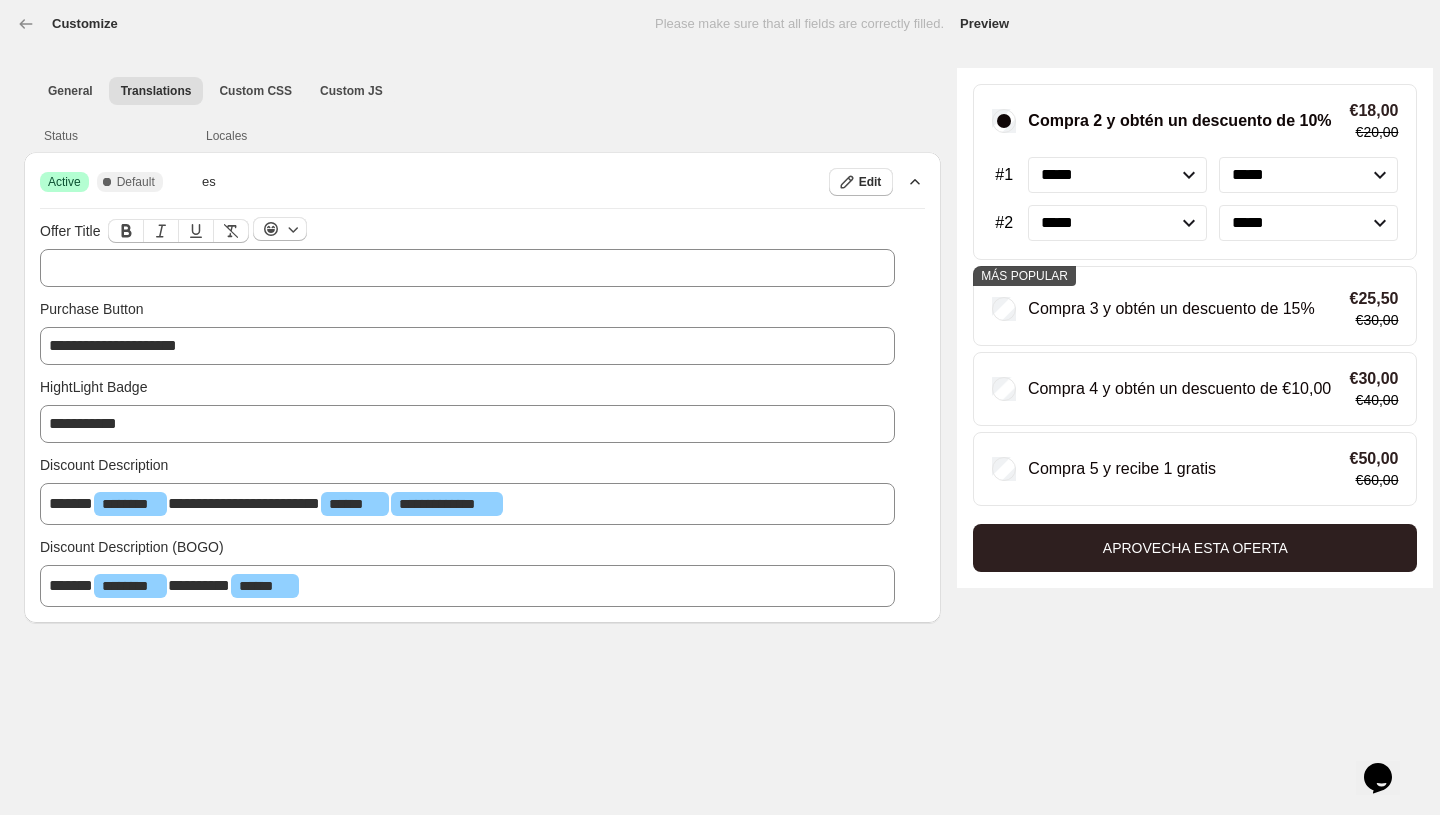 type 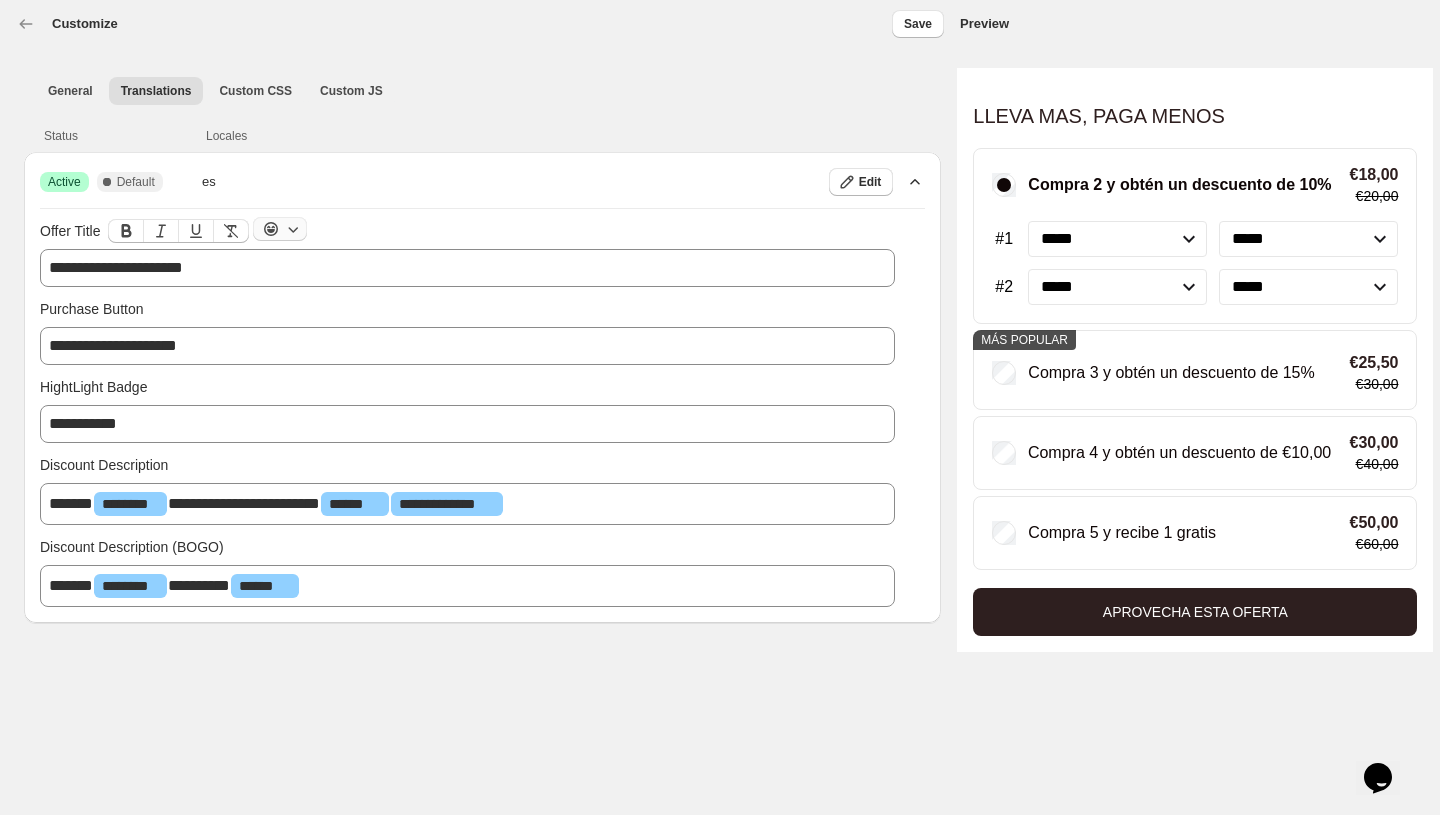 click 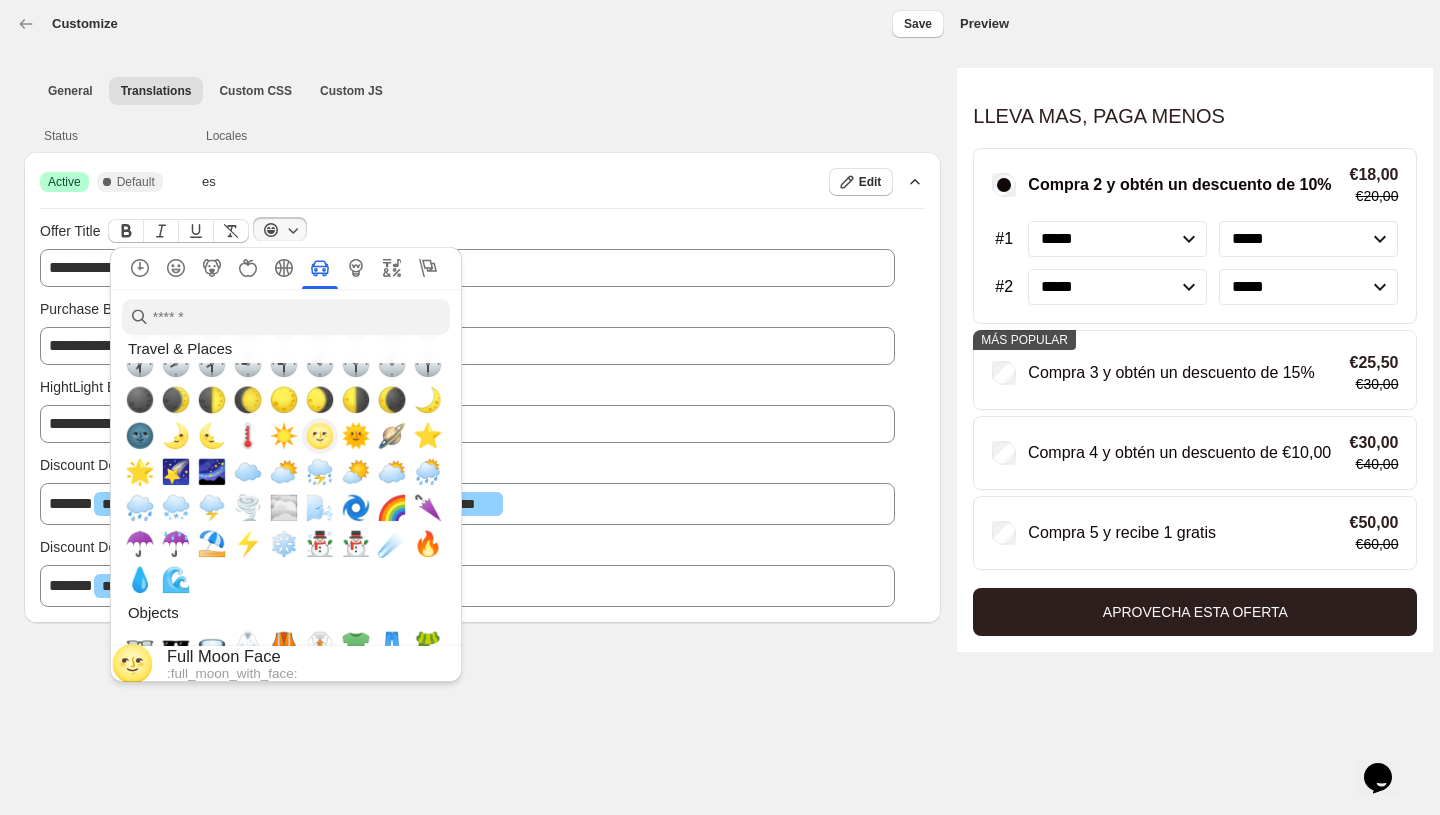 scroll, scrollTop: 4485, scrollLeft: 0, axis: vertical 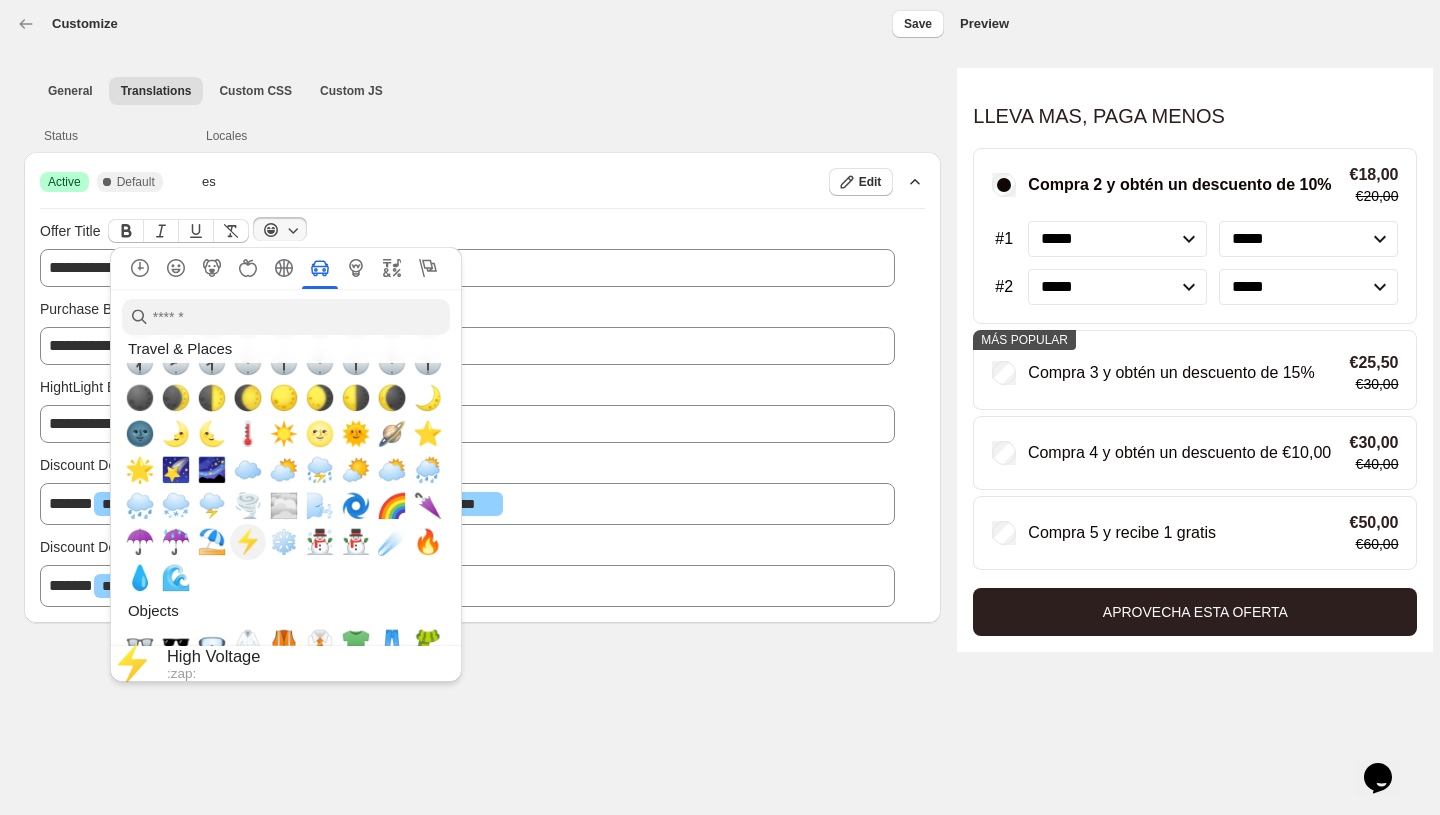 click on "⚡" at bounding box center [248, 542] 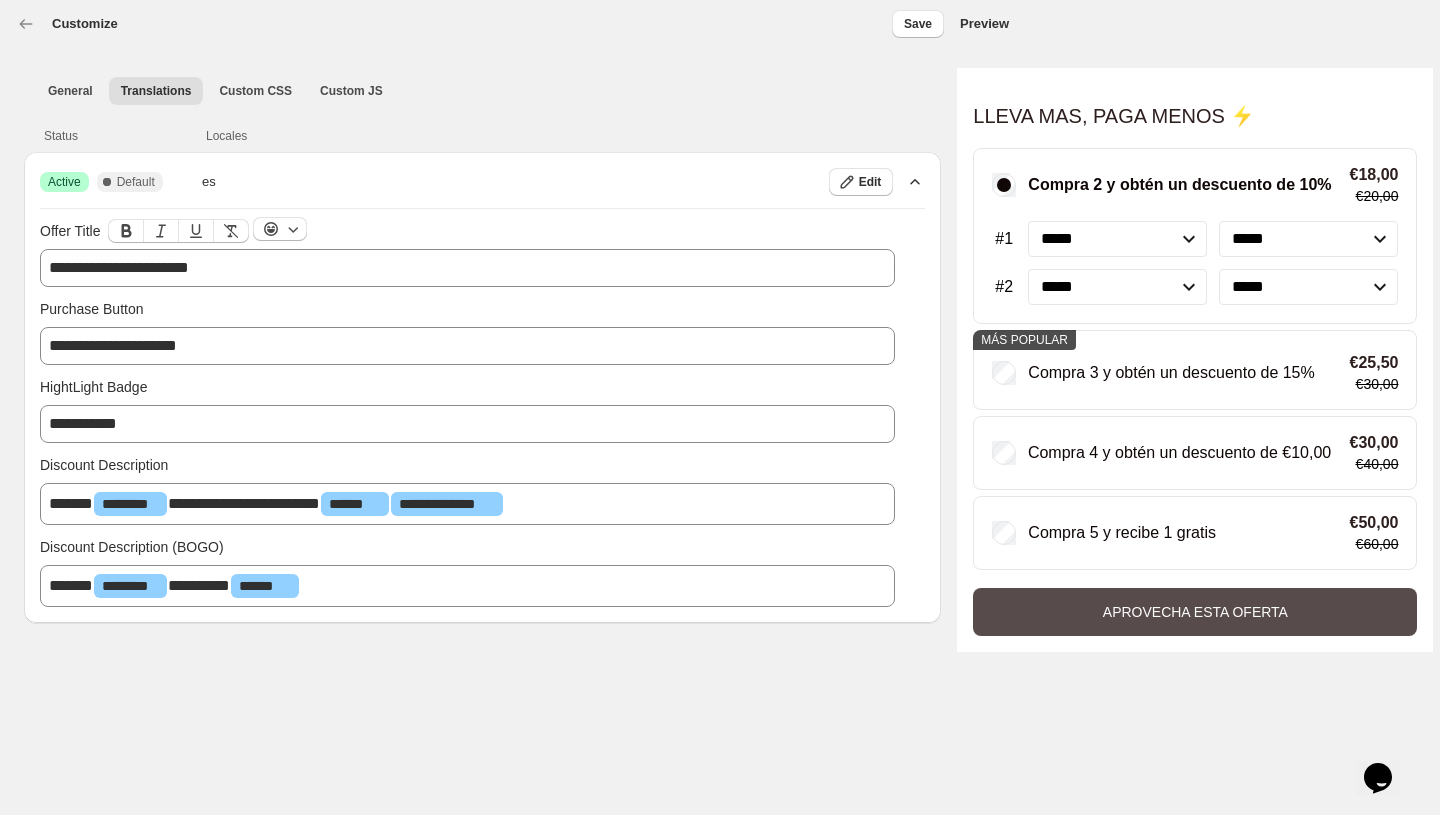 click on "APROVECHA ESTA OFERTA" at bounding box center [1195, 612] 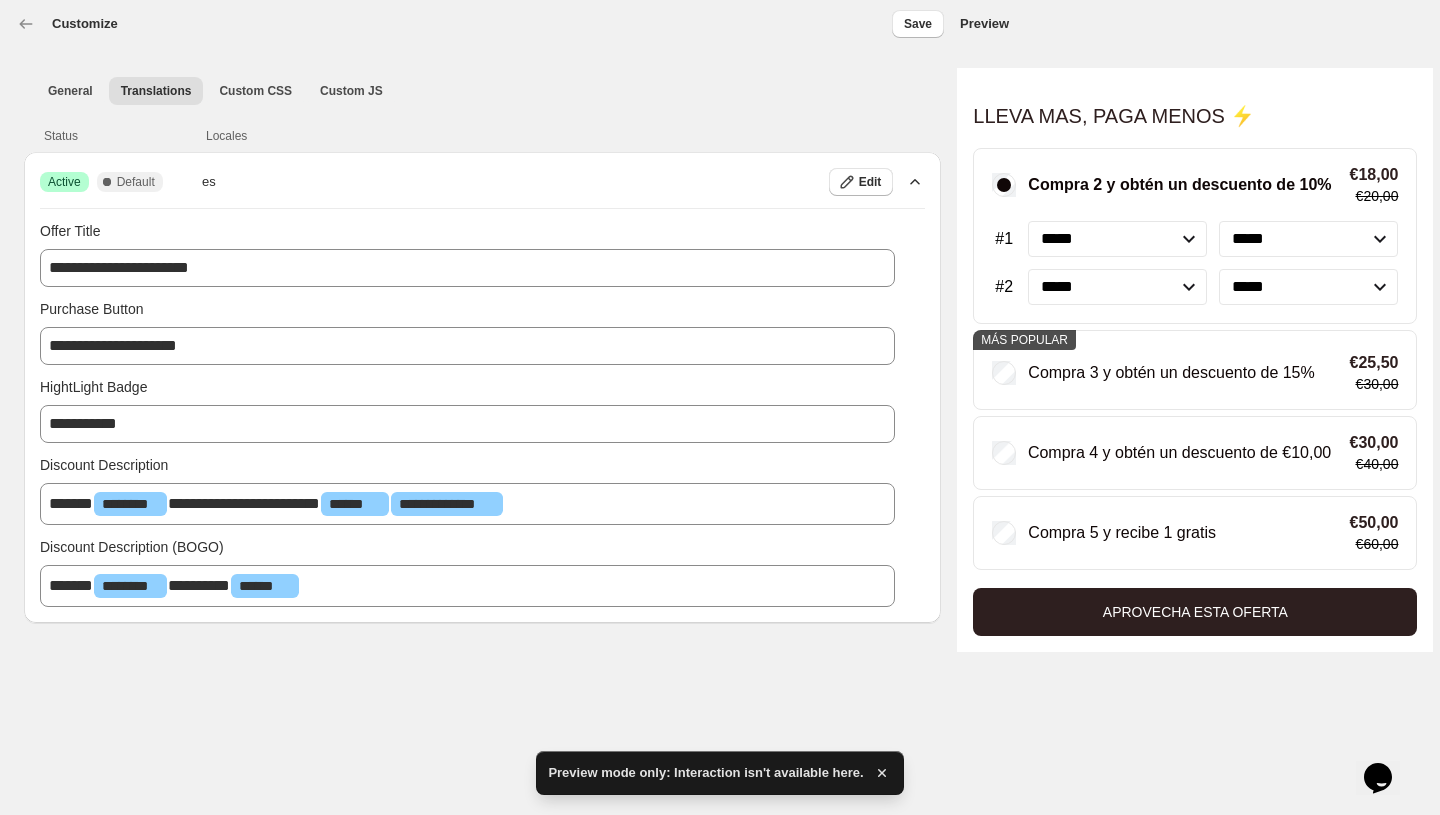 click on "**********" at bounding box center (467, 346) 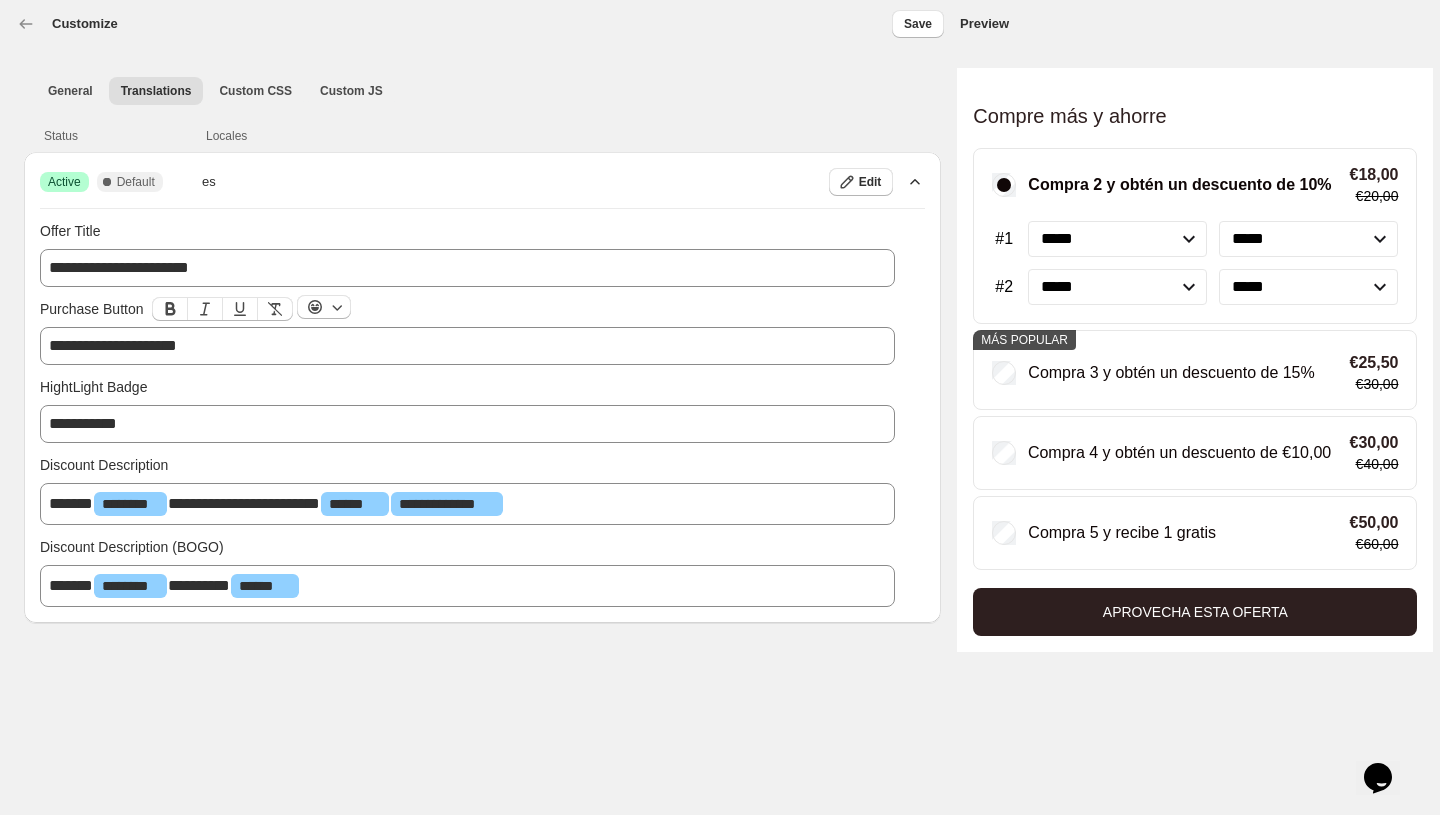 click on "**********" at bounding box center [467, 424] 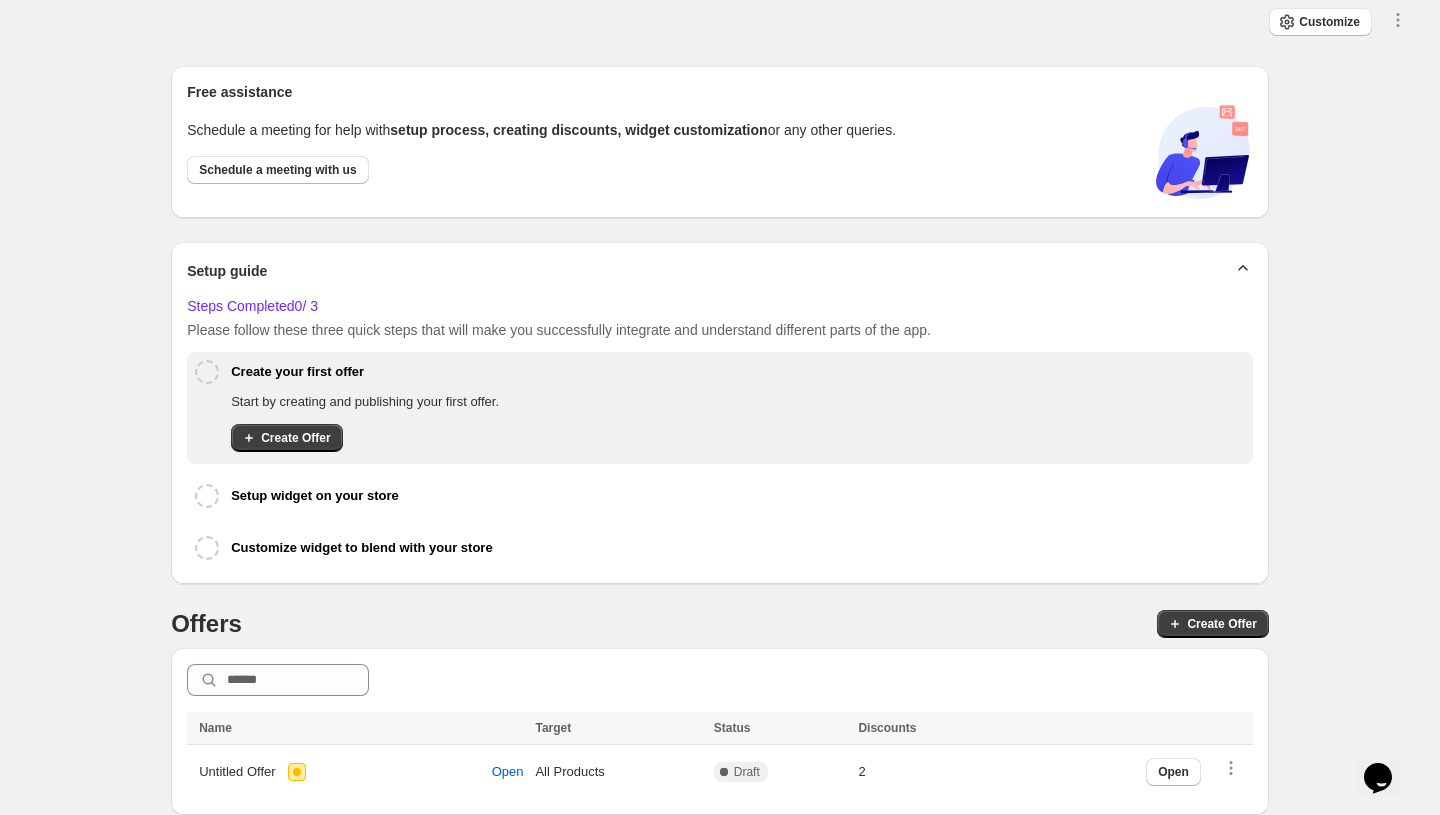 select on "*******" 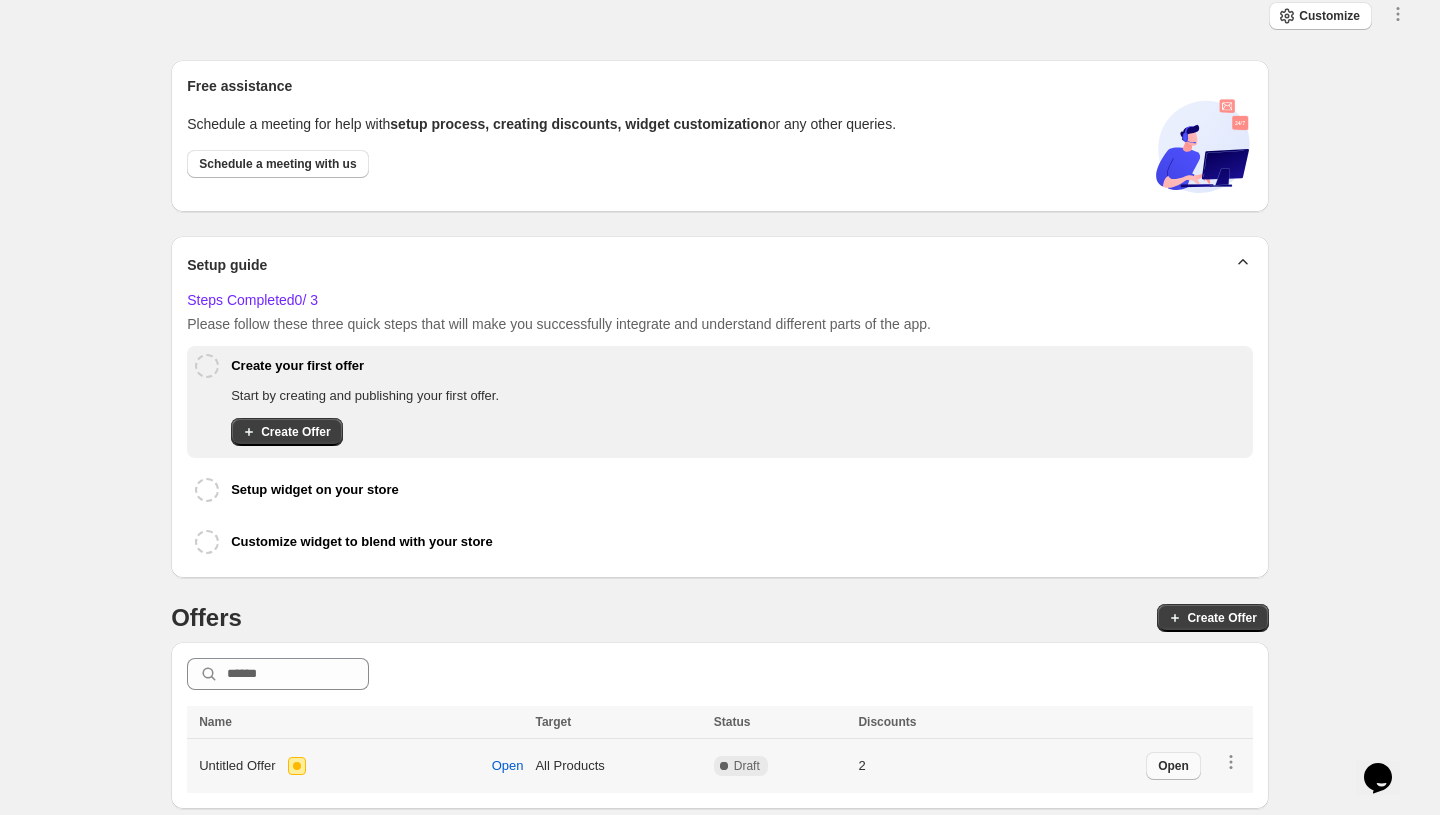 click on "Open" at bounding box center [1173, 766] 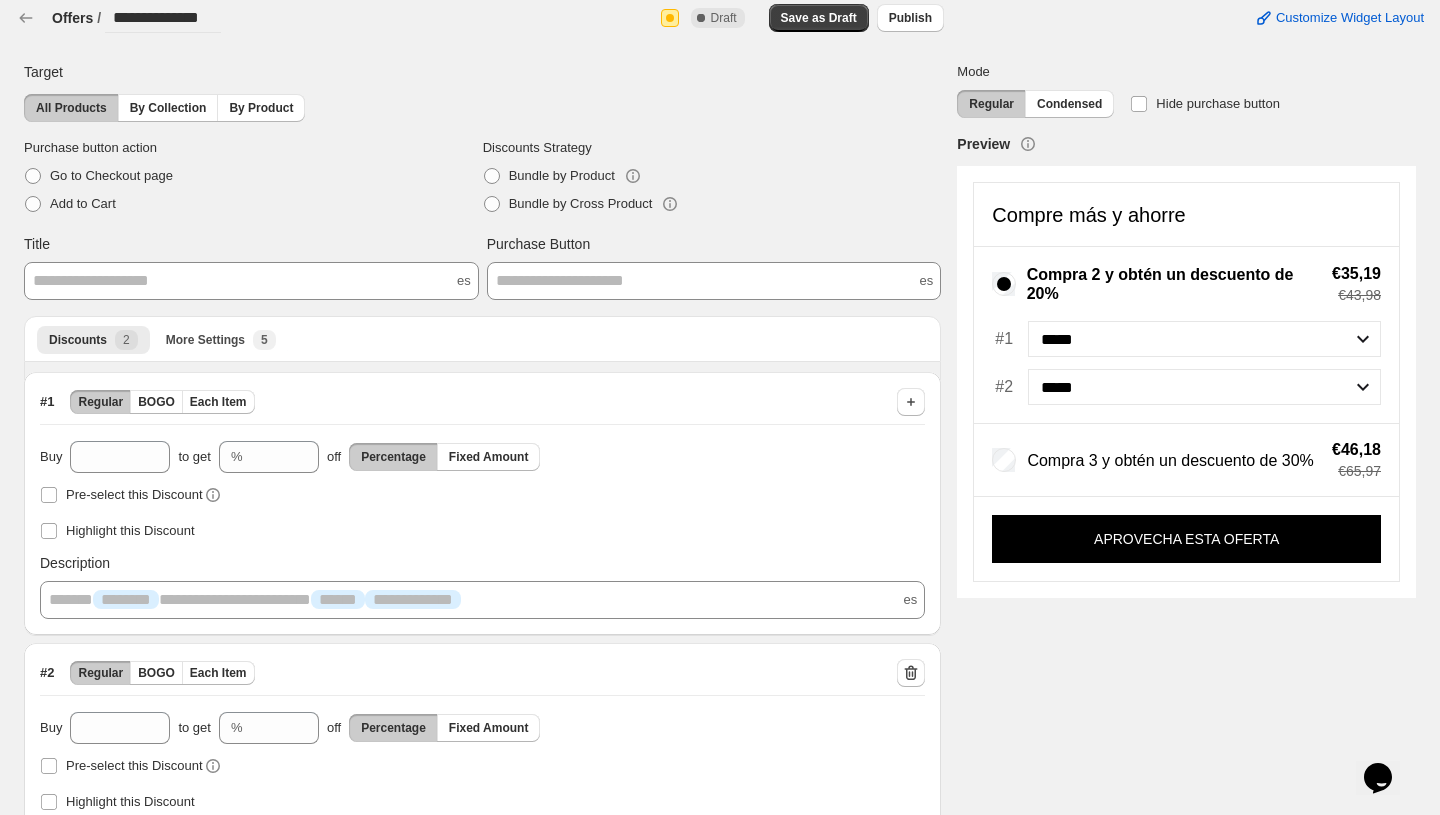 click on "**********" at bounding box center (251, 281) 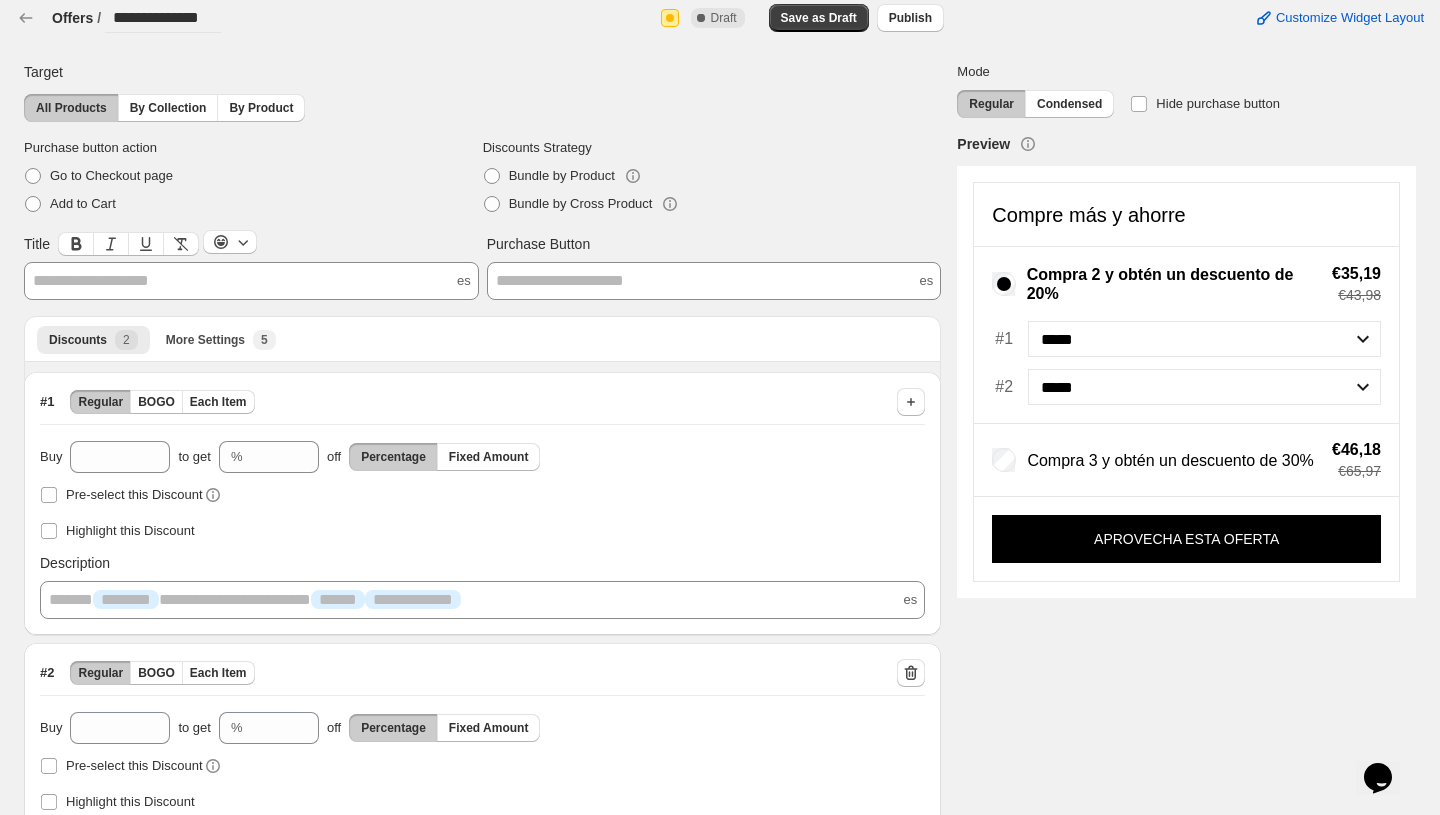 click on "**********" at bounding box center (251, 281) 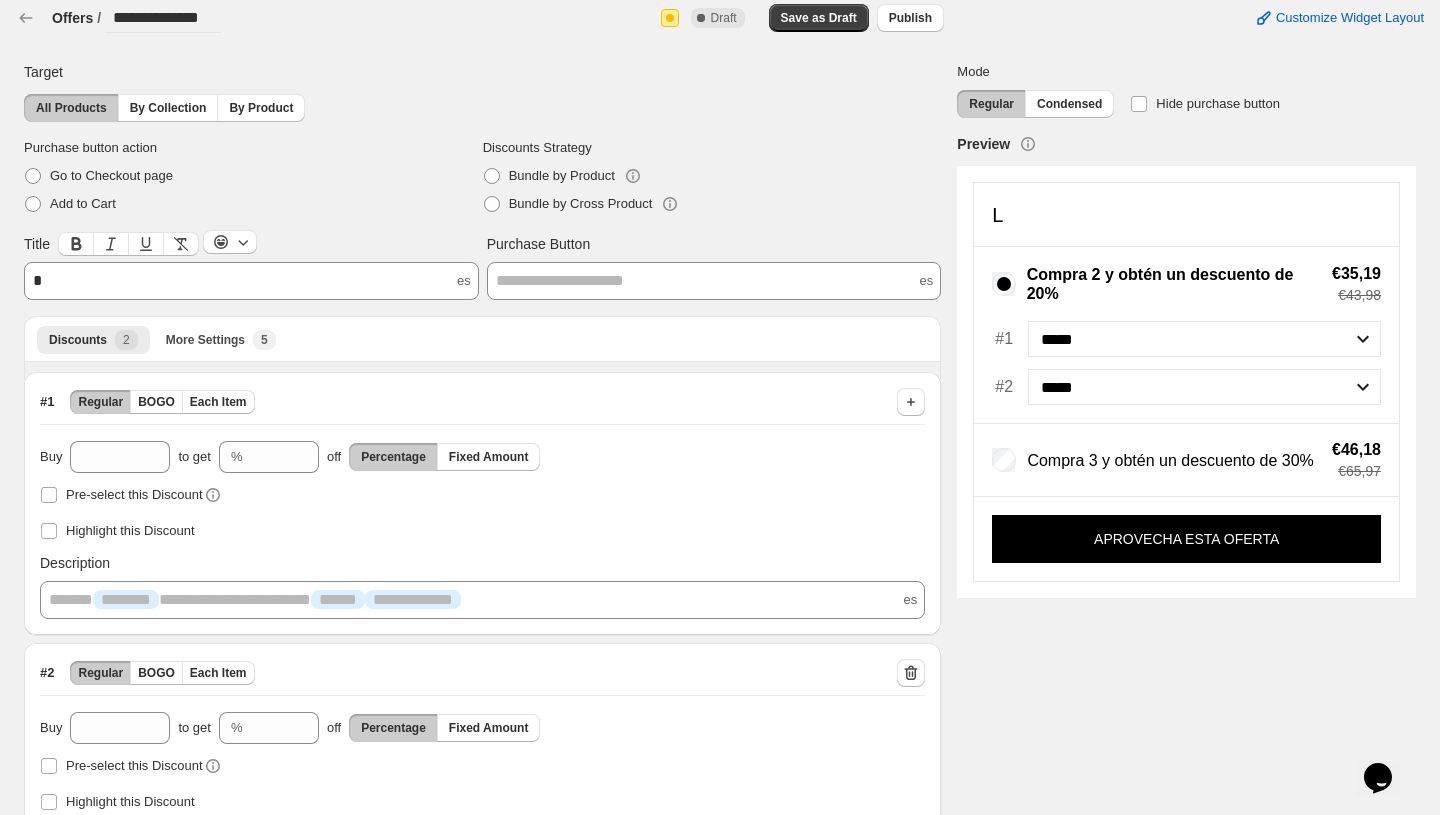 type 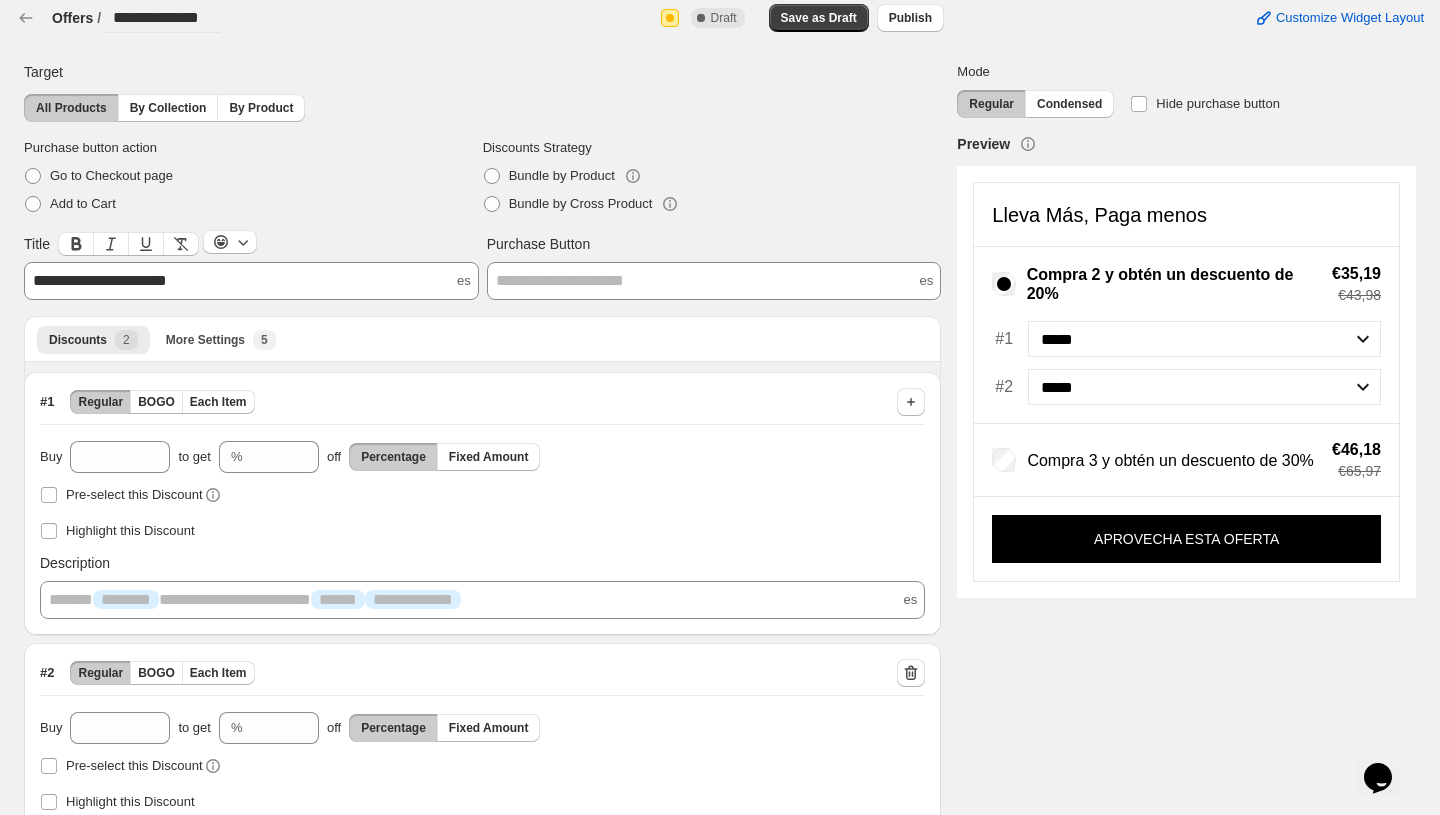 click on "**********" at bounding box center [100, 280] 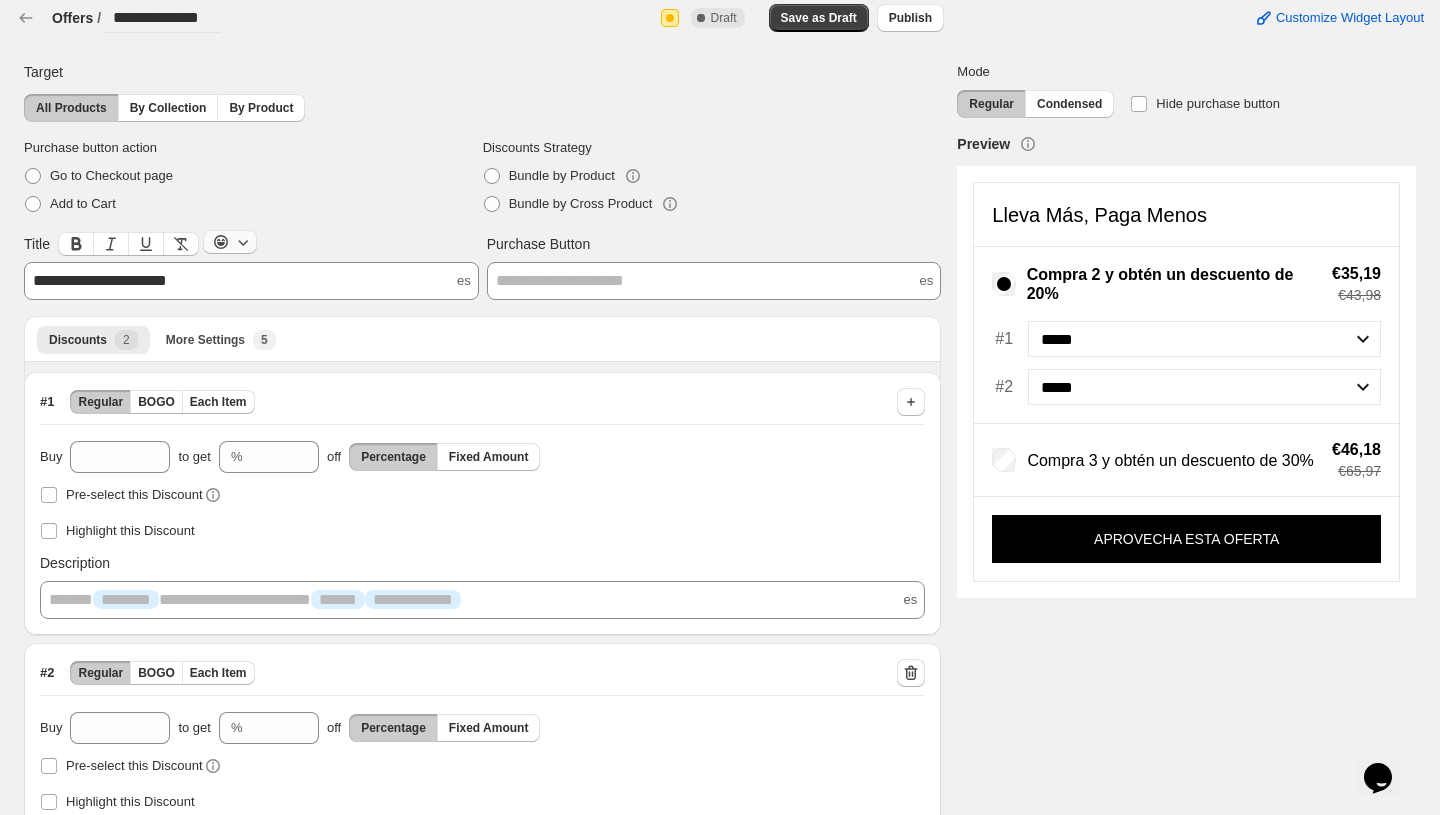 click 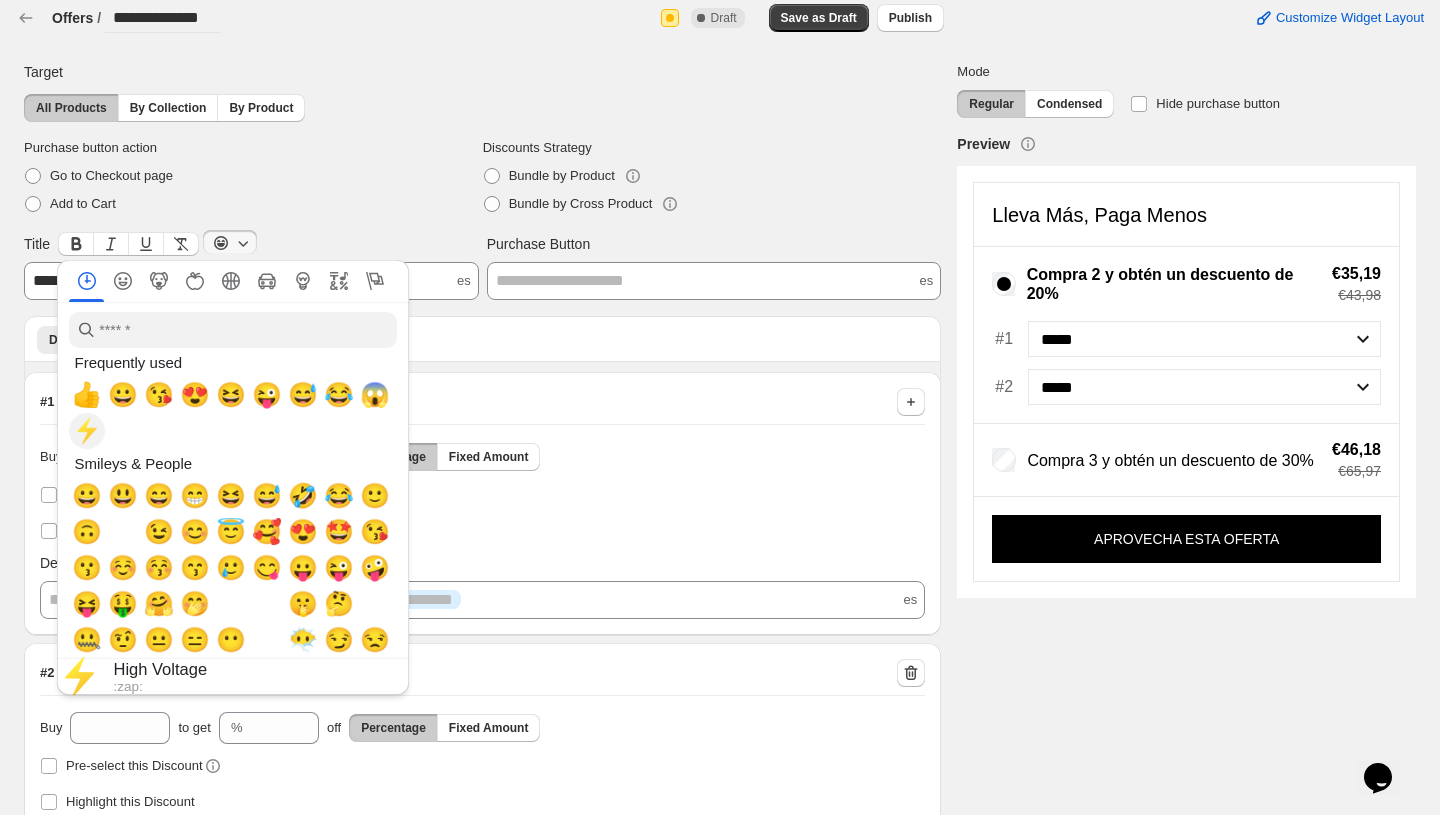 click on "⚡" at bounding box center (87, 431) 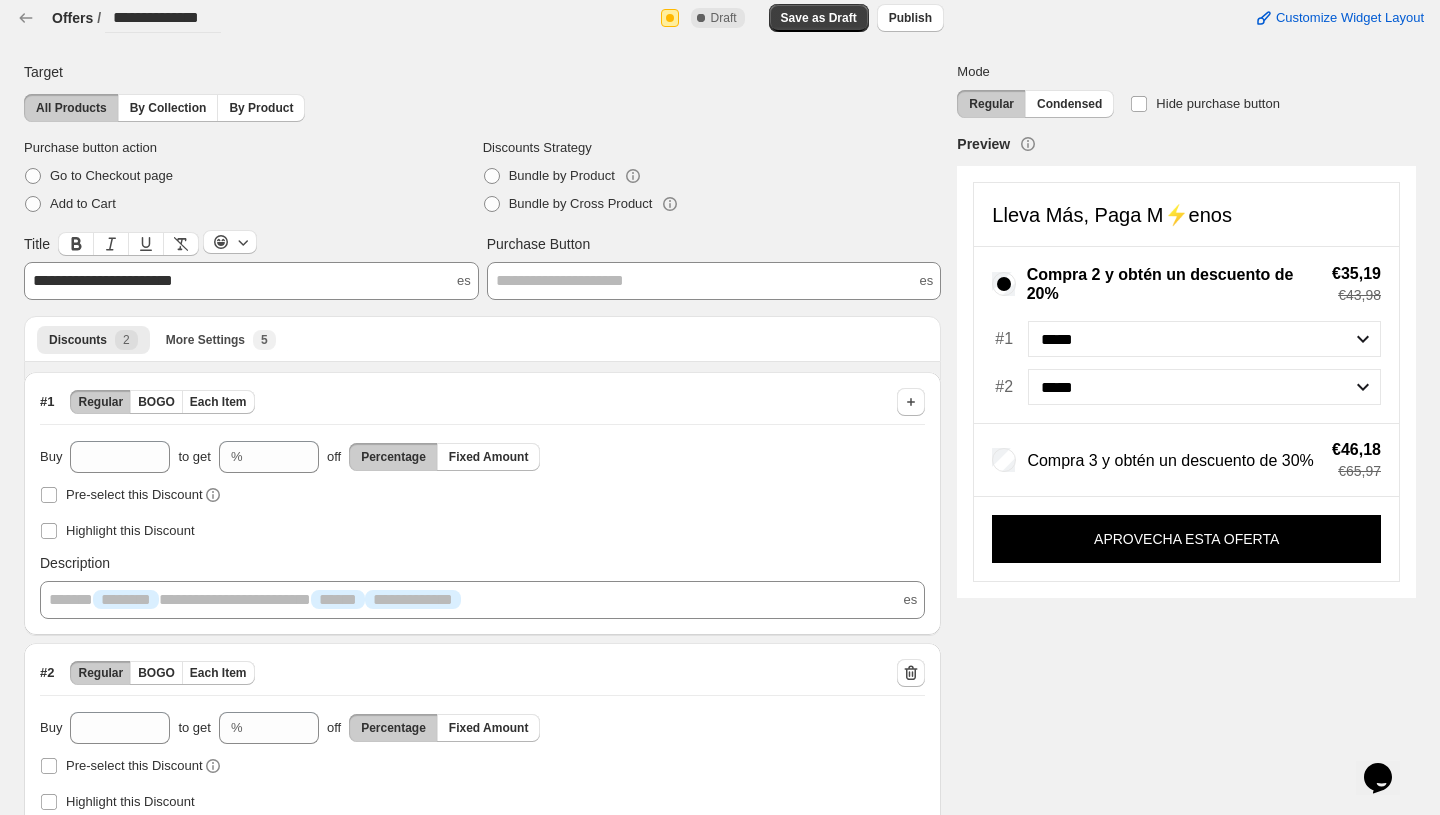 click on "**********" at bounding box center [251, 281] 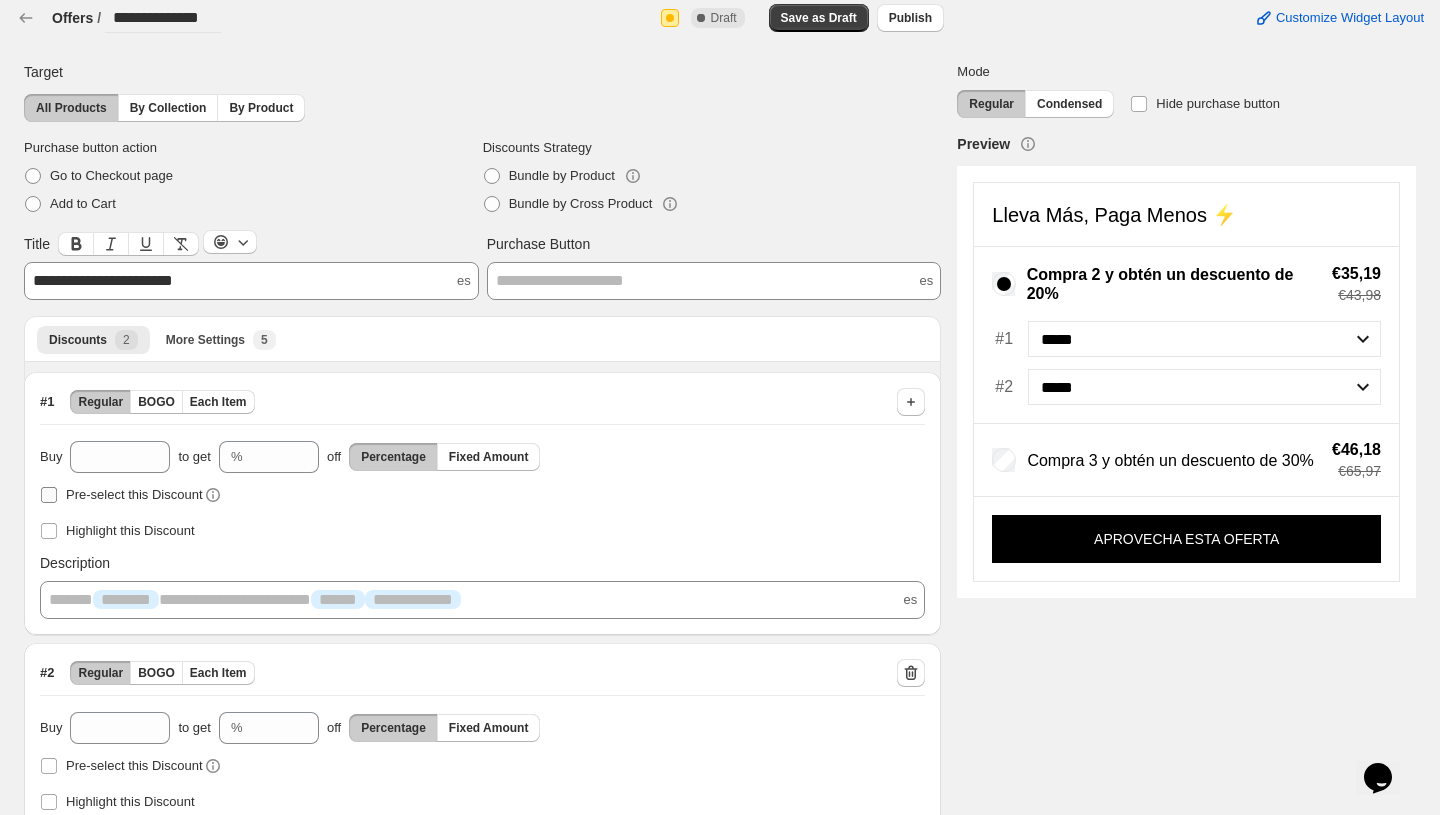 click at bounding box center (49, 495) 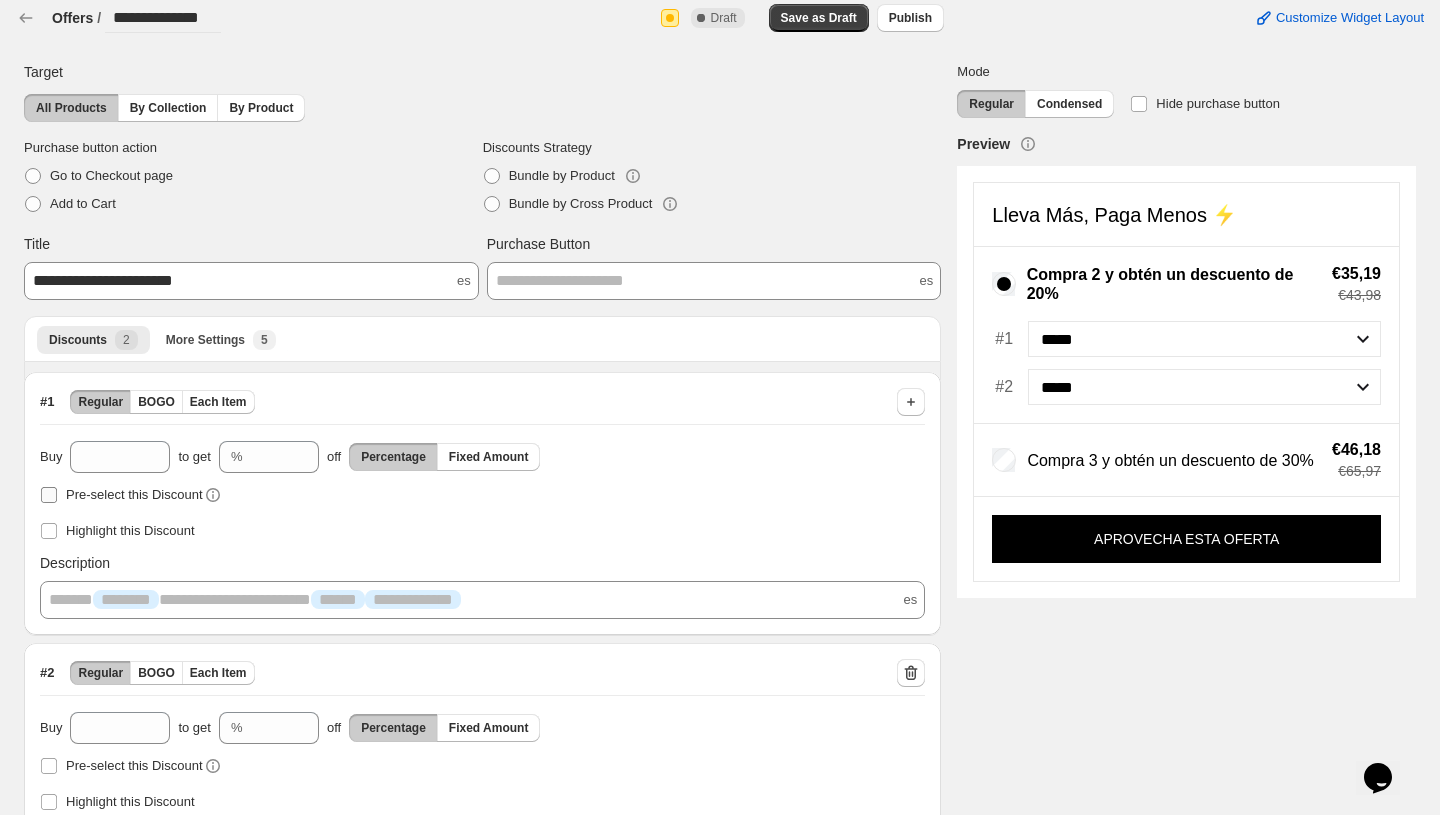 click at bounding box center [49, 495] 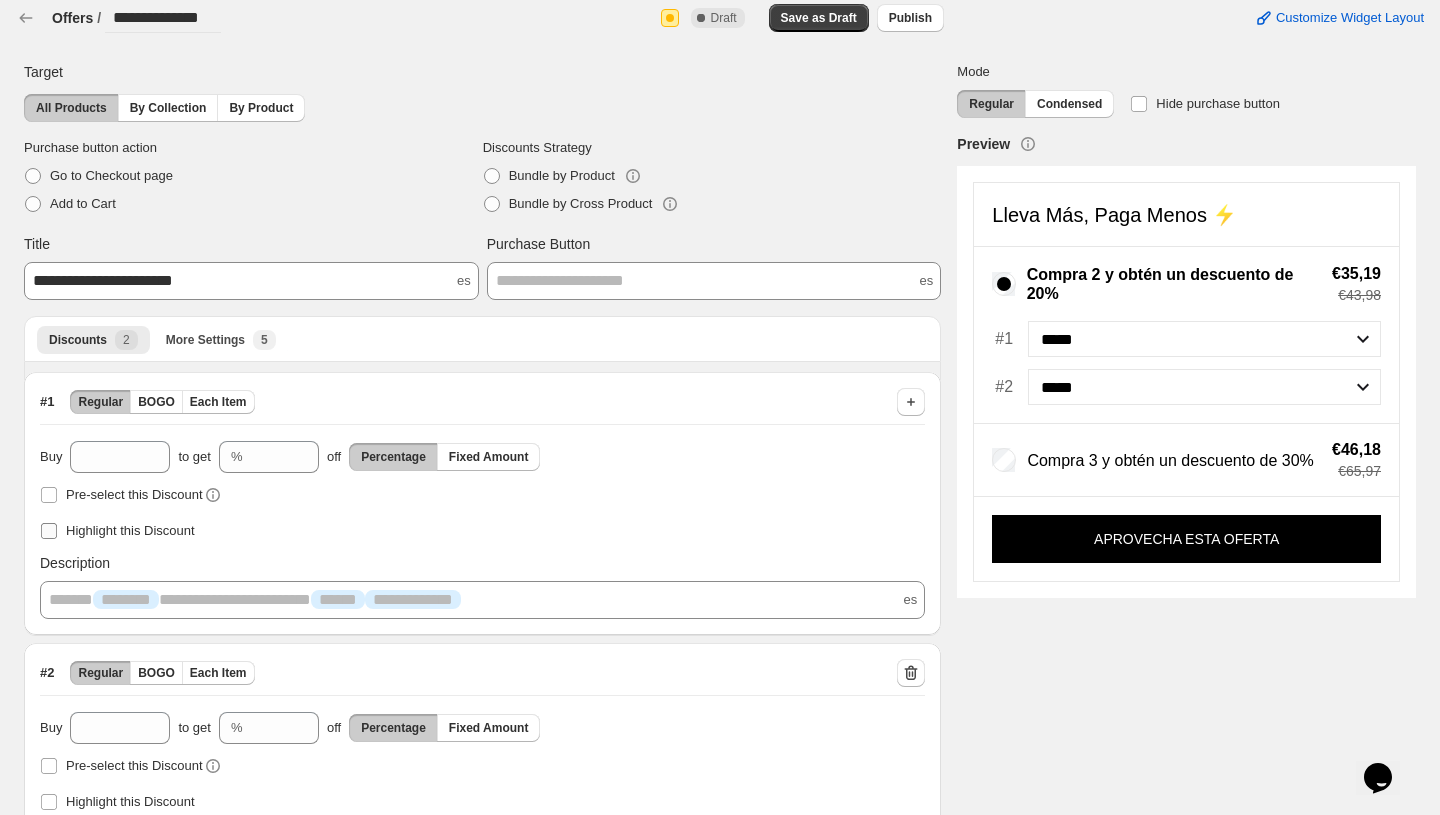 click at bounding box center [49, 531] 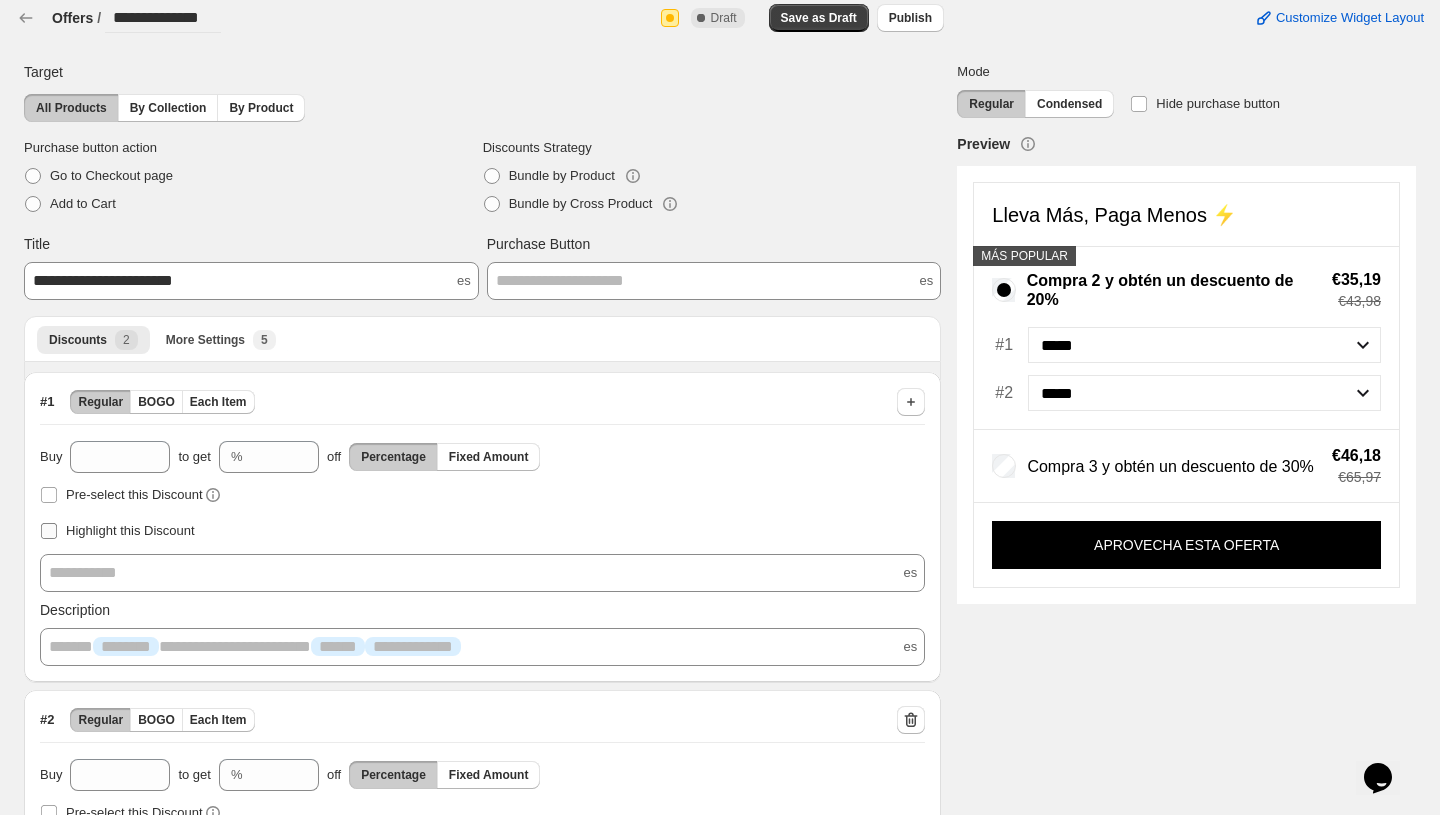 click at bounding box center [49, 531] 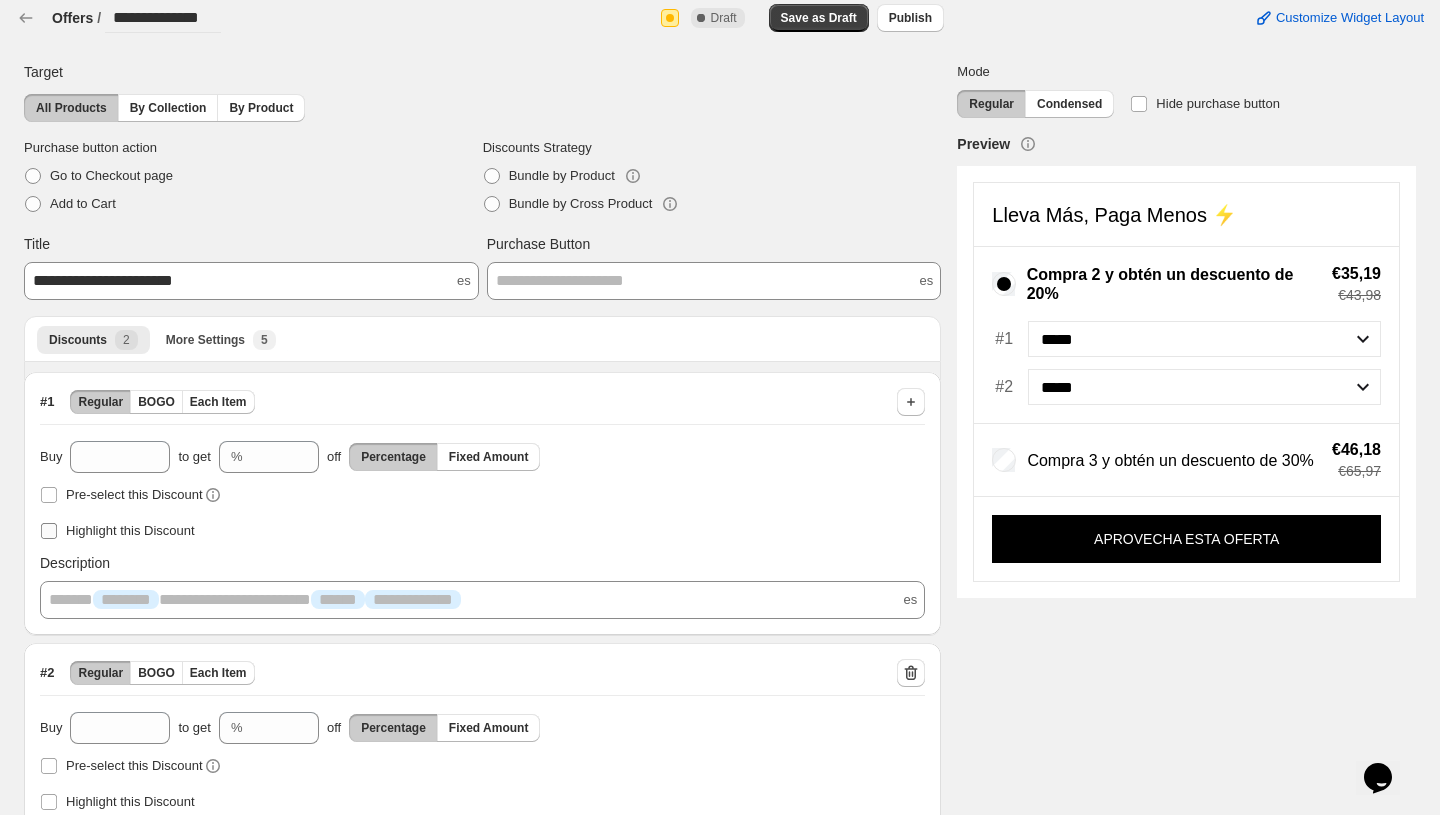 click at bounding box center (49, 531) 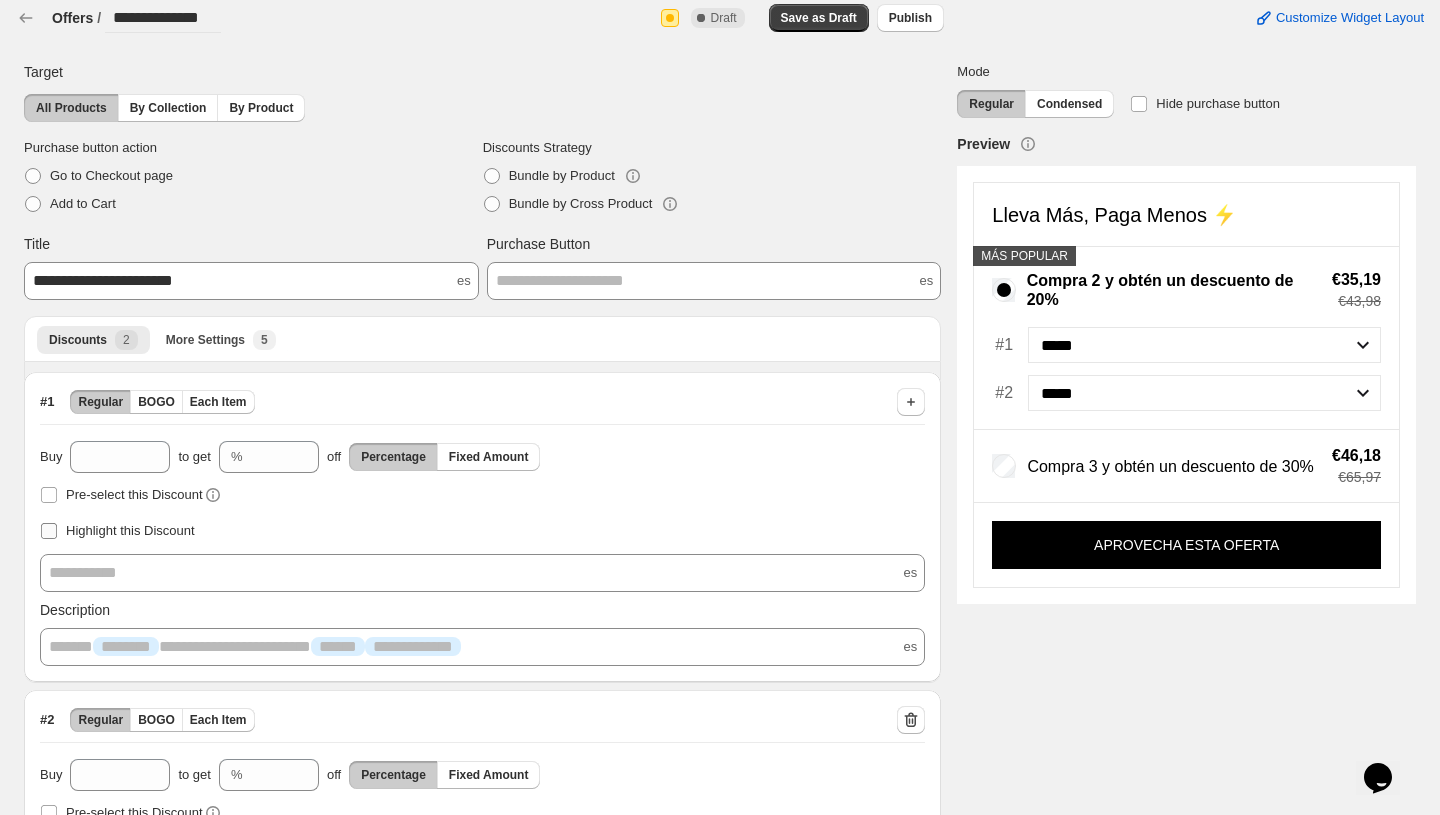 click at bounding box center (49, 531) 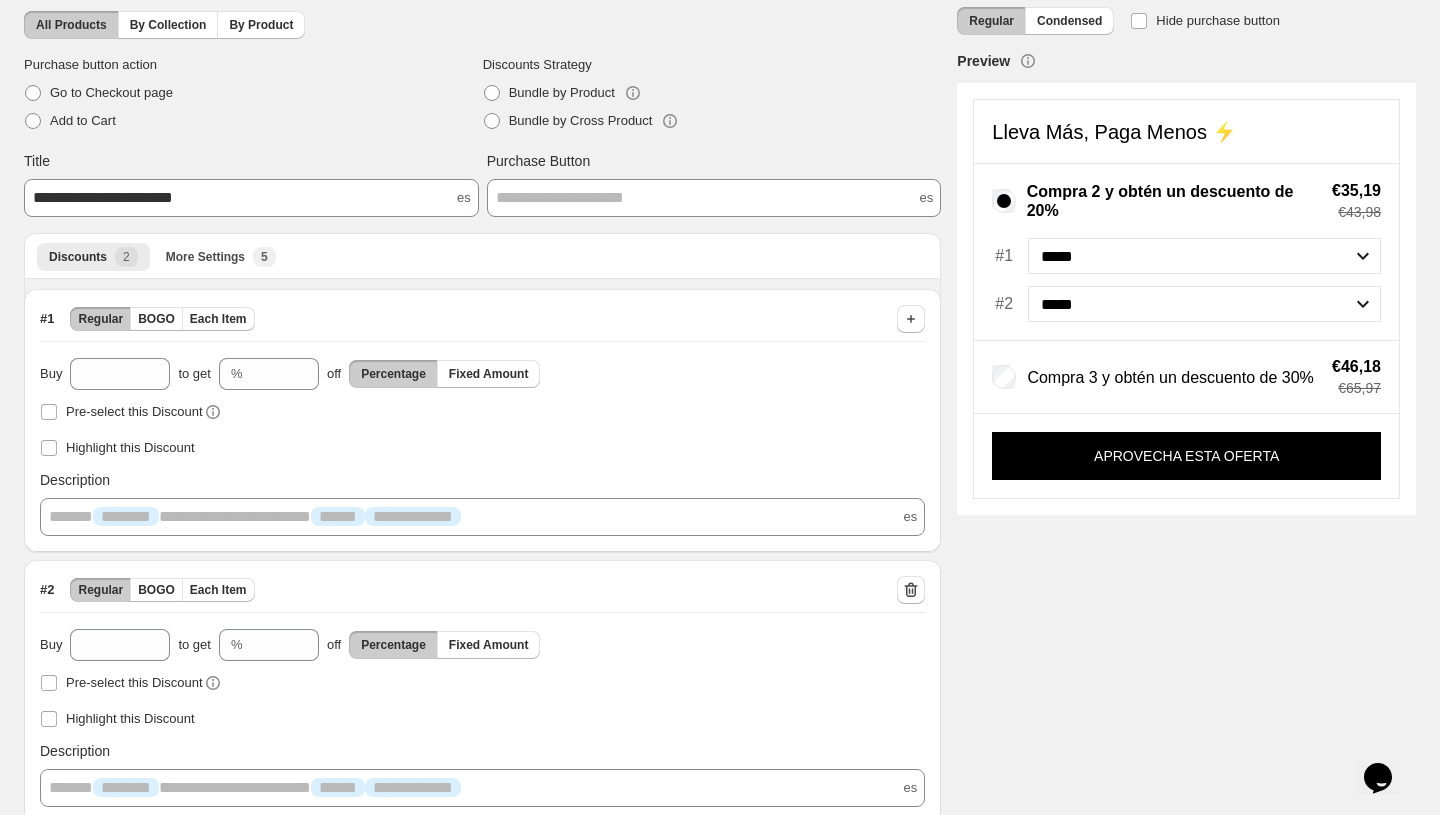 scroll, scrollTop: 94, scrollLeft: 0, axis: vertical 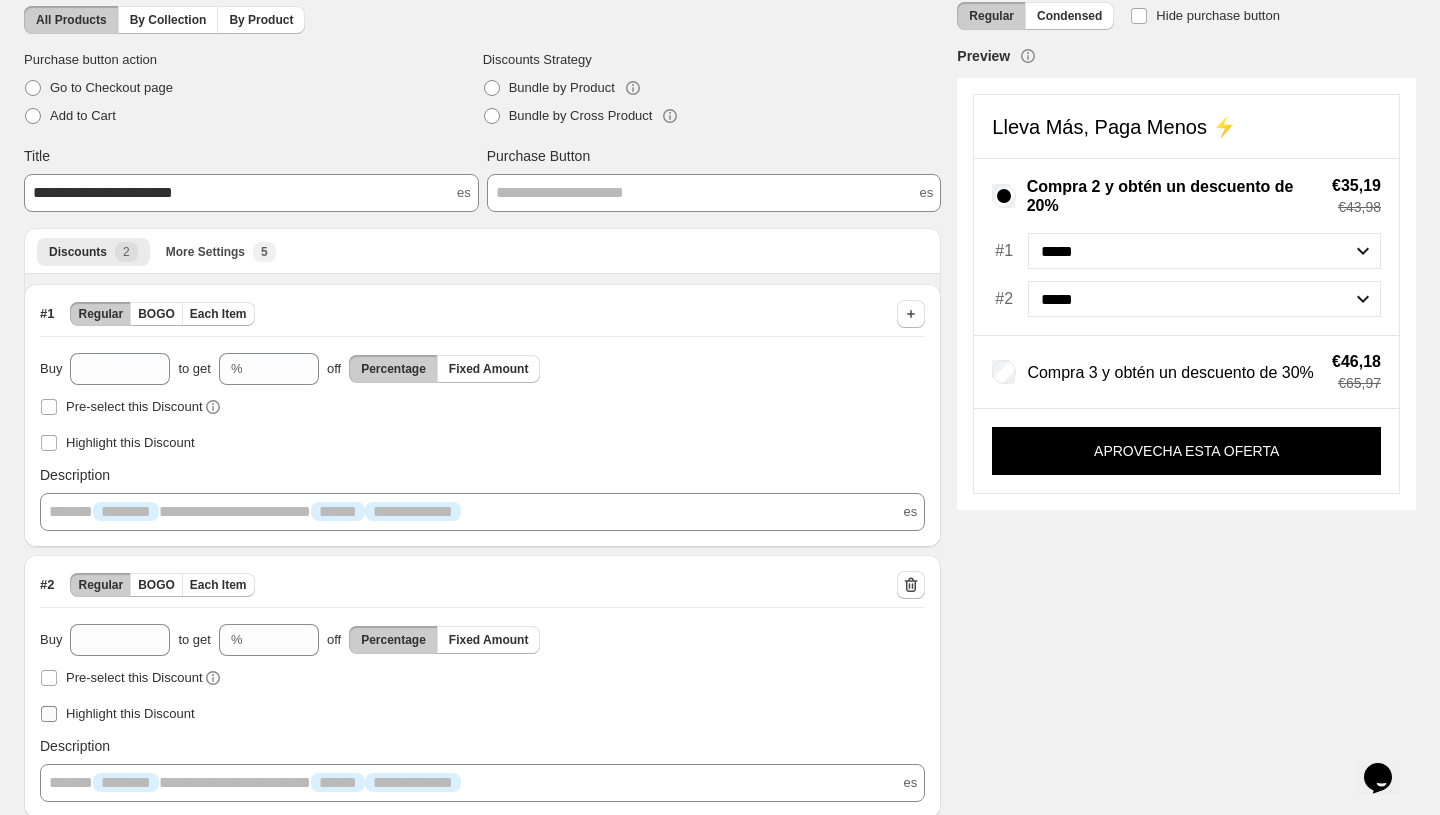 click at bounding box center [49, 714] 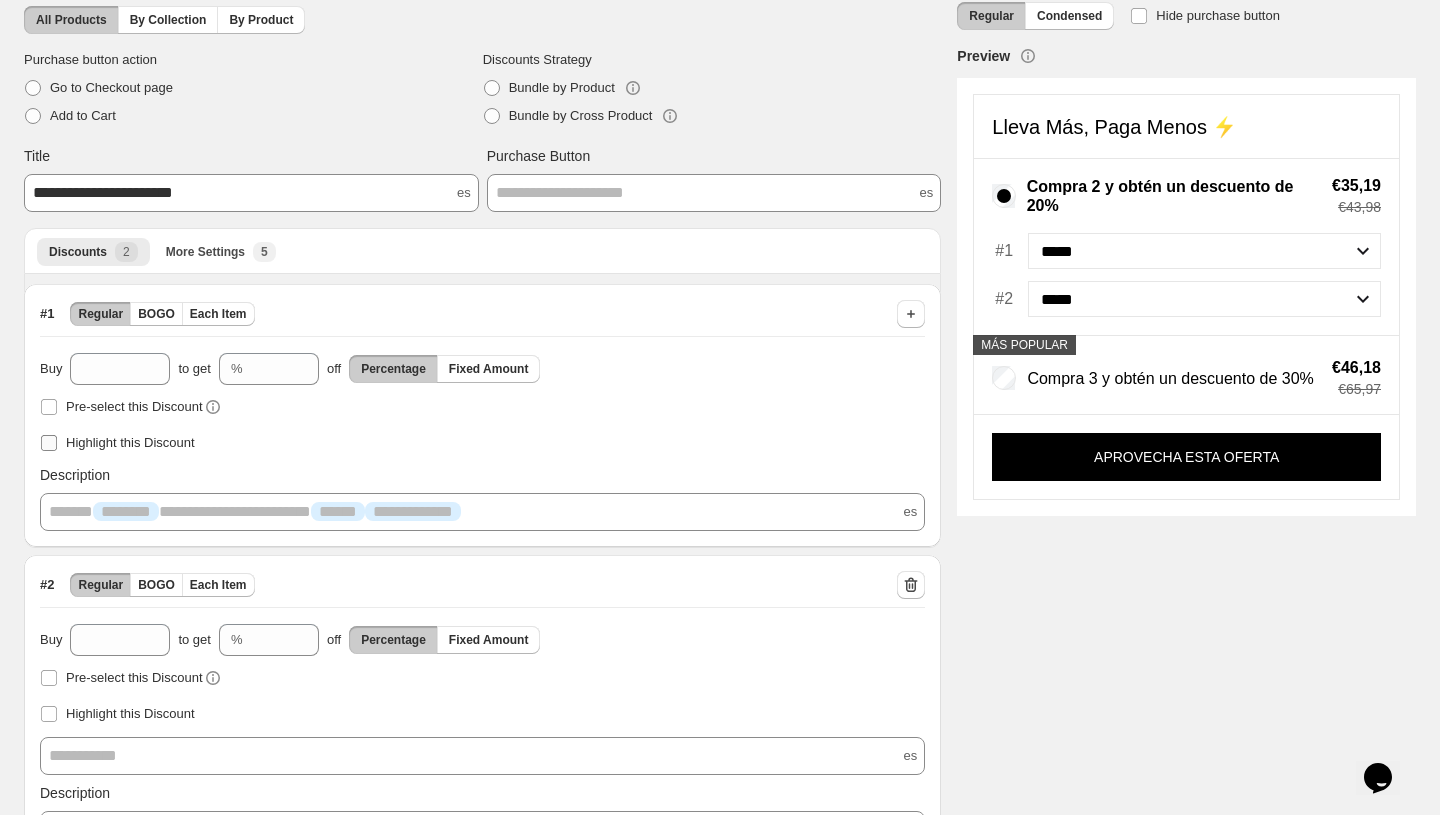 click at bounding box center [49, 443] 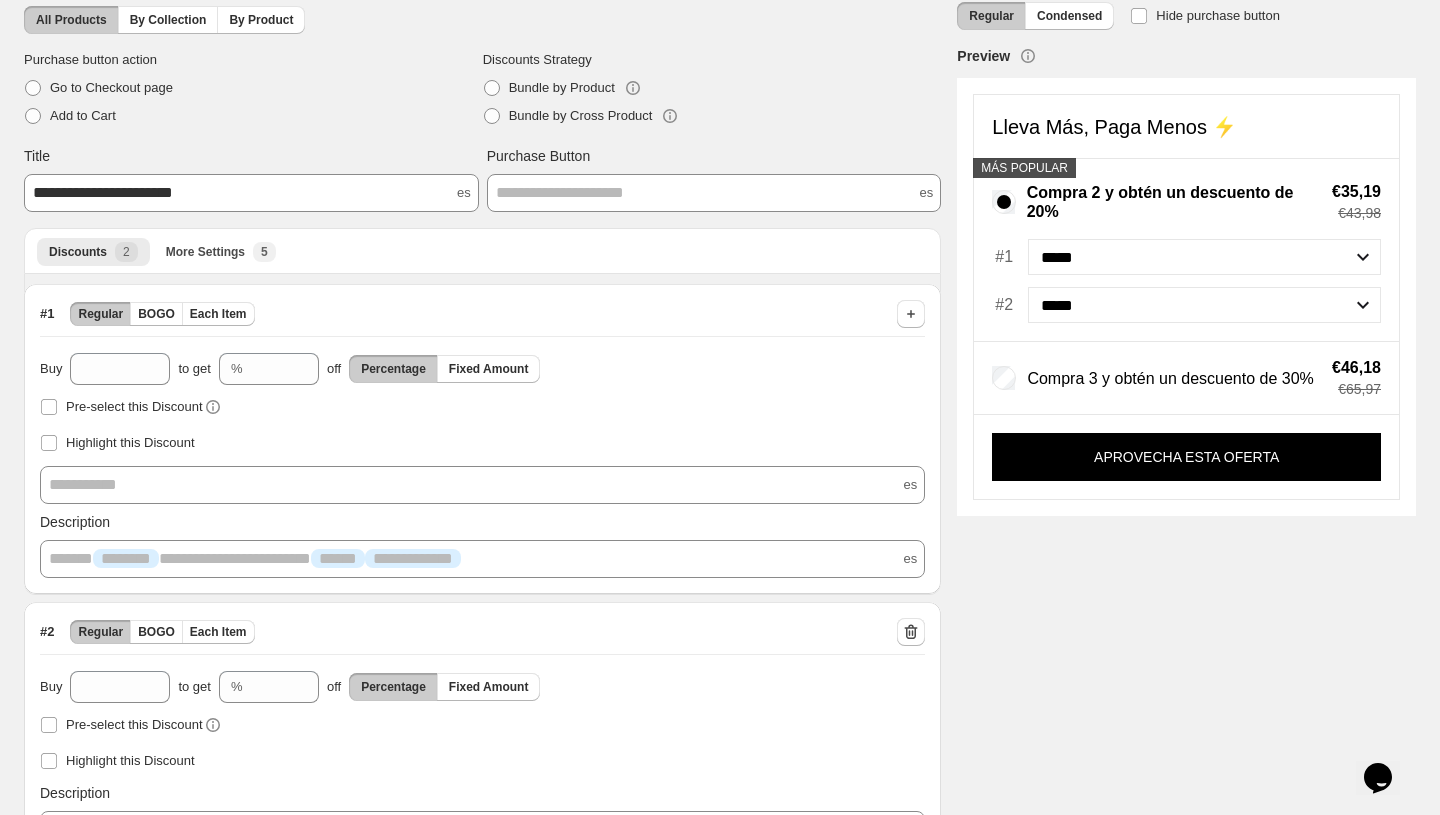click on "**********" at bounding box center [482, 485] 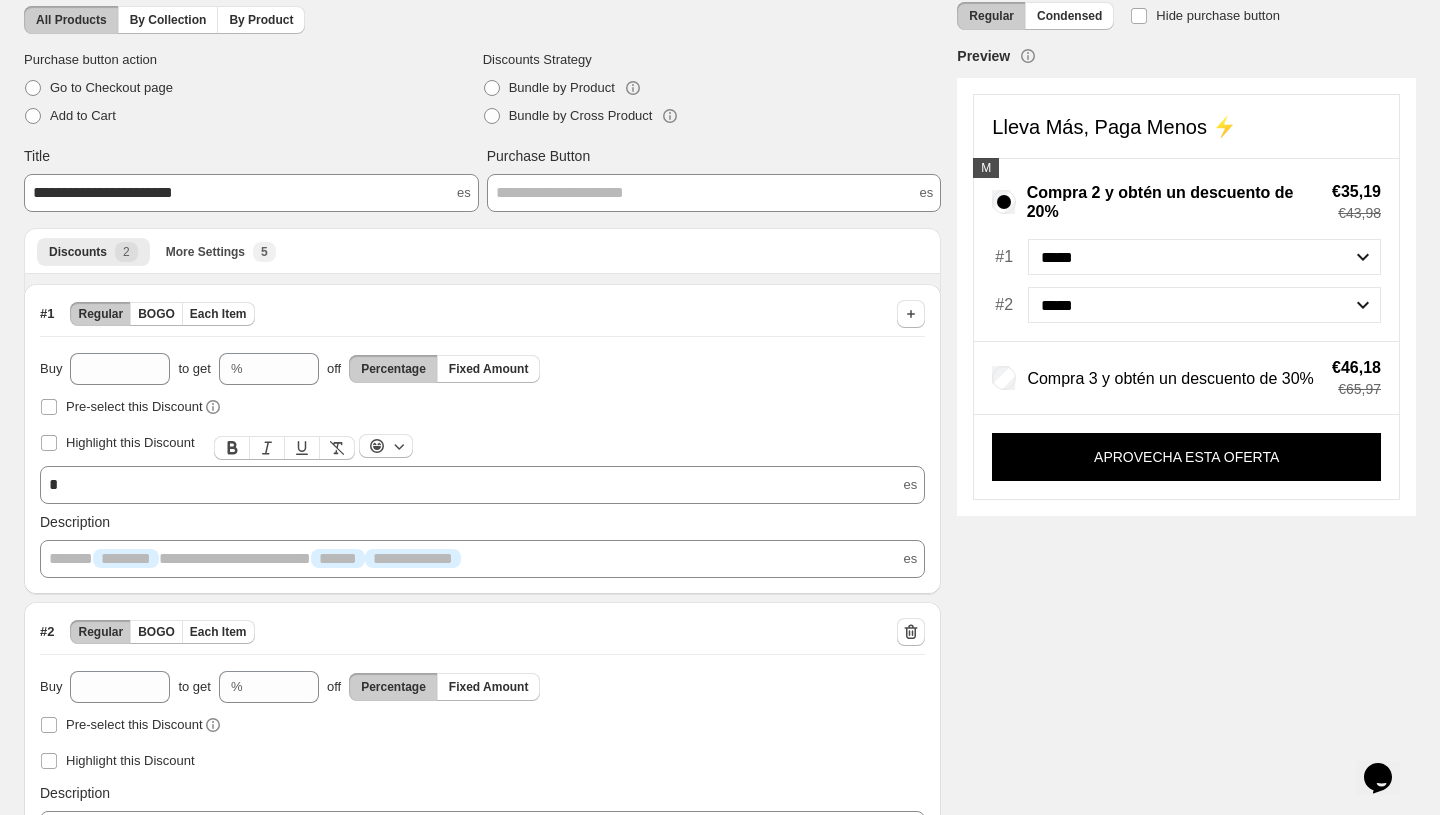 type 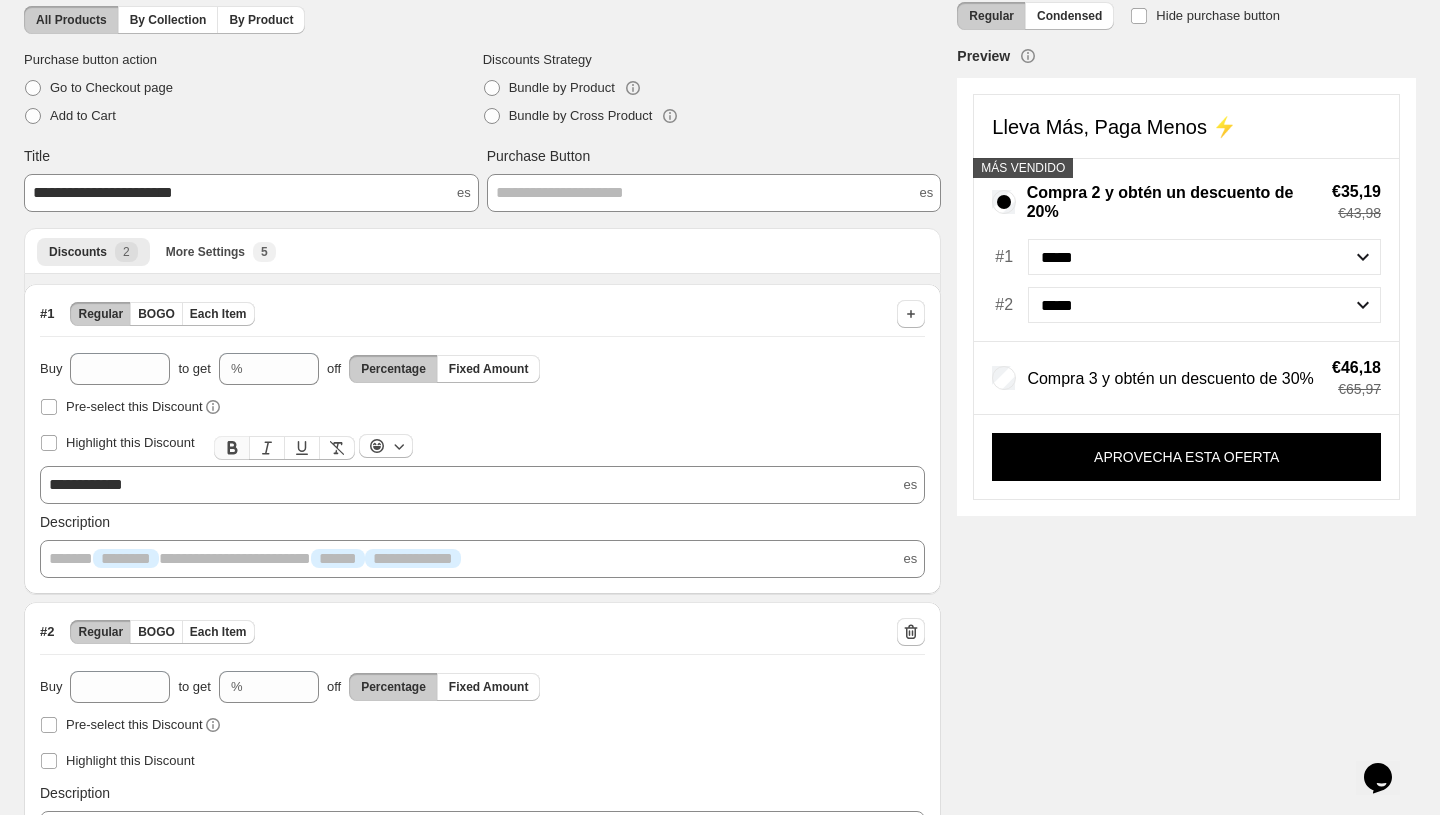 click 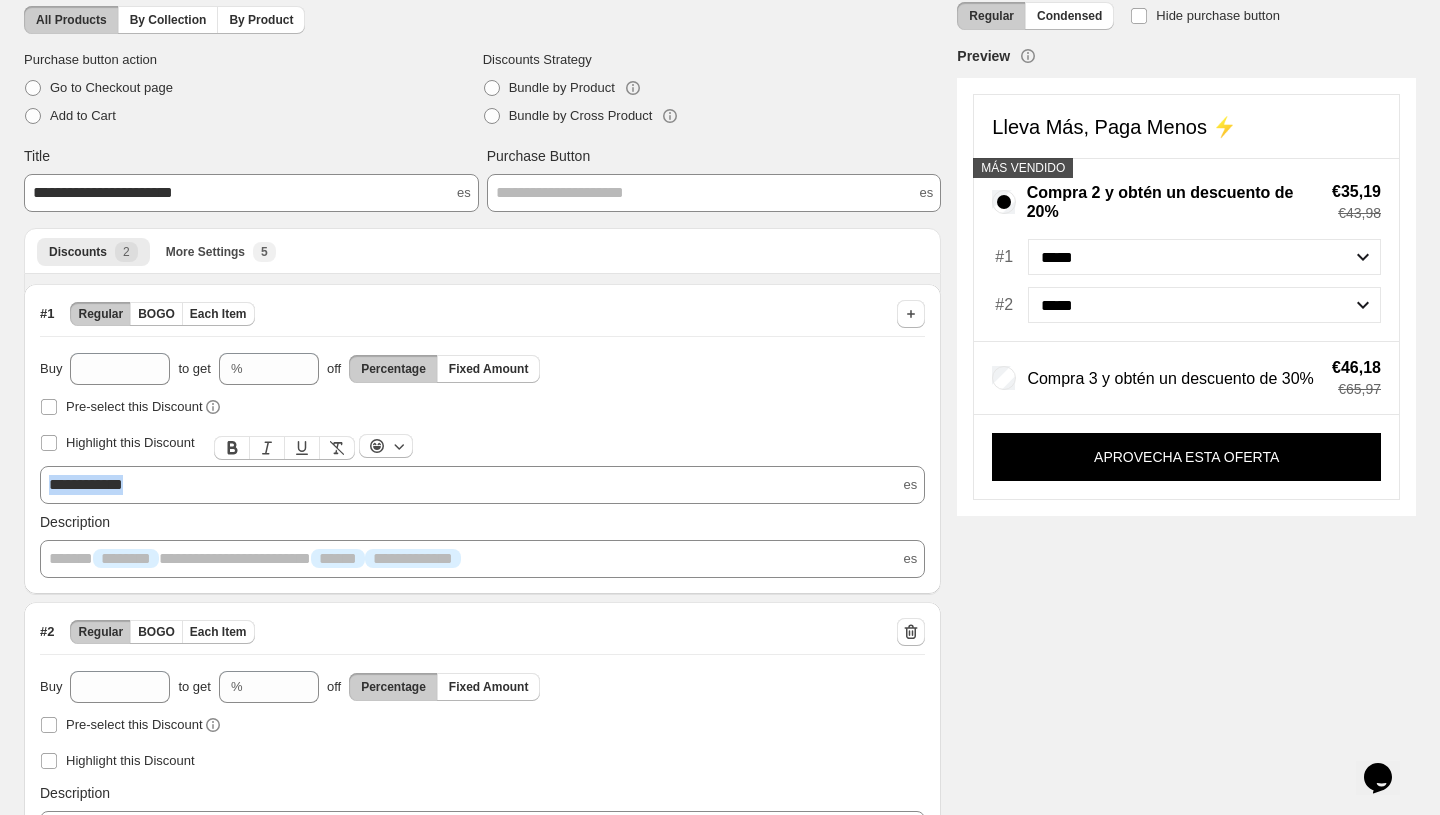 drag, startPoint x: 185, startPoint y: 485, endPoint x: 59, endPoint y: 463, distance: 127.90621 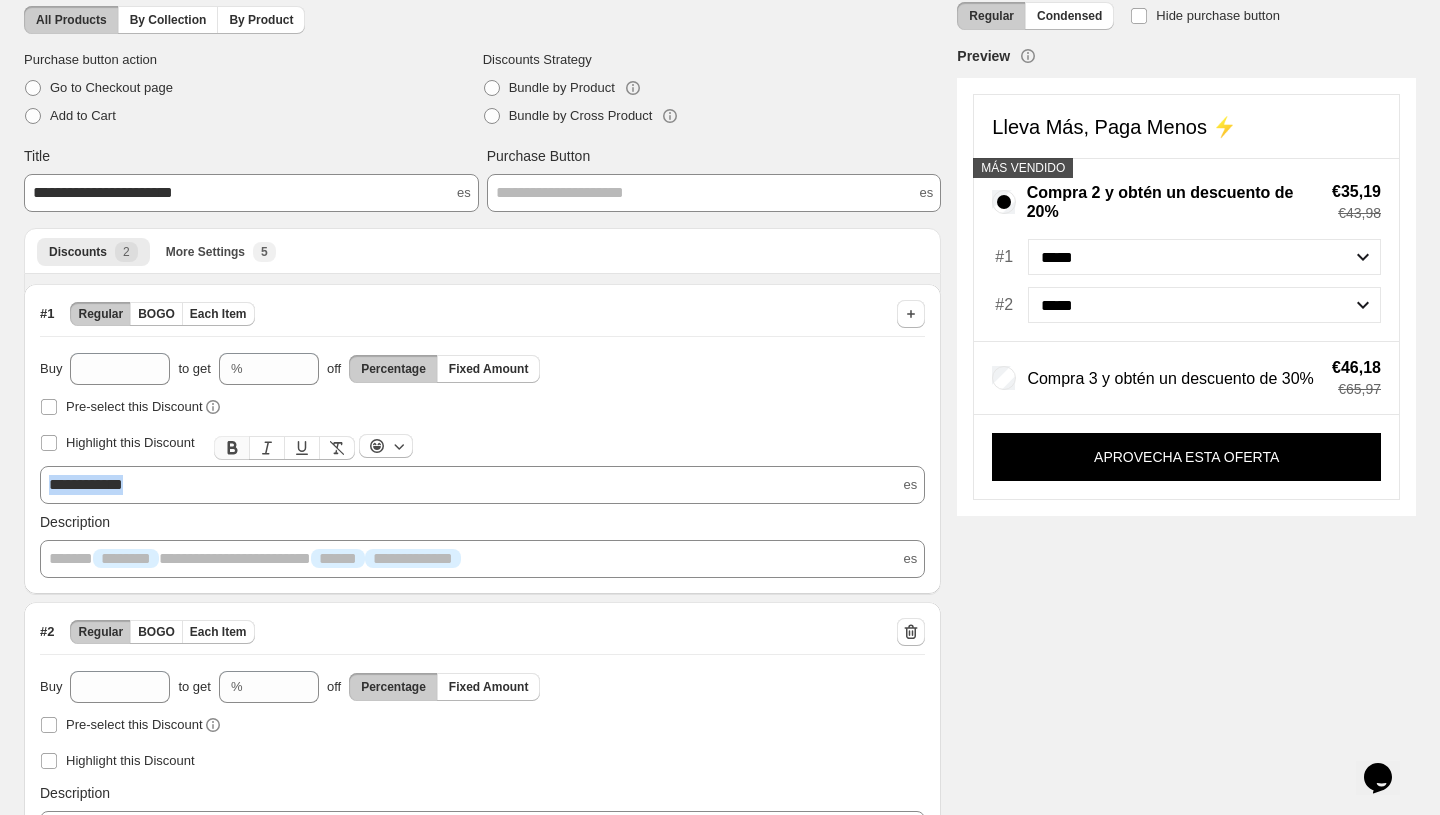 click 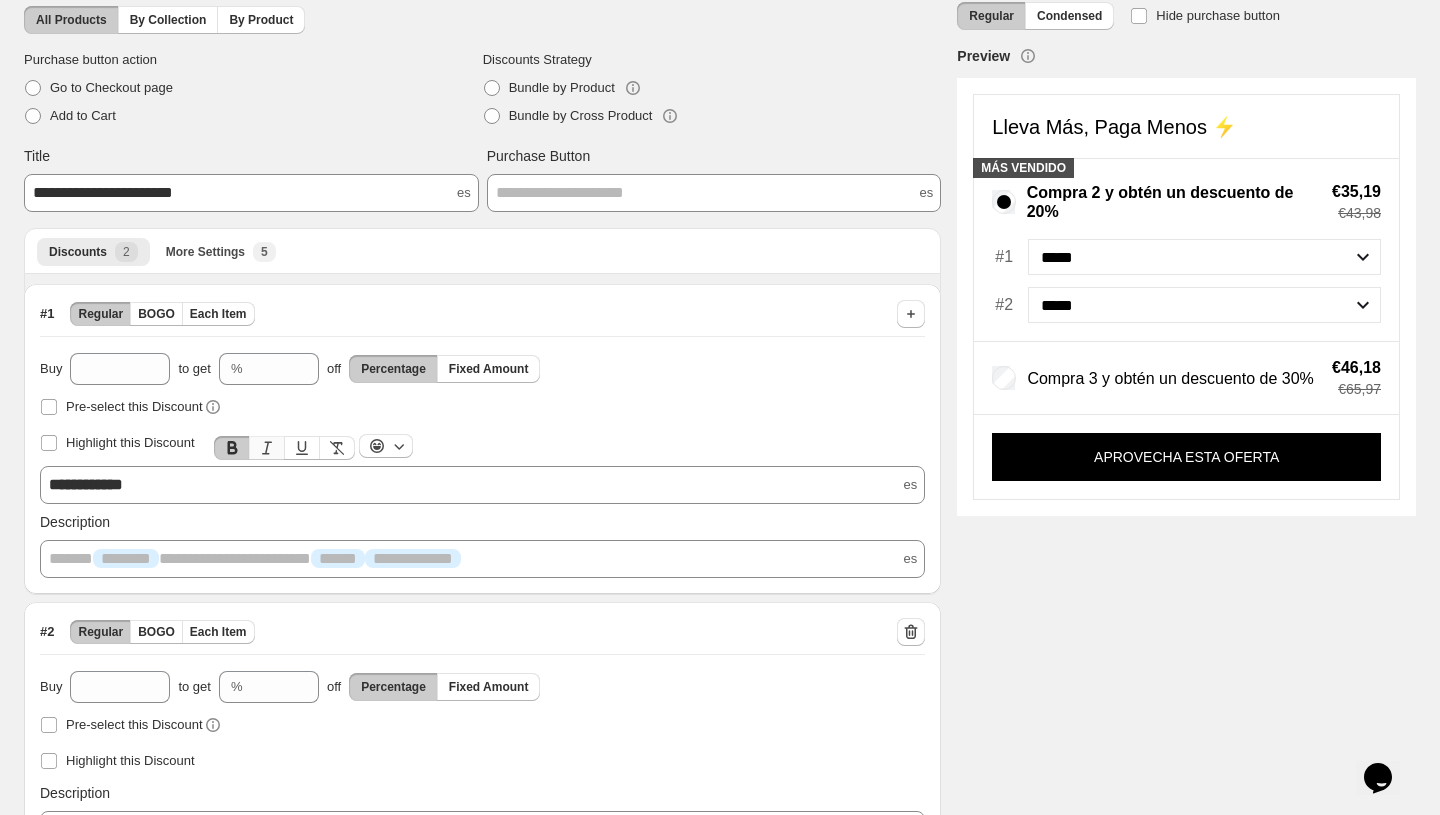 click 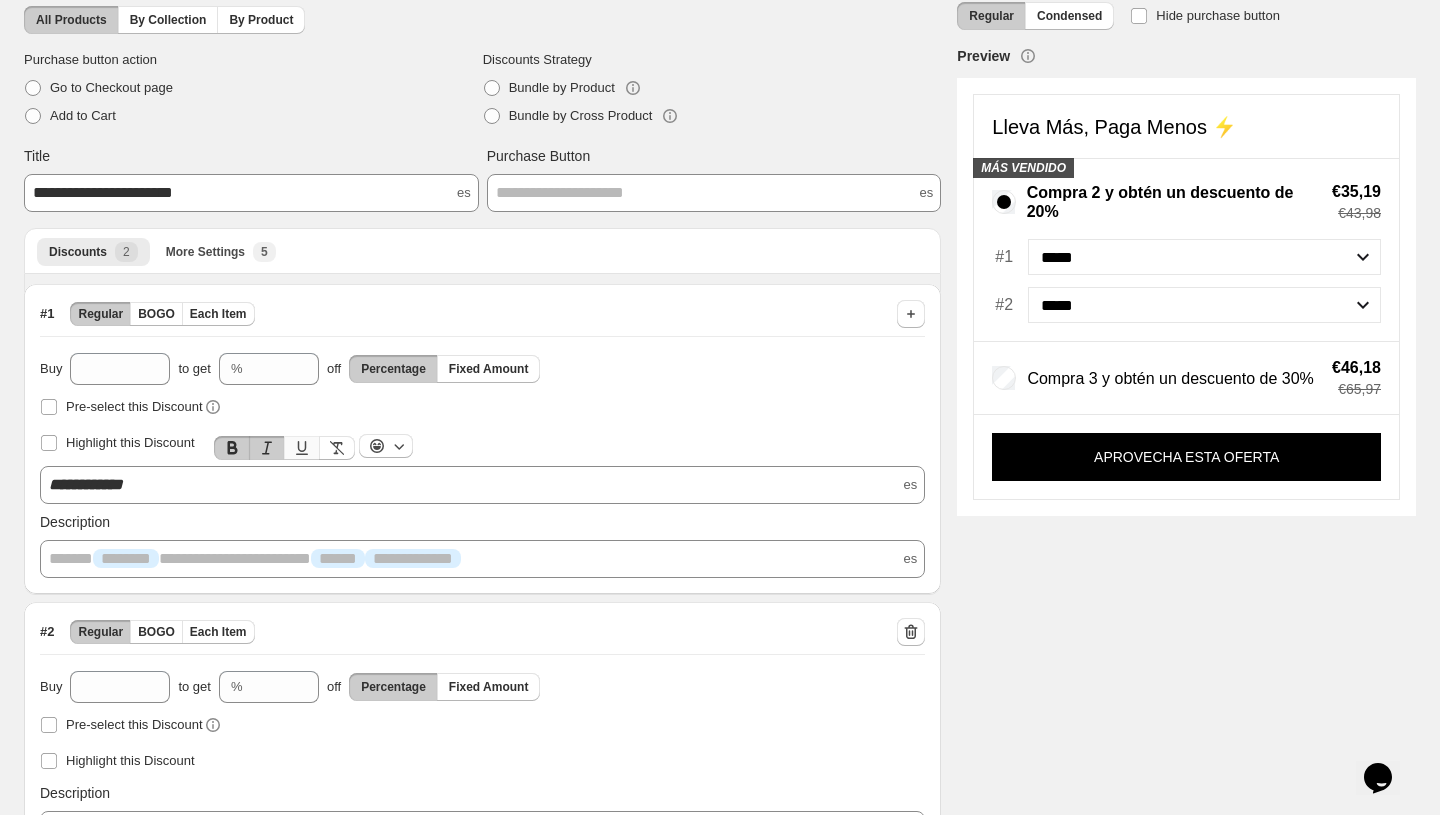 click 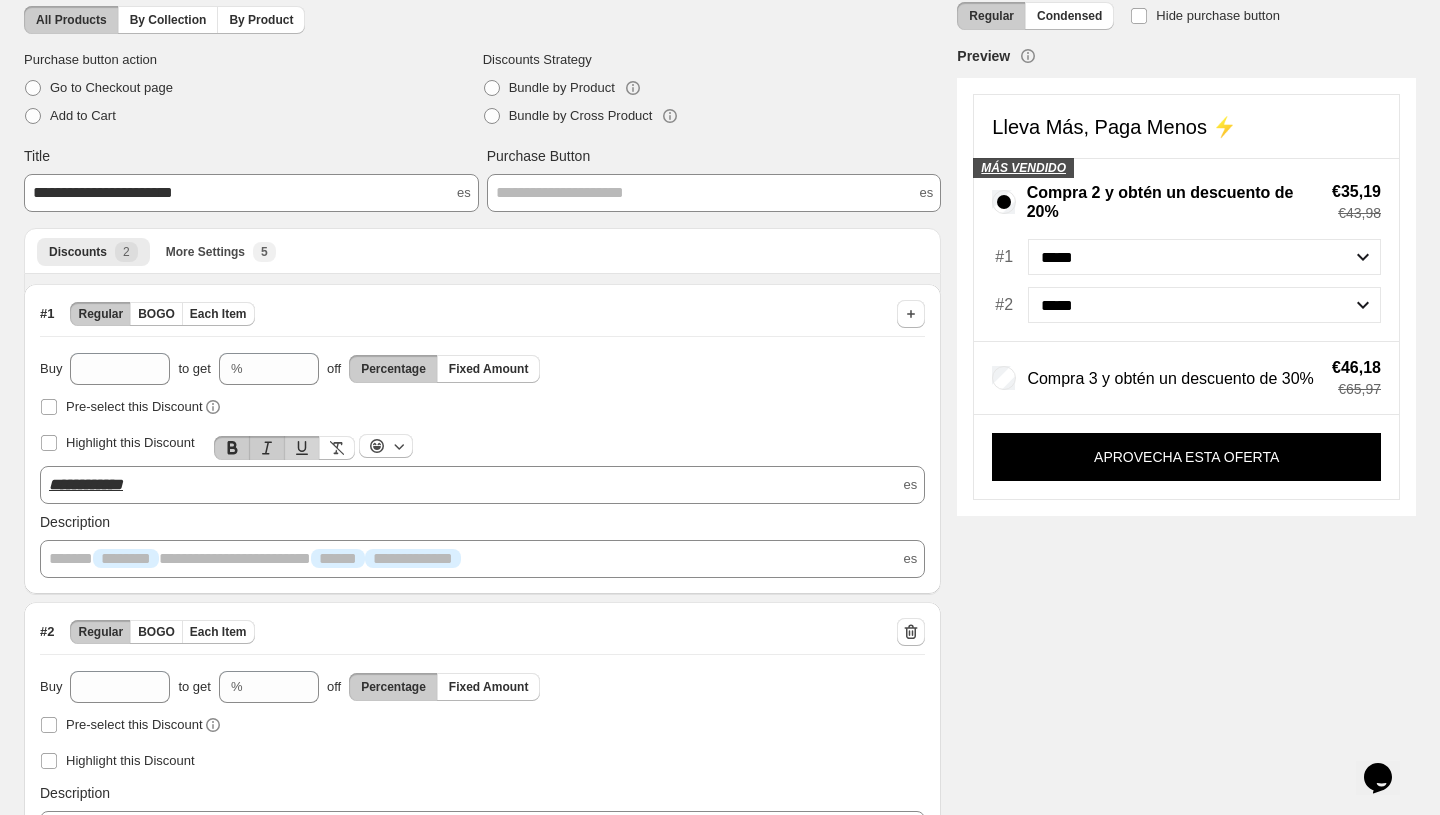 click 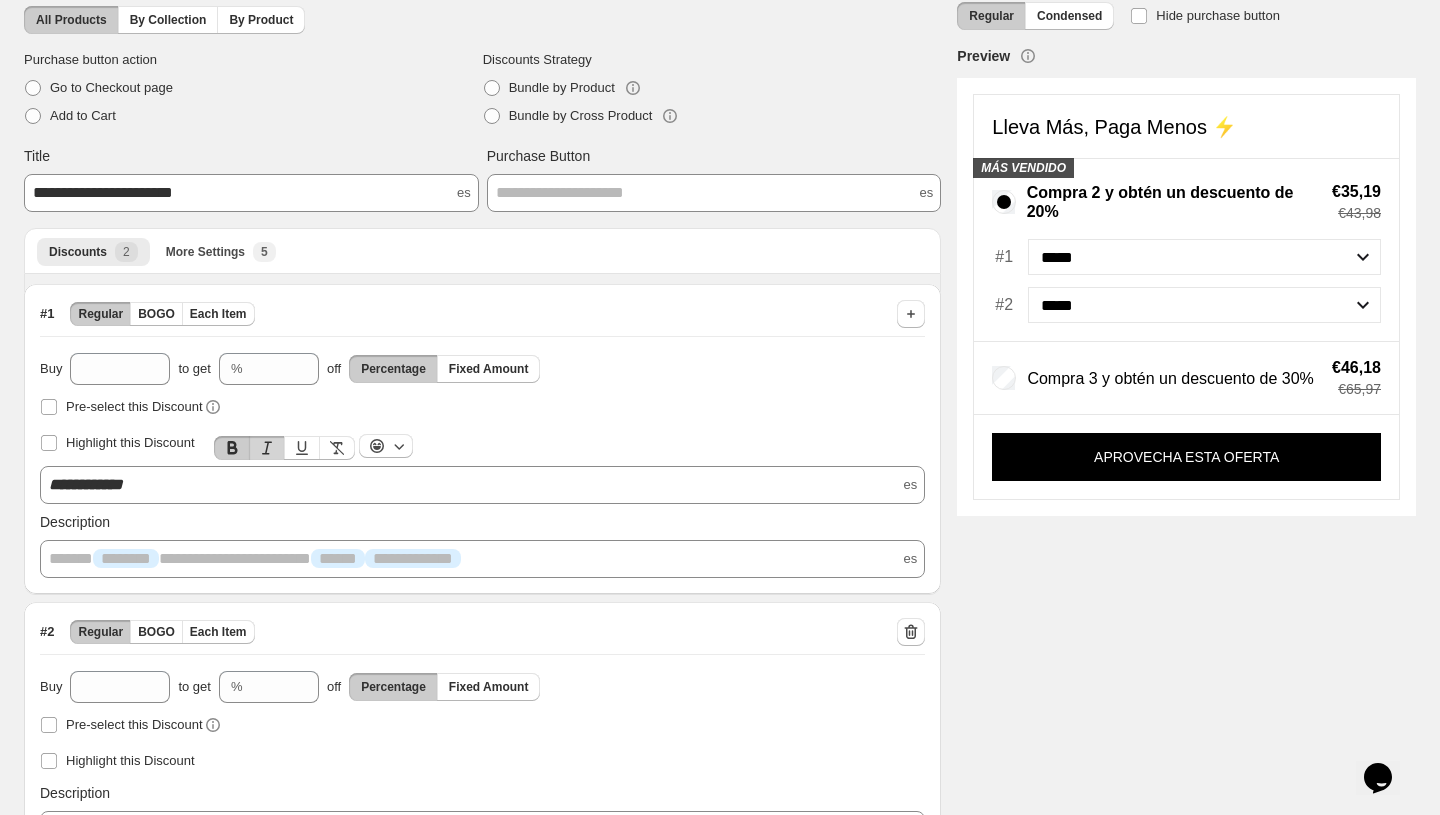 click 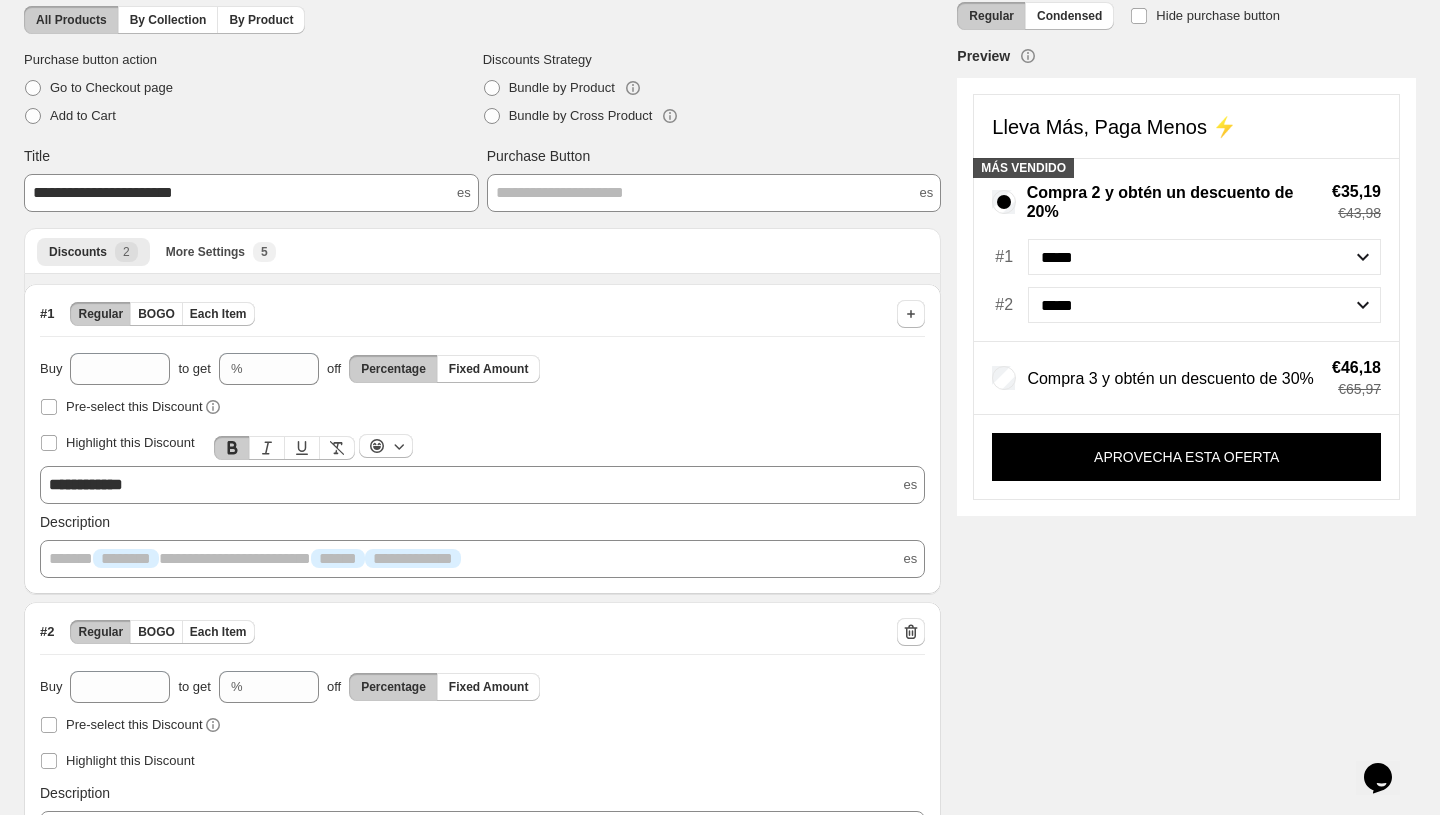 click on "**********" at bounding box center [482, 485] 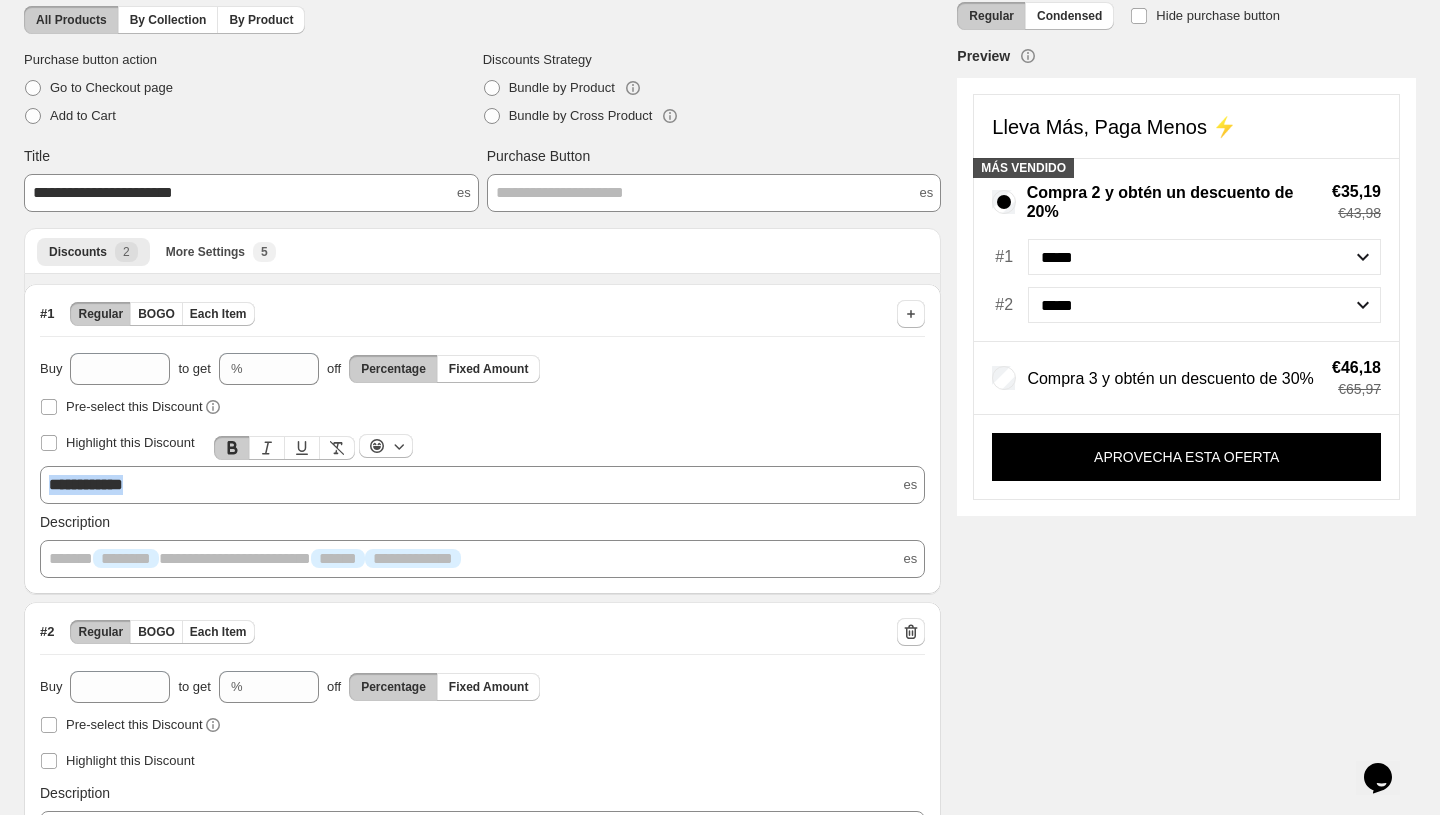 drag, startPoint x: 190, startPoint y: 484, endPoint x: 11, endPoint y: 458, distance: 180.87842 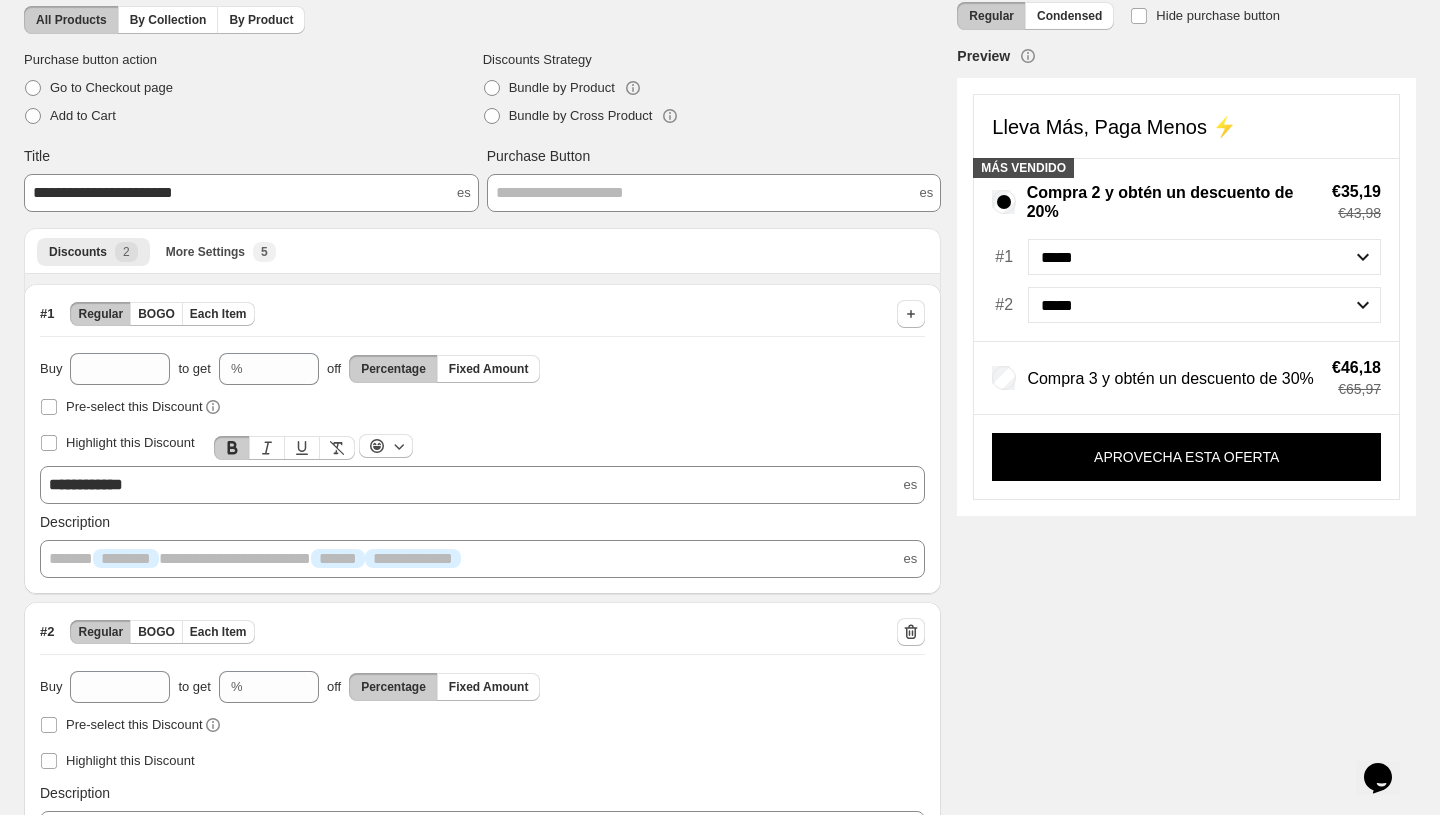 click on "**********" at bounding box center (482, 485) 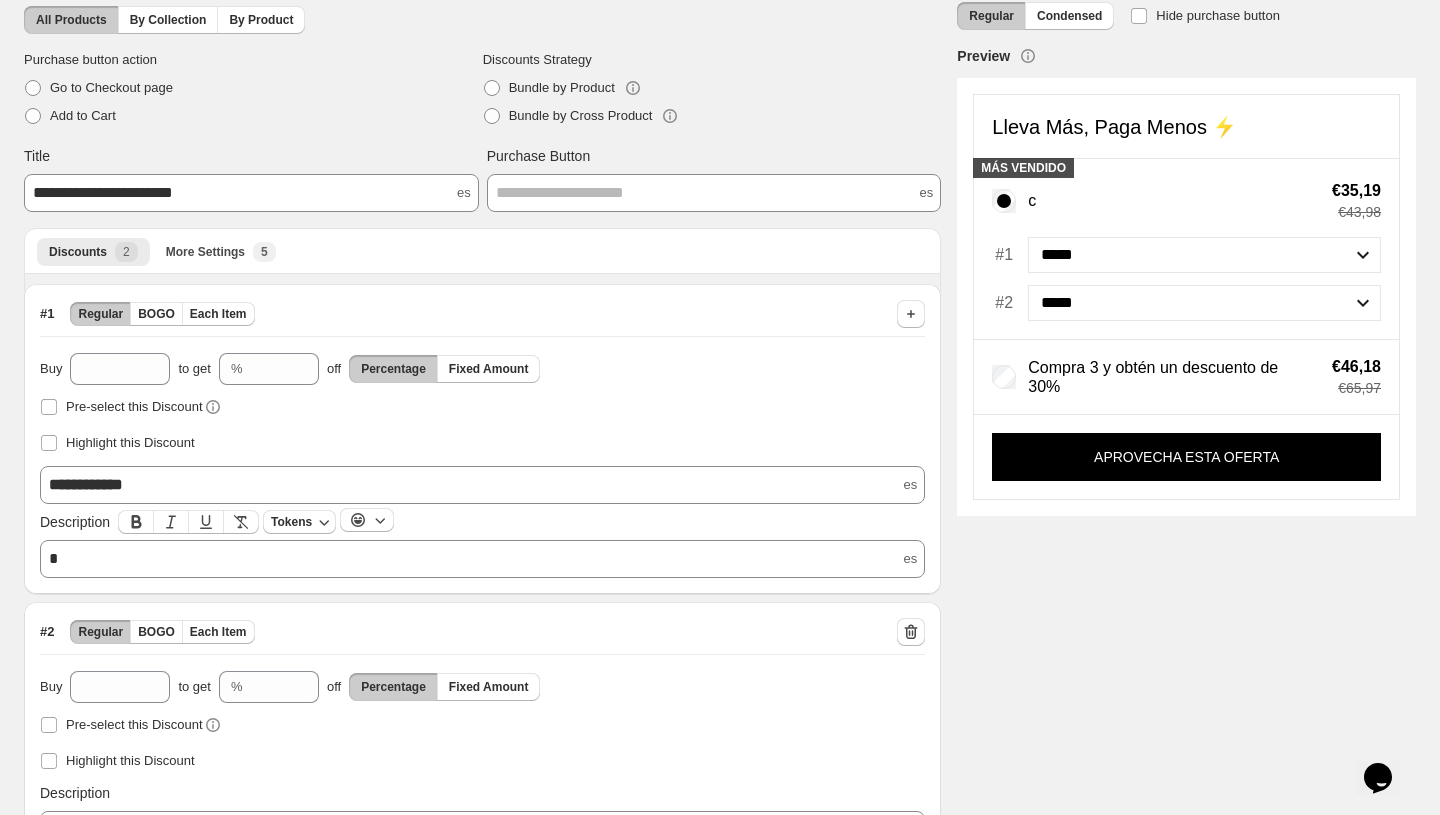 type 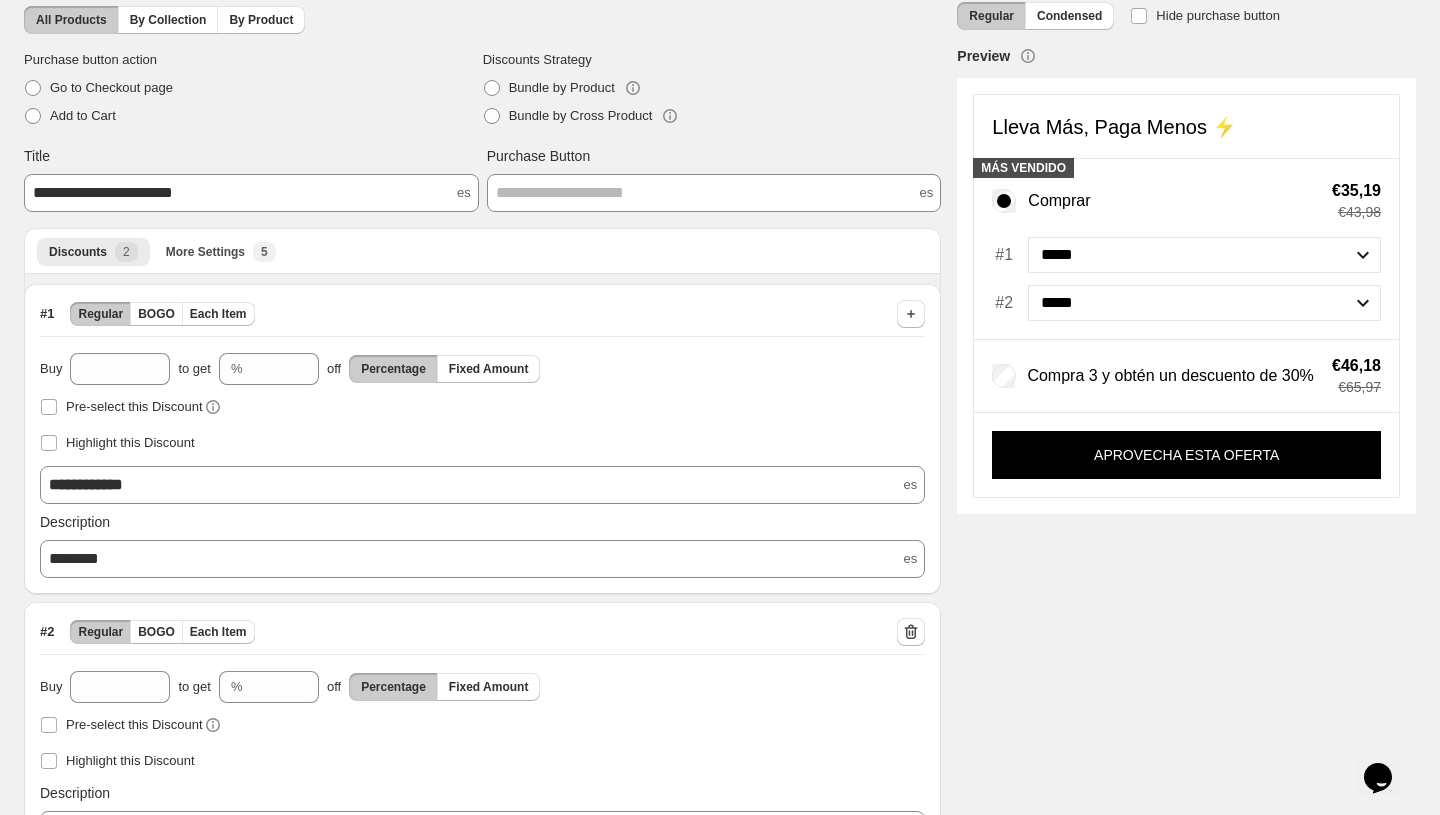 click on "**********" at bounding box center (712, 436) 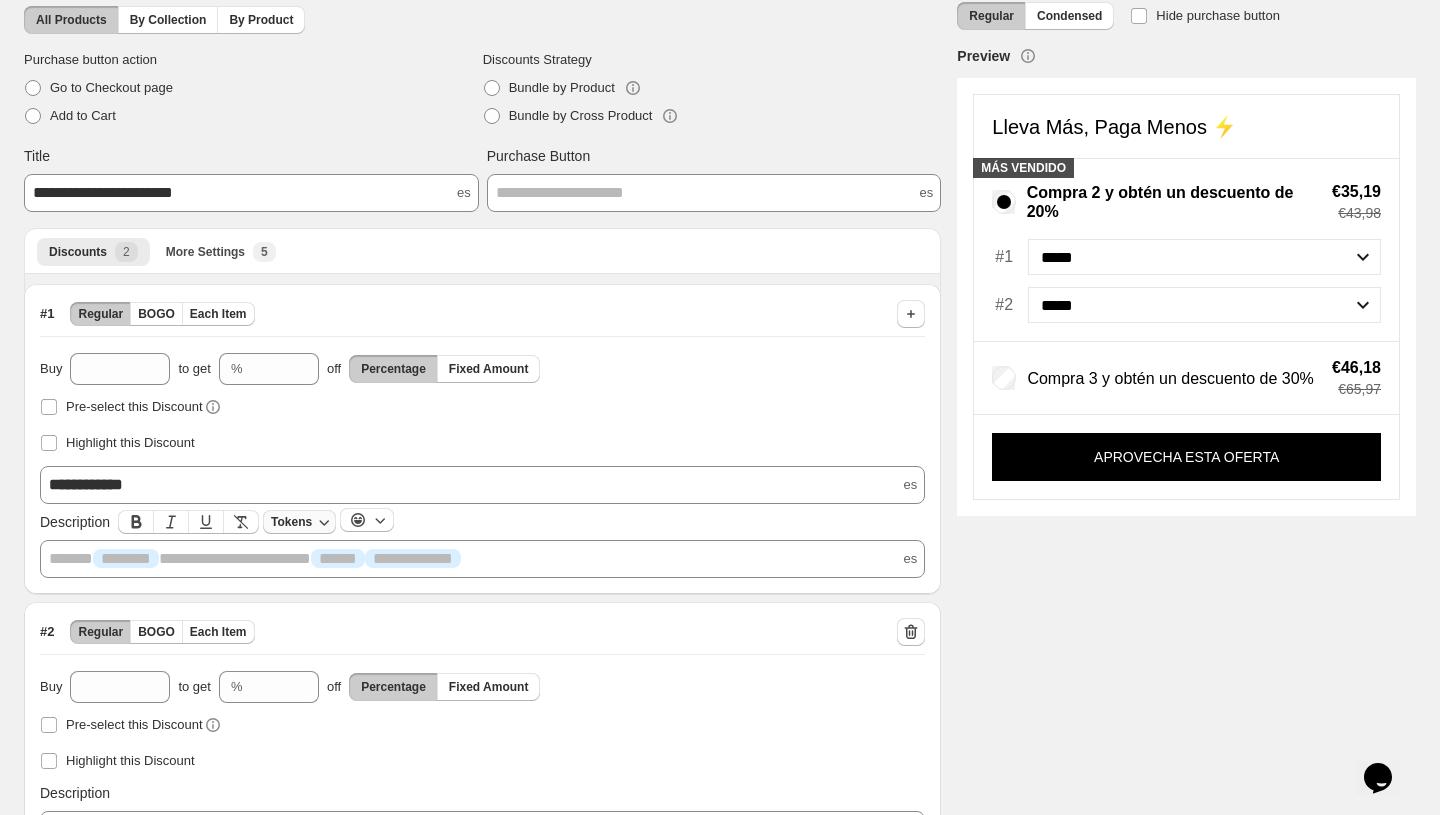 click on "Tokens" at bounding box center (291, 522) 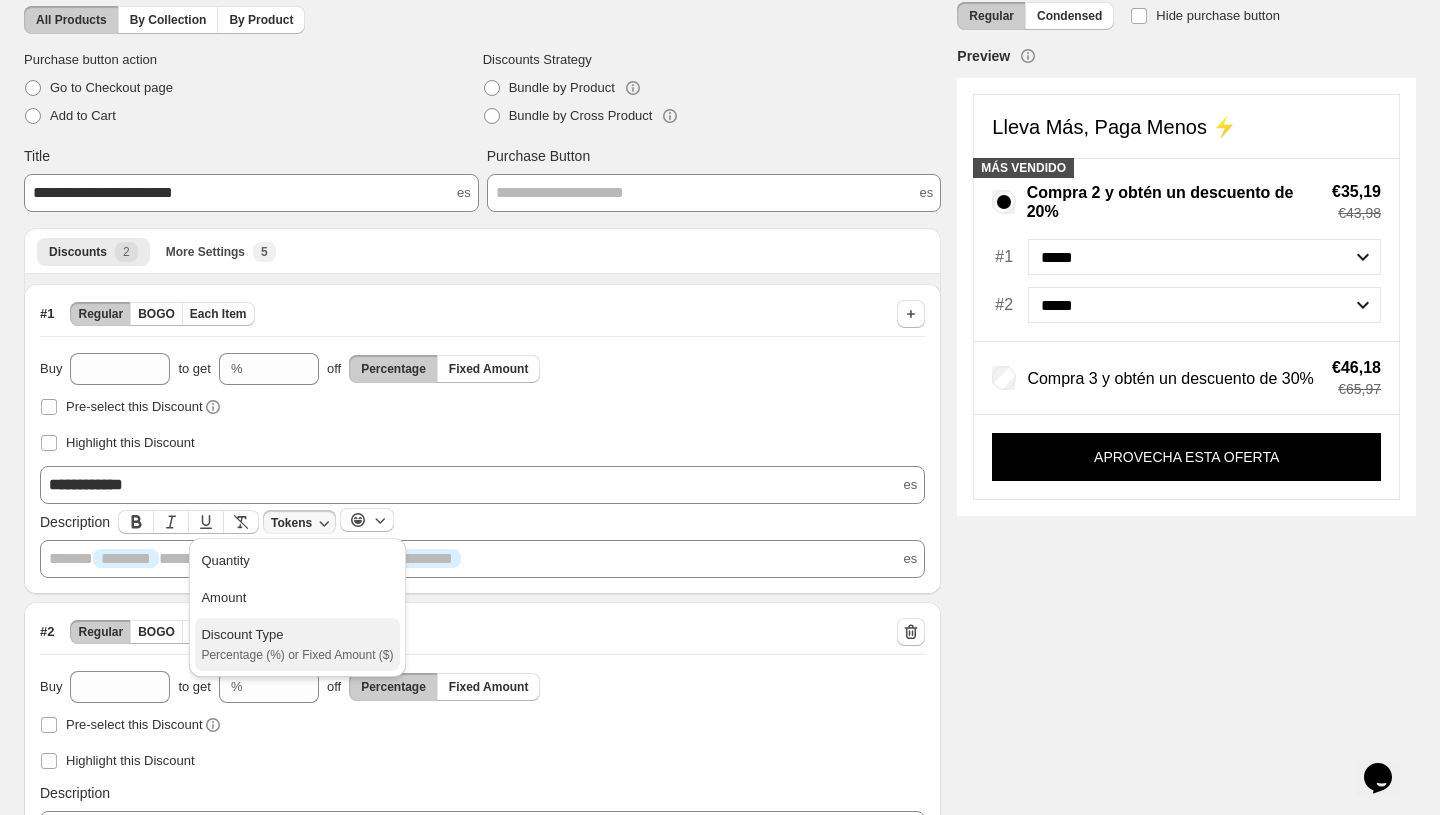 click on "Discount Type" at bounding box center (297, 635) 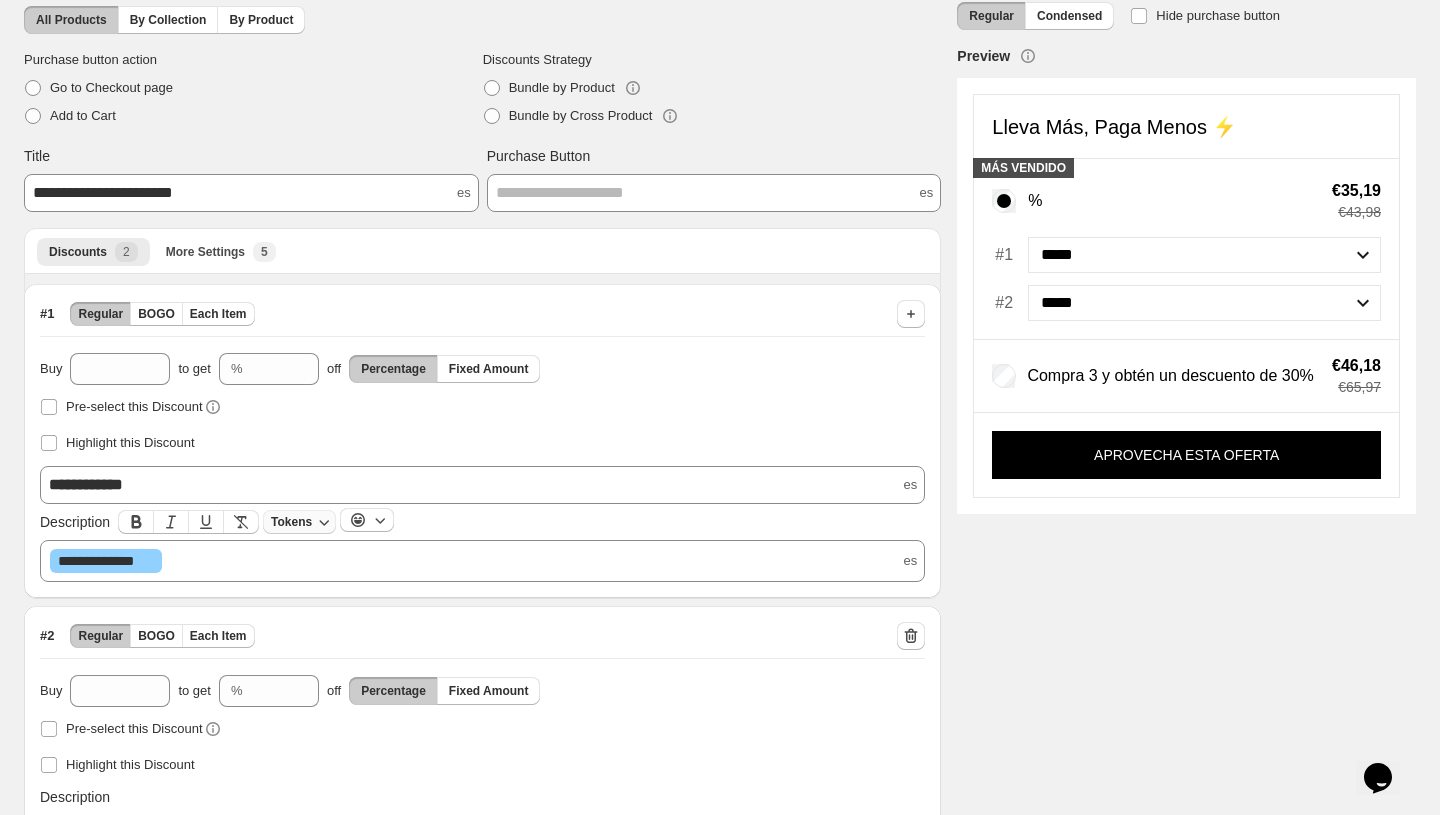 click on "Tokens" at bounding box center [291, 522] 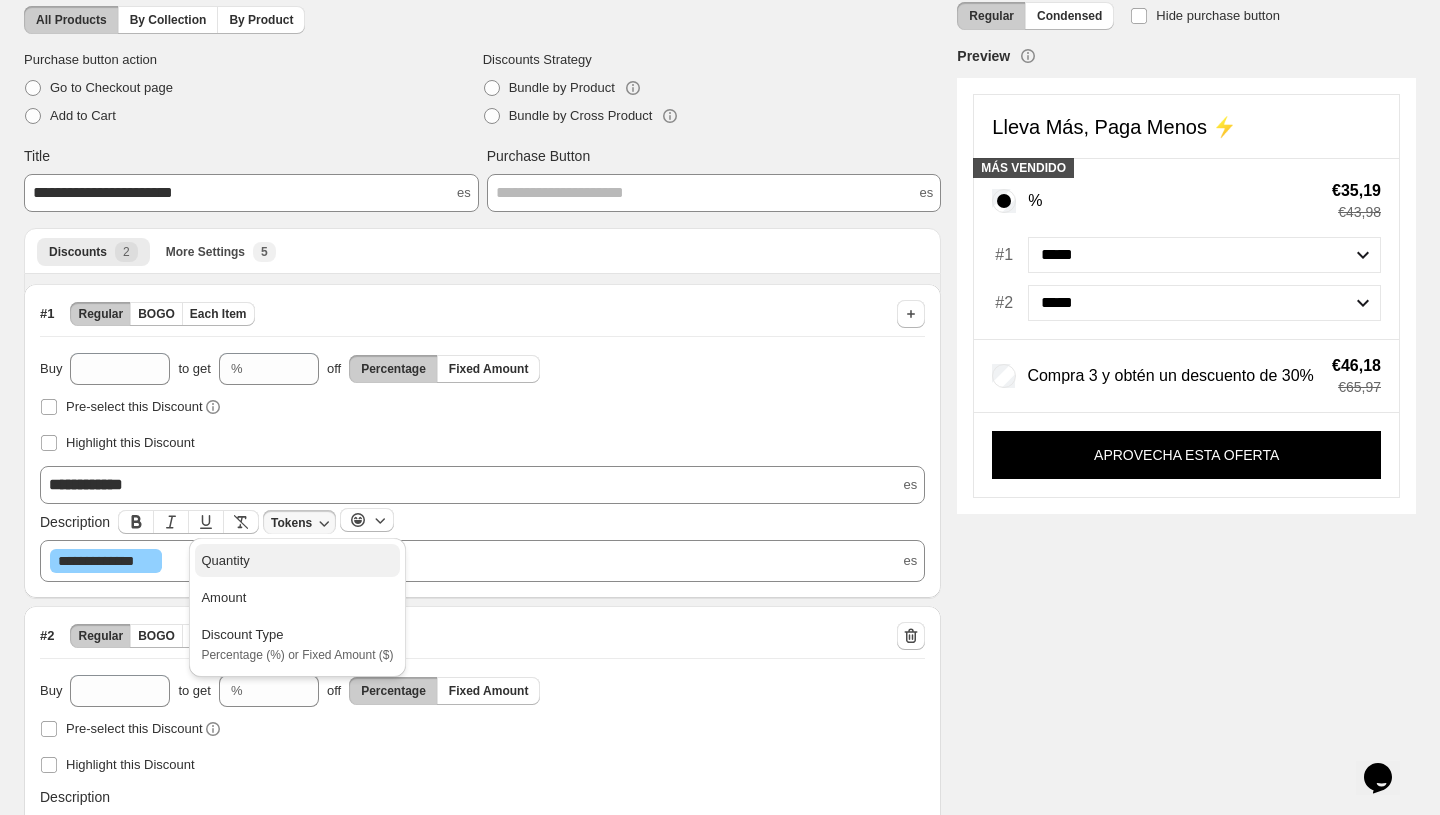 click on "Quantity" at bounding box center (297, 561) 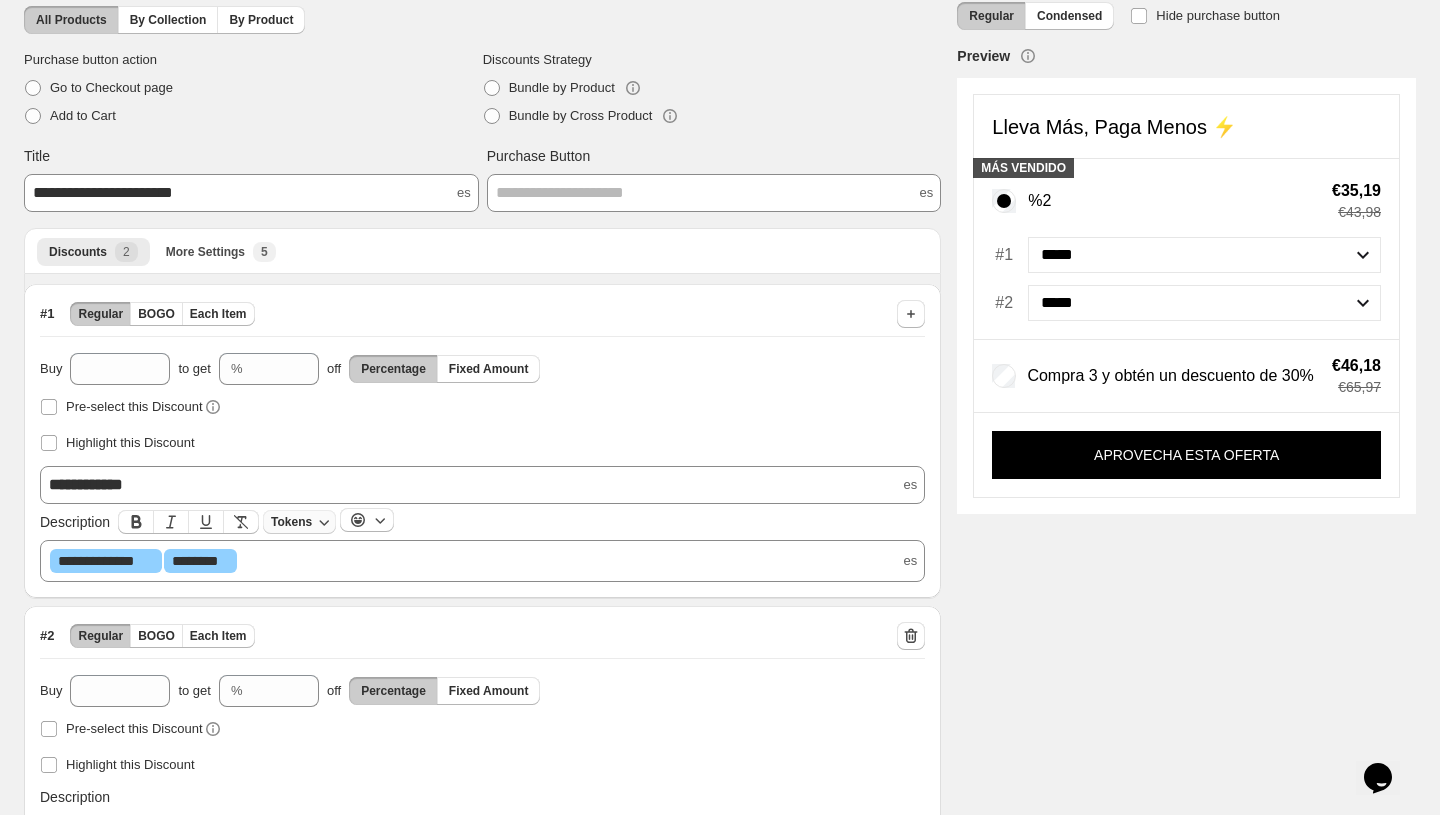 click on "Tokens" at bounding box center [291, 522] 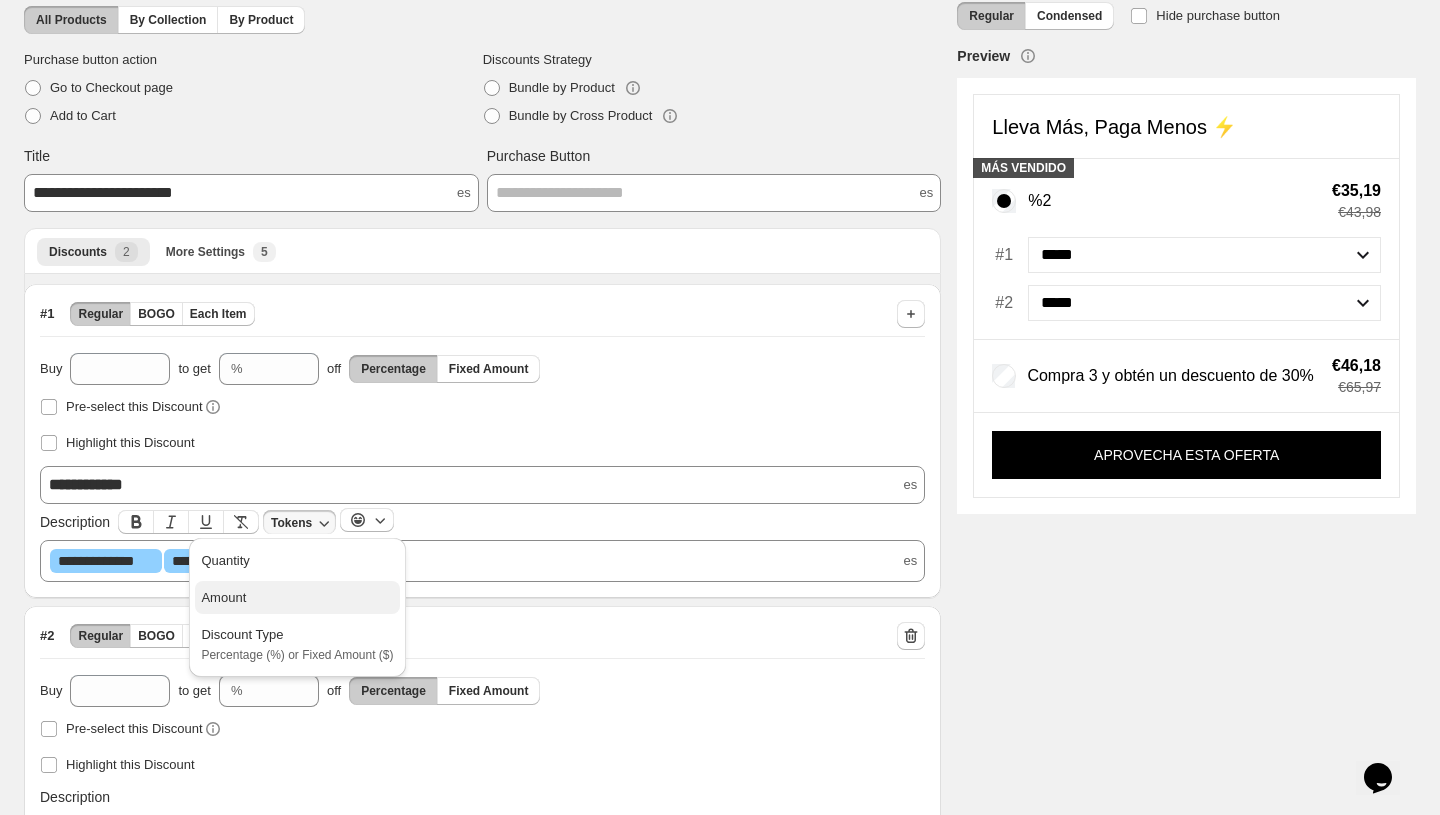 click on "Amount" at bounding box center [297, 598] 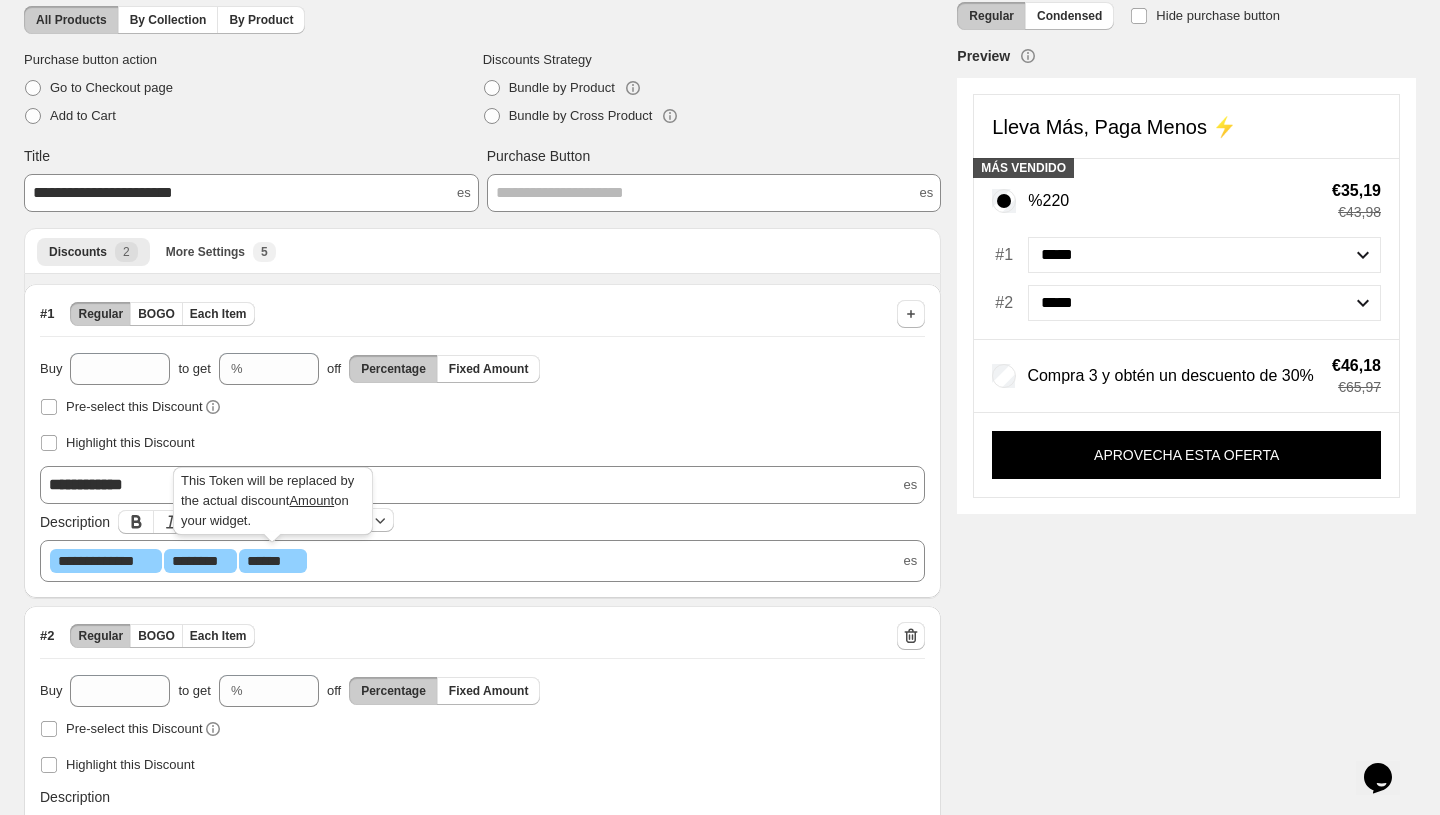 click on "****** ﻿" at bounding box center (273, 561) 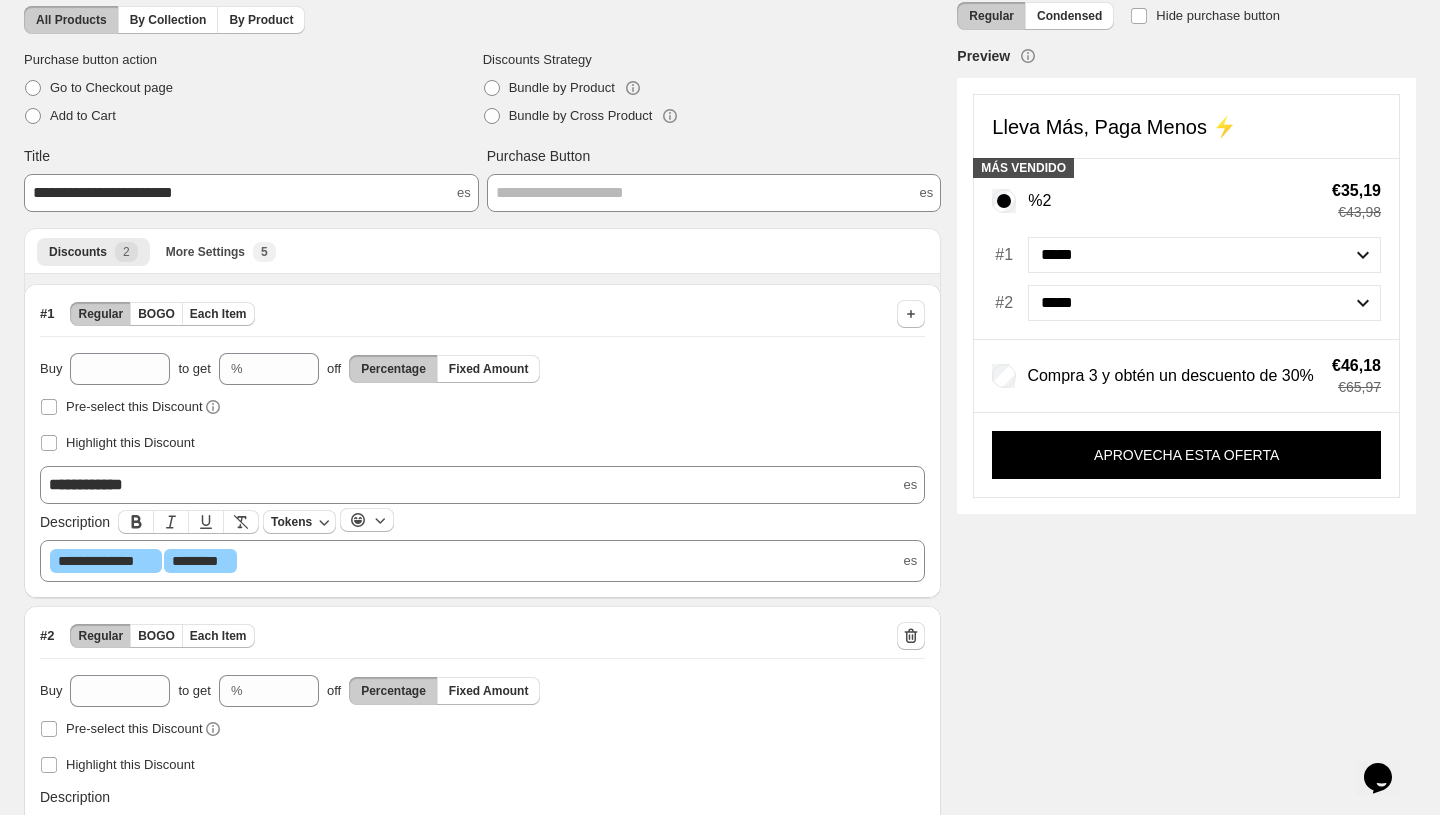 click on "******** ﻿" at bounding box center (200, 561) 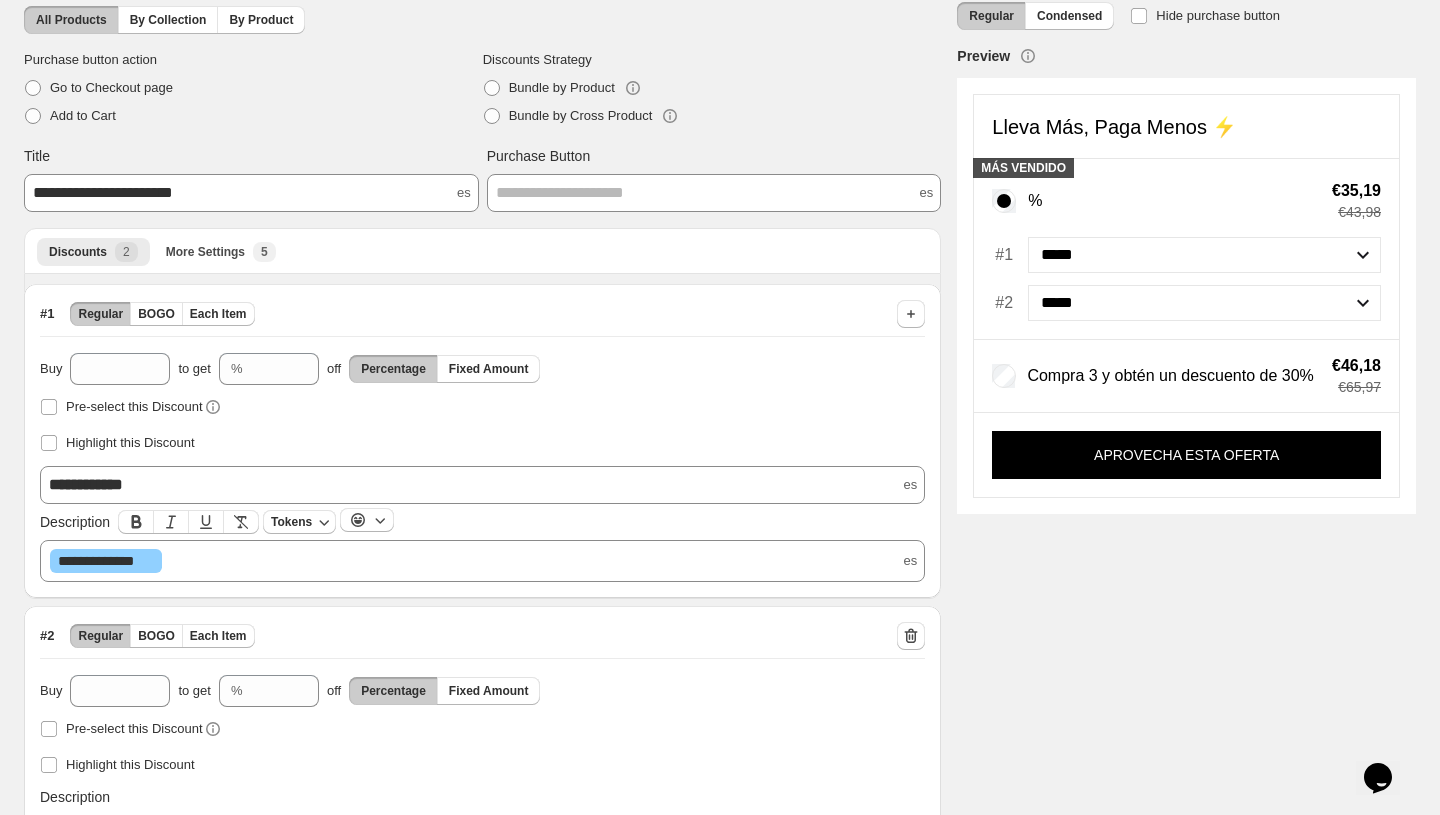 click on "**********" at bounding box center (106, 561) 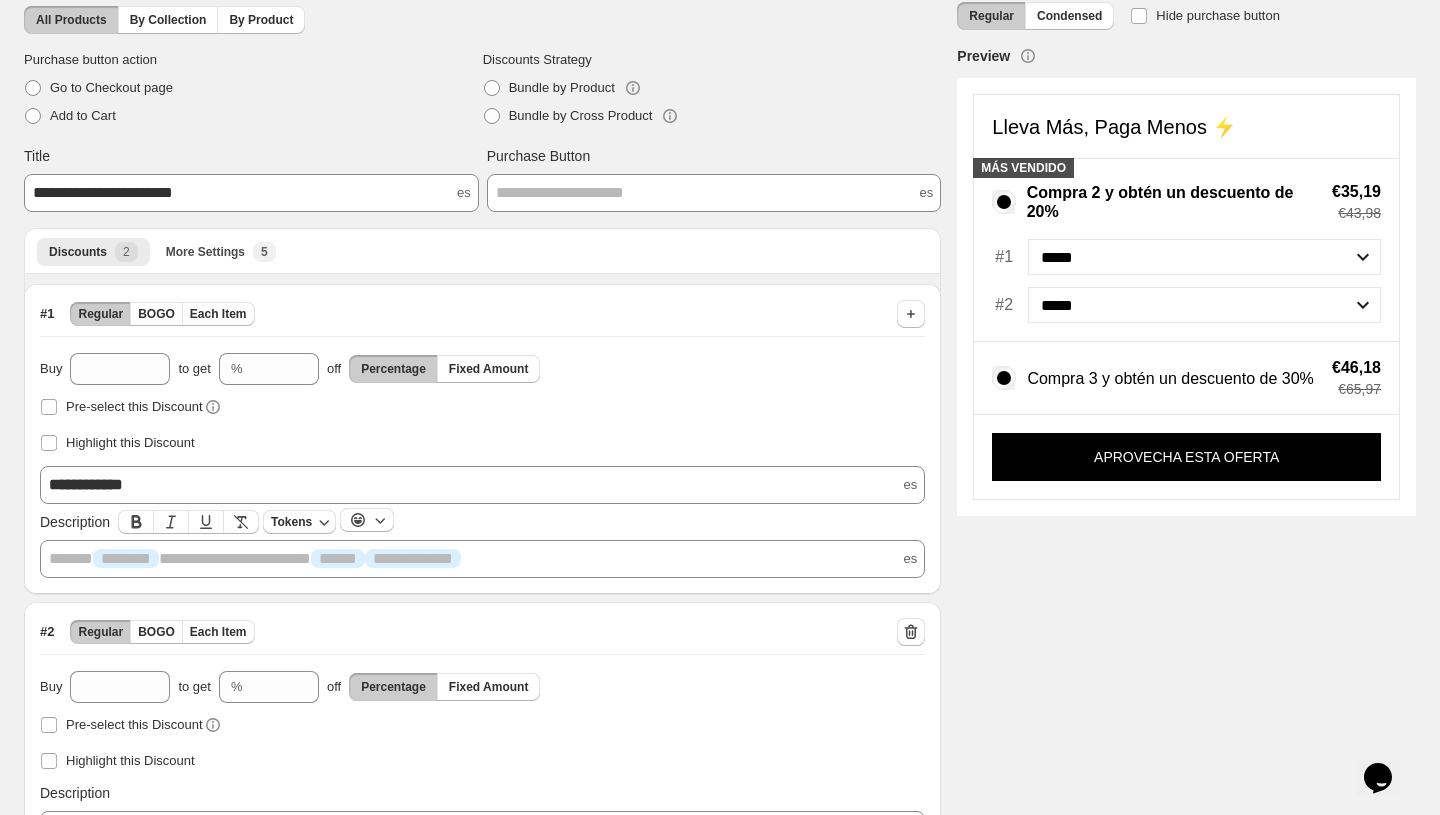 click on "Compra 3 y obtén un descuento de 30%" at bounding box center (1170, 378) 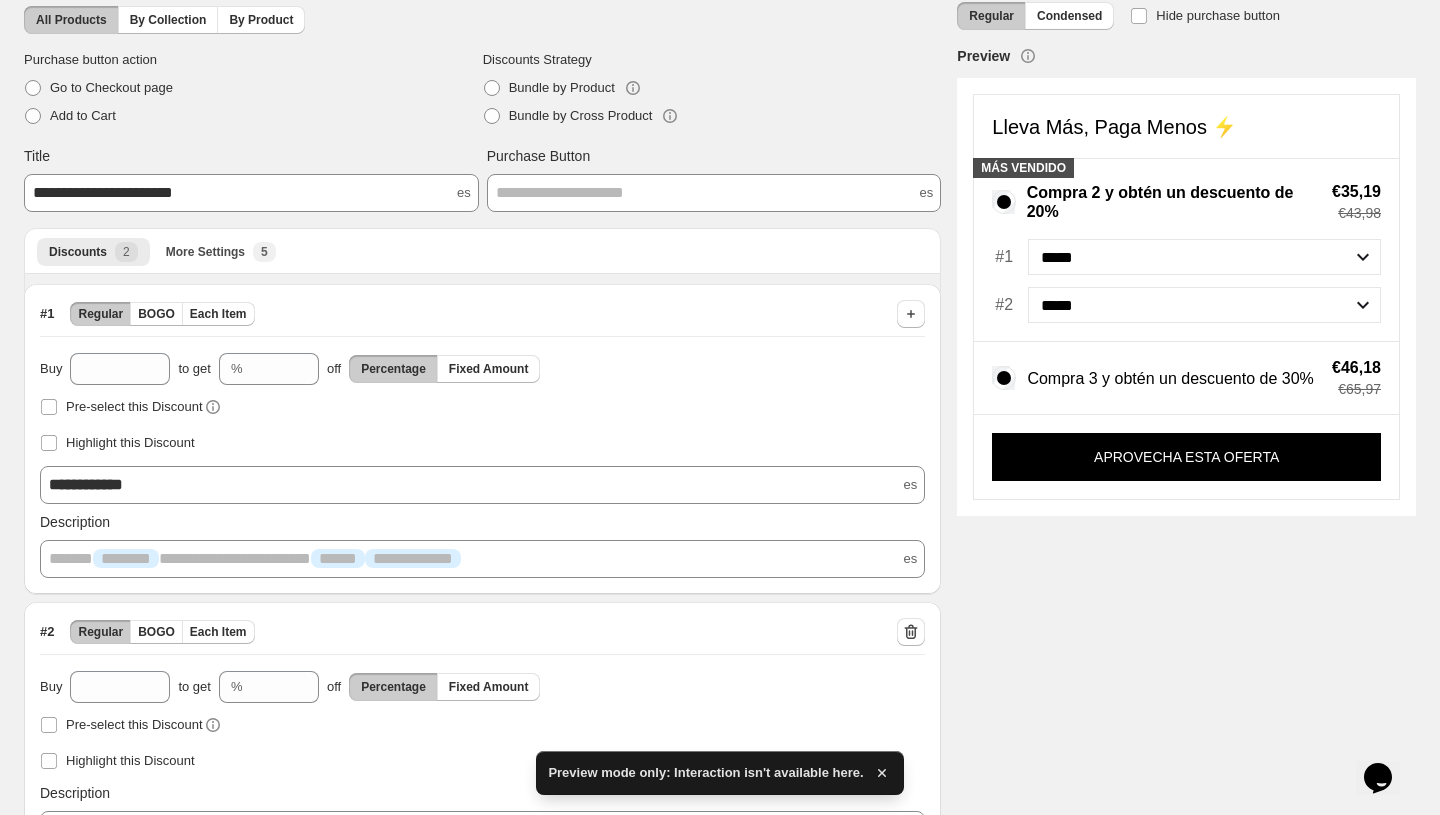 click on "Compra 3 y obtén un descuento de 30%" at bounding box center [1170, 378] 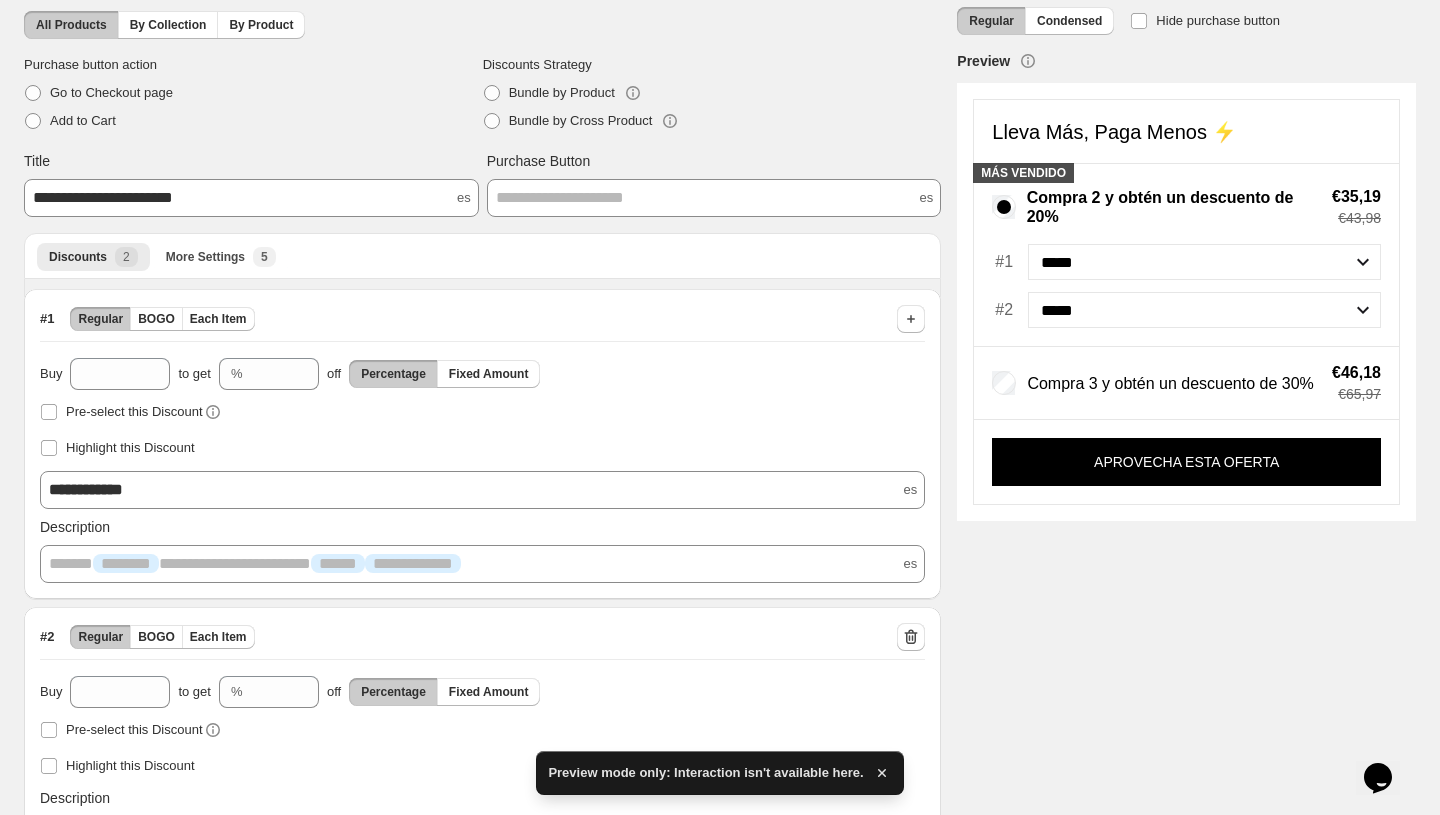 scroll, scrollTop: 198, scrollLeft: 0, axis: vertical 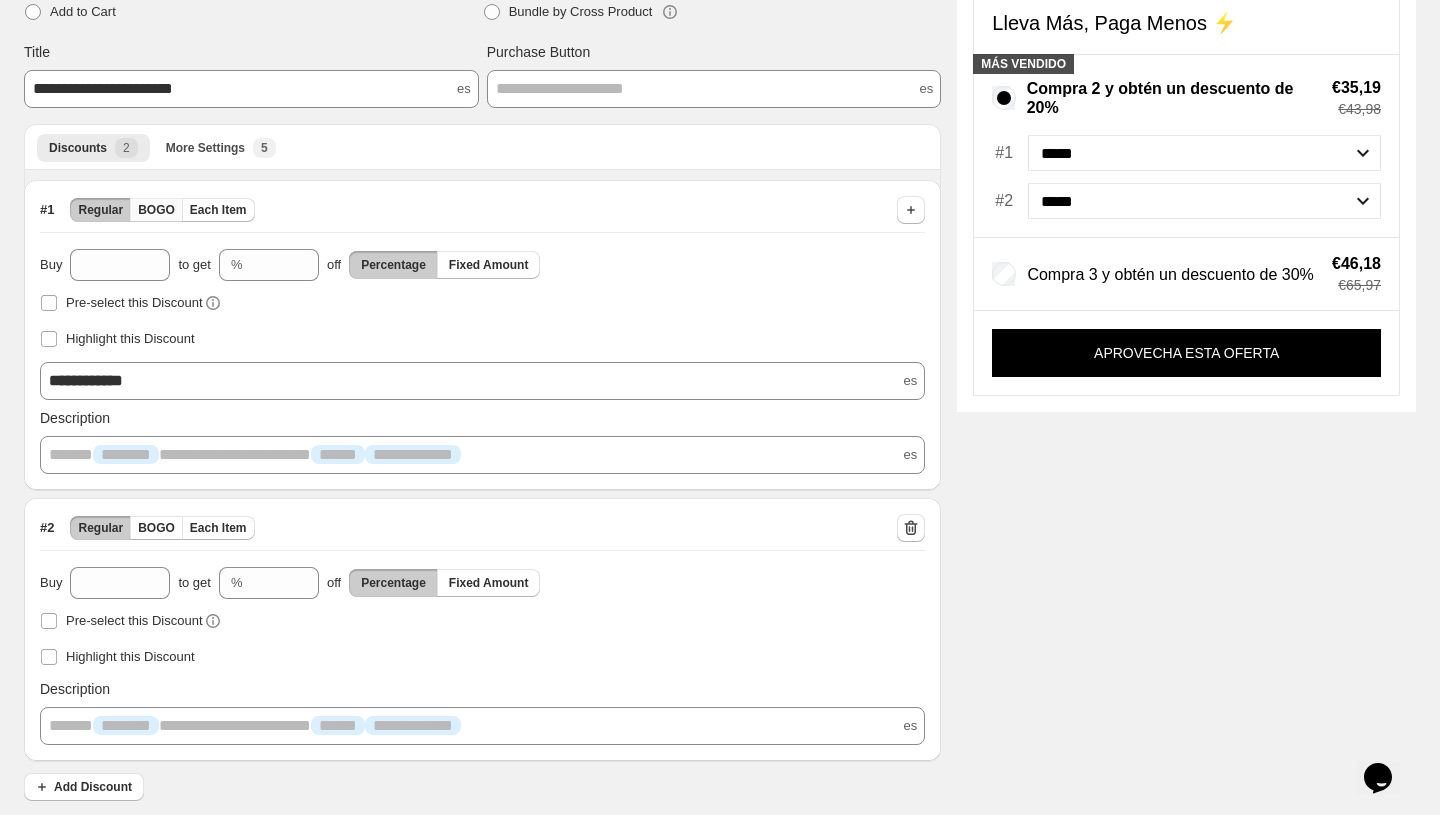 click on "BOGO" at bounding box center [156, 210] 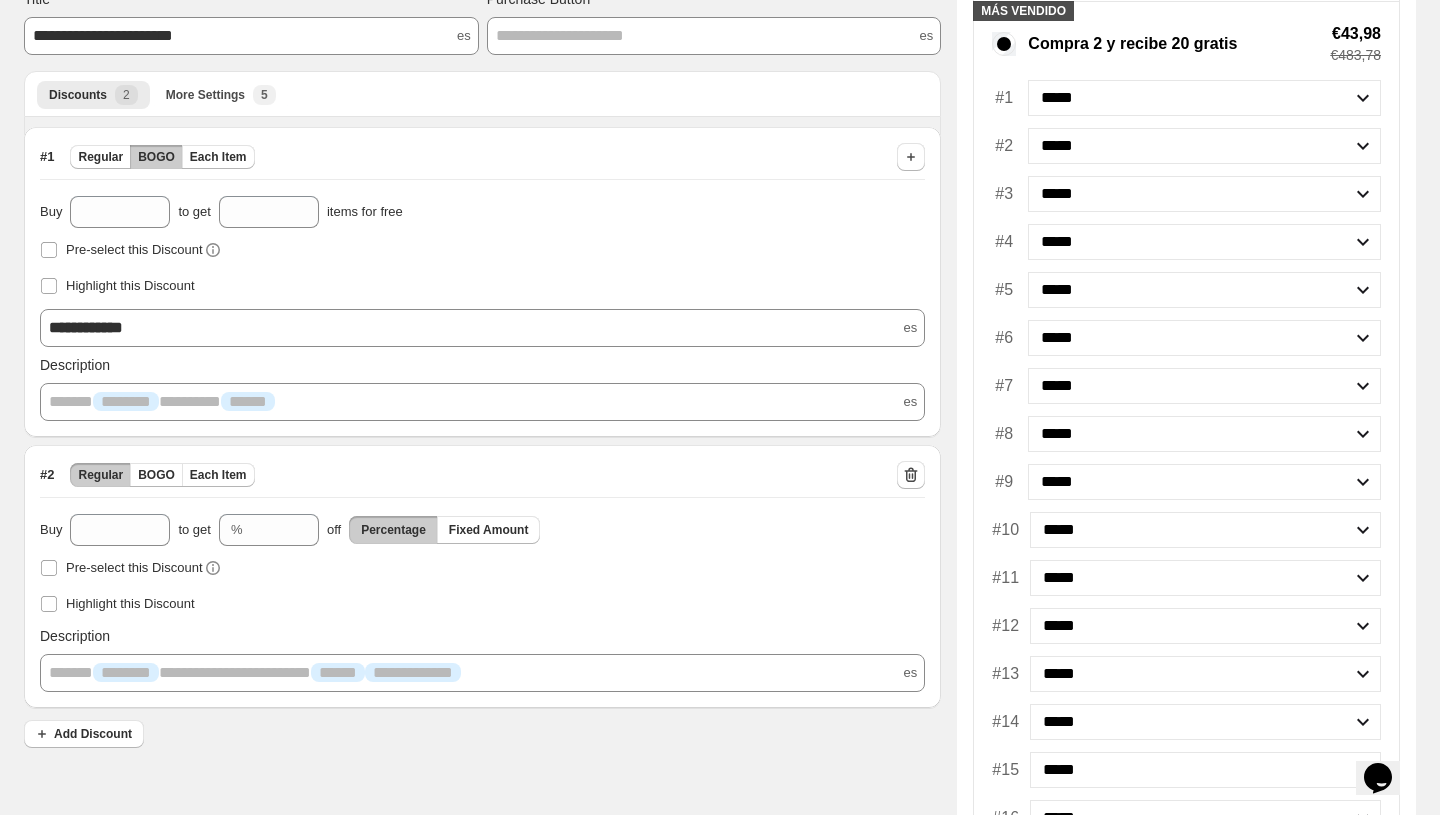 scroll, scrollTop: 0, scrollLeft: 0, axis: both 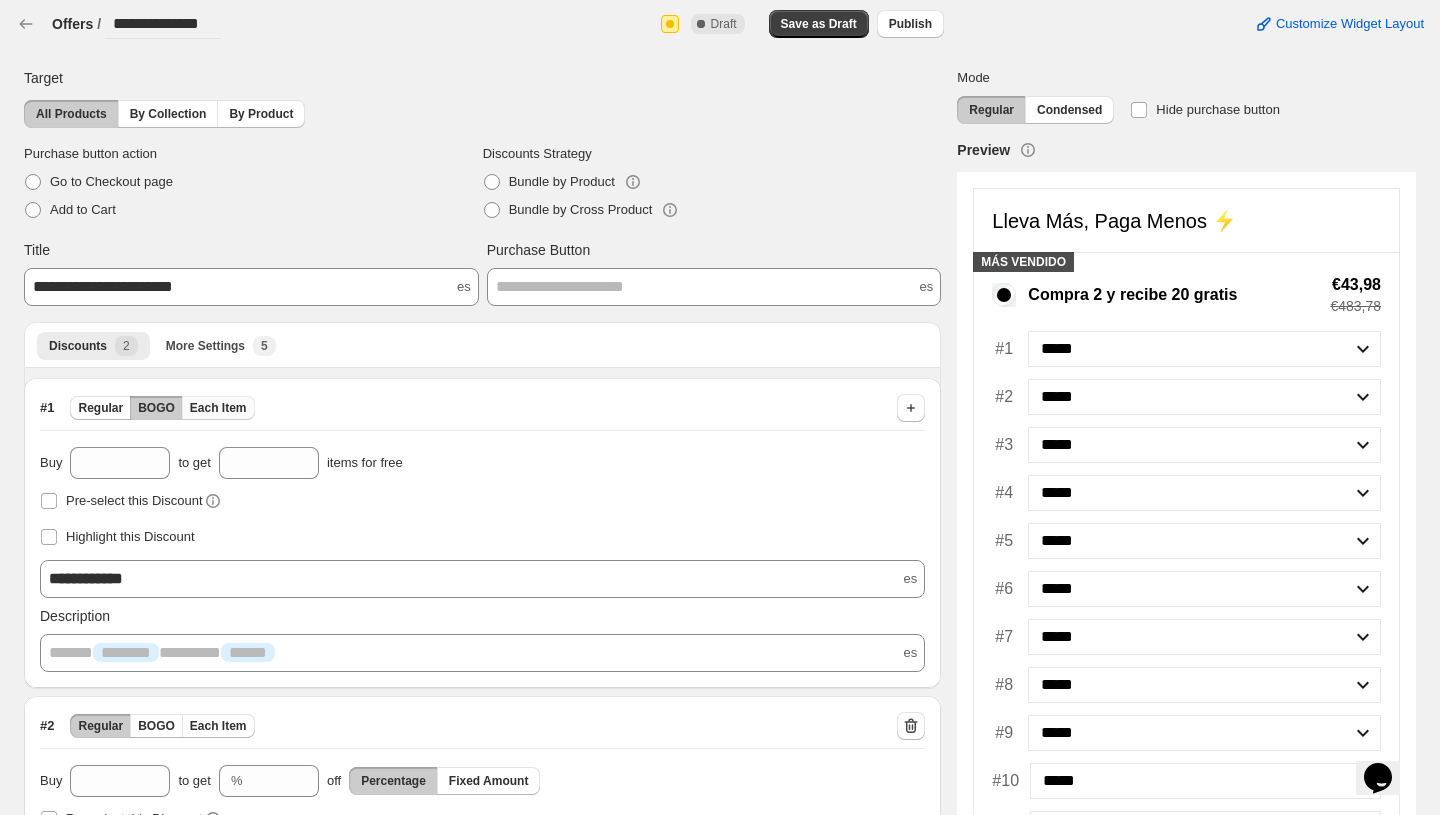 click on "Each Item" at bounding box center (218, 408) 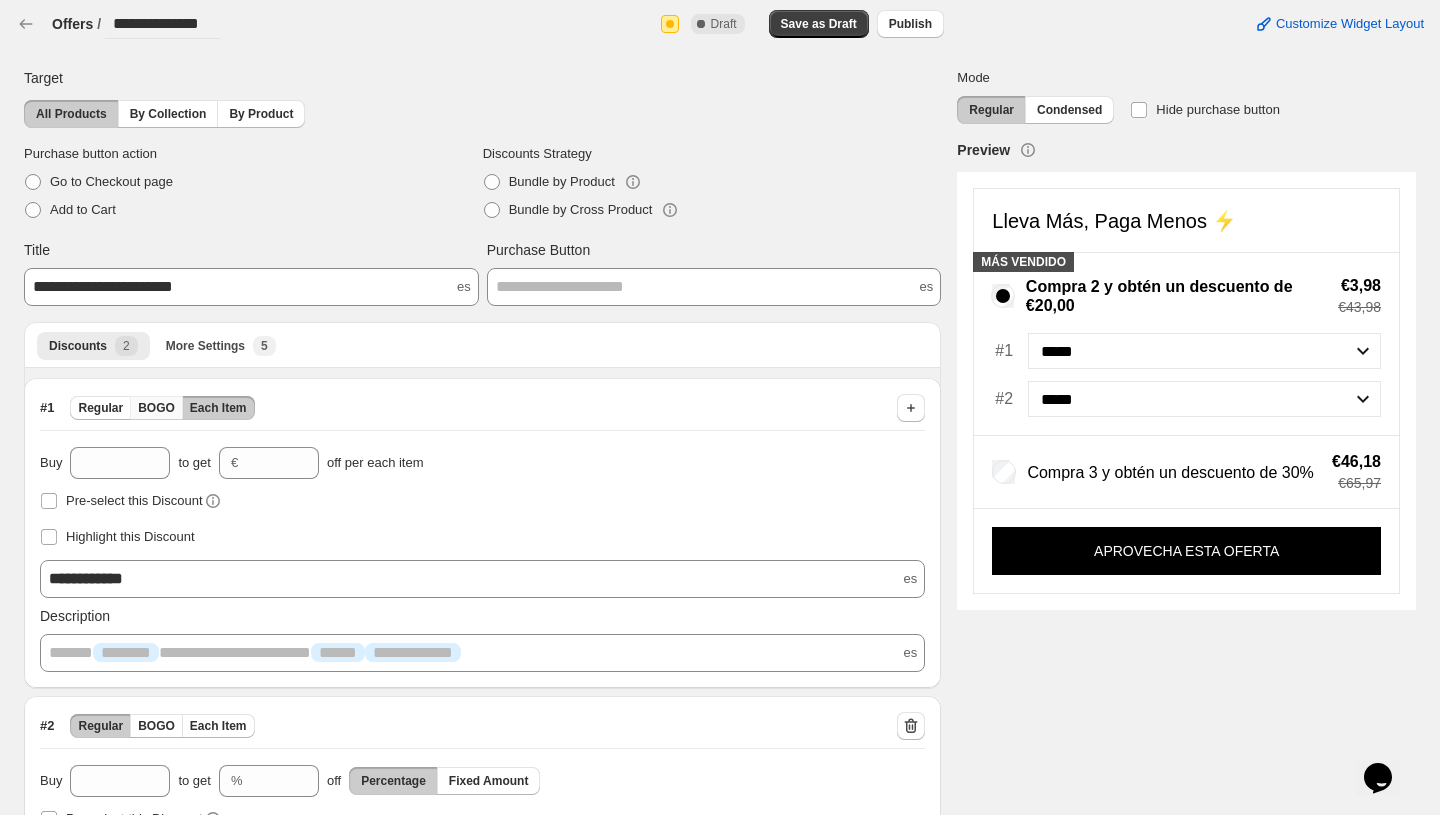 click on "BOGO" at bounding box center (156, 408) 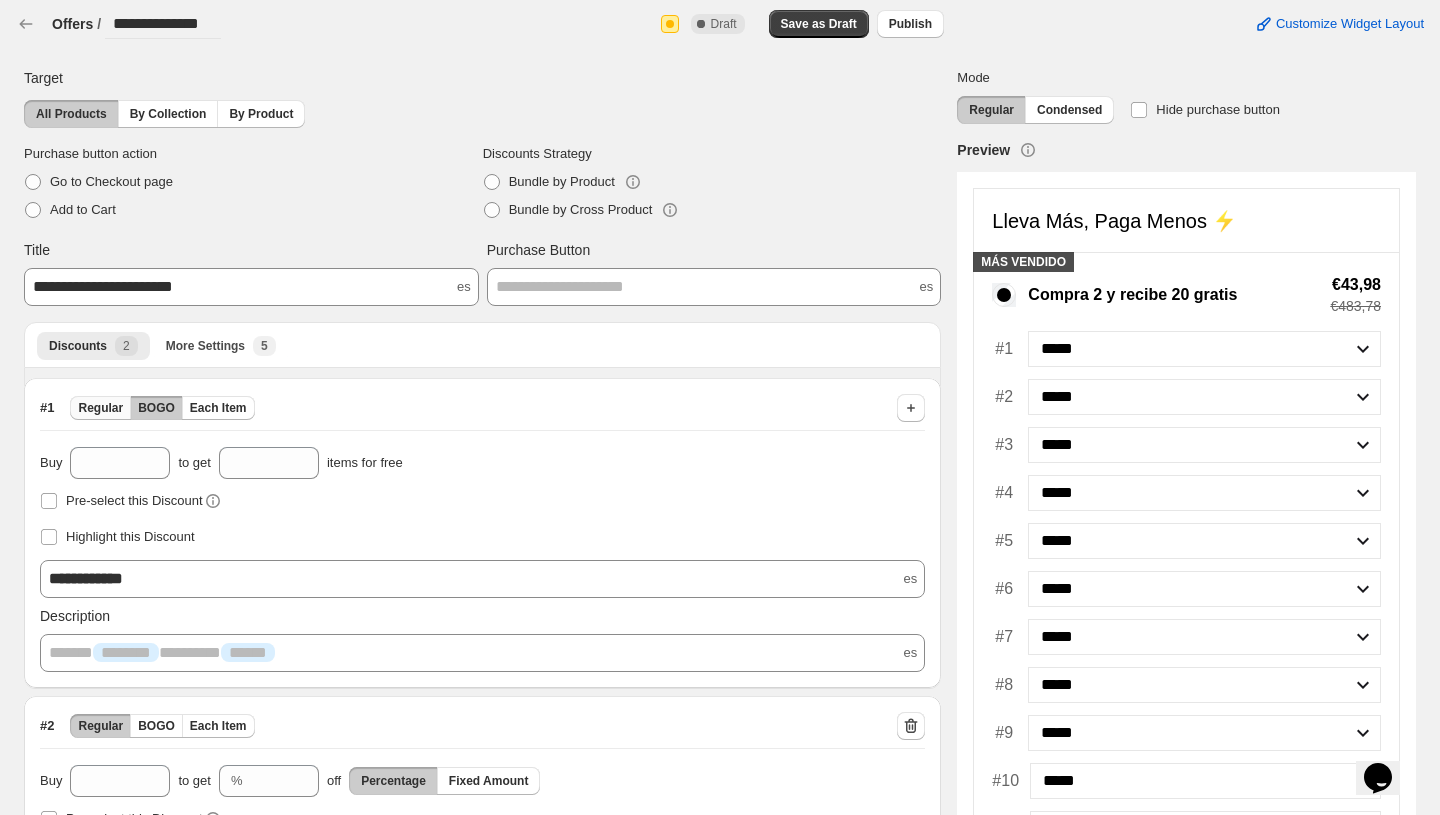 click on "Regular" at bounding box center (100, 408) 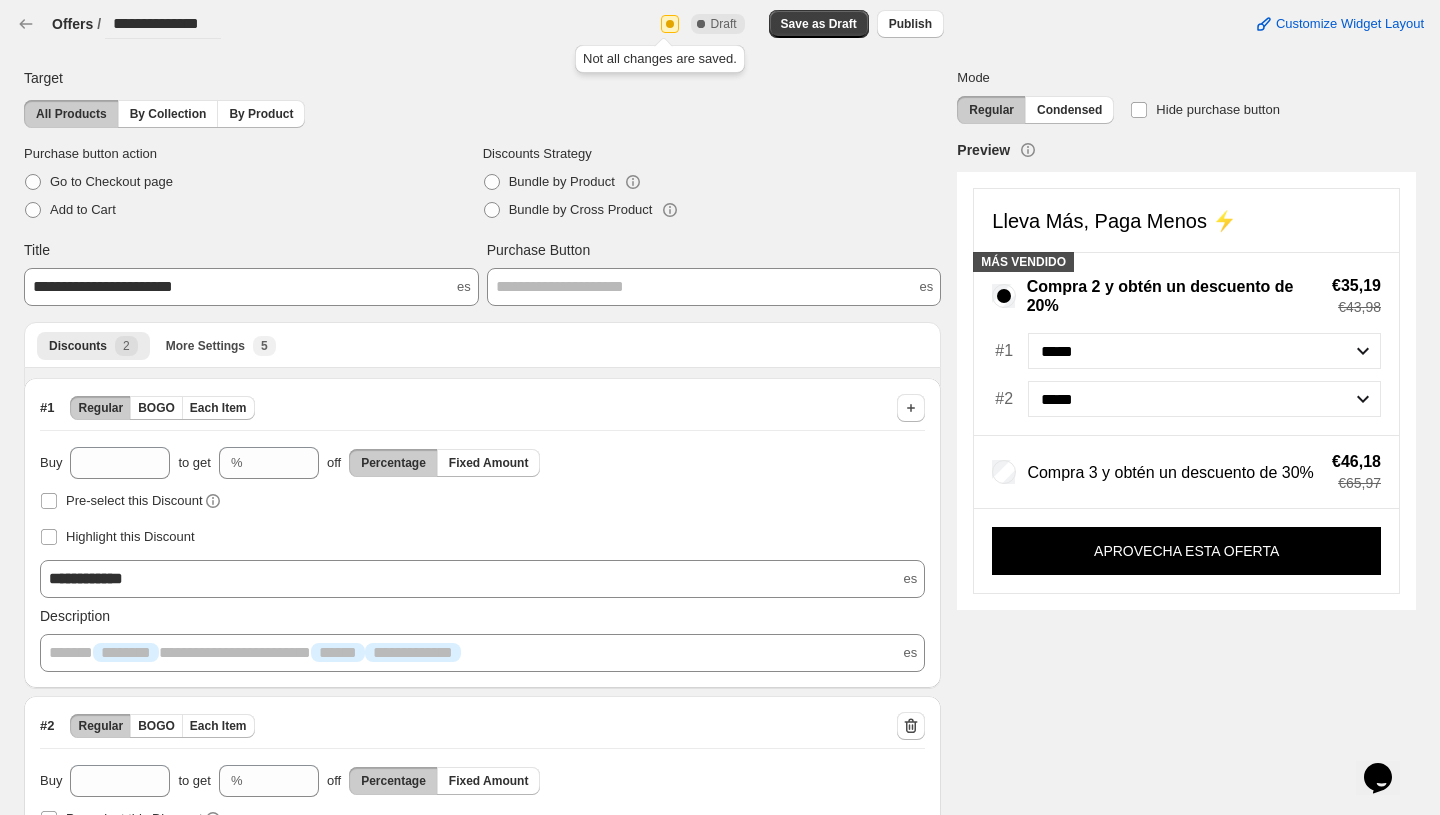click at bounding box center (670, 24) 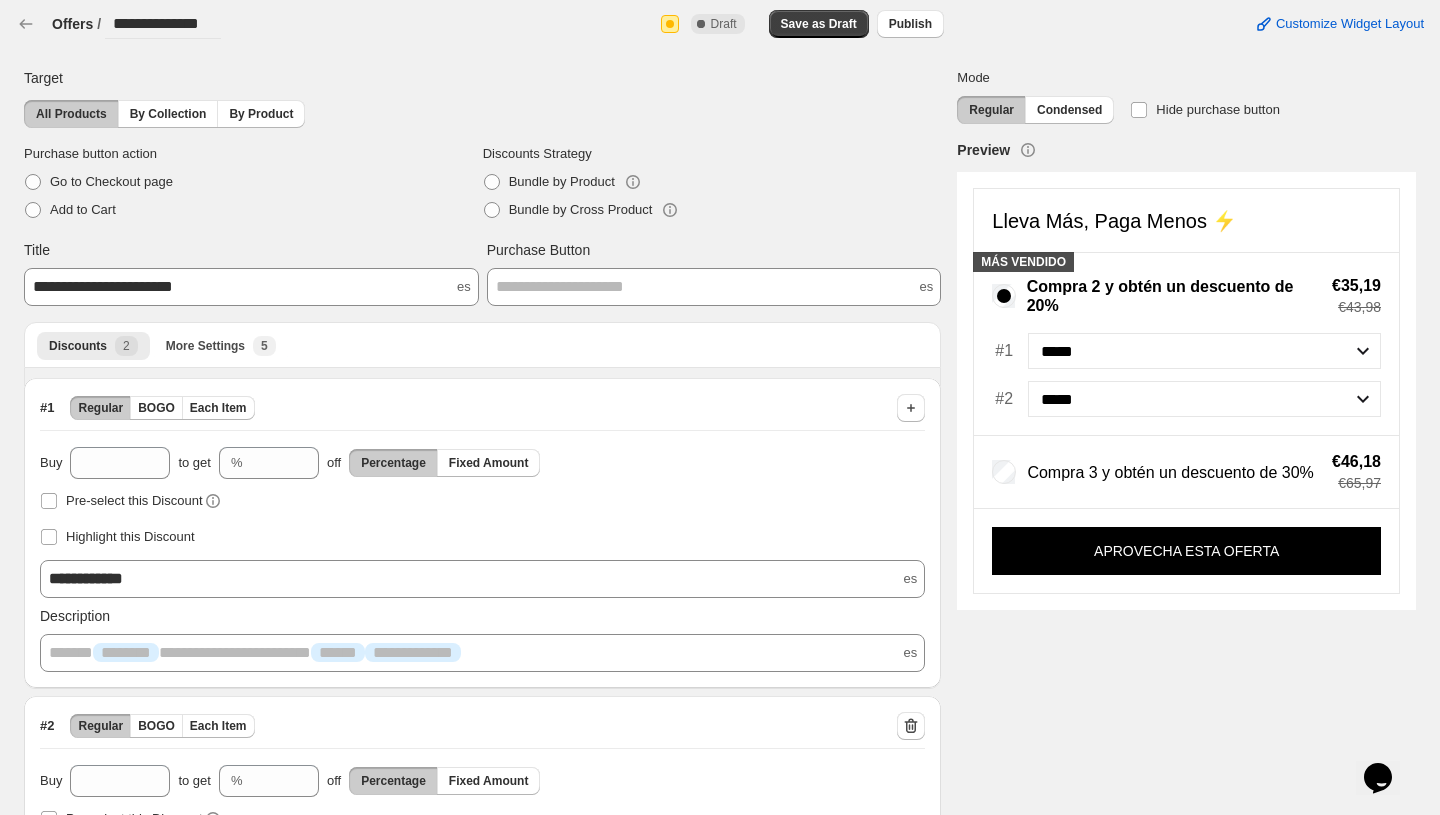 click on "Draft" at bounding box center (724, 24) 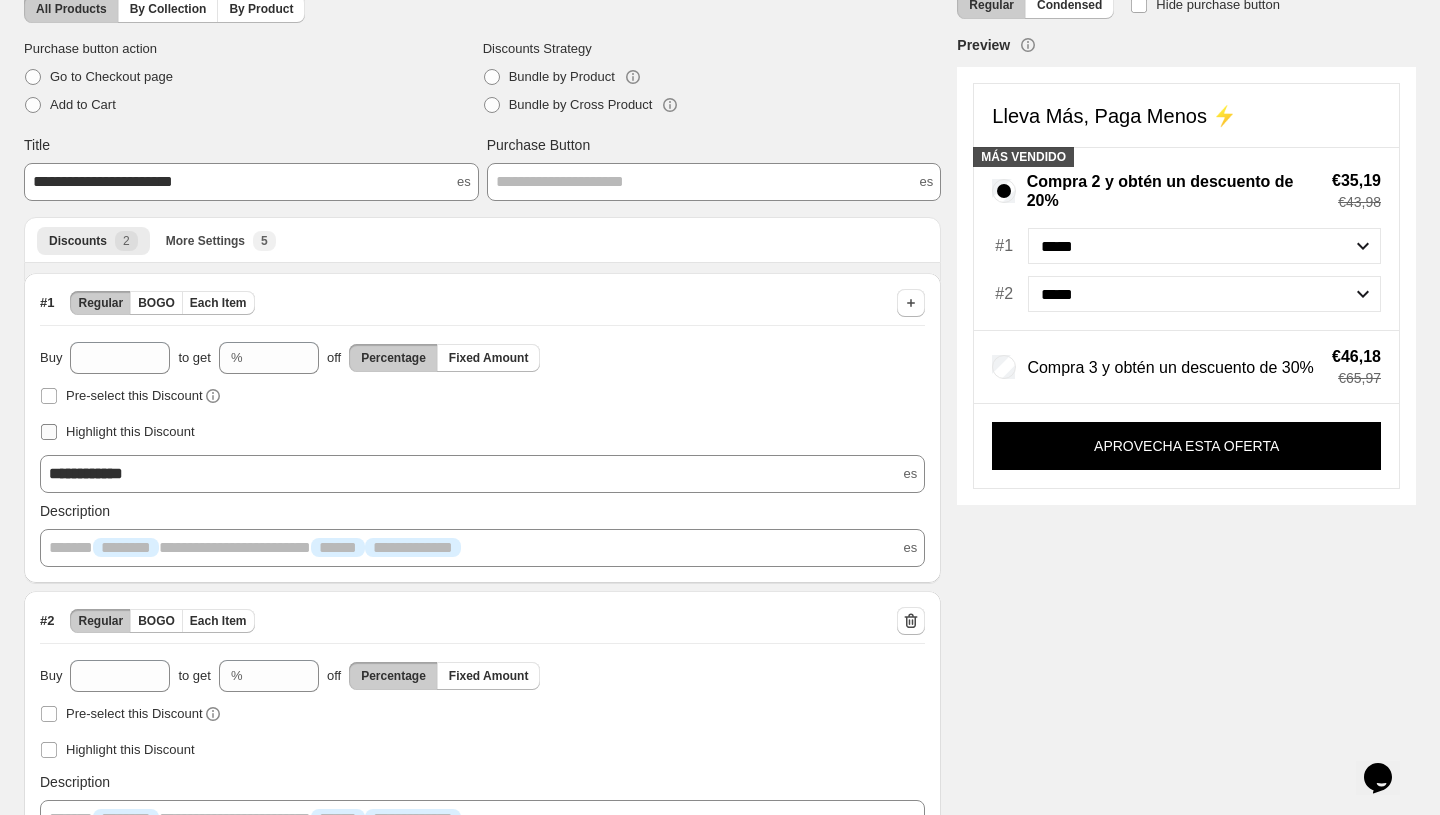 scroll, scrollTop: 198, scrollLeft: 0, axis: vertical 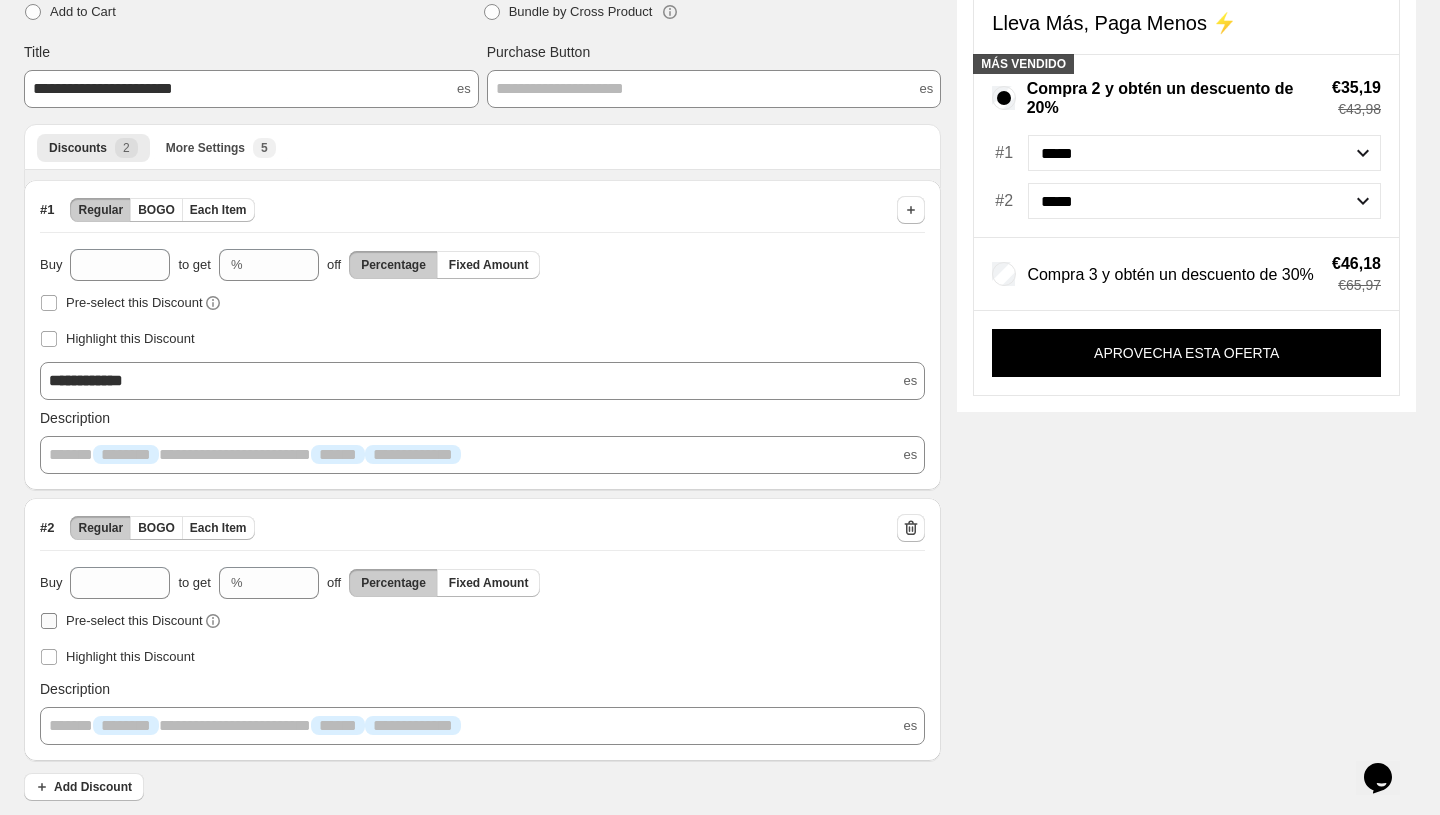 click at bounding box center (49, 621) 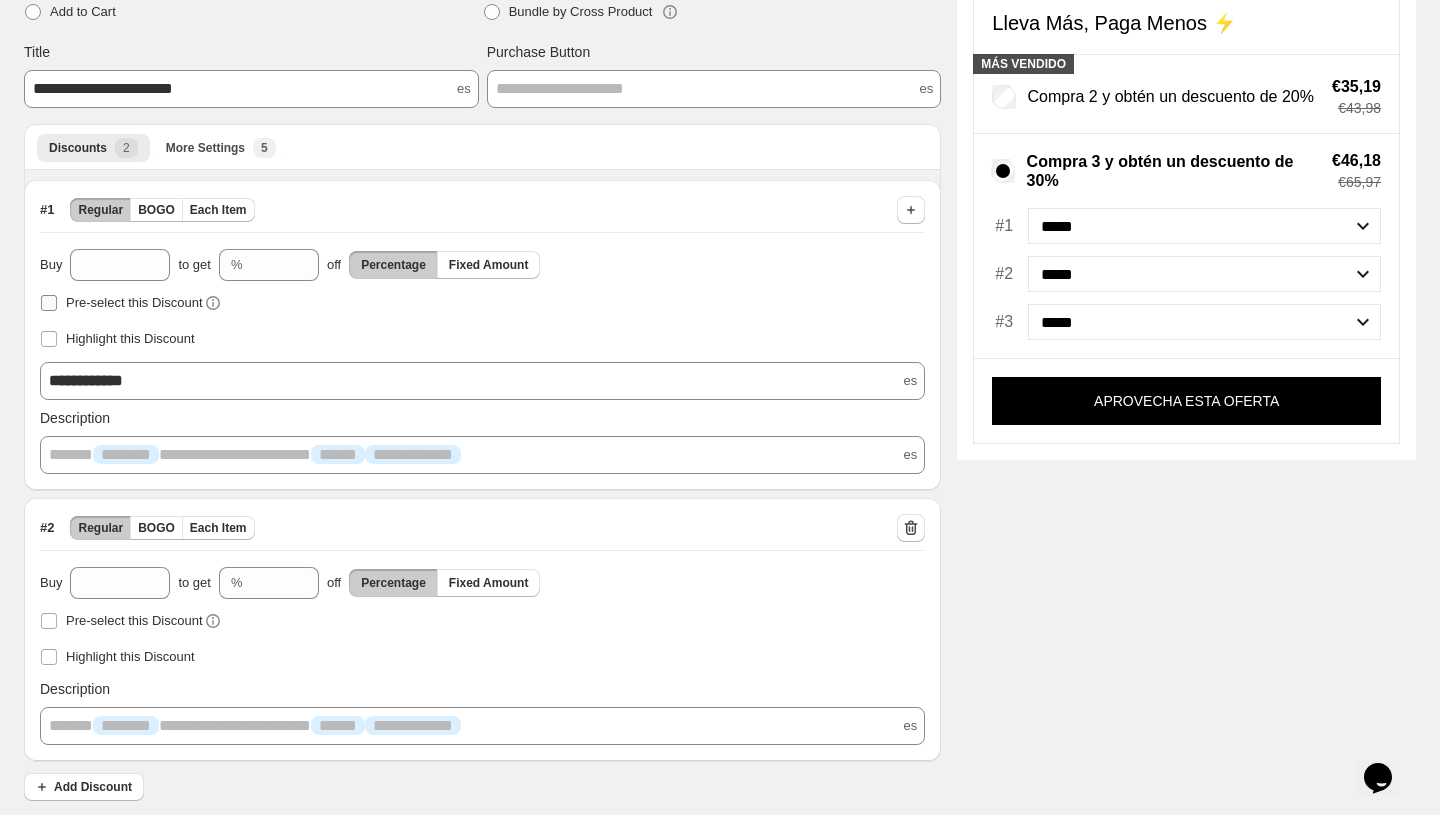 click at bounding box center (49, 303) 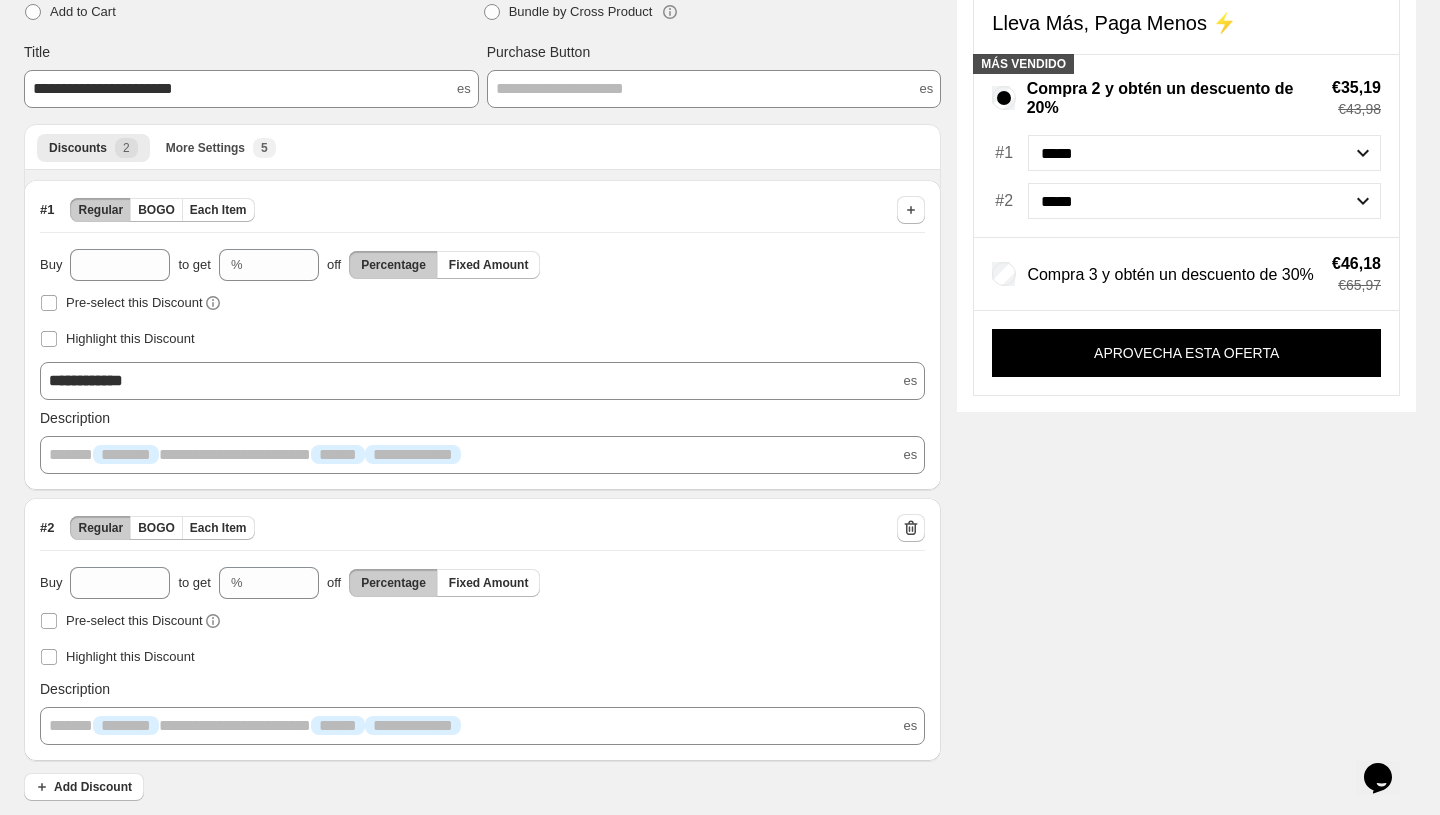 click on "**********" at bounding box center [251, 89] 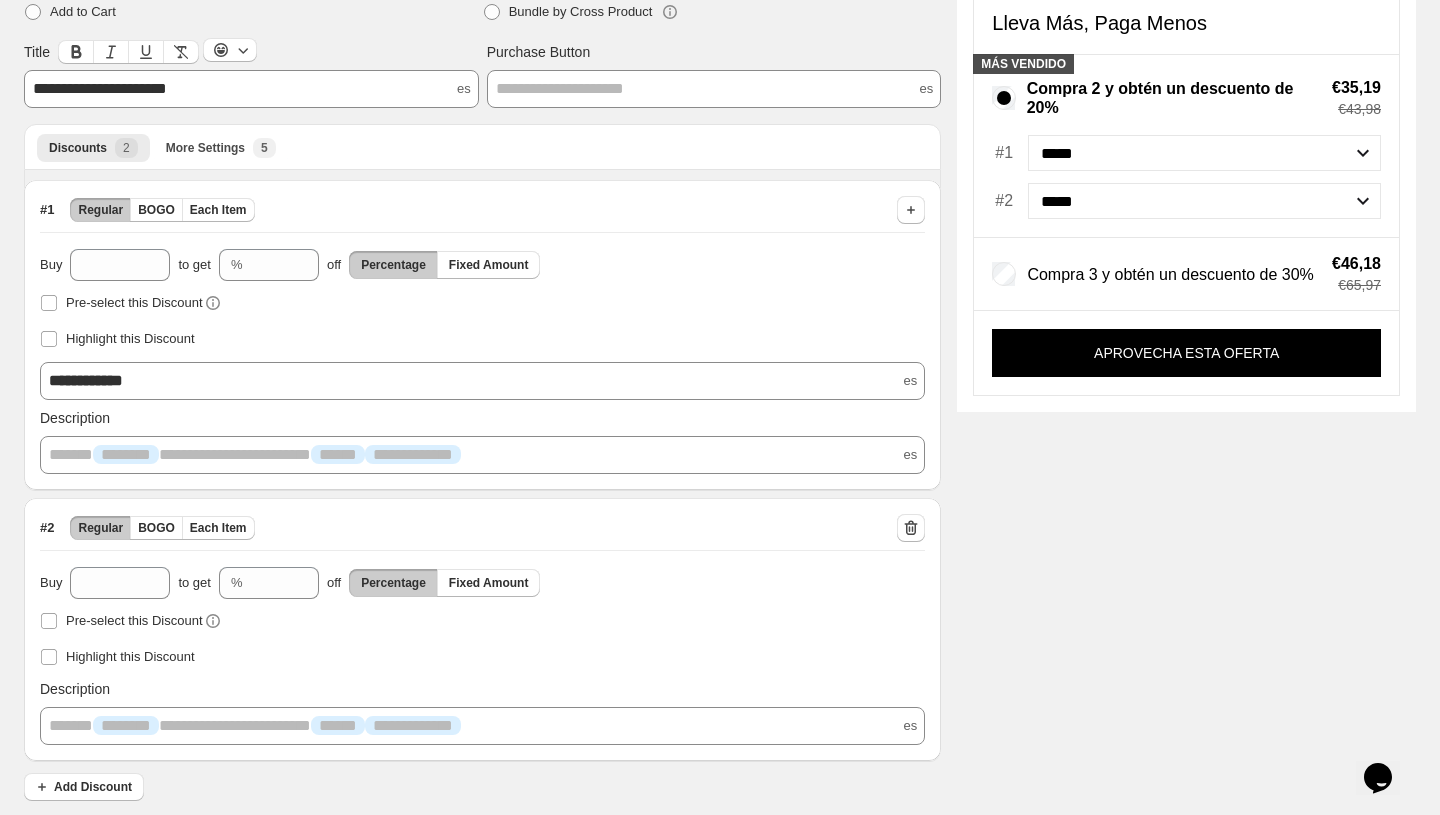 scroll, scrollTop: 0, scrollLeft: 0, axis: both 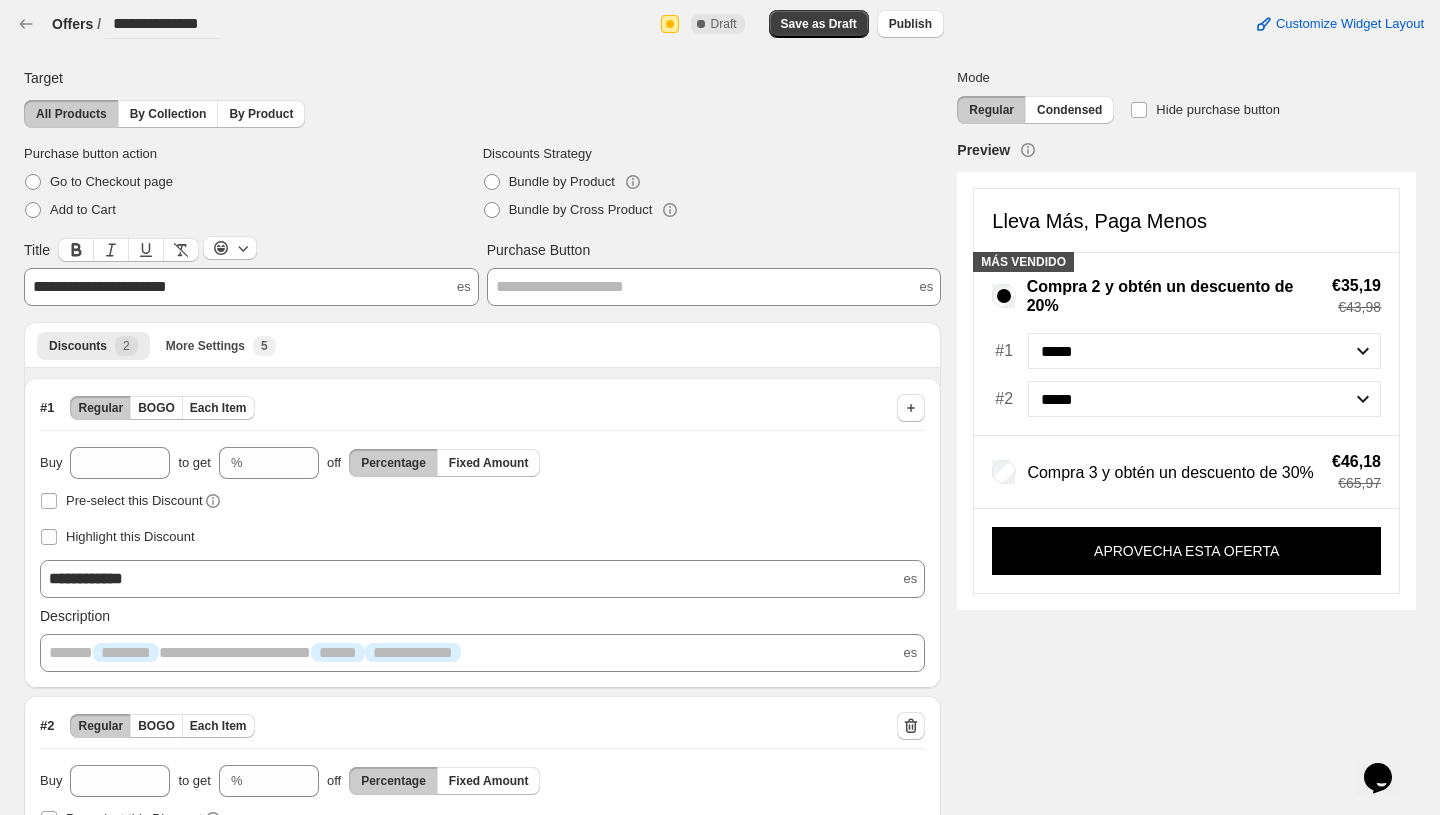 select on "*******" 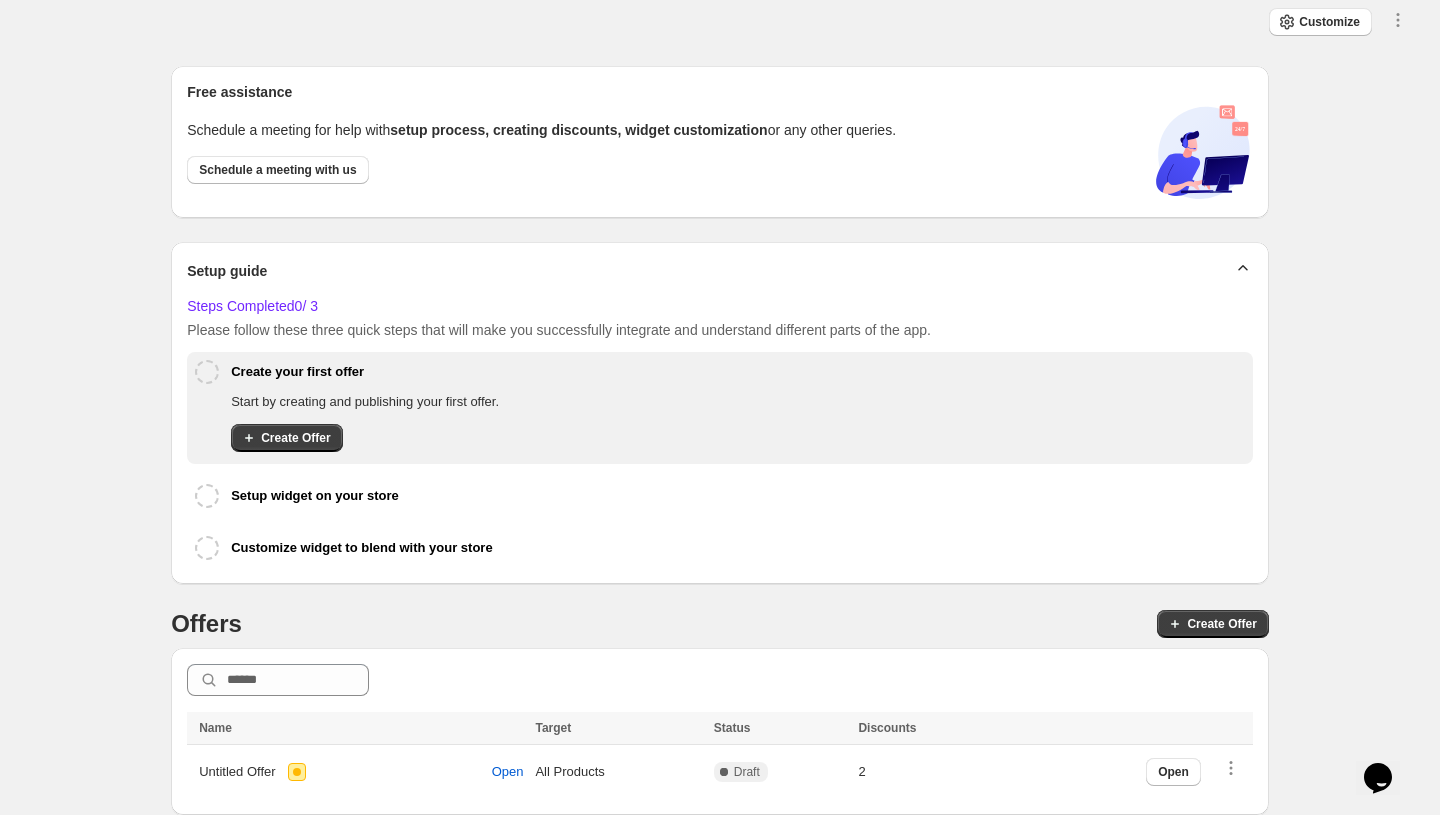 scroll, scrollTop: 6, scrollLeft: 0, axis: vertical 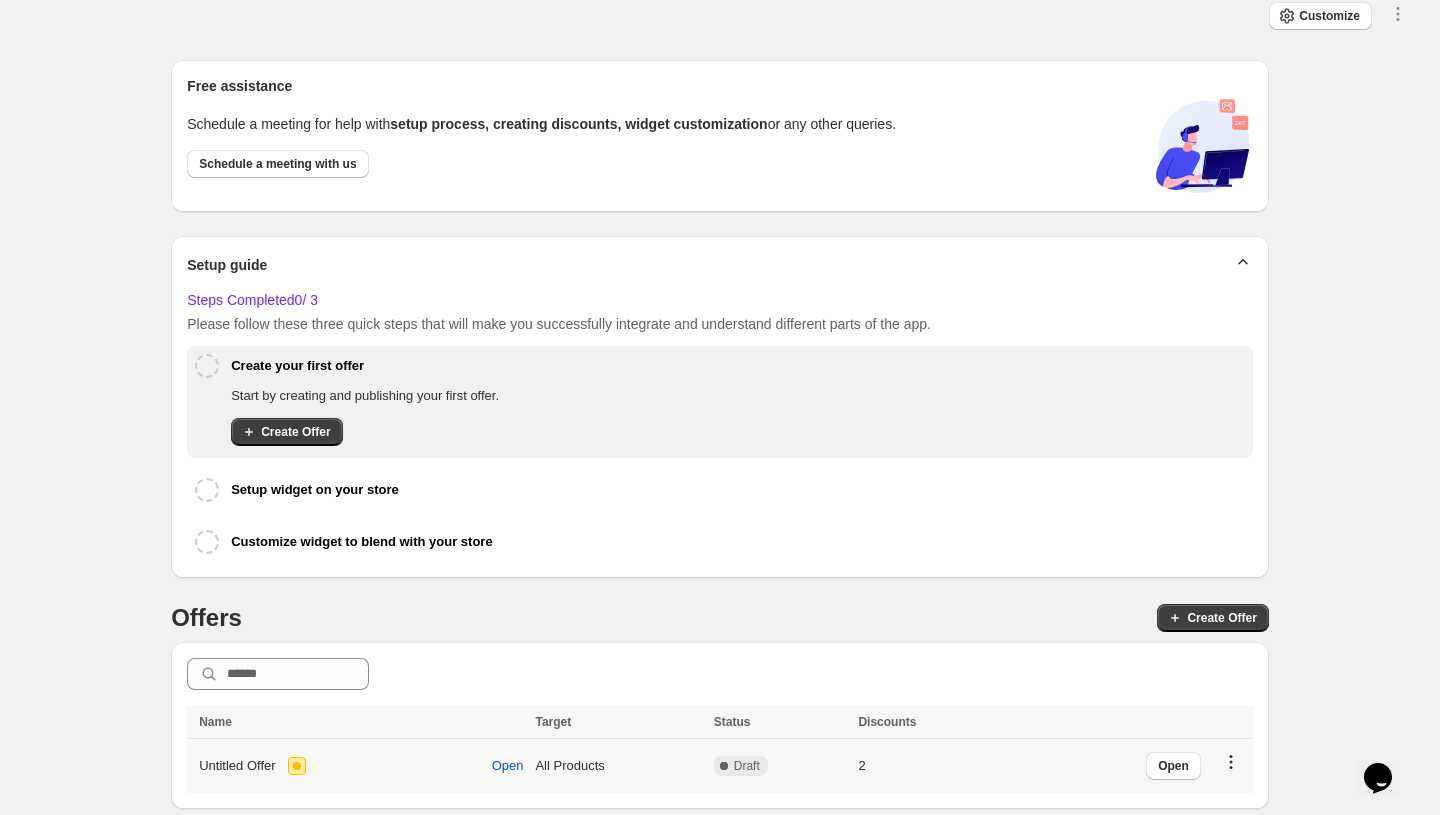 click 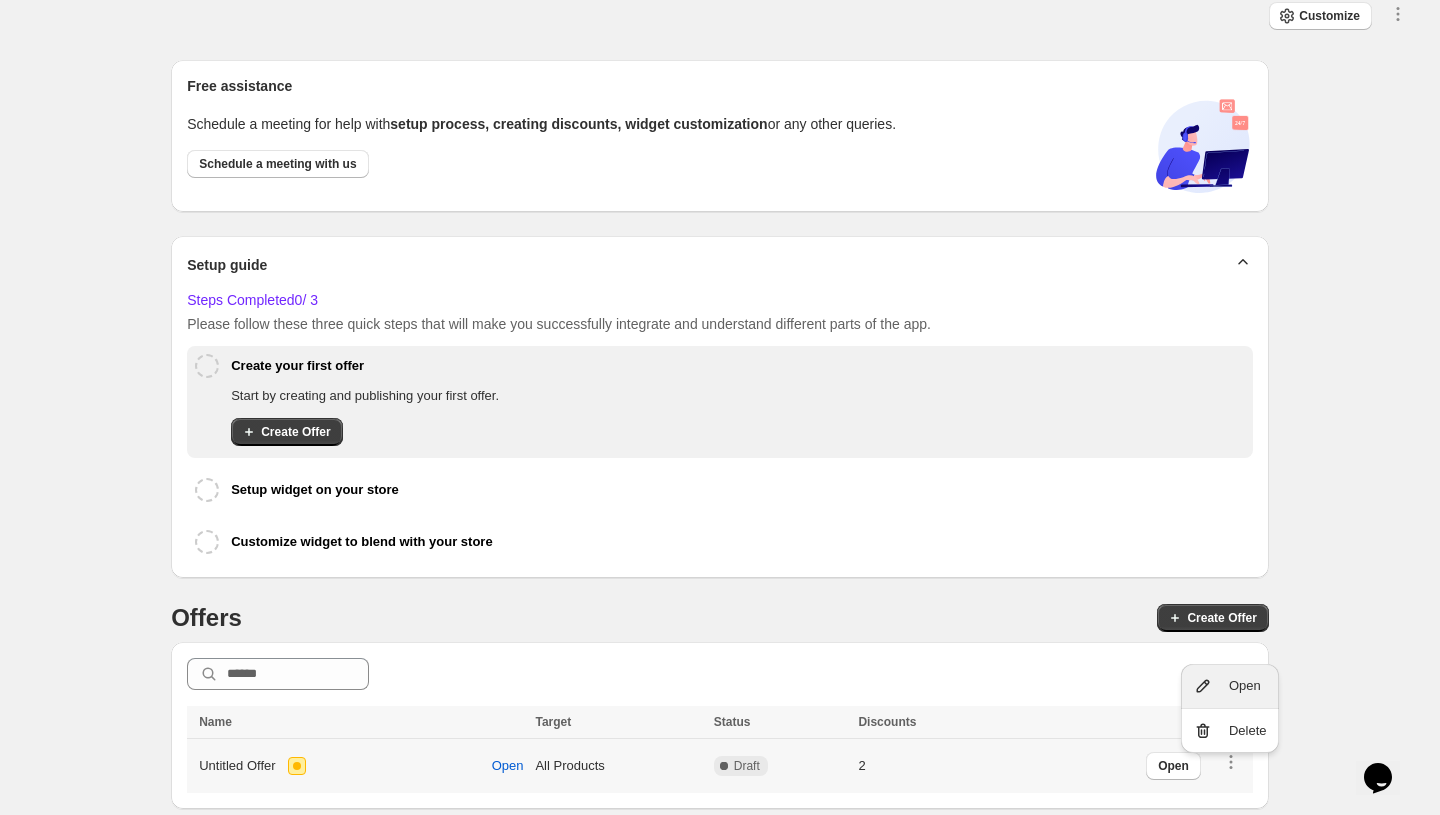 click on "Open" at bounding box center [1230, 686] 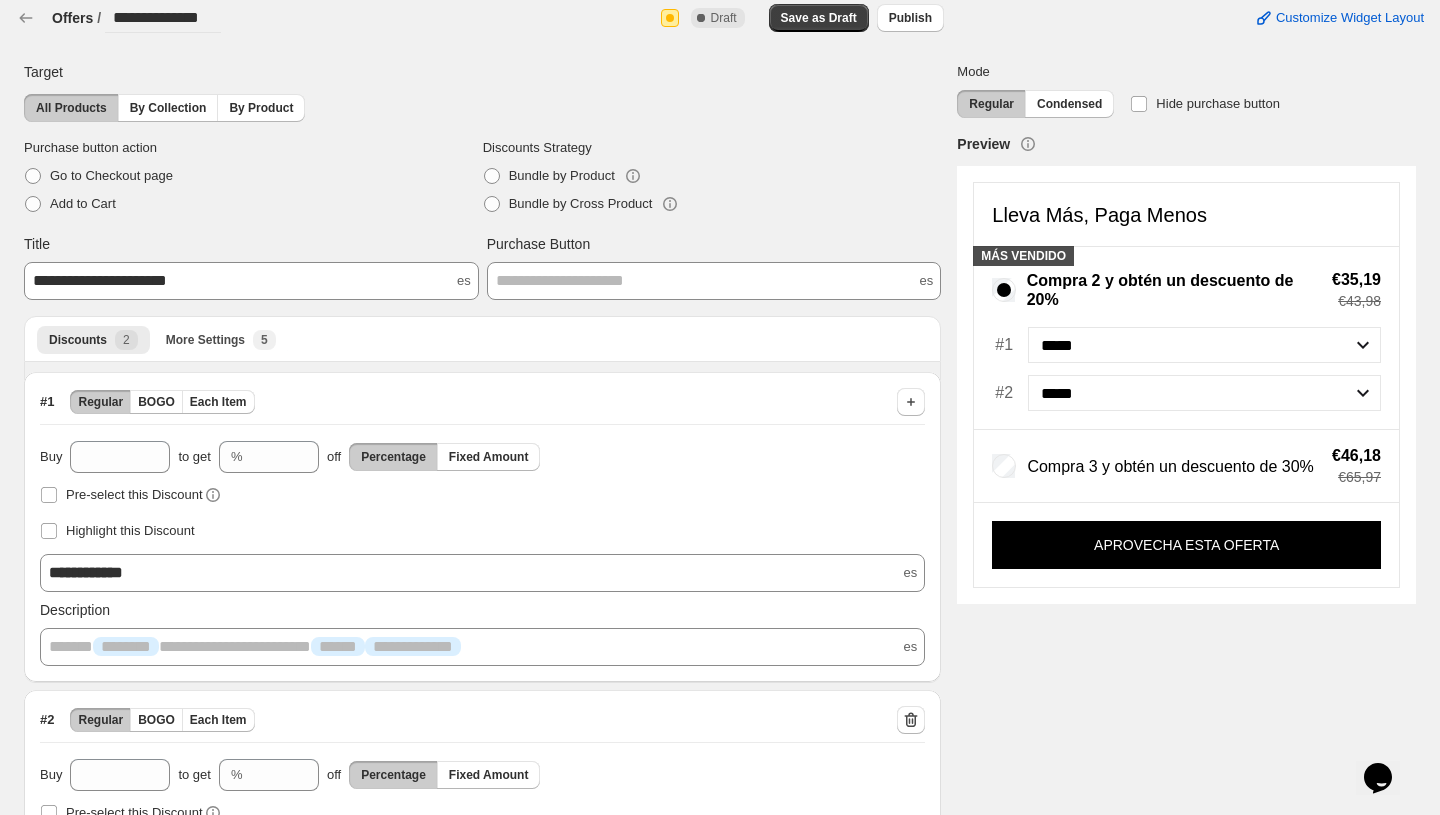 click on "Mode Regular Condensed Hide purchase button" at bounding box center [1186, 90] 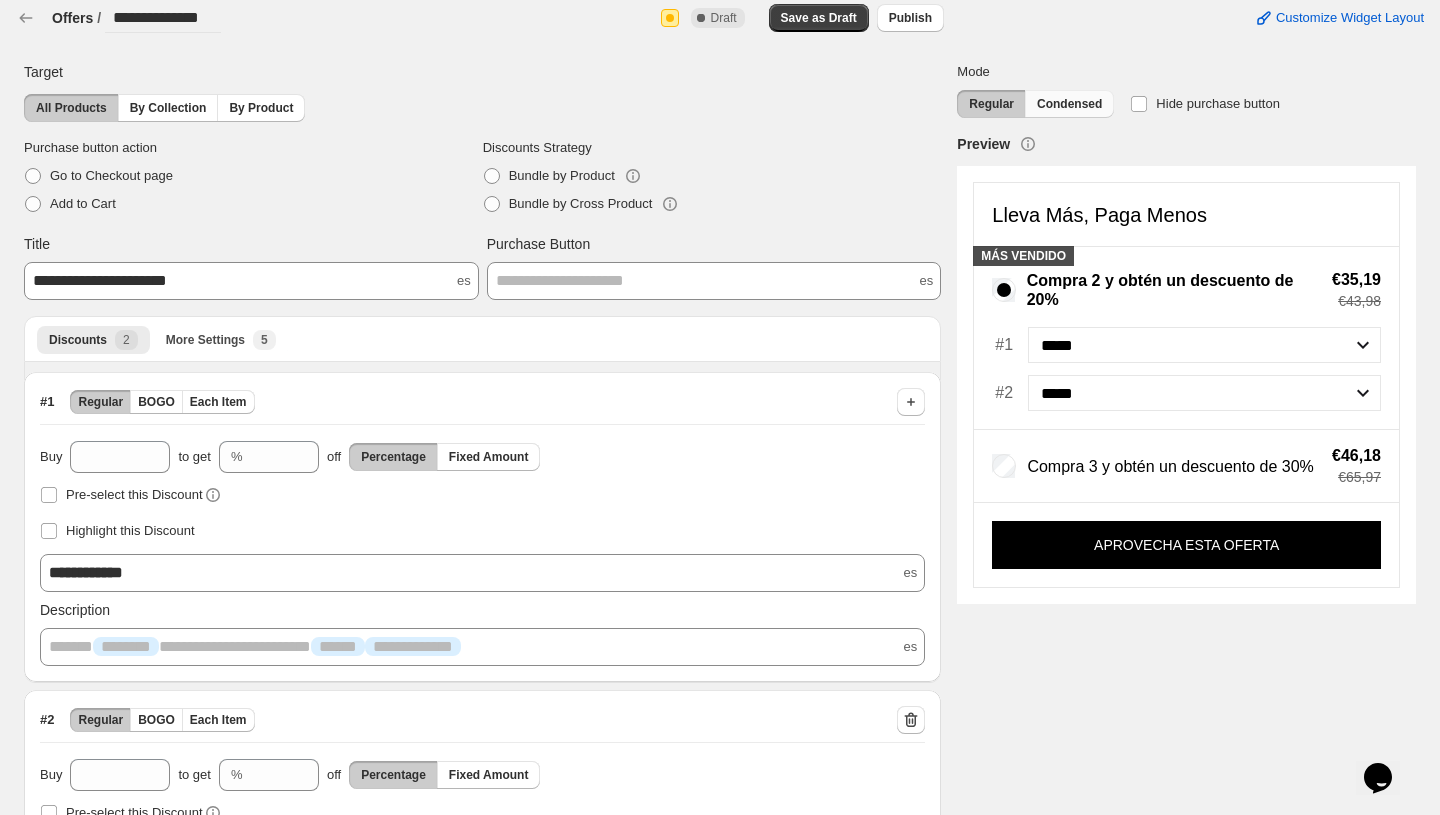 click on "Condensed" at bounding box center (1069, 104) 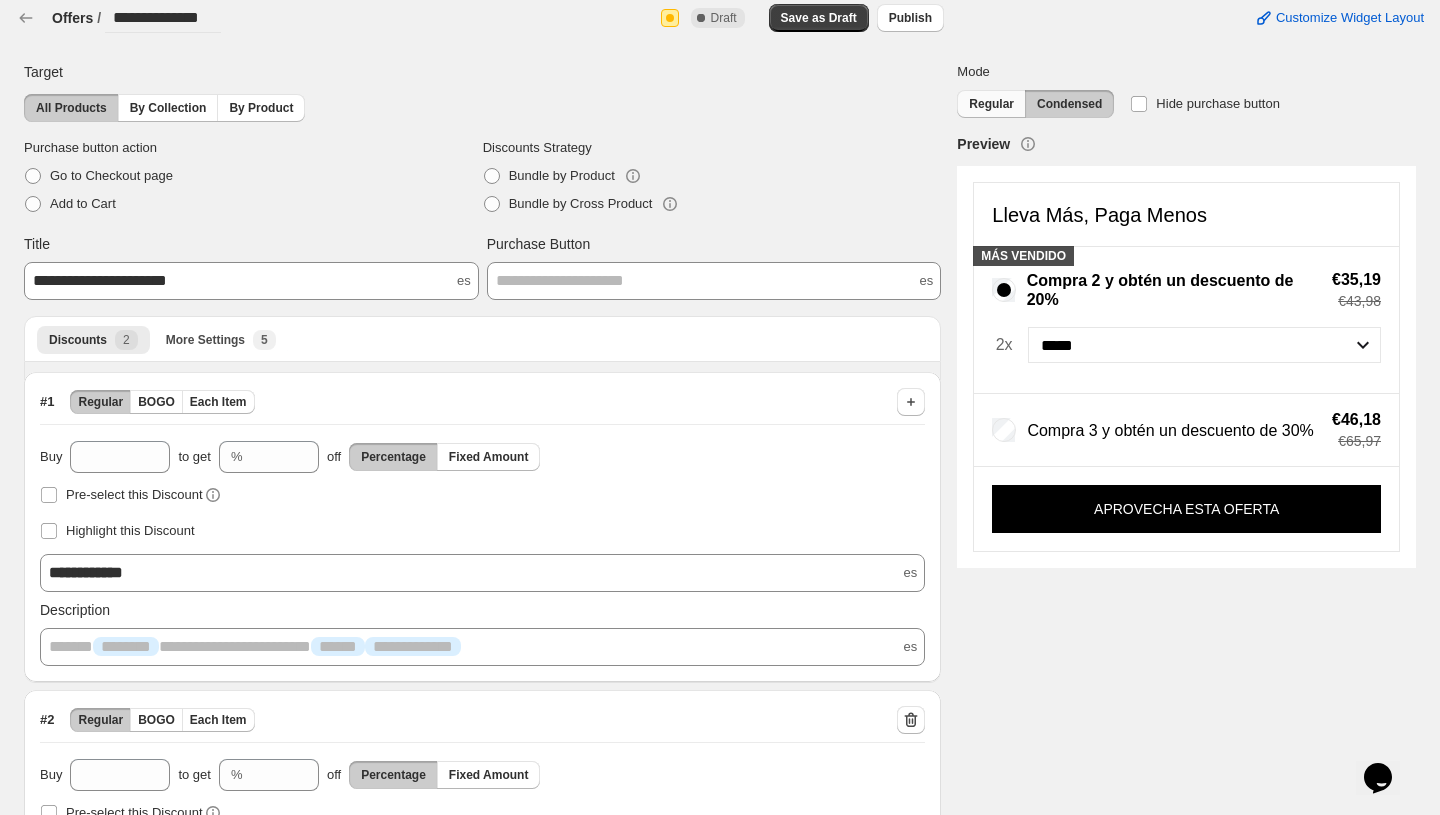click on "Regular" at bounding box center [991, 104] 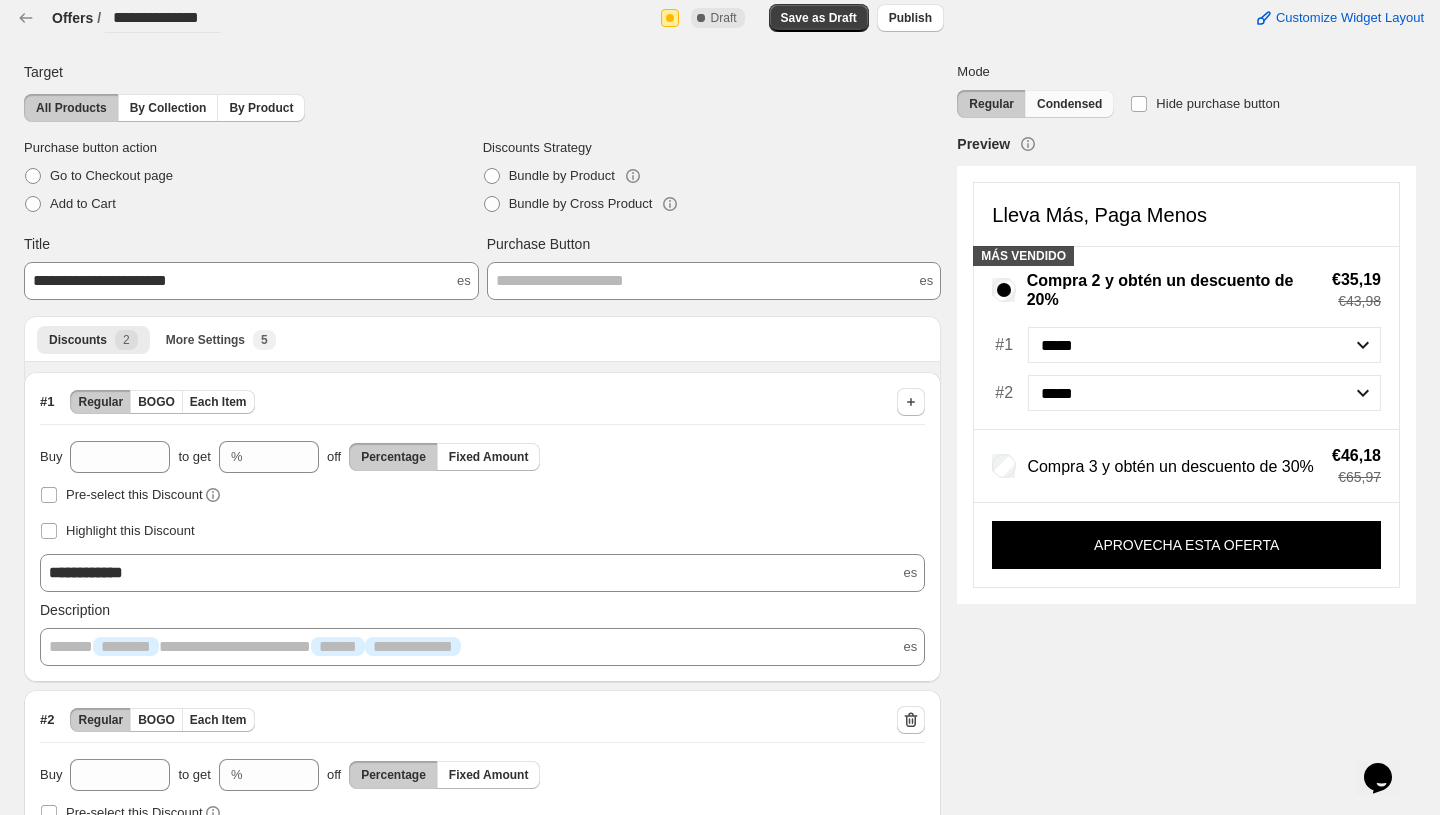 click on "Condensed" at bounding box center (1069, 104) 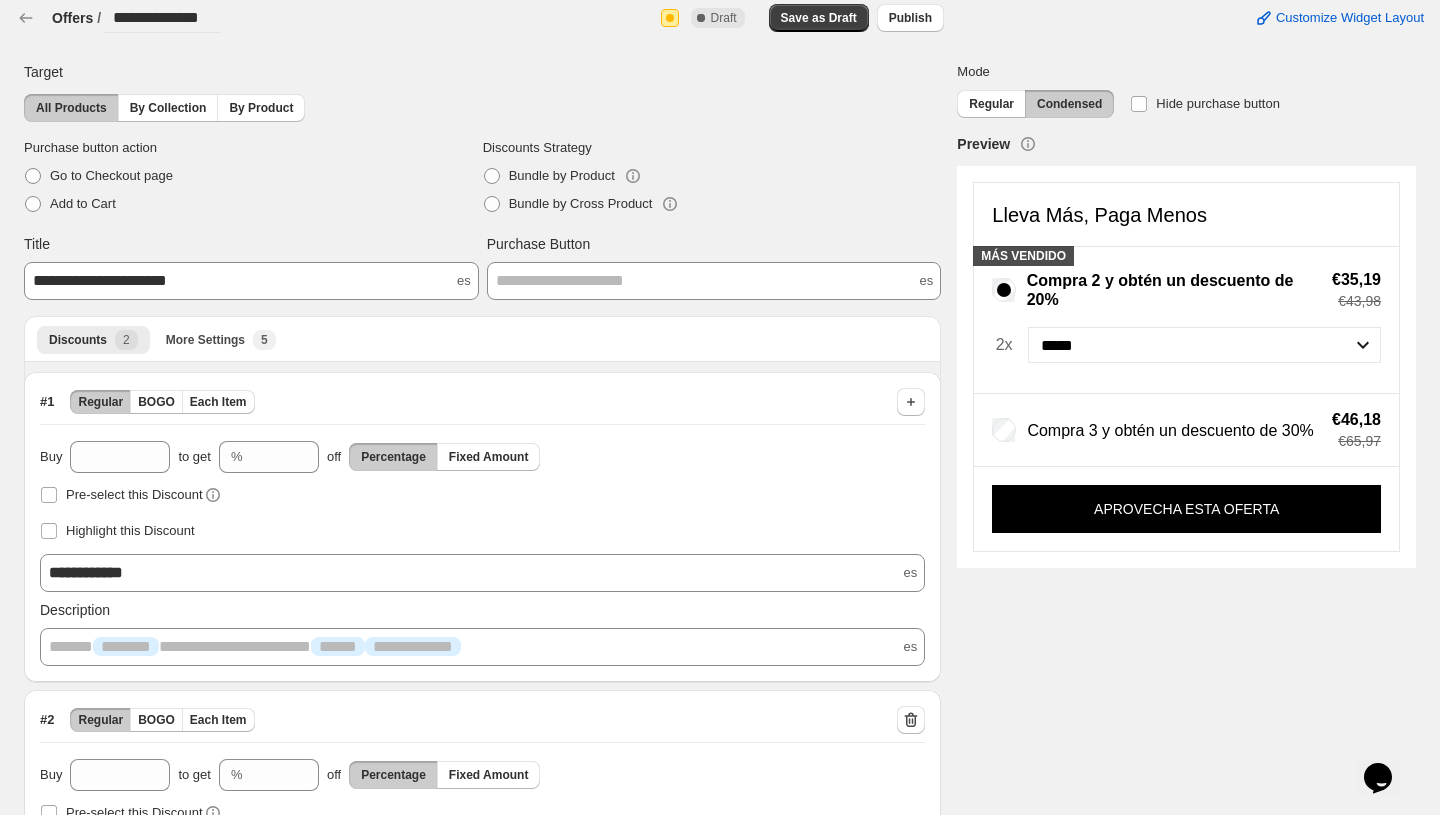 click on "***** ******" at bounding box center (1204, 345) 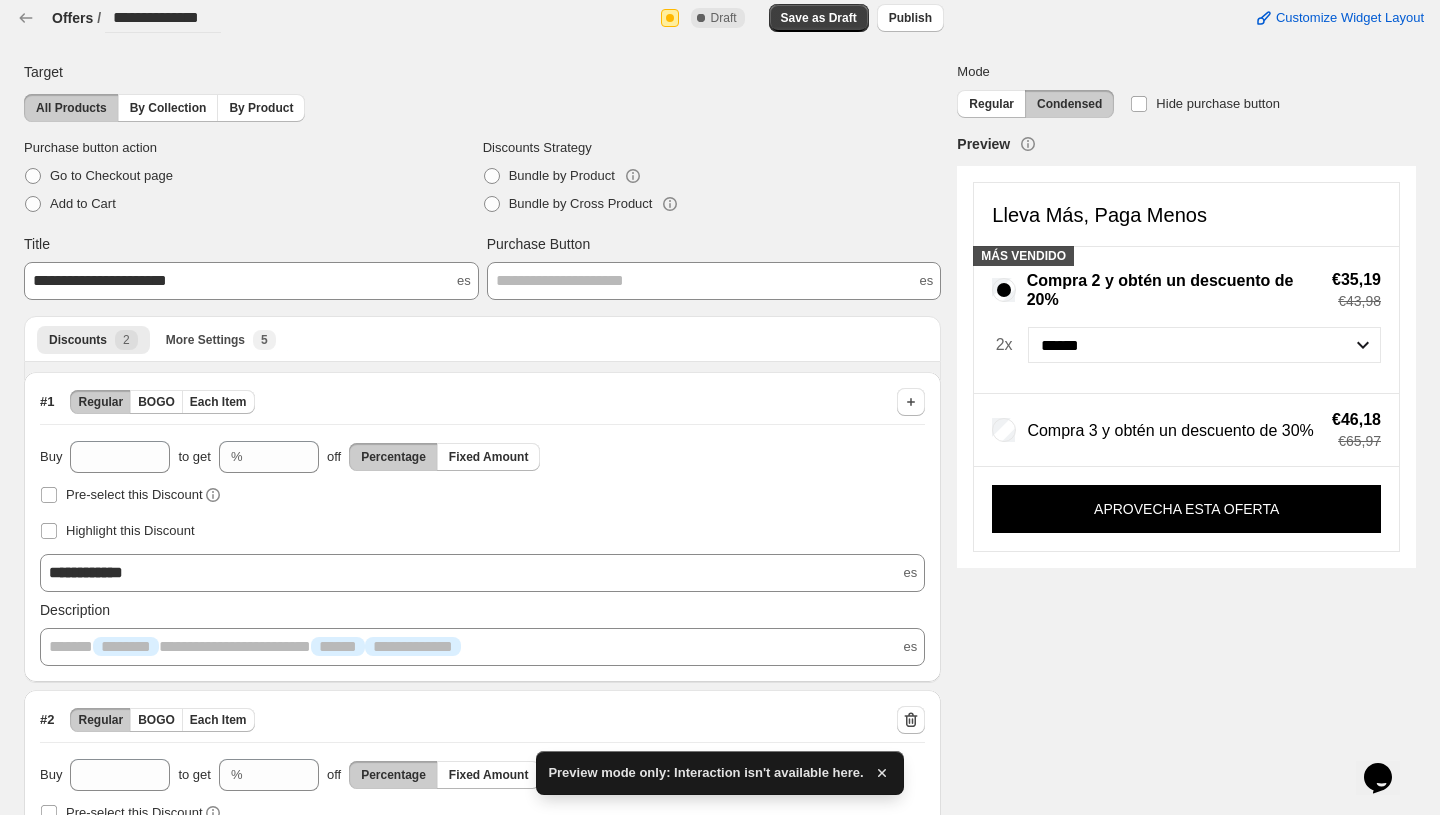 select on "*****" 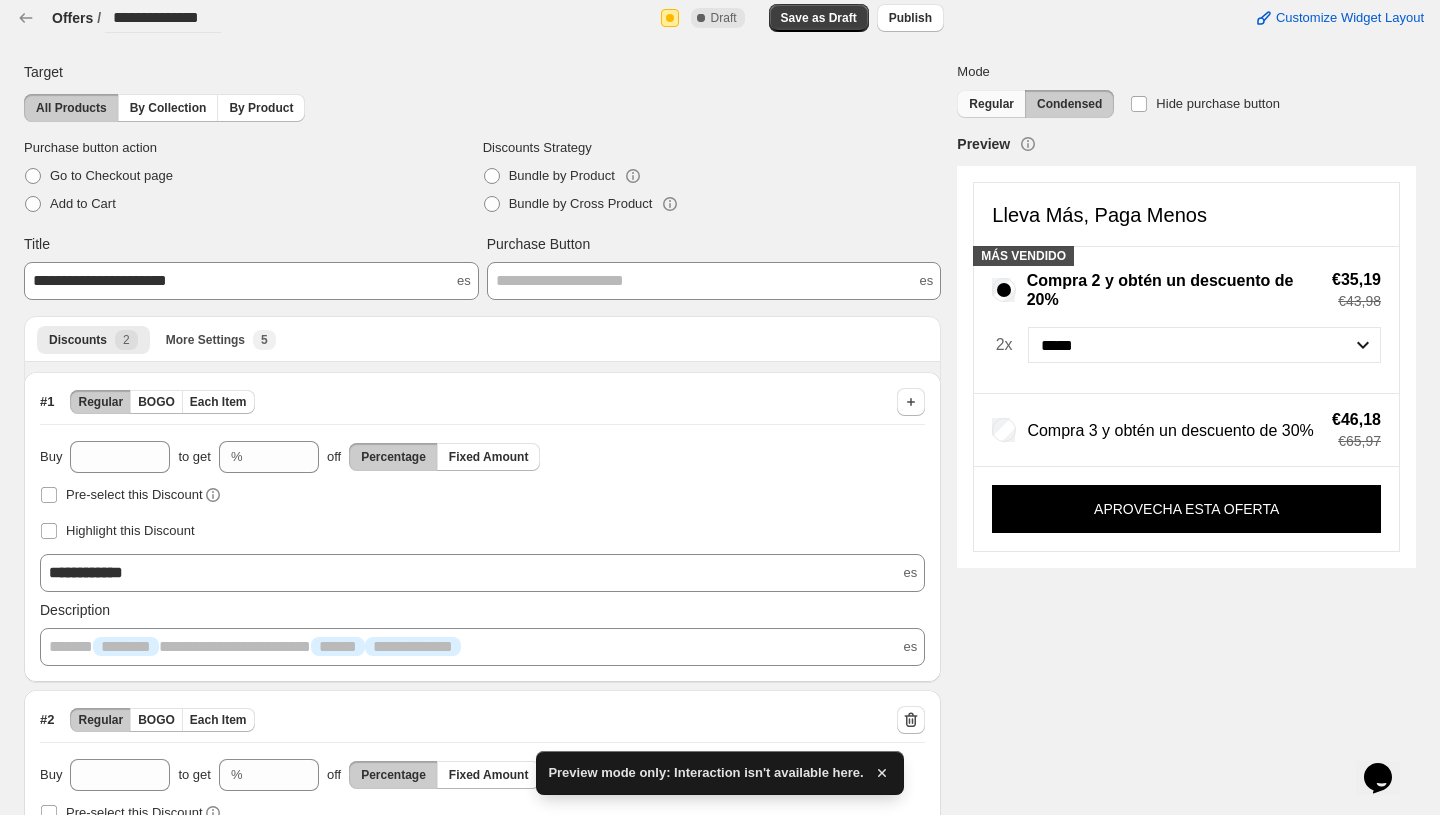 click on "Regular" at bounding box center (991, 104) 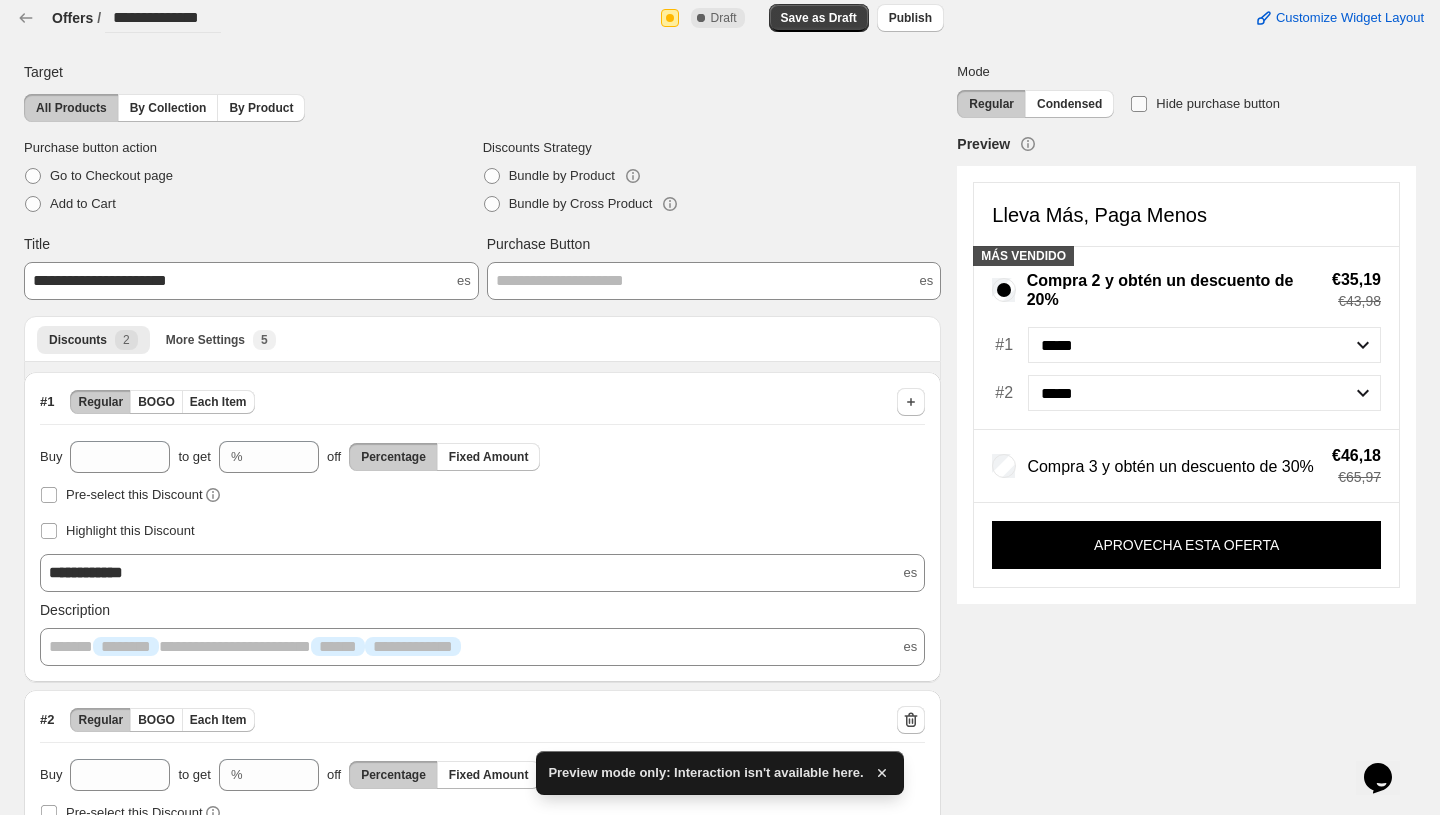 click at bounding box center [1139, 104] 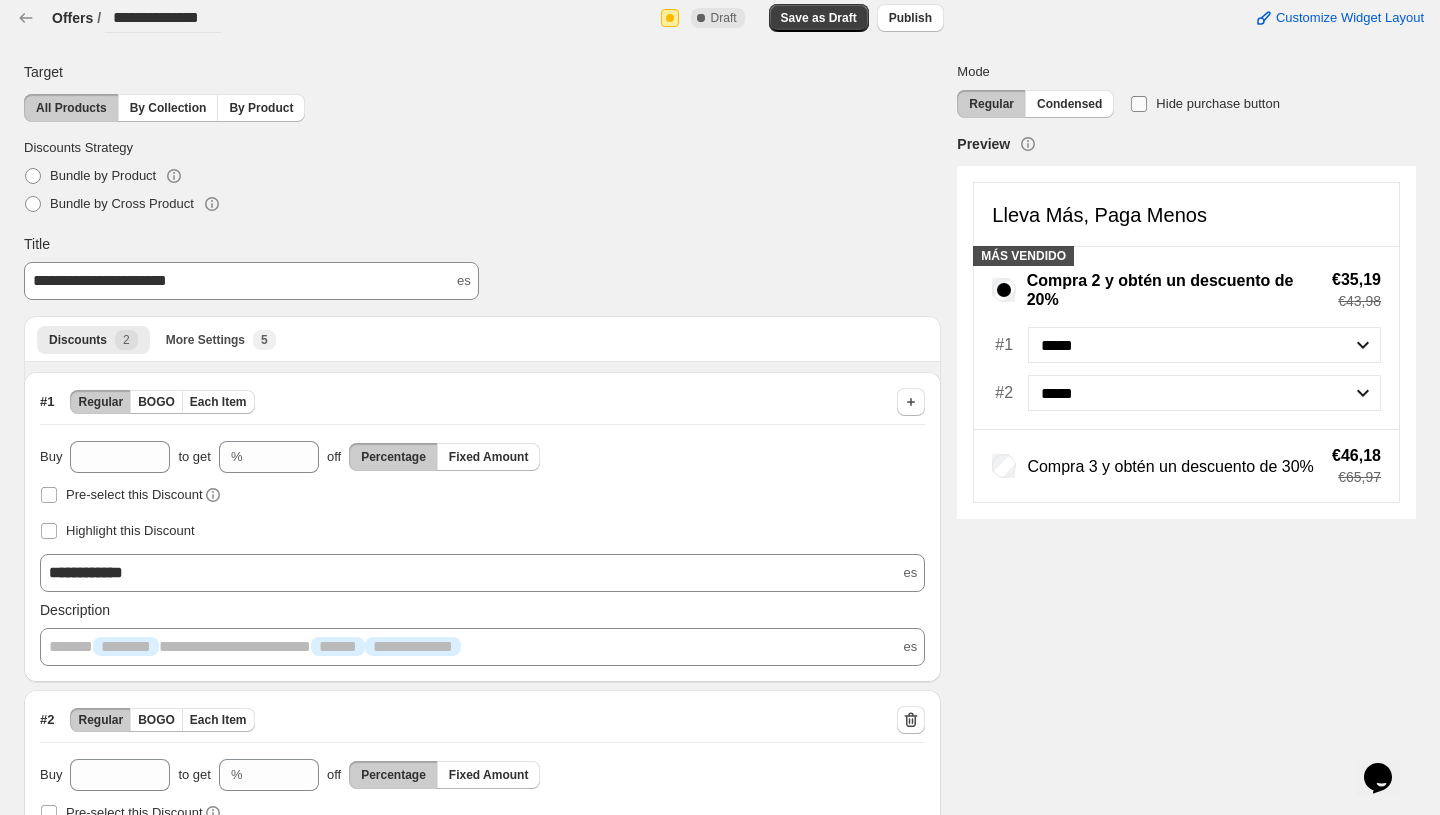 click at bounding box center [1139, 104] 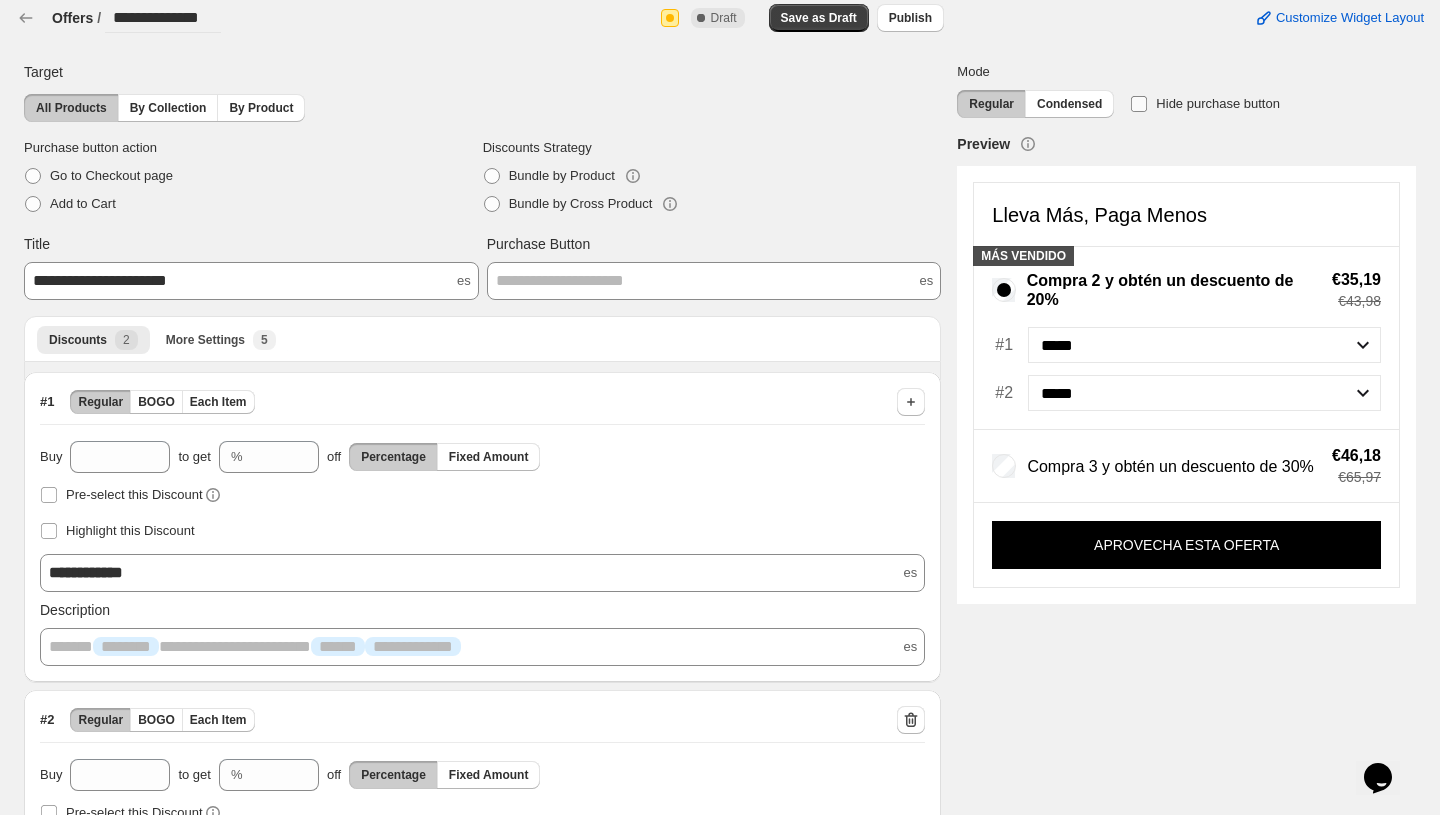 click at bounding box center [1139, 104] 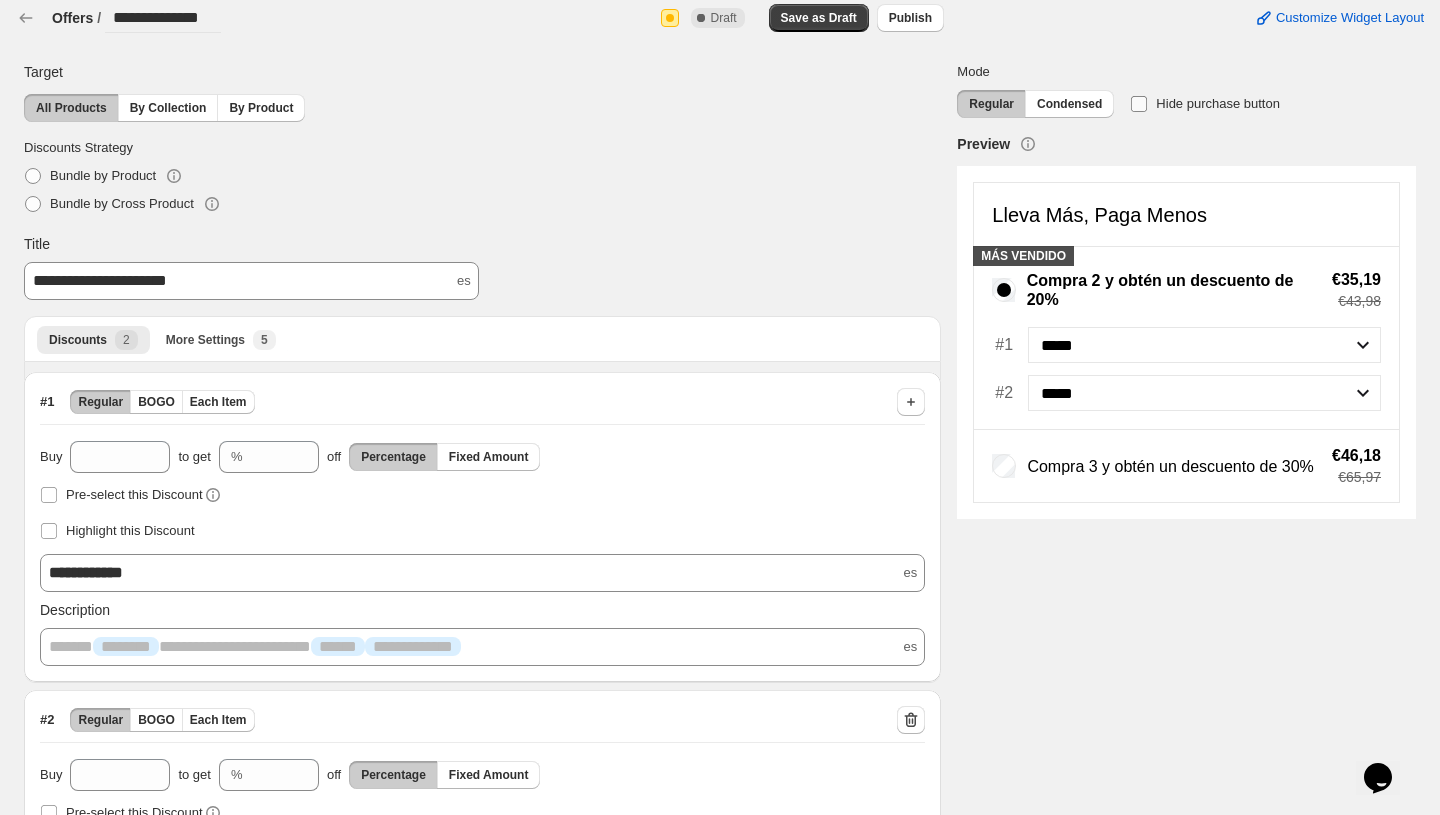 click at bounding box center (1139, 104) 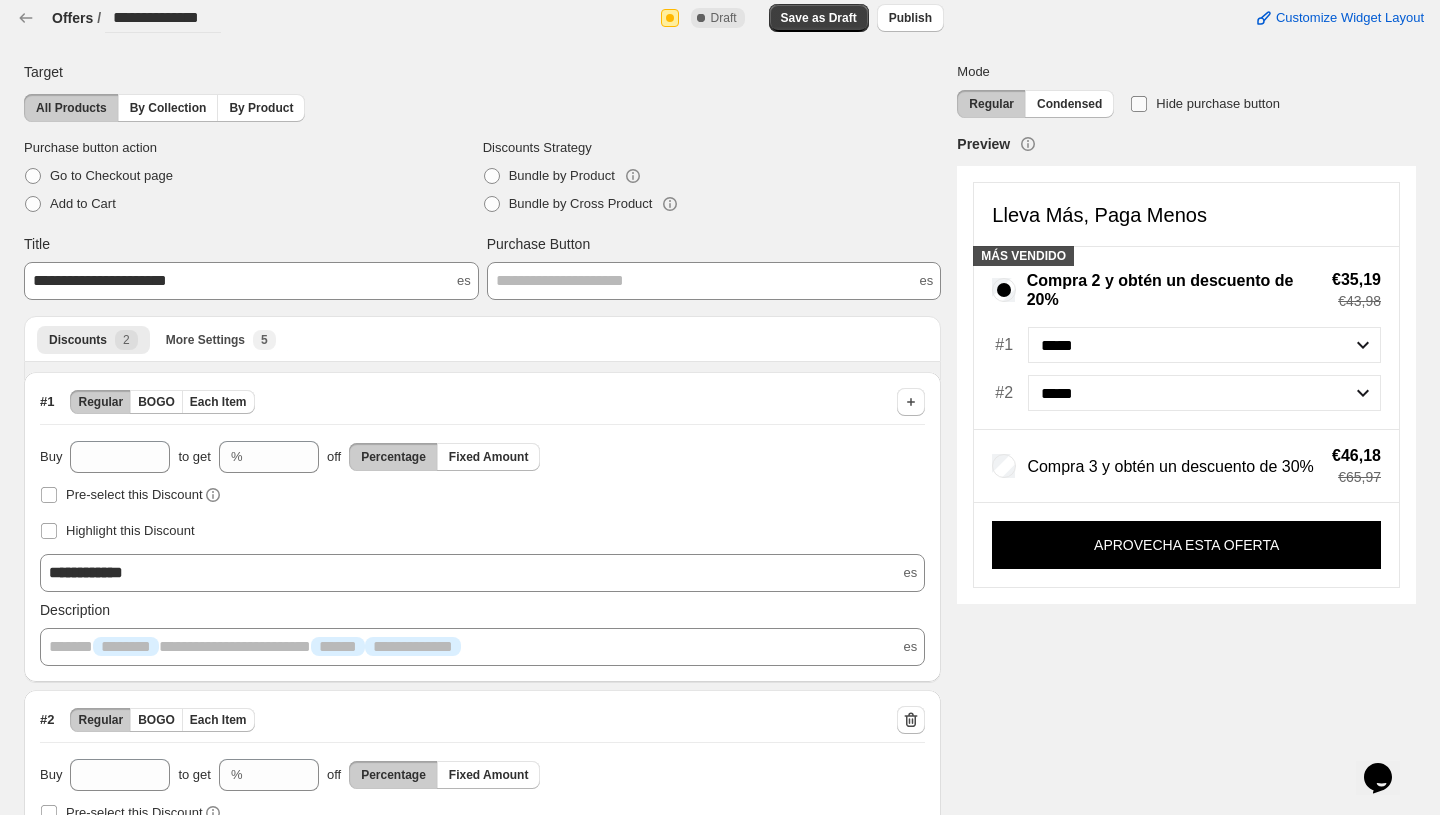click at bounding box center (1139, 104) 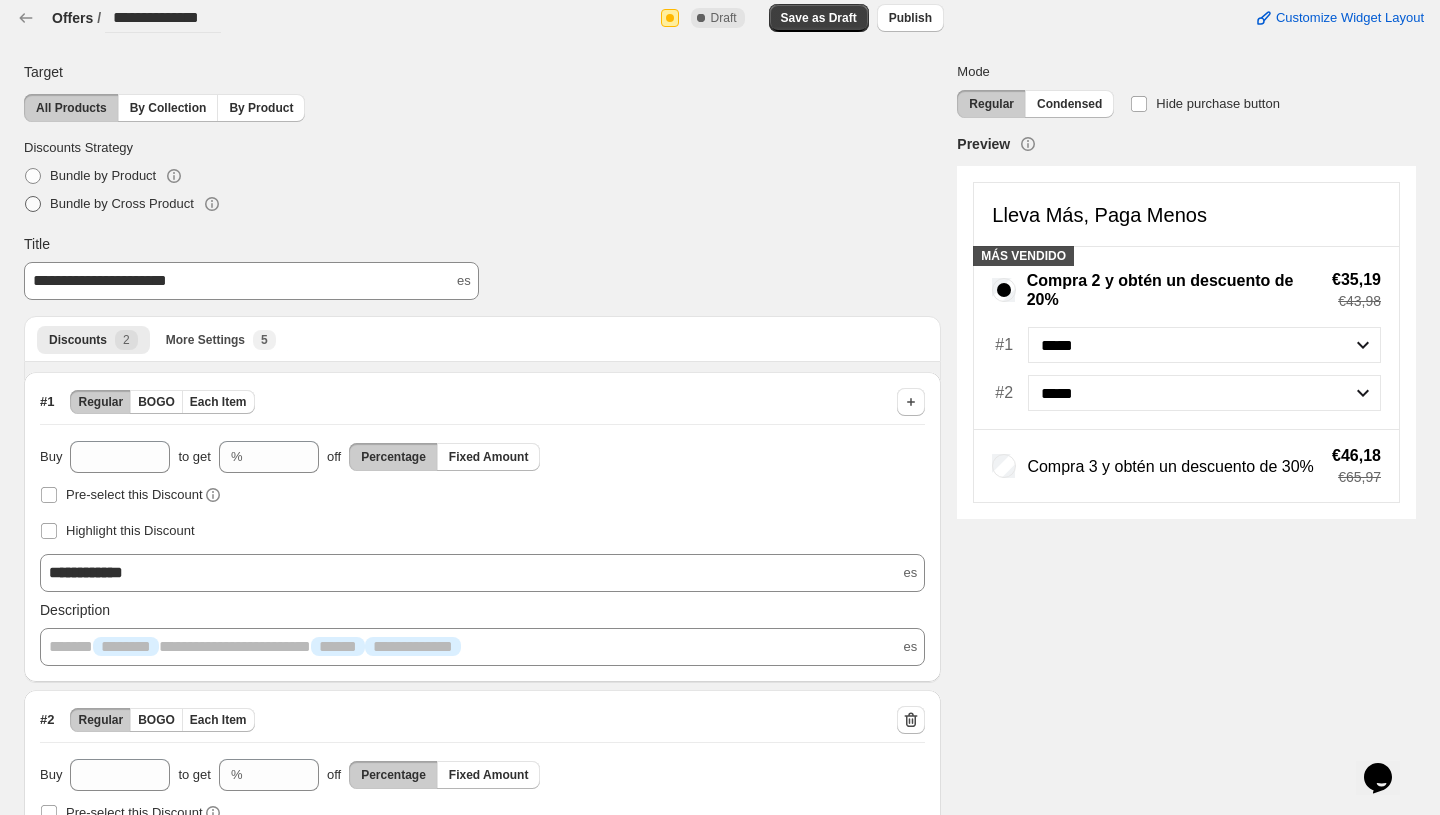 click on "Bundle by Cross Product" at bounding box center [122, 204] 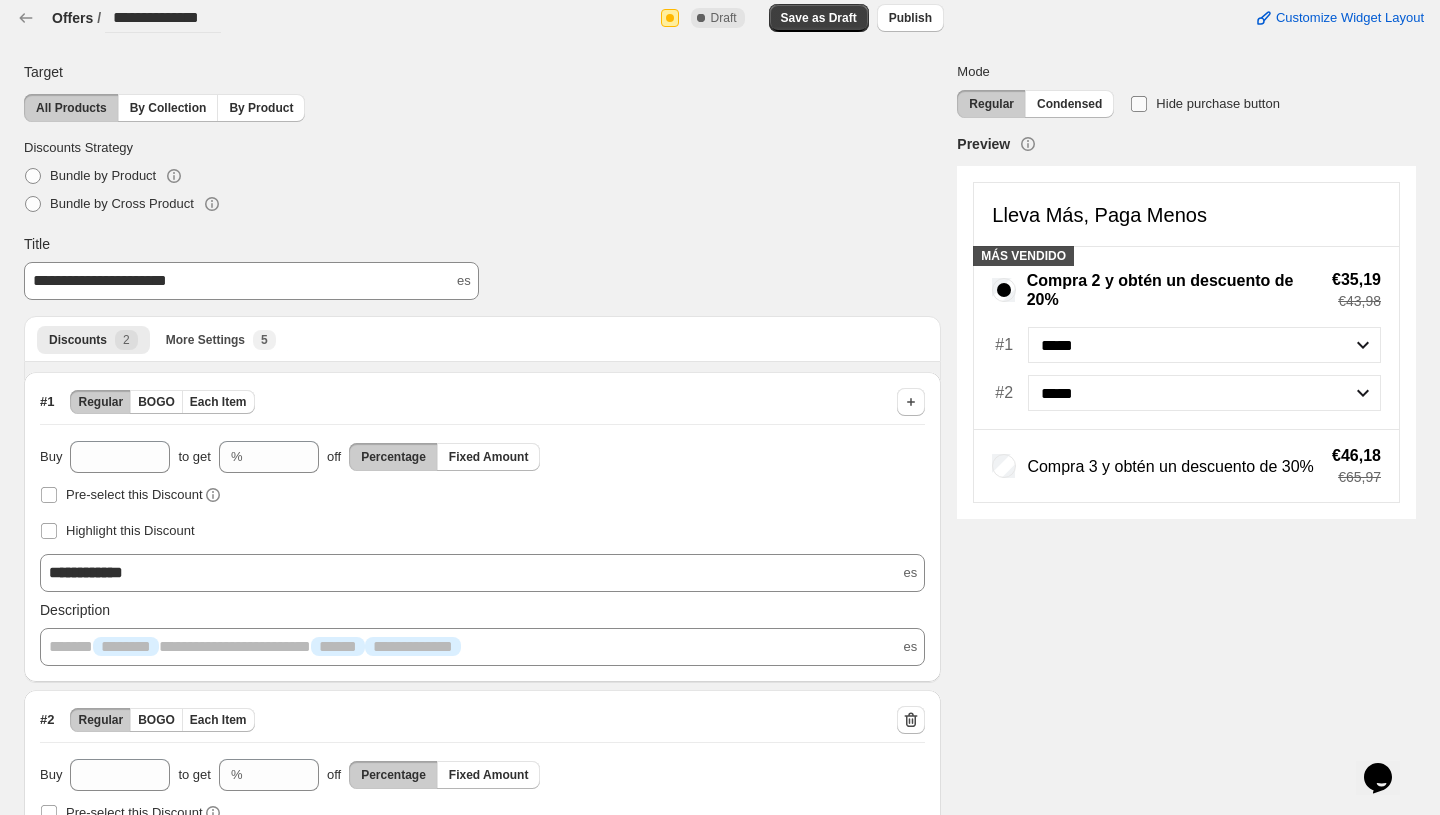 click on "Hide purchase button" at bounding box center (1205, 104) 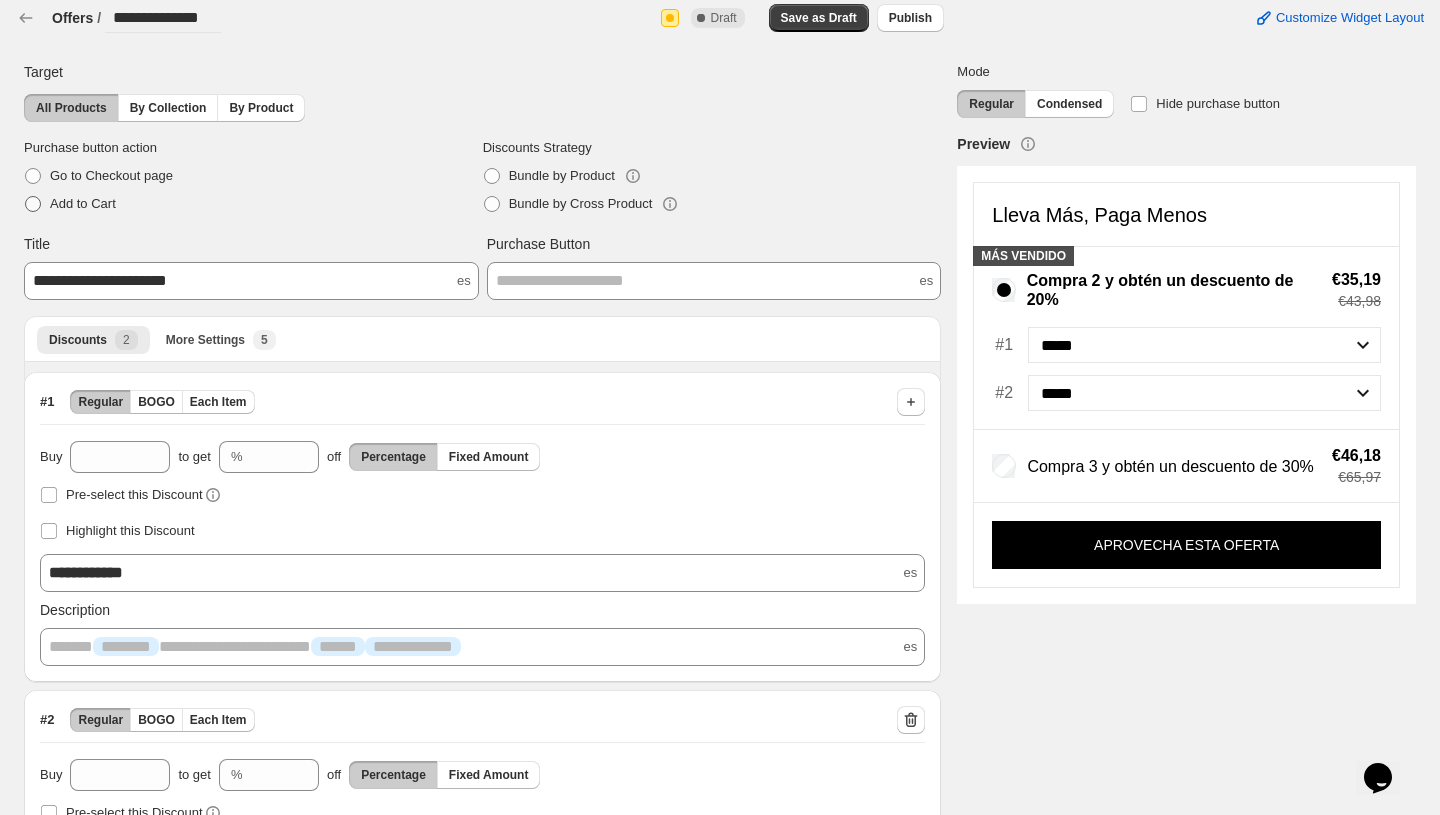 click on "Add to Cart" at bounding box center [83, 203] 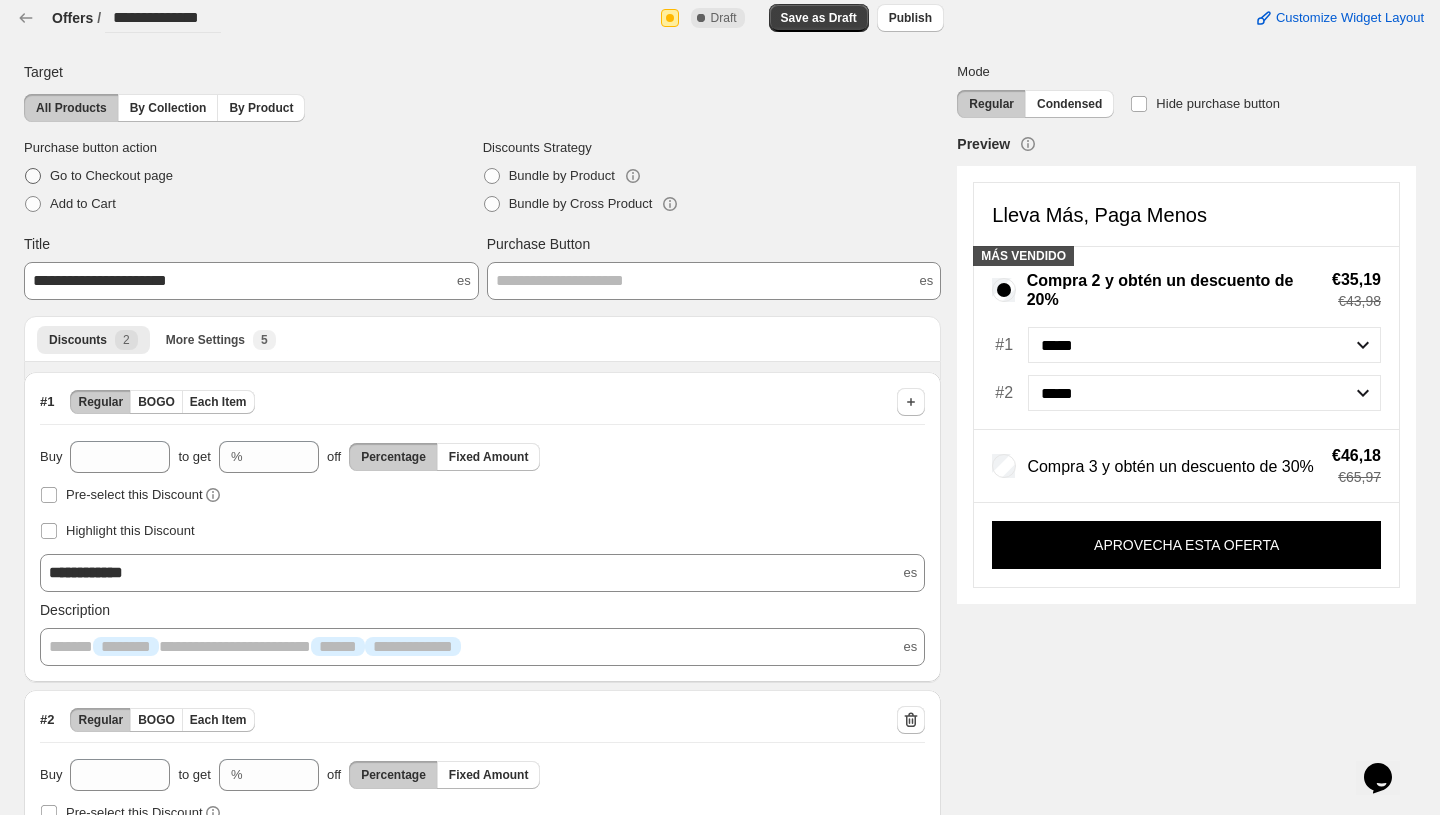 click on "Go to Checkout page" at bounding box center (111, 175) 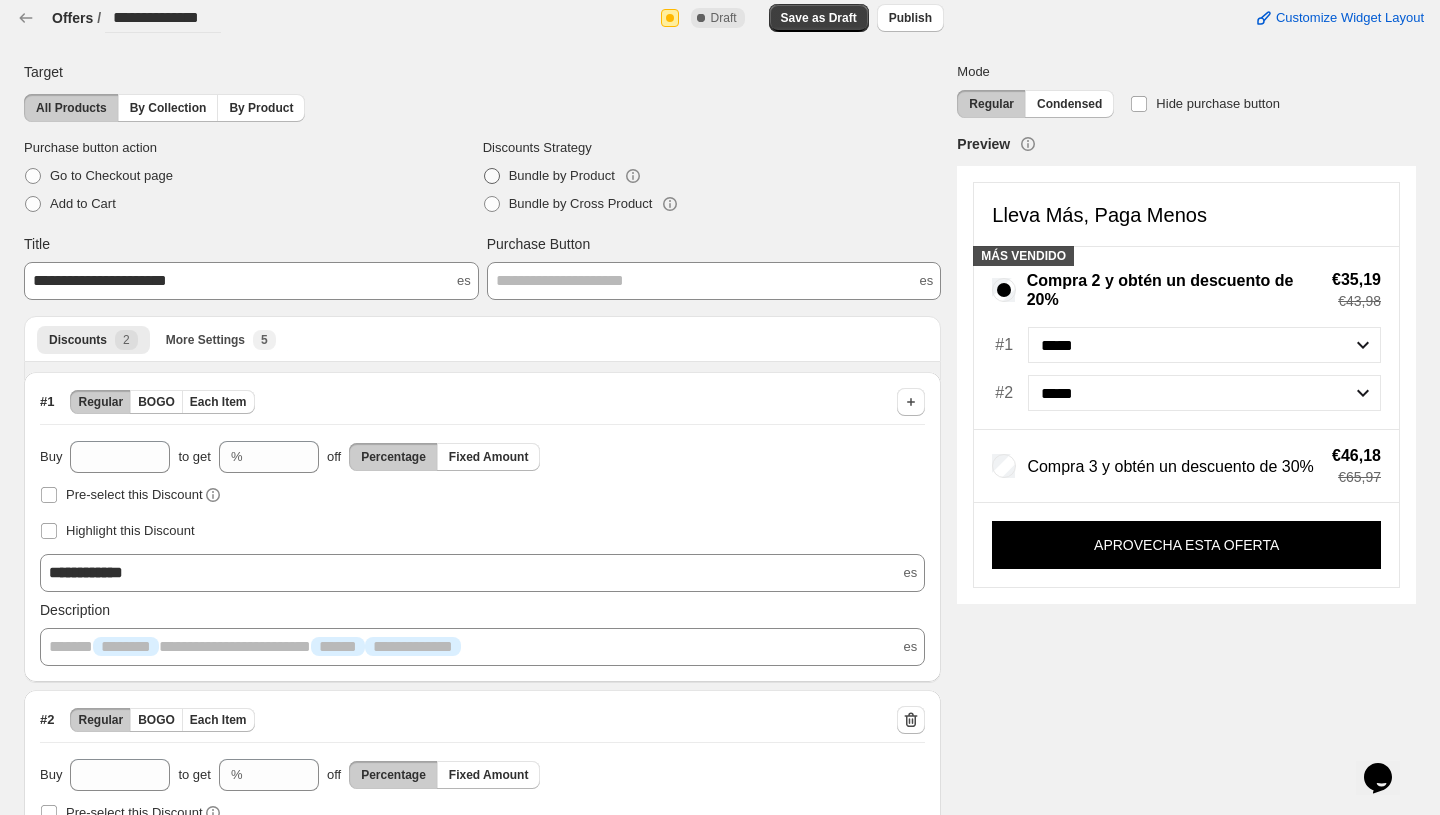 click at bounding box center (492, 176) 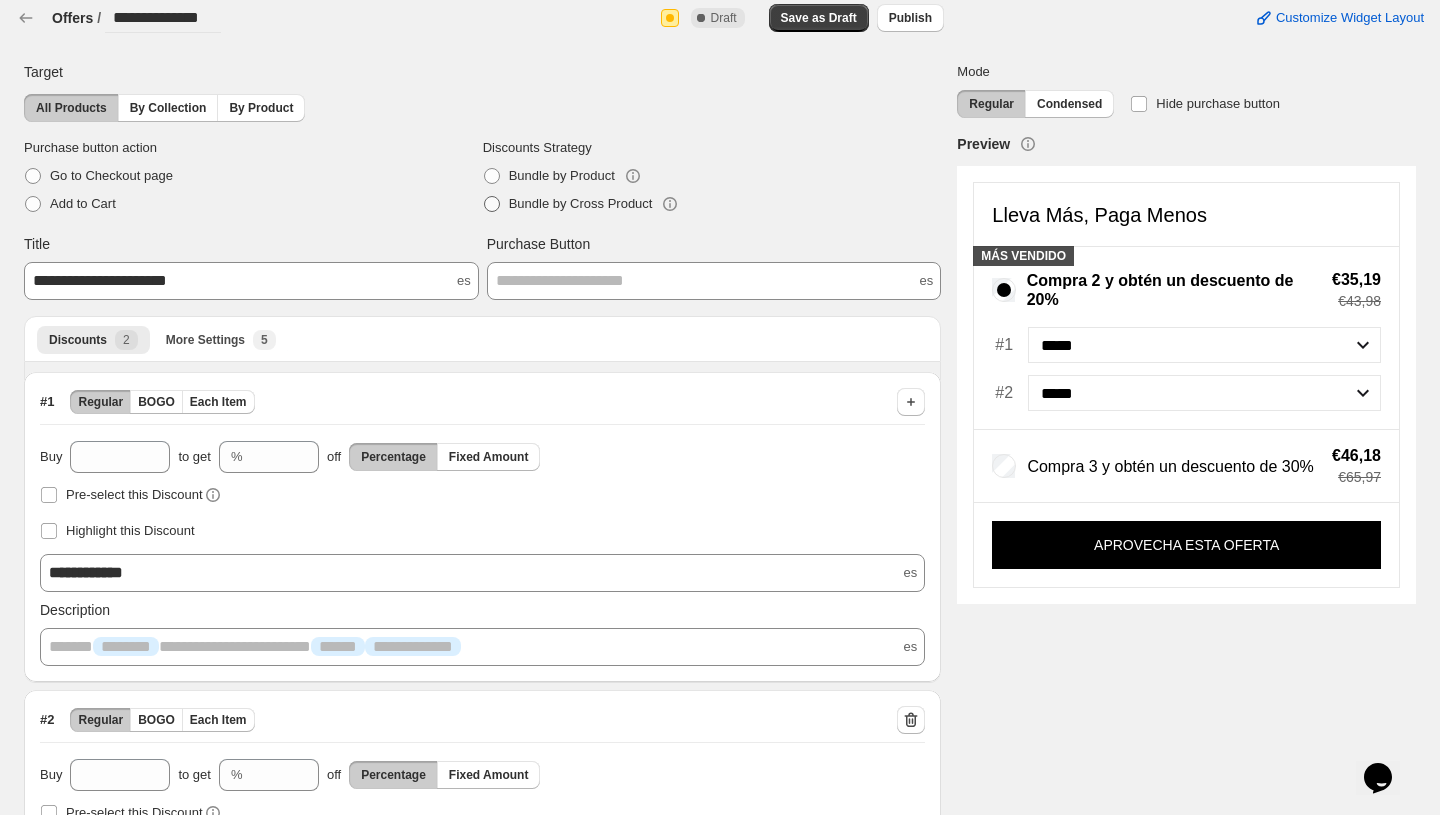 click at bounding box center [492, 204] 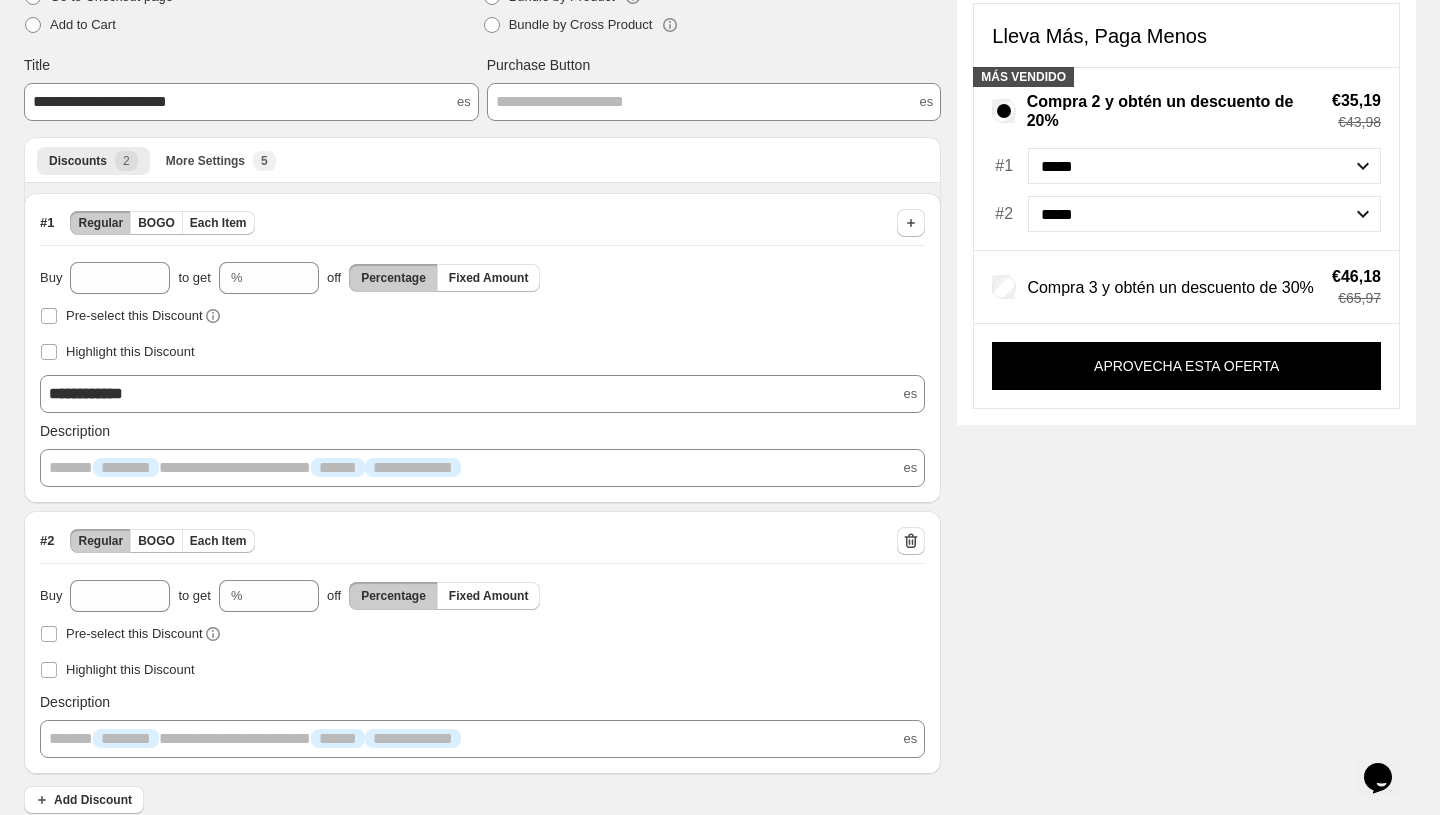 scroll, scrollTop: 0, scrollLeft: 0, axis: both 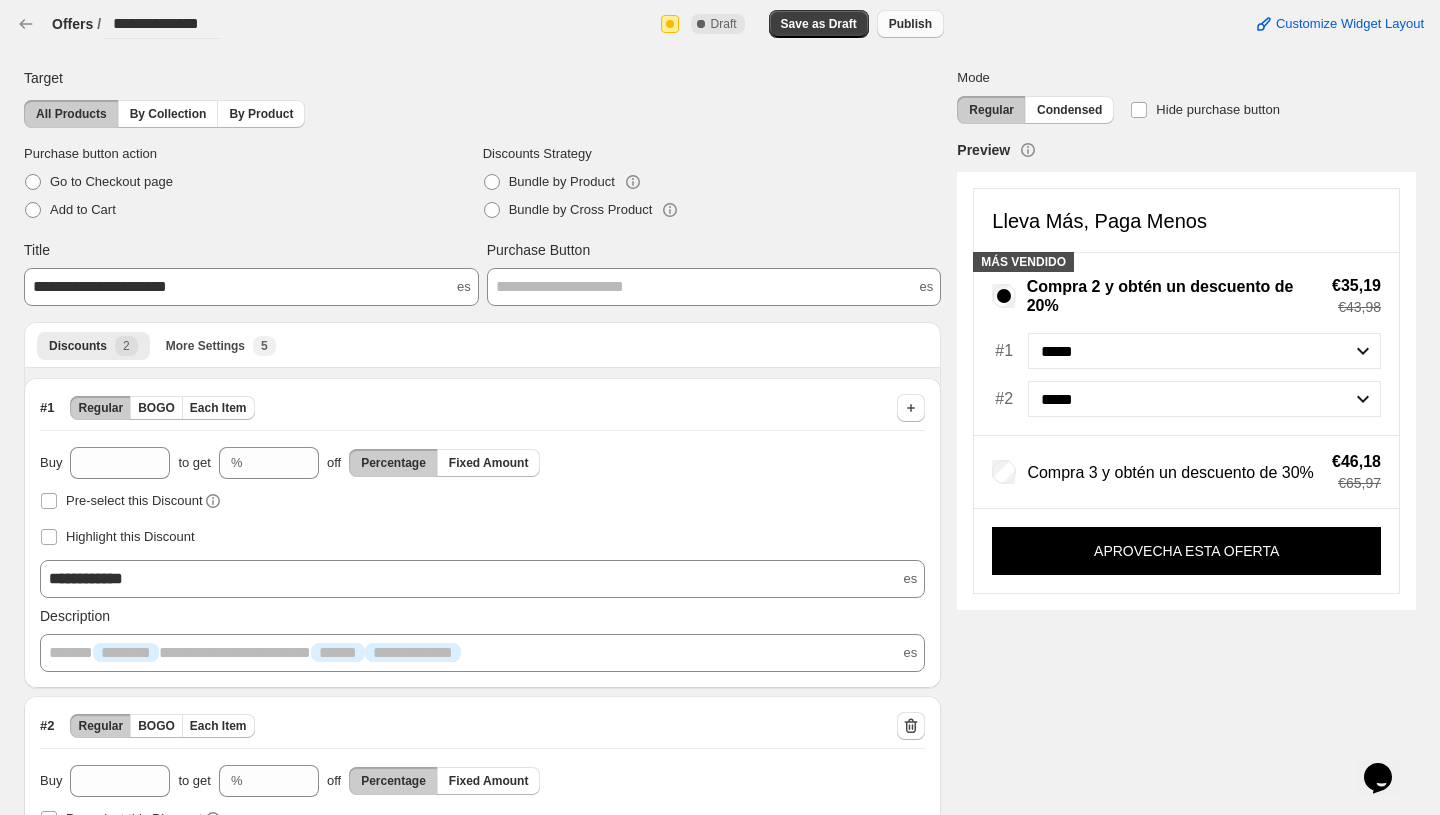click on "Publish" at bounding box center (910, 24) 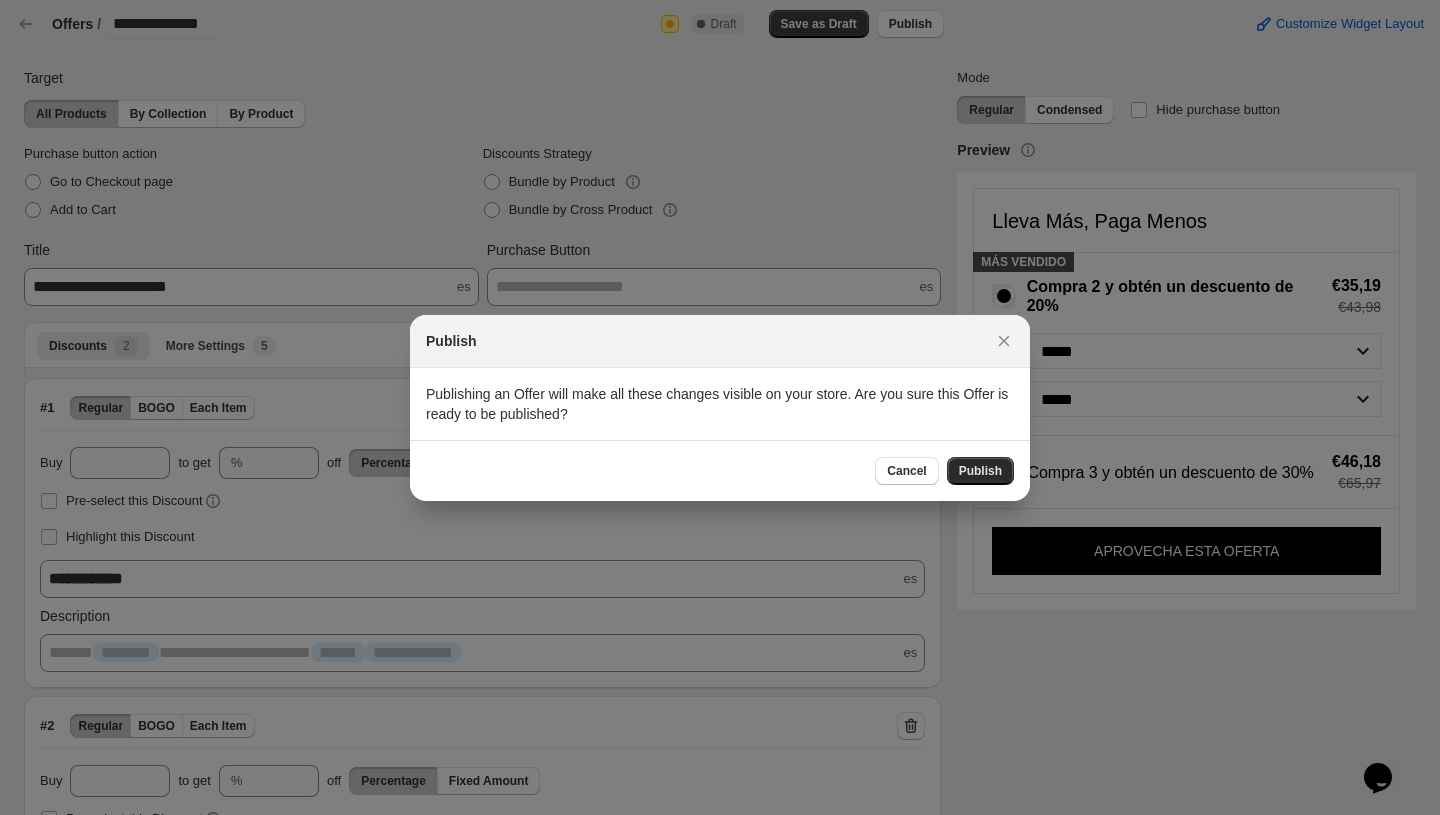 click on "Publish" at bounding box center [980, 471] 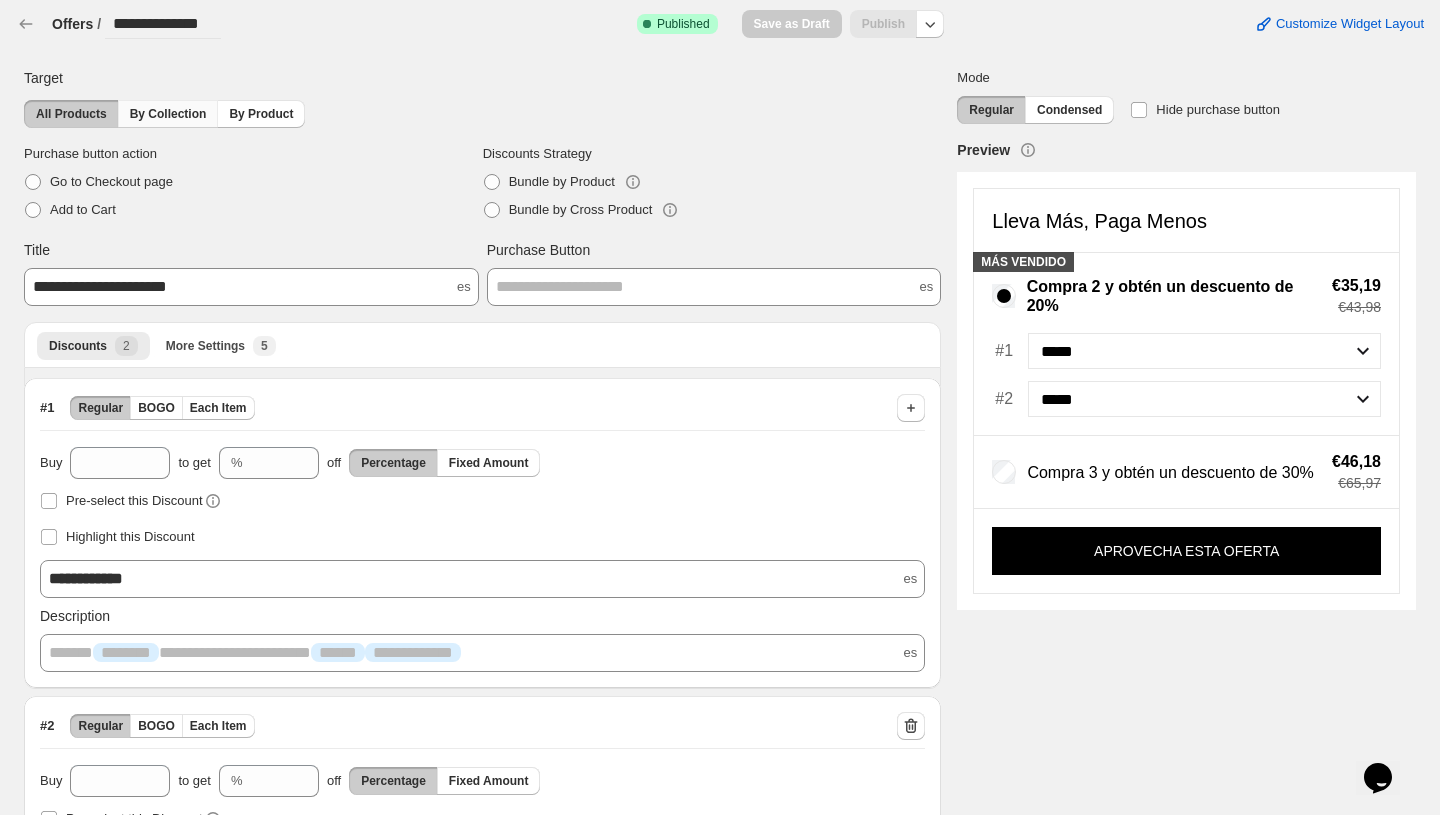 click on "By Collection" at bounding box center (168, 114) 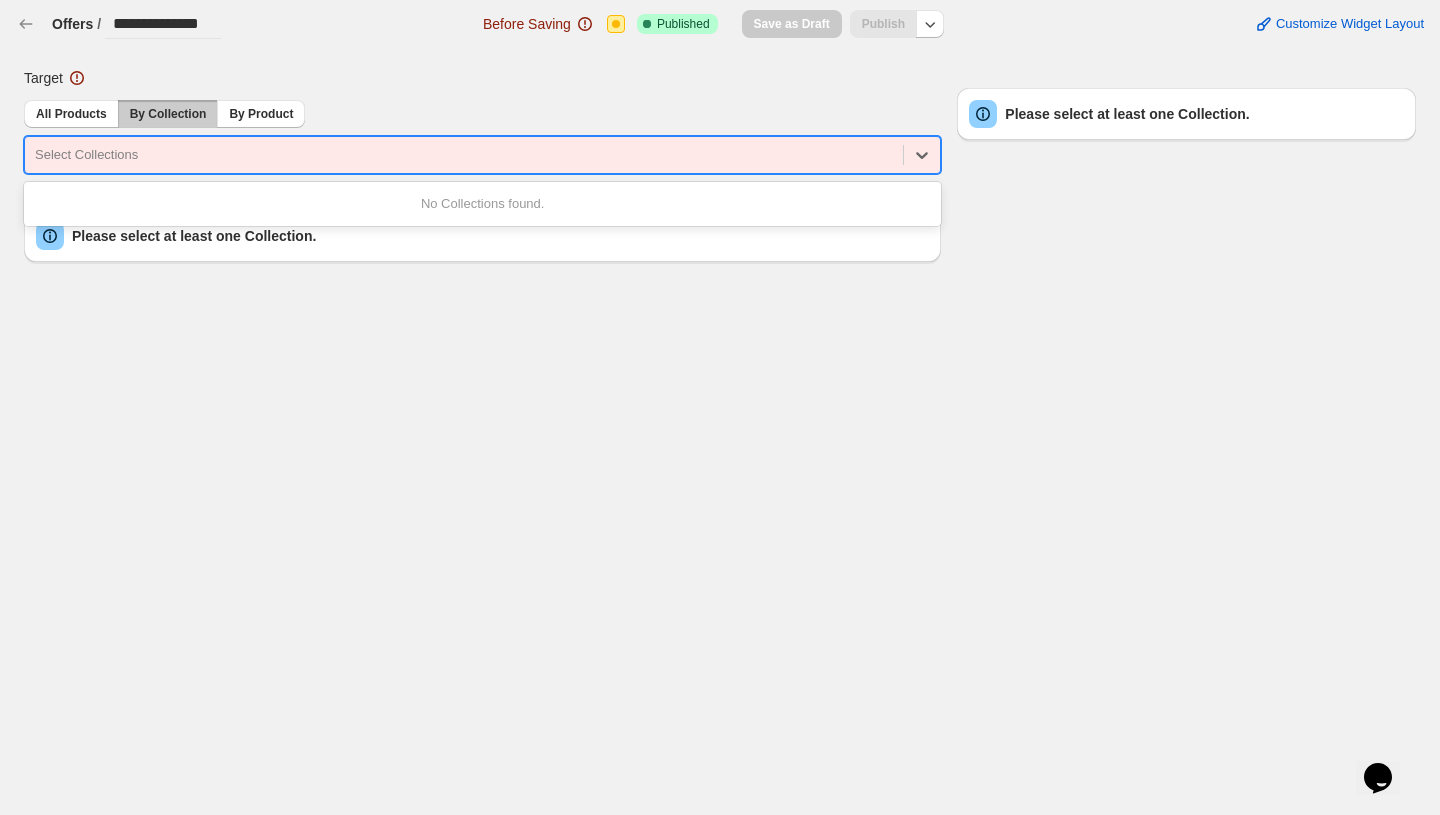 click at bounding box center (464, 155) 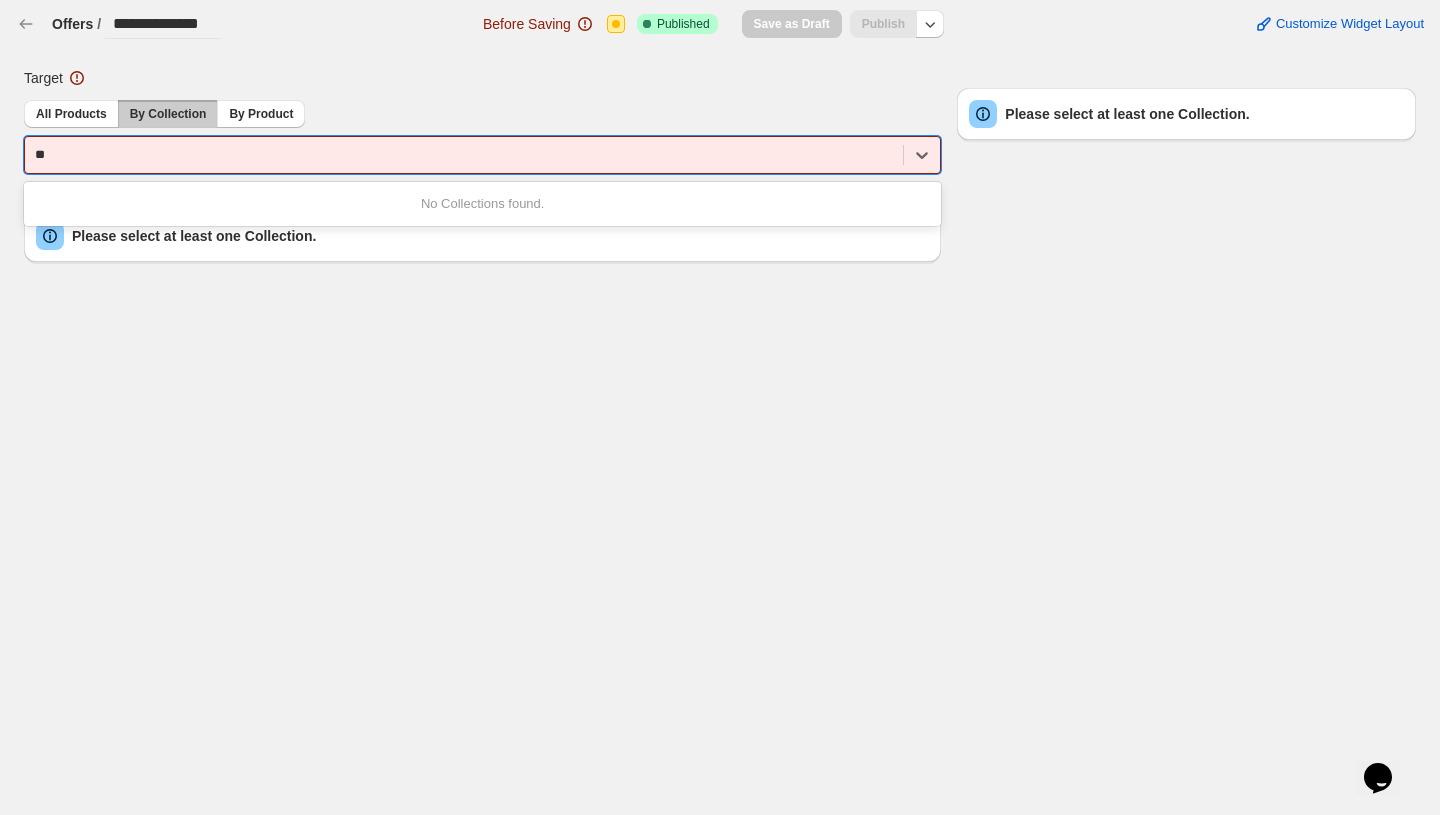 type on "*" 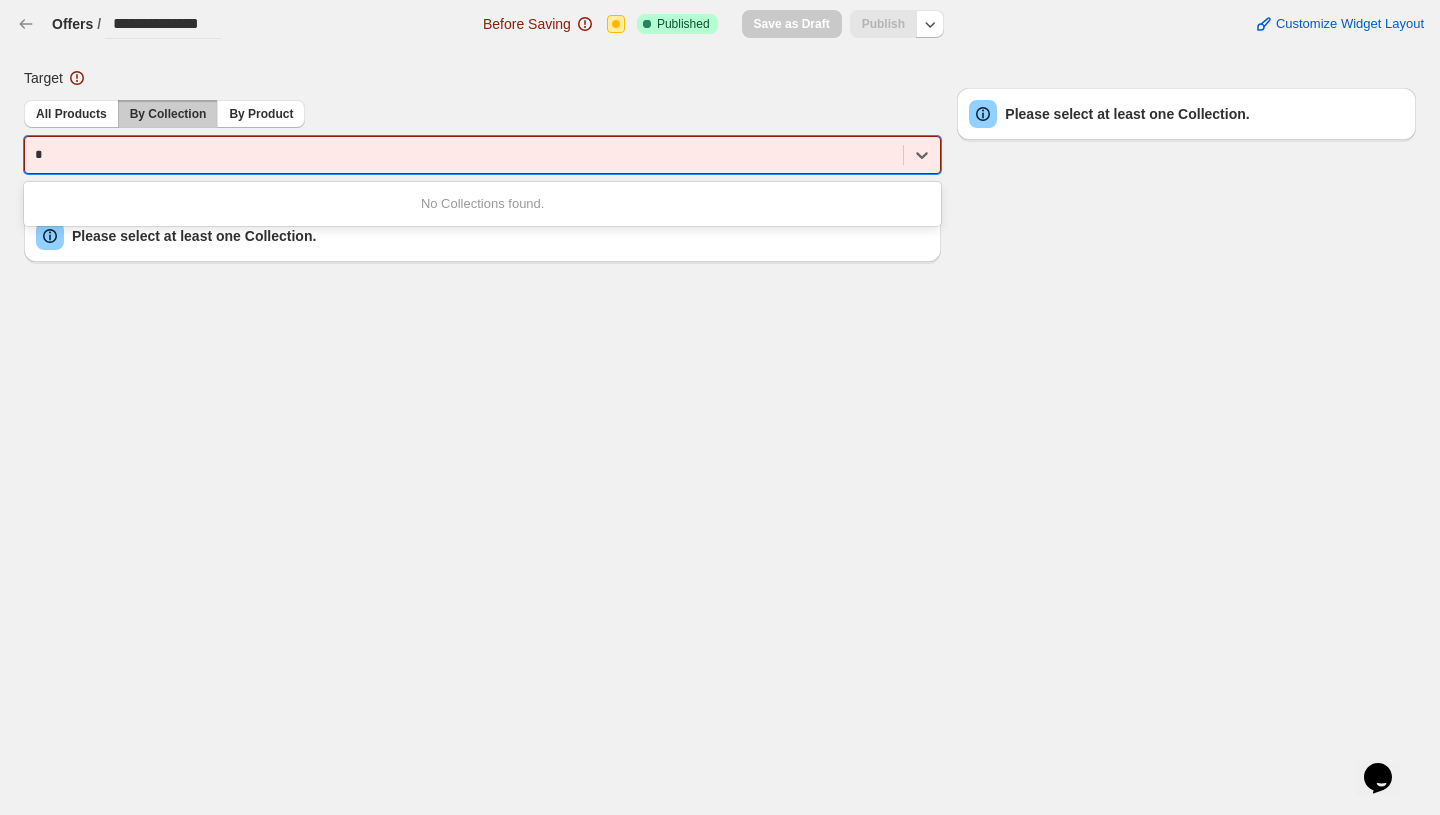 type 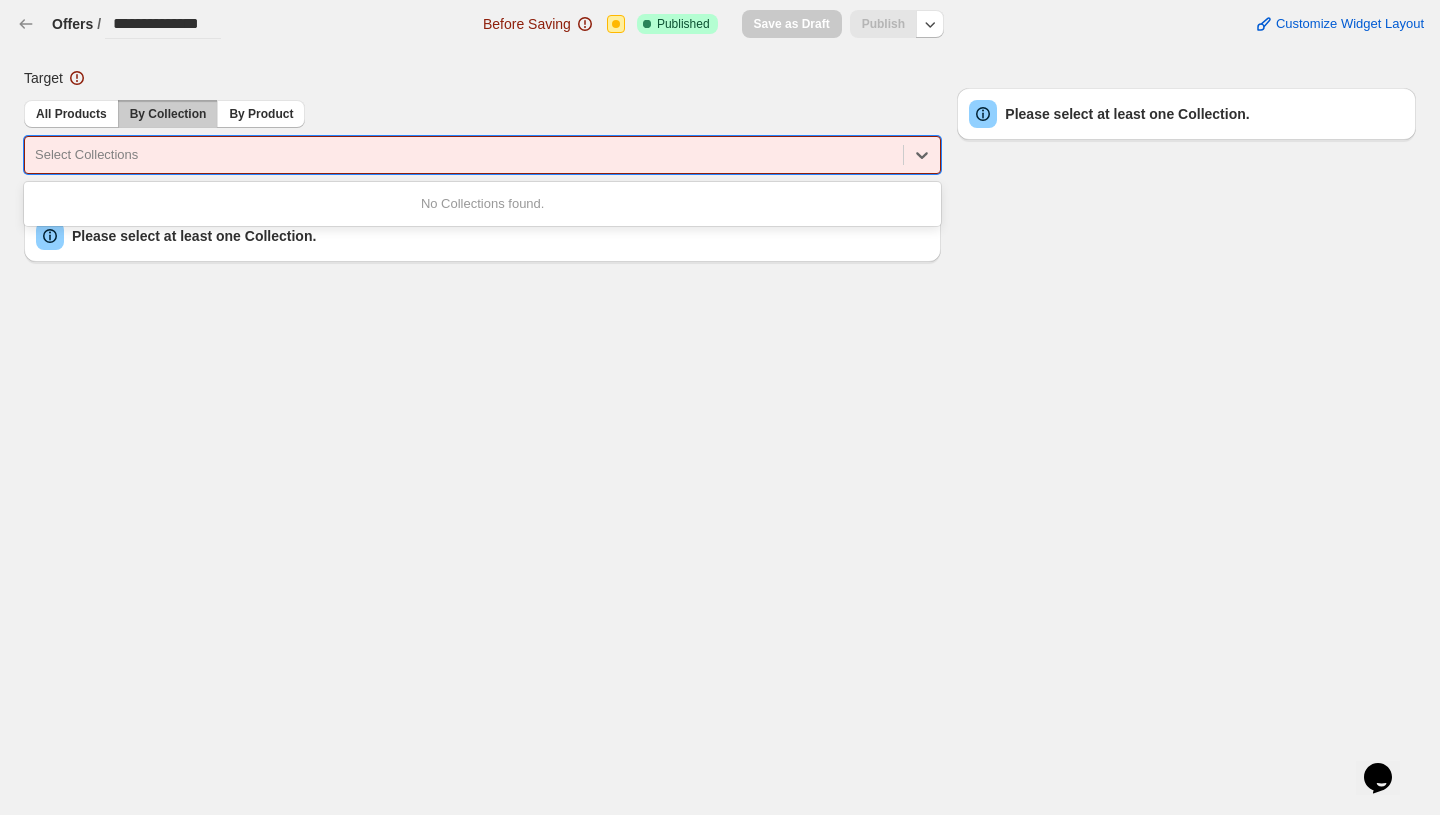 click on "**********" at bounding box center [720, 407] 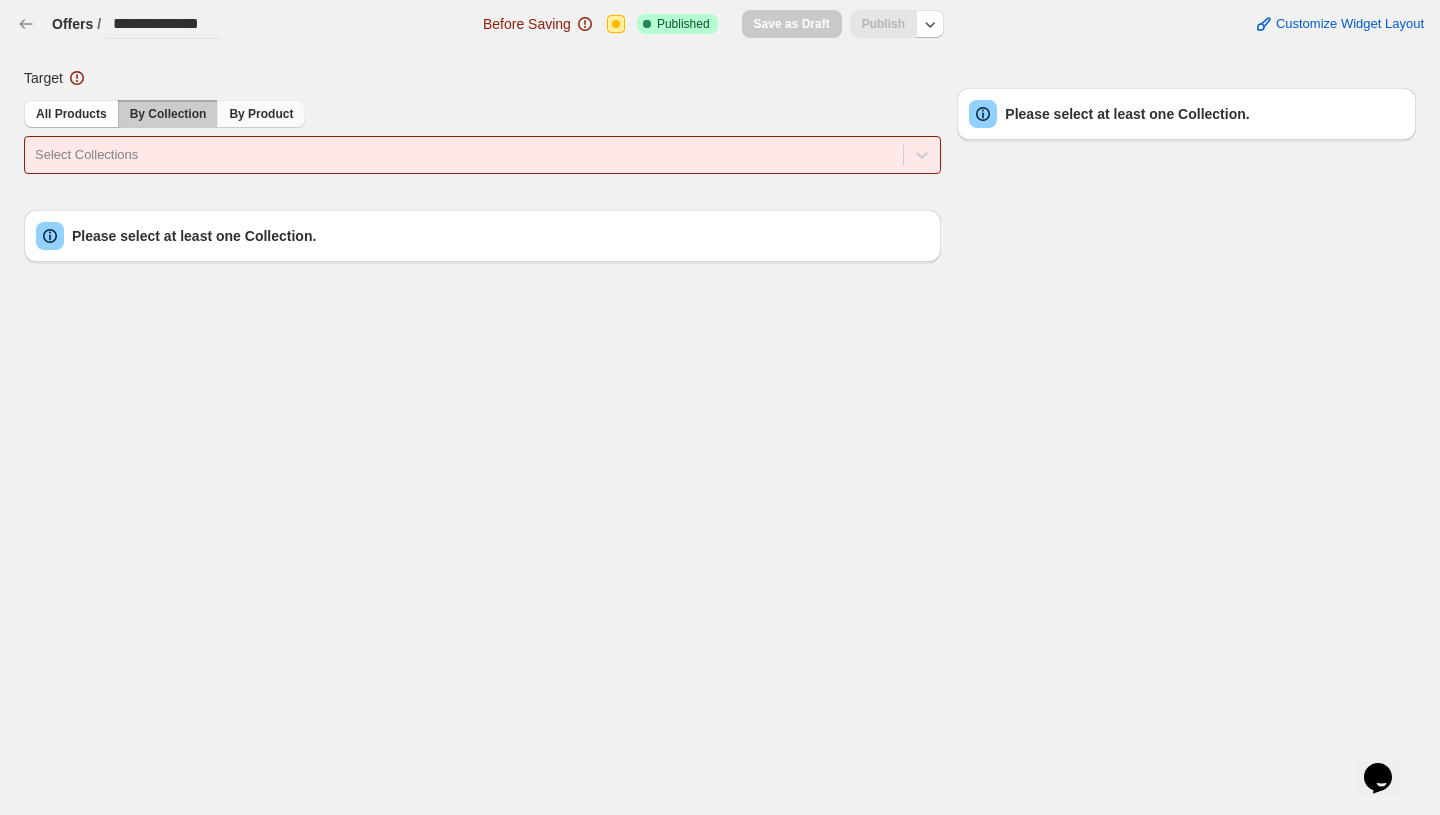 click on "By Product" at bounding box center (261, 114) 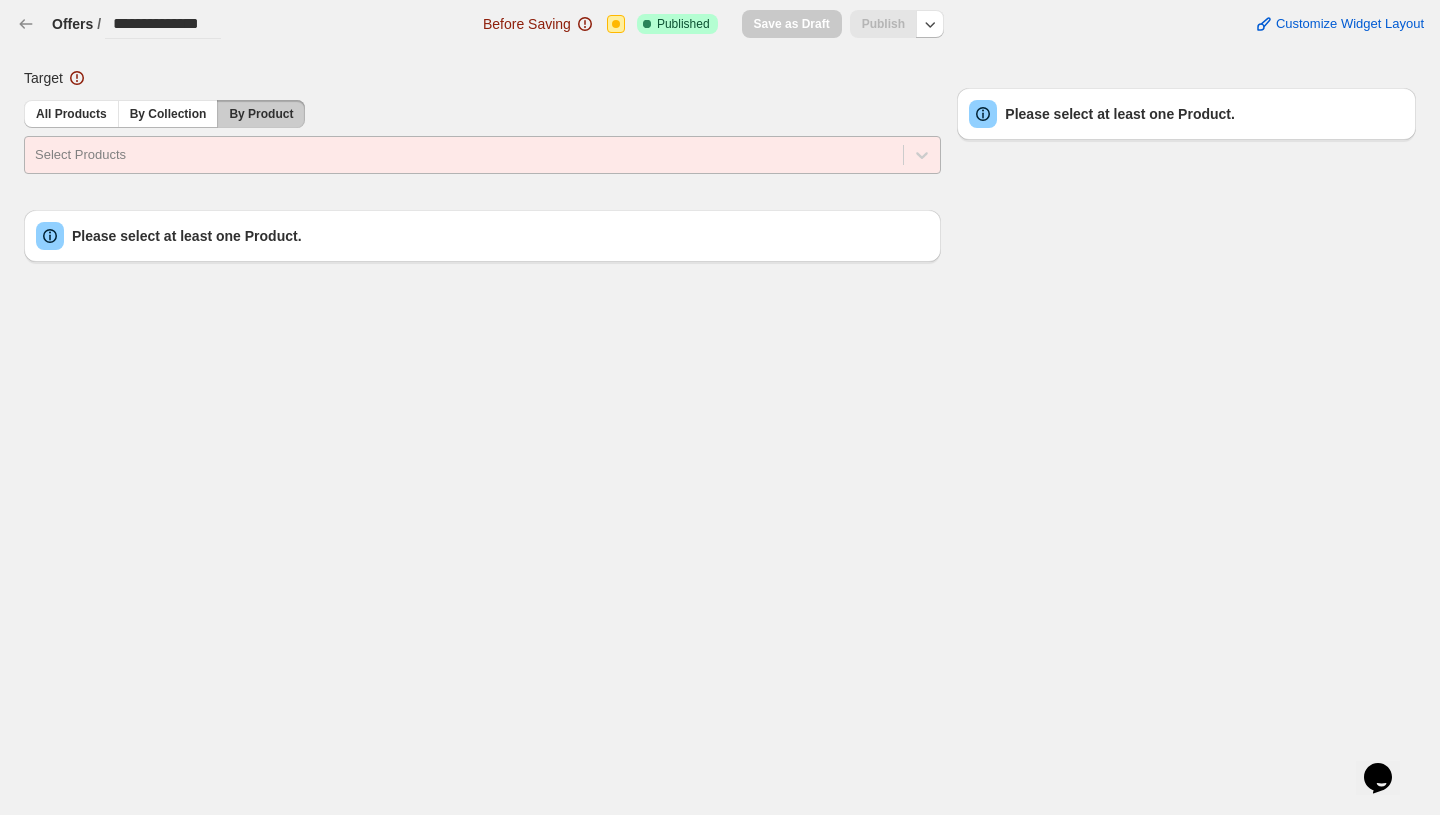 click on "Select Products" at bounding box center [482, 155] 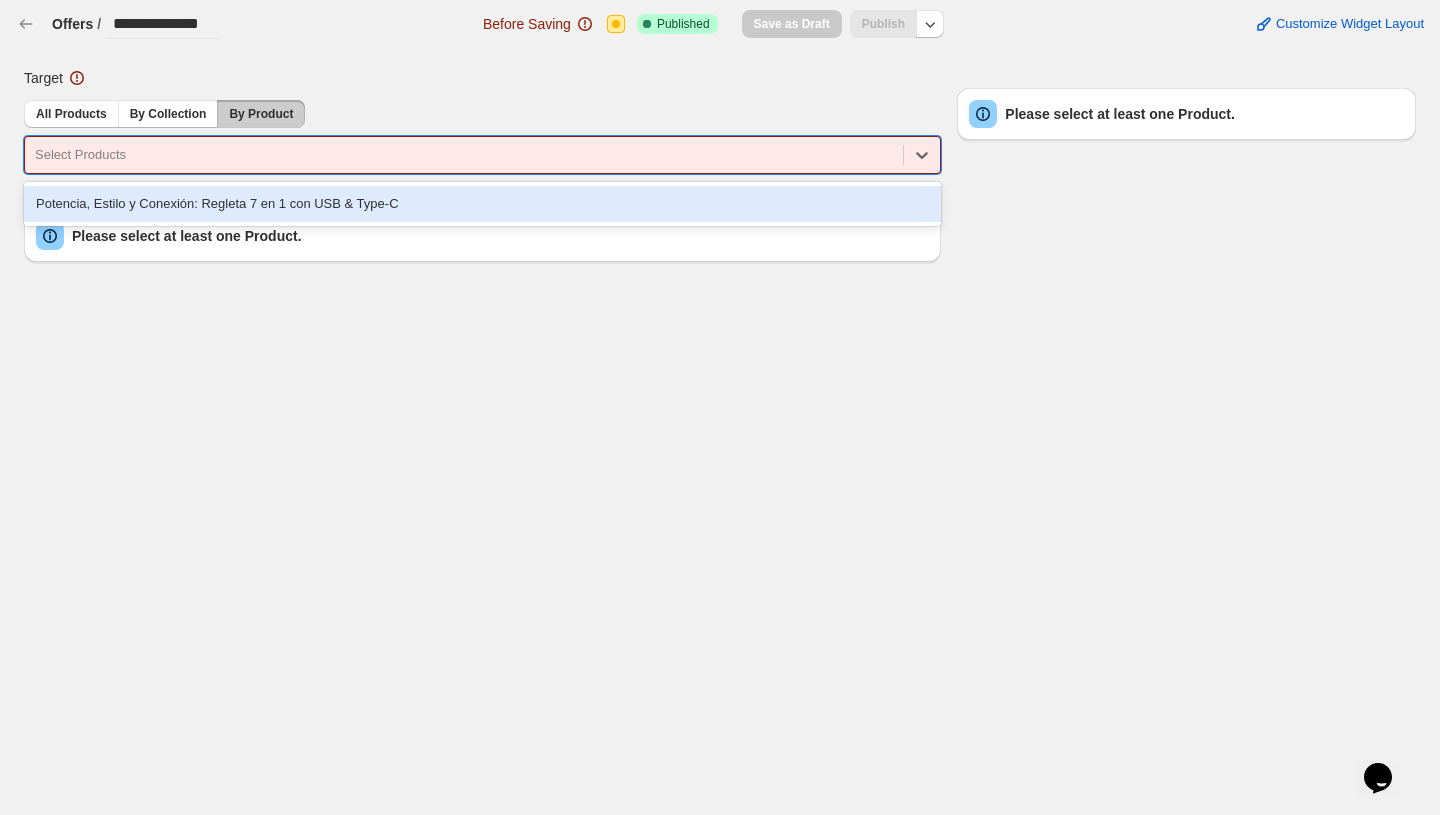 click on "Potencia, Estilo y Conexión: Regleta 7 en 1 con USB & Type-C" at bounding box center [482, 204] 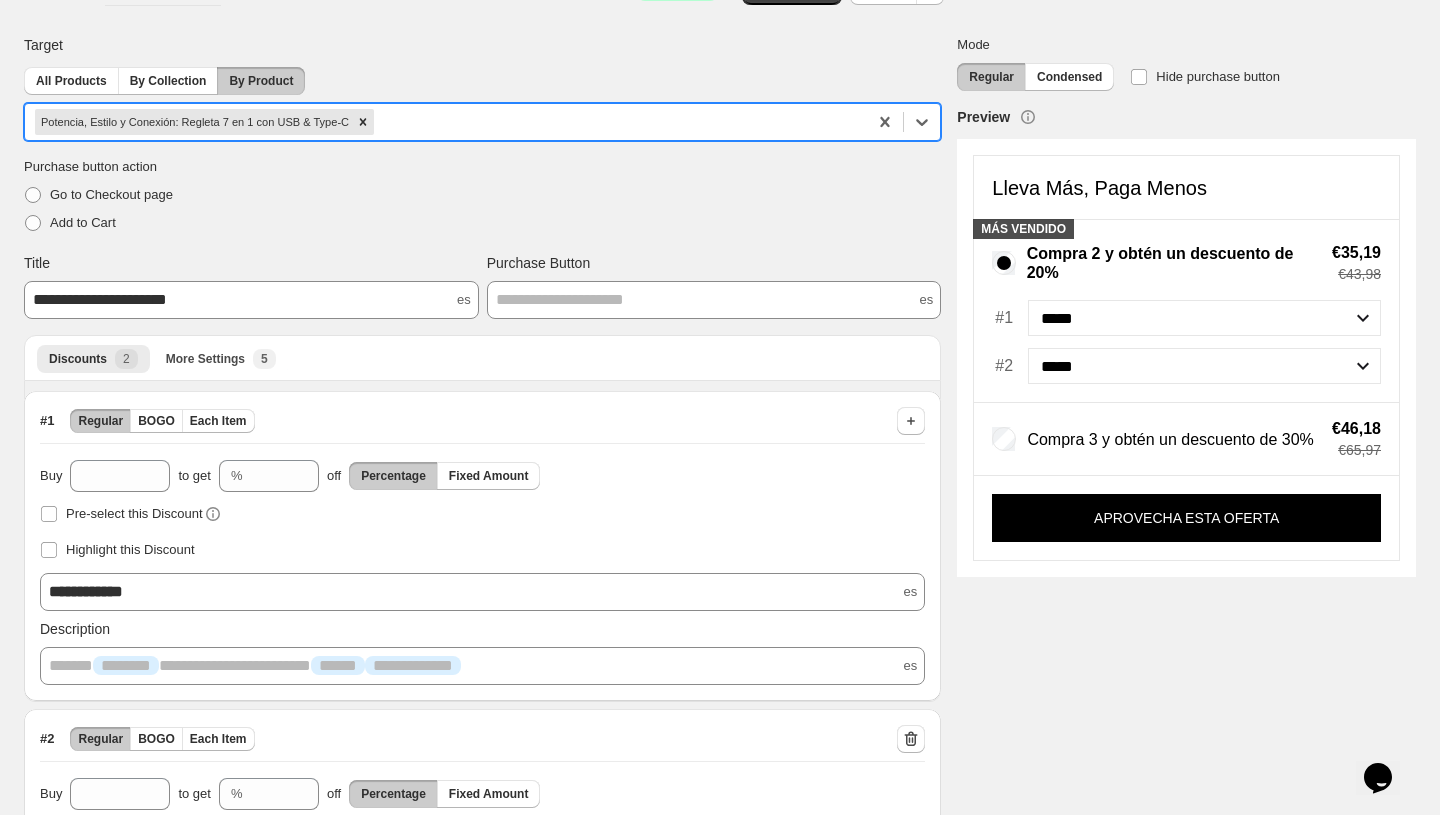 scroll, scrollTop: 14, scrollLeft: 0, axis: vertical 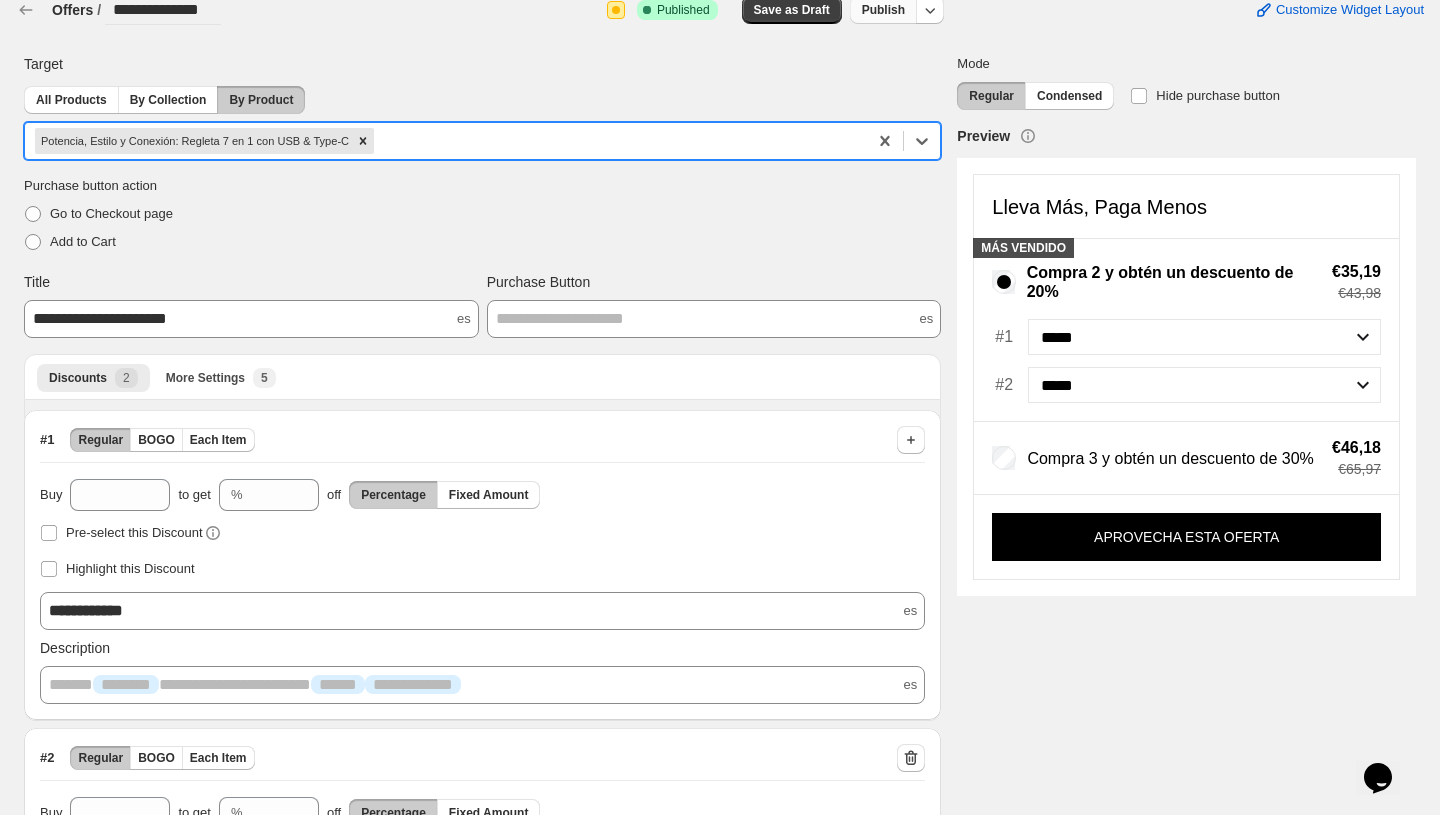 click on "Publish" at bounding box center [883, 10] 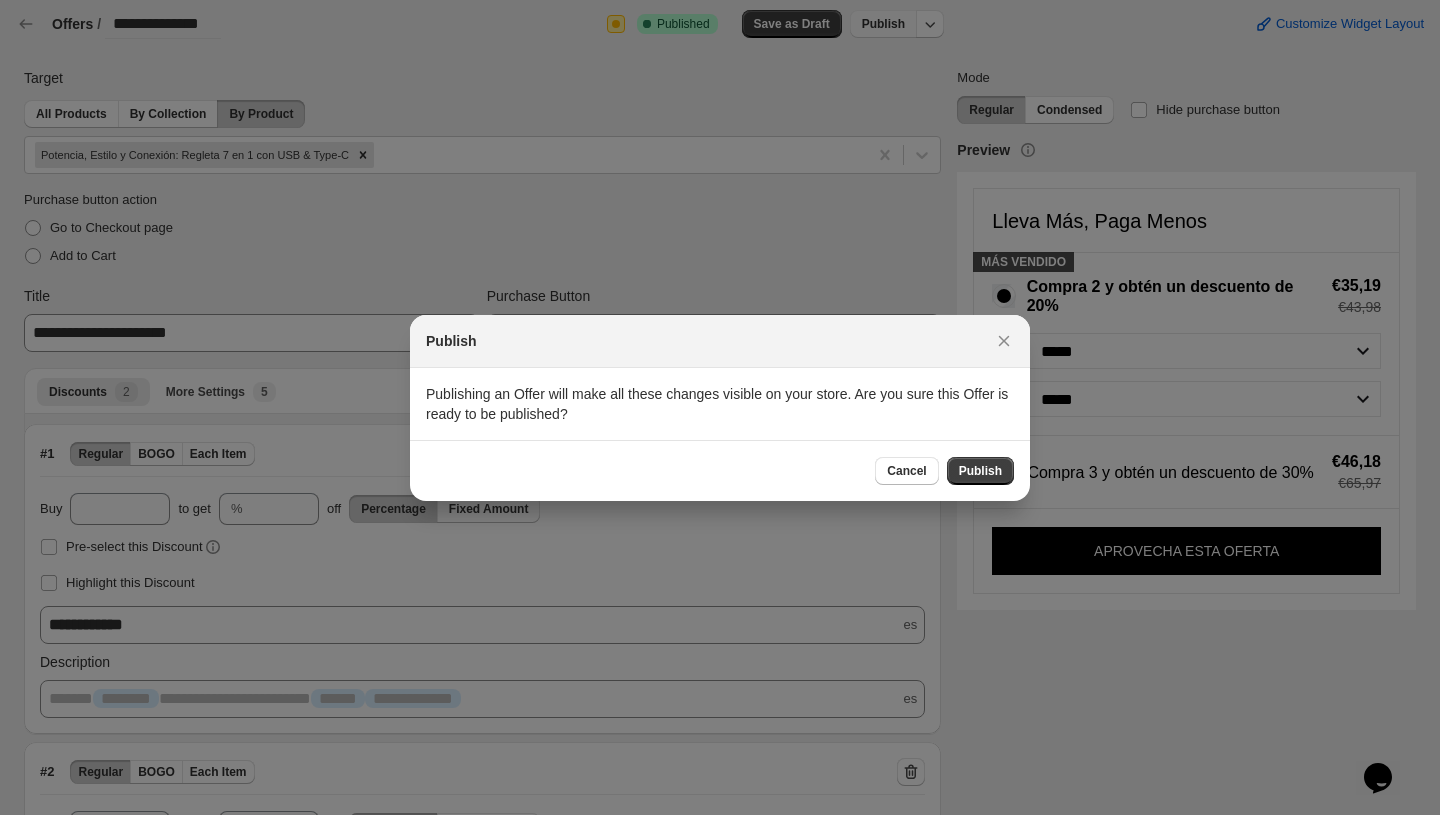 scroll, scrollTop: 0, scrollLeft: 0, axis: both 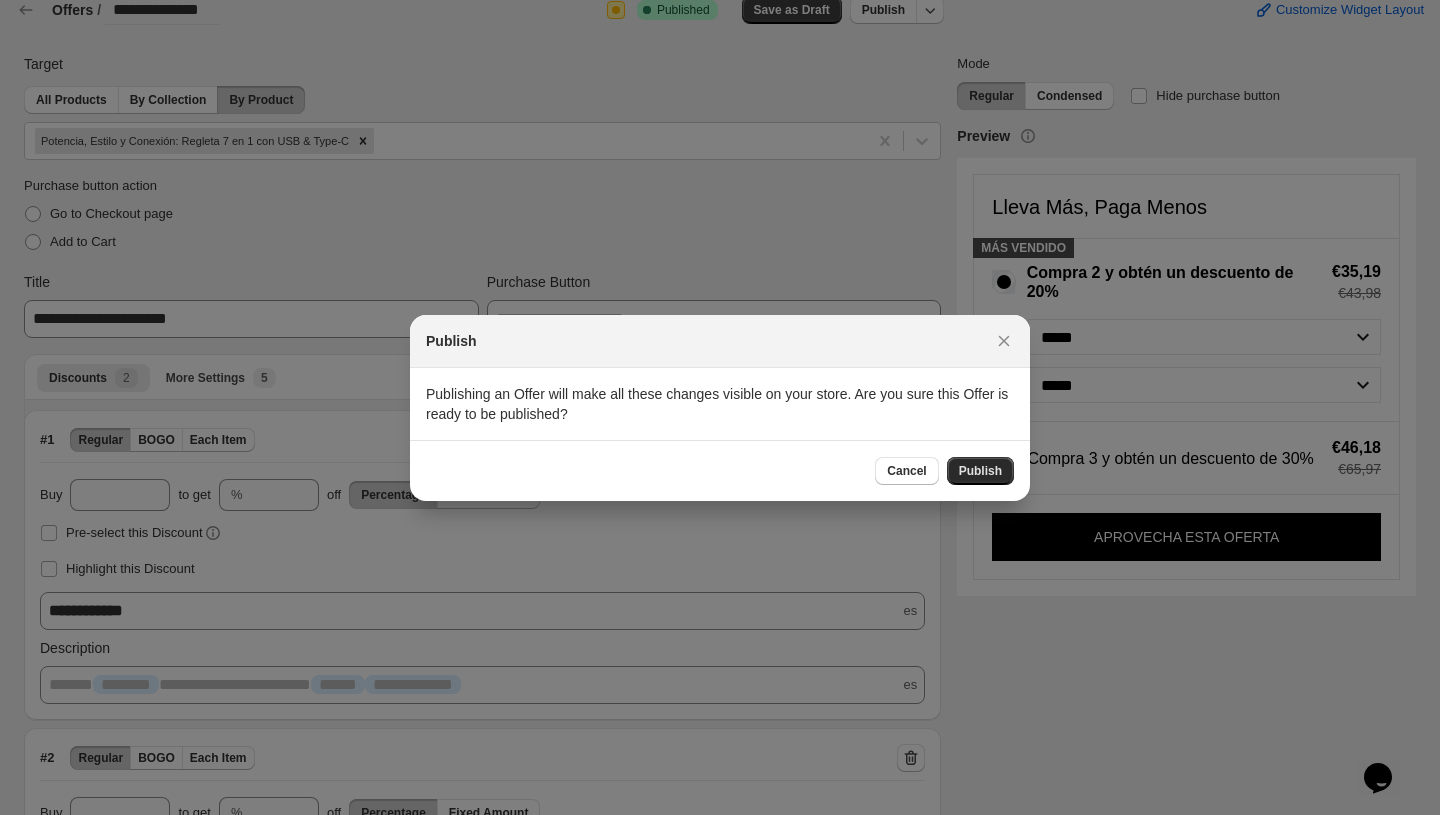 click on "Publish" at bounding box center (980, 471) 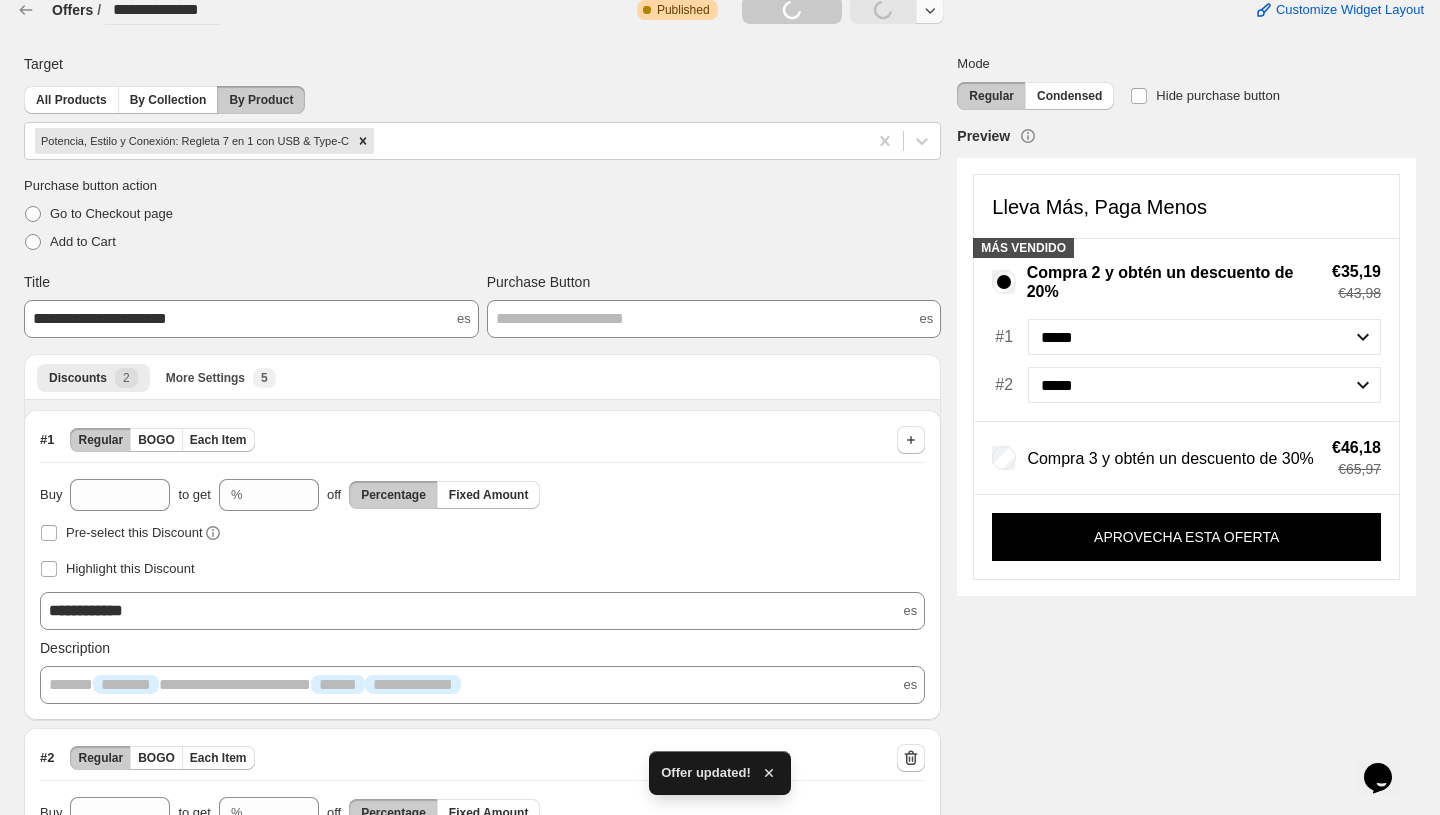 click at bounding box center [930, 10] 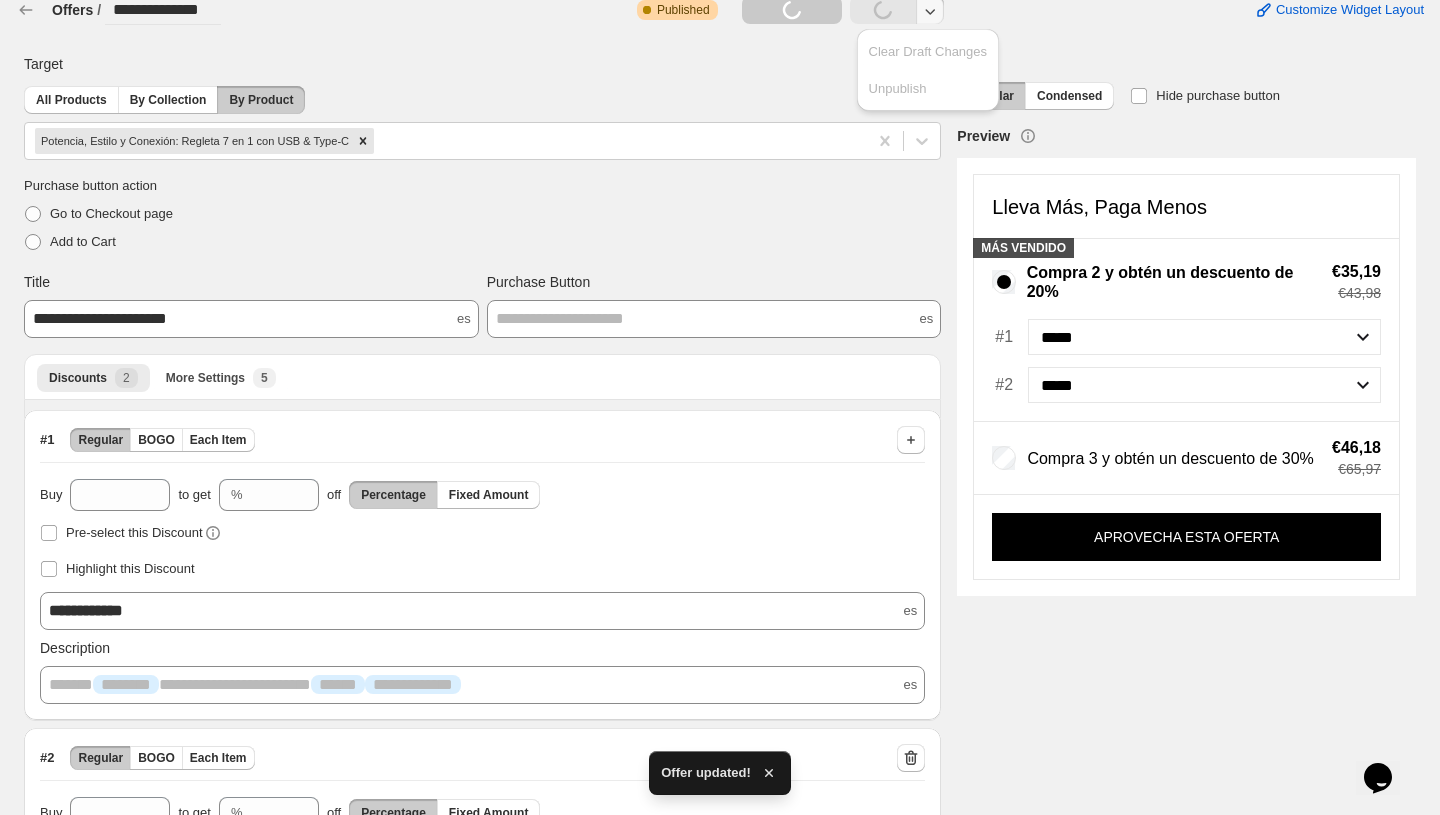 click 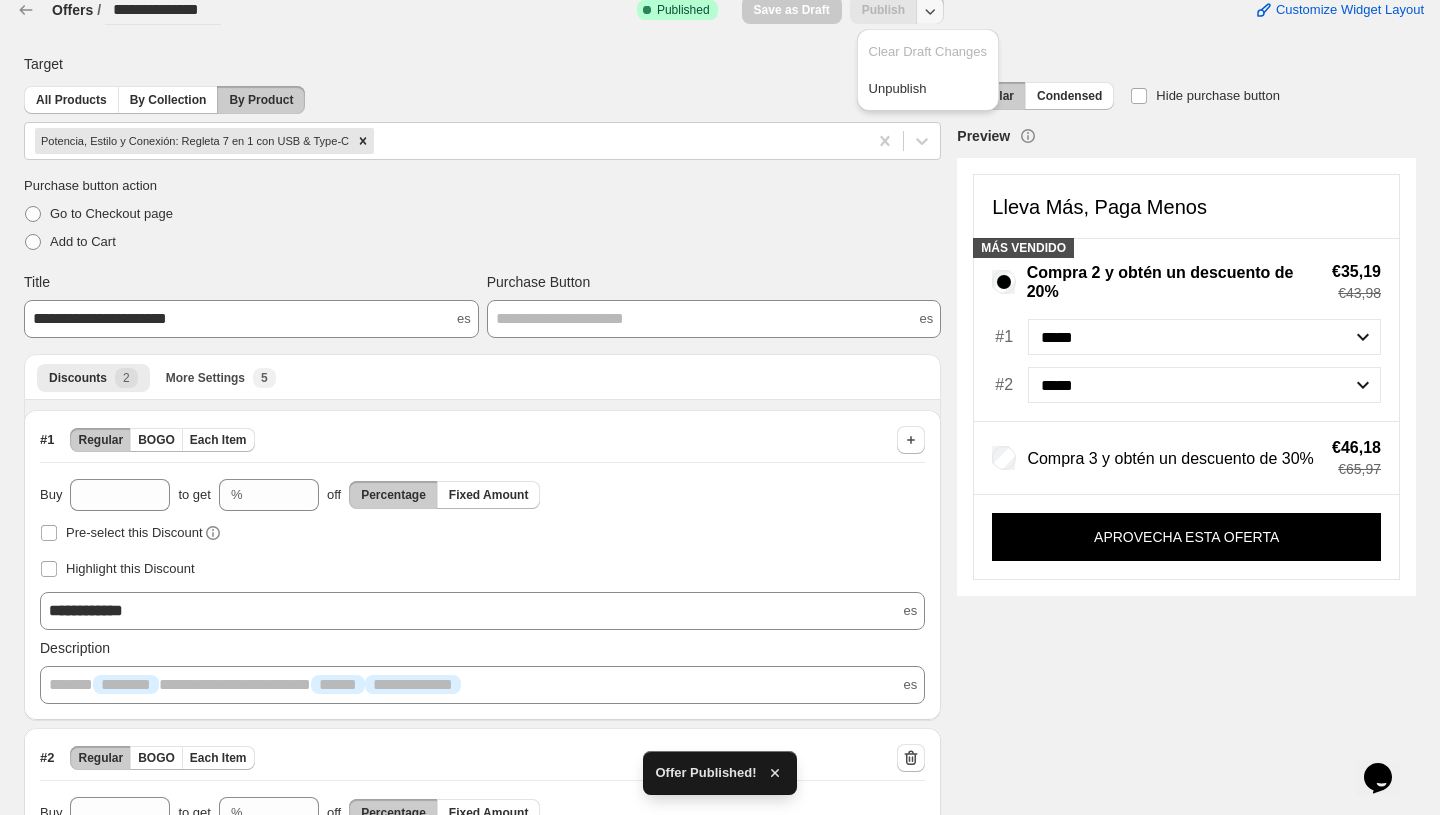 click on "**********" at bounding box center [712, 539] 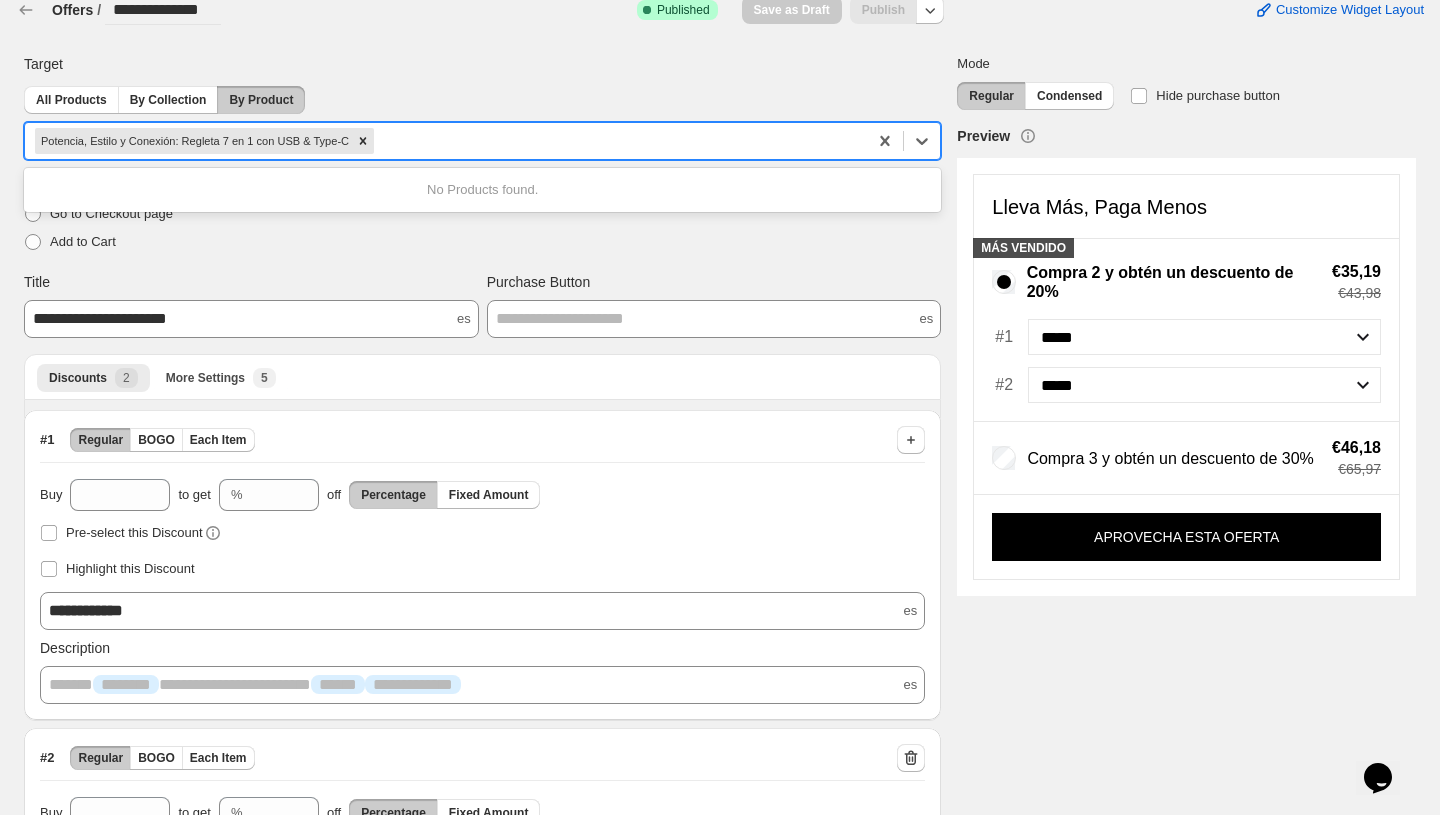 click at bounding box center (617, 141) 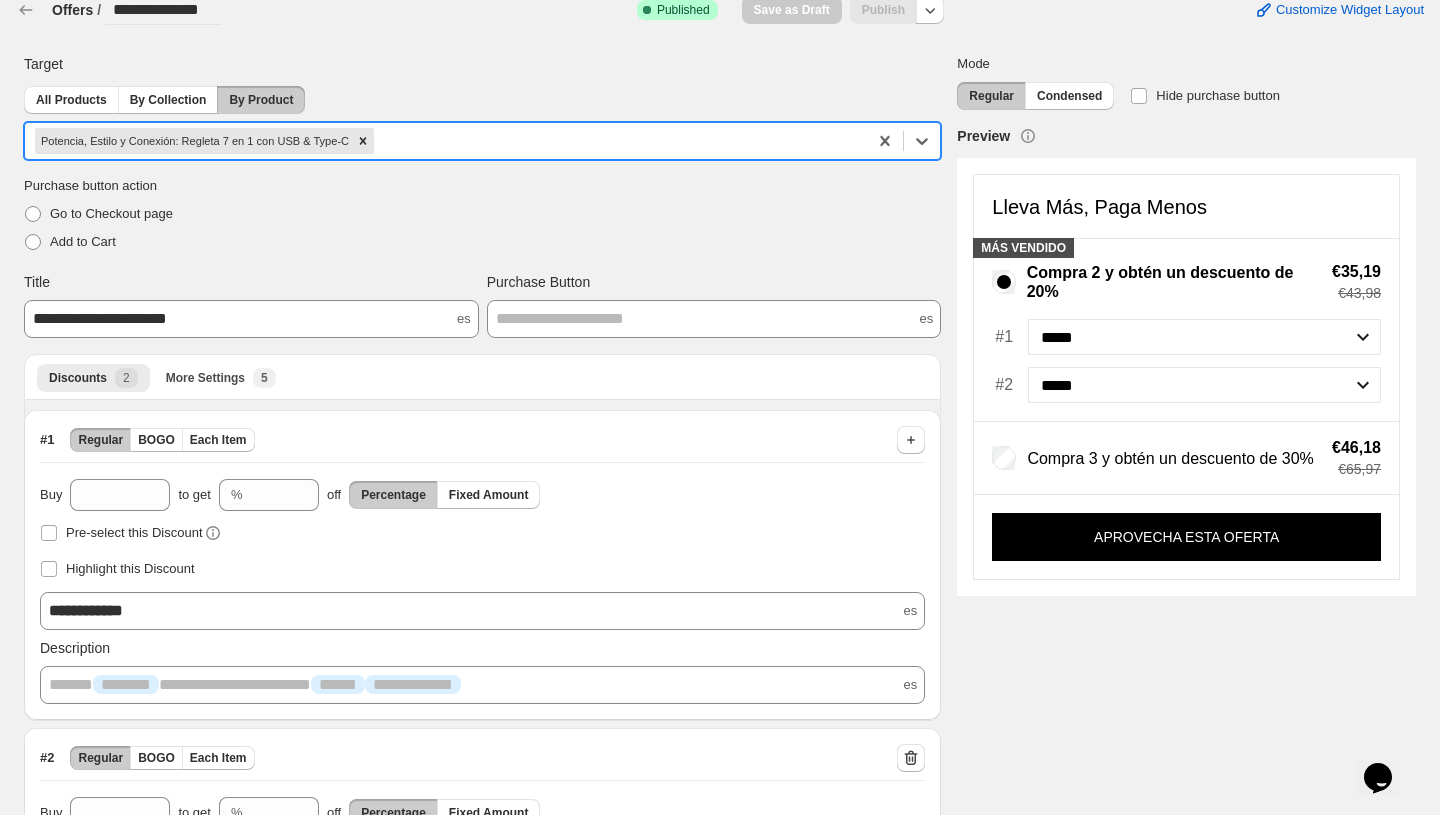 click on "Potencia, Estilo y Conexión: Regleta 7 en 1 con USB & Type-C" at bounding box center (446, 141) 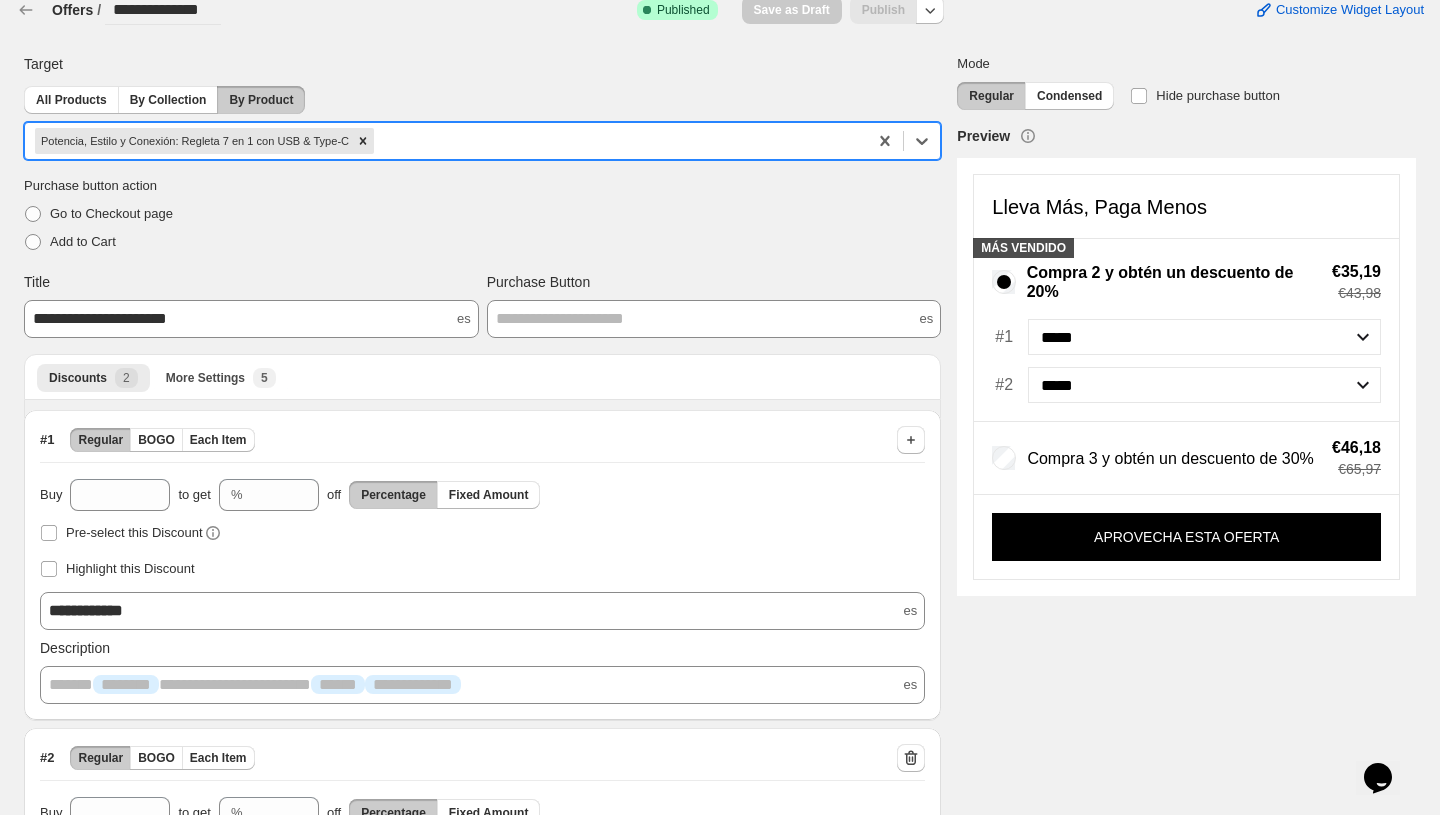 click on "**********" at bounding box center [712, 539] 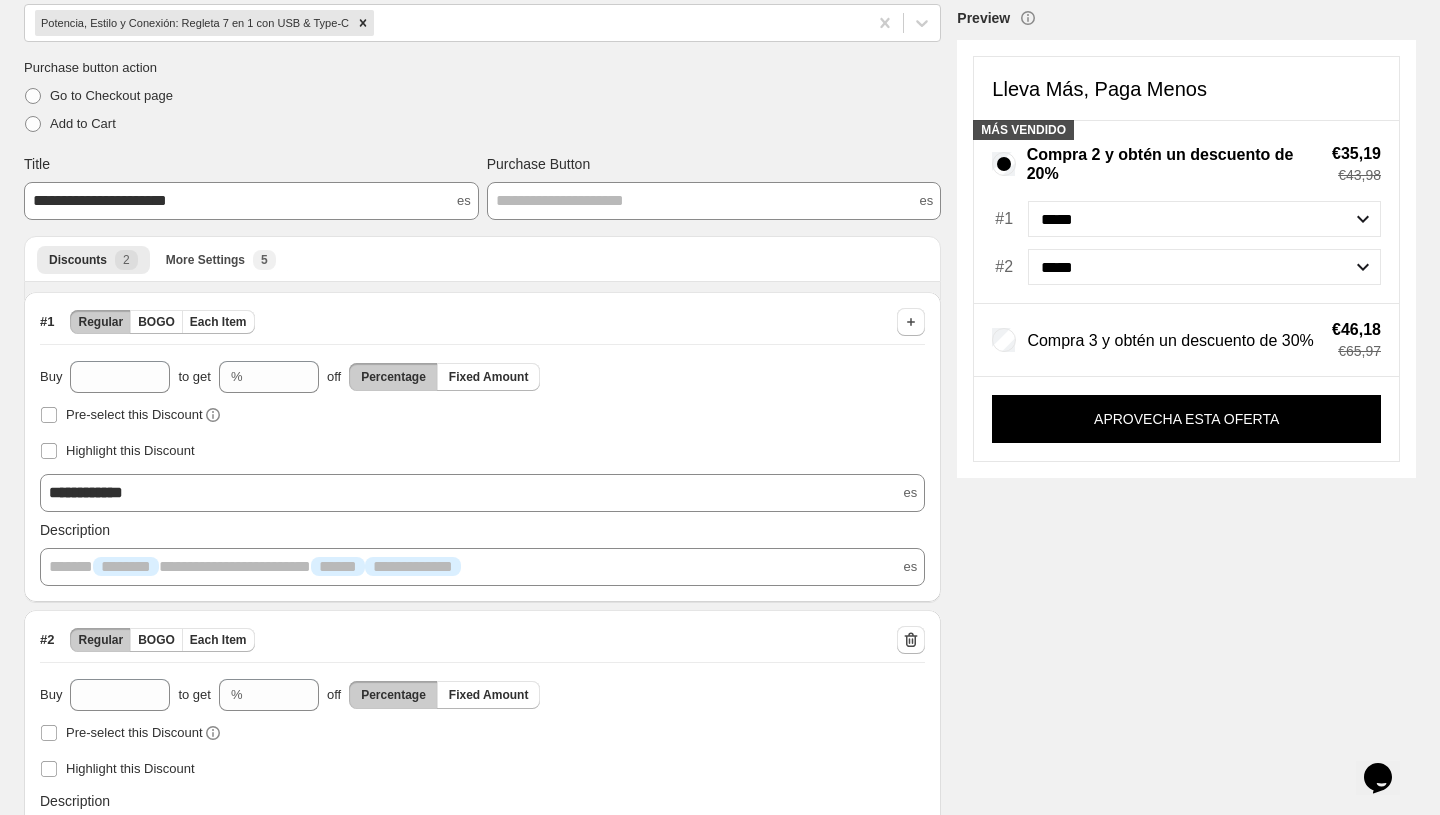 scroll, scrollTop: 0, scrollLeft: 0, axis: both 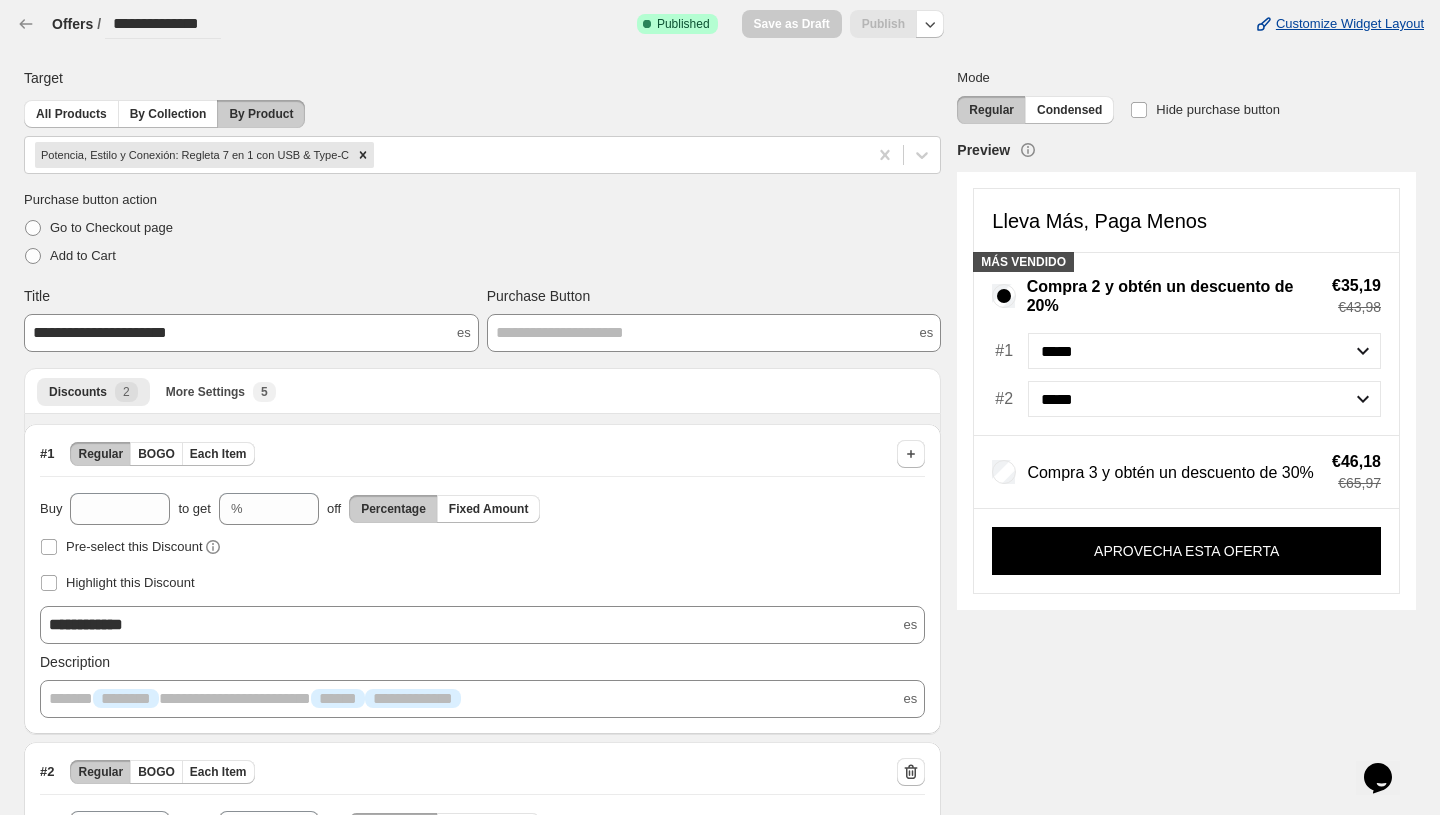 click on "Customize Widget Layout" at bounding box center (1350, 24) 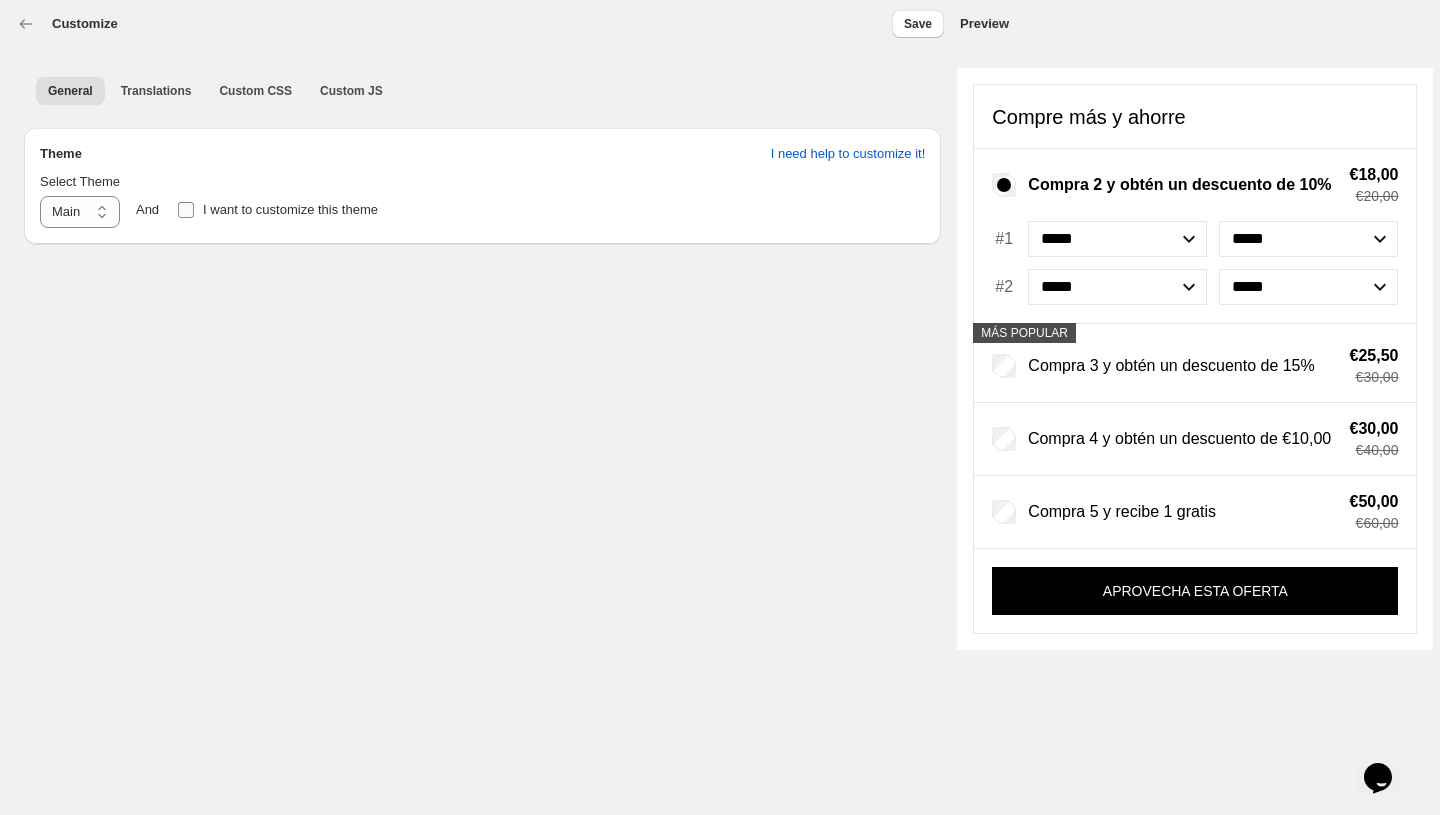 click on "I want to customize this theme" at bounding box center [290, 209] 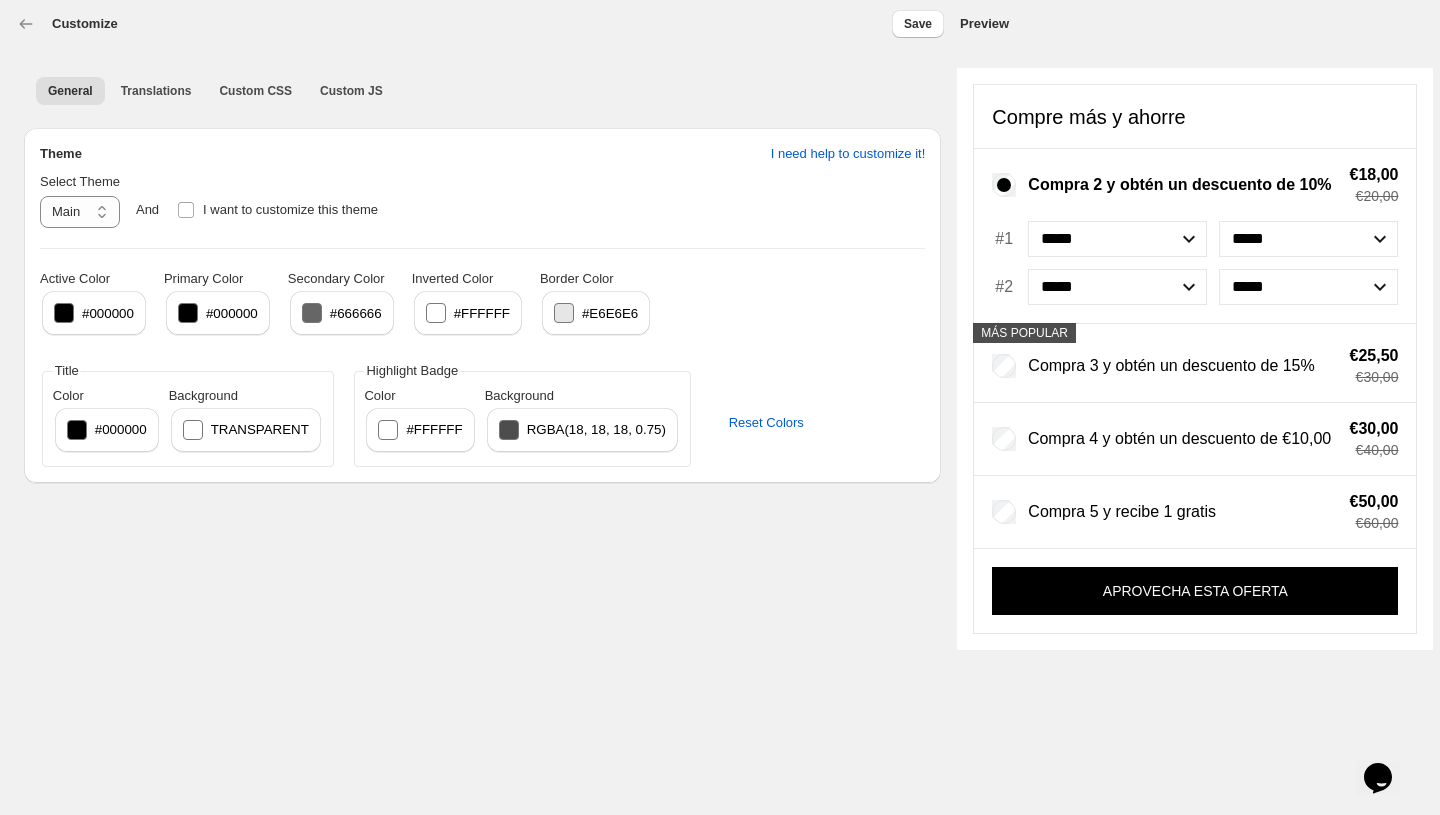 click on "#000000" at bounding box center [94, 313] 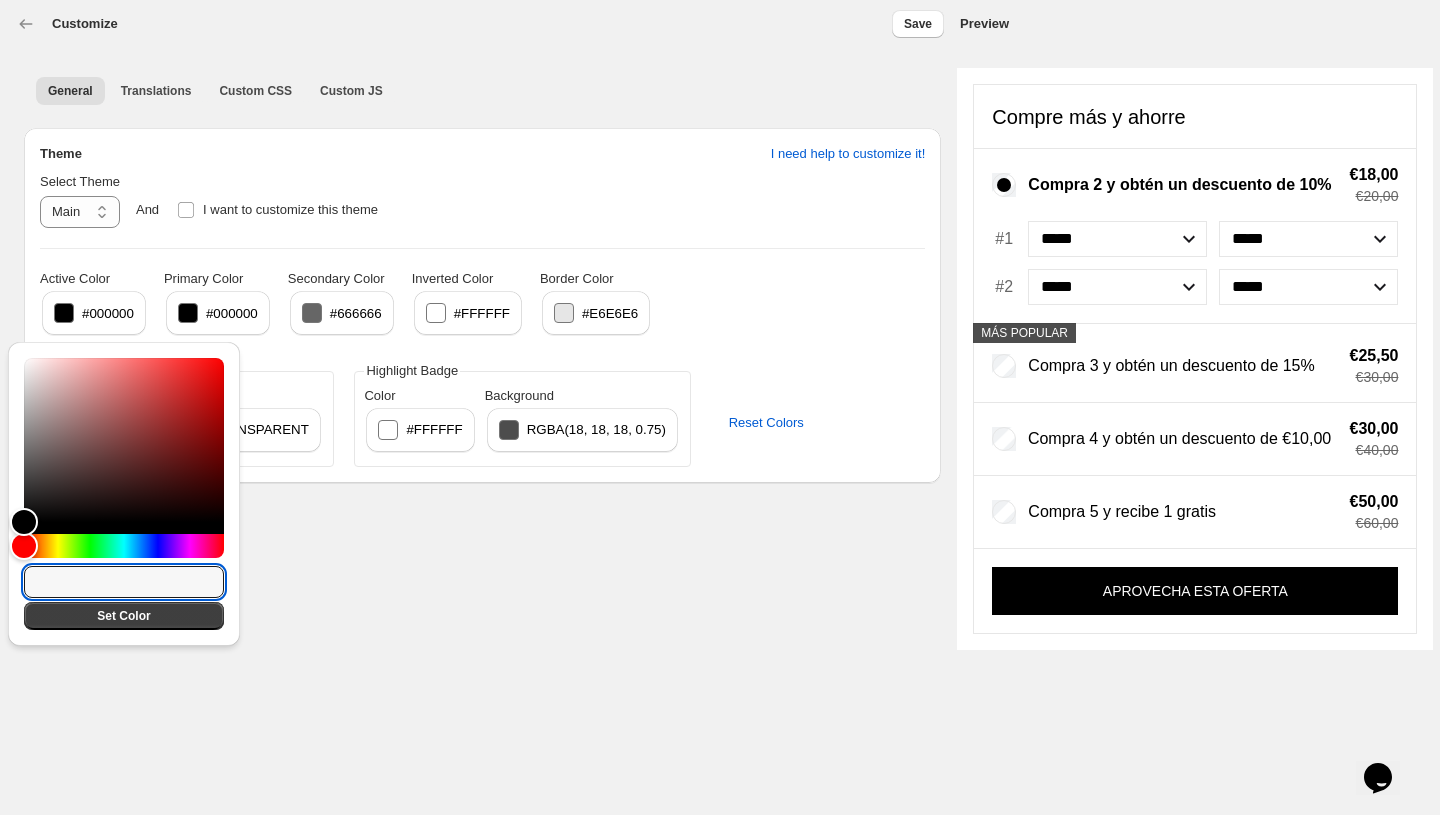 paste on "*********" 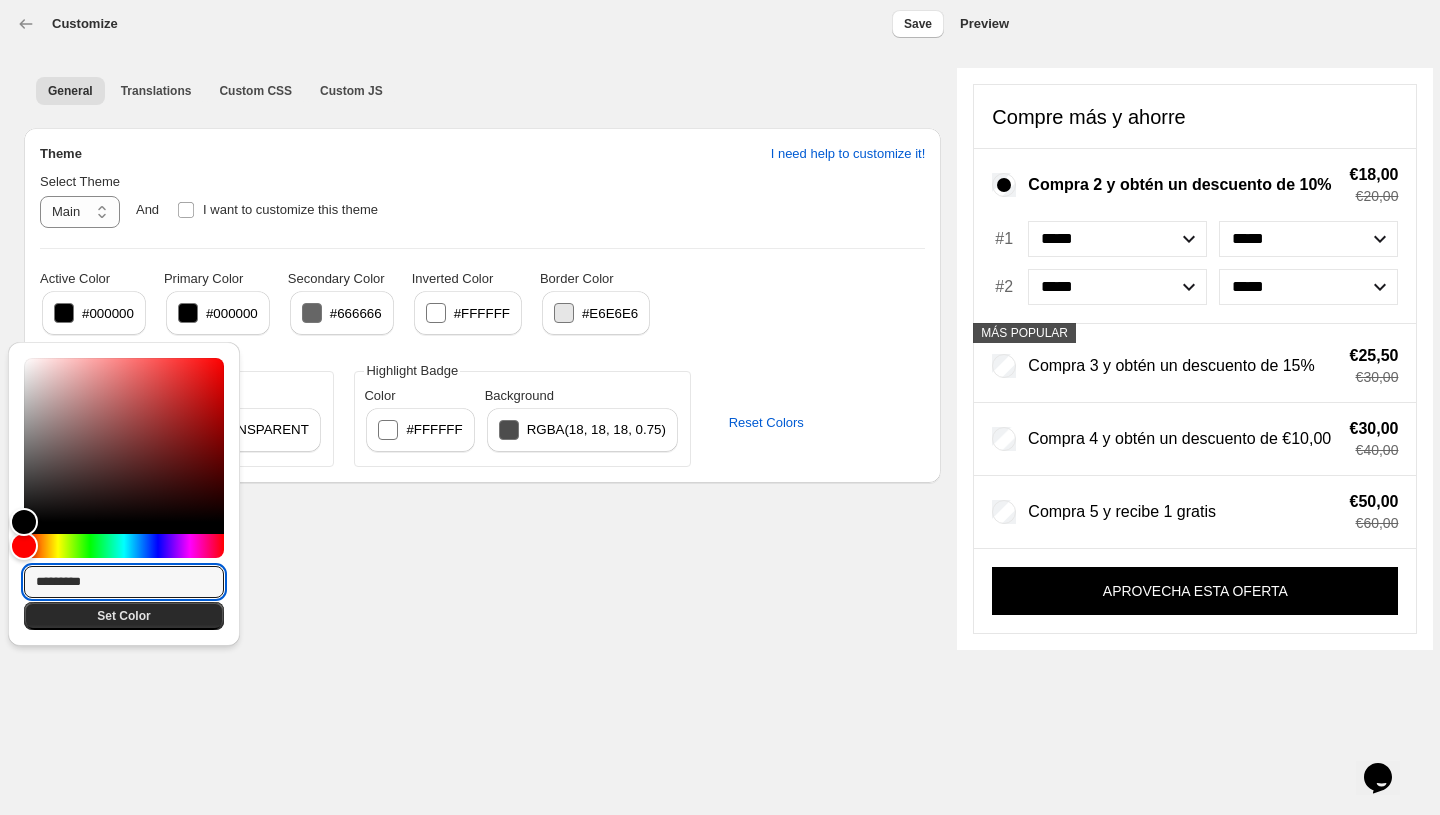 type on "*********" 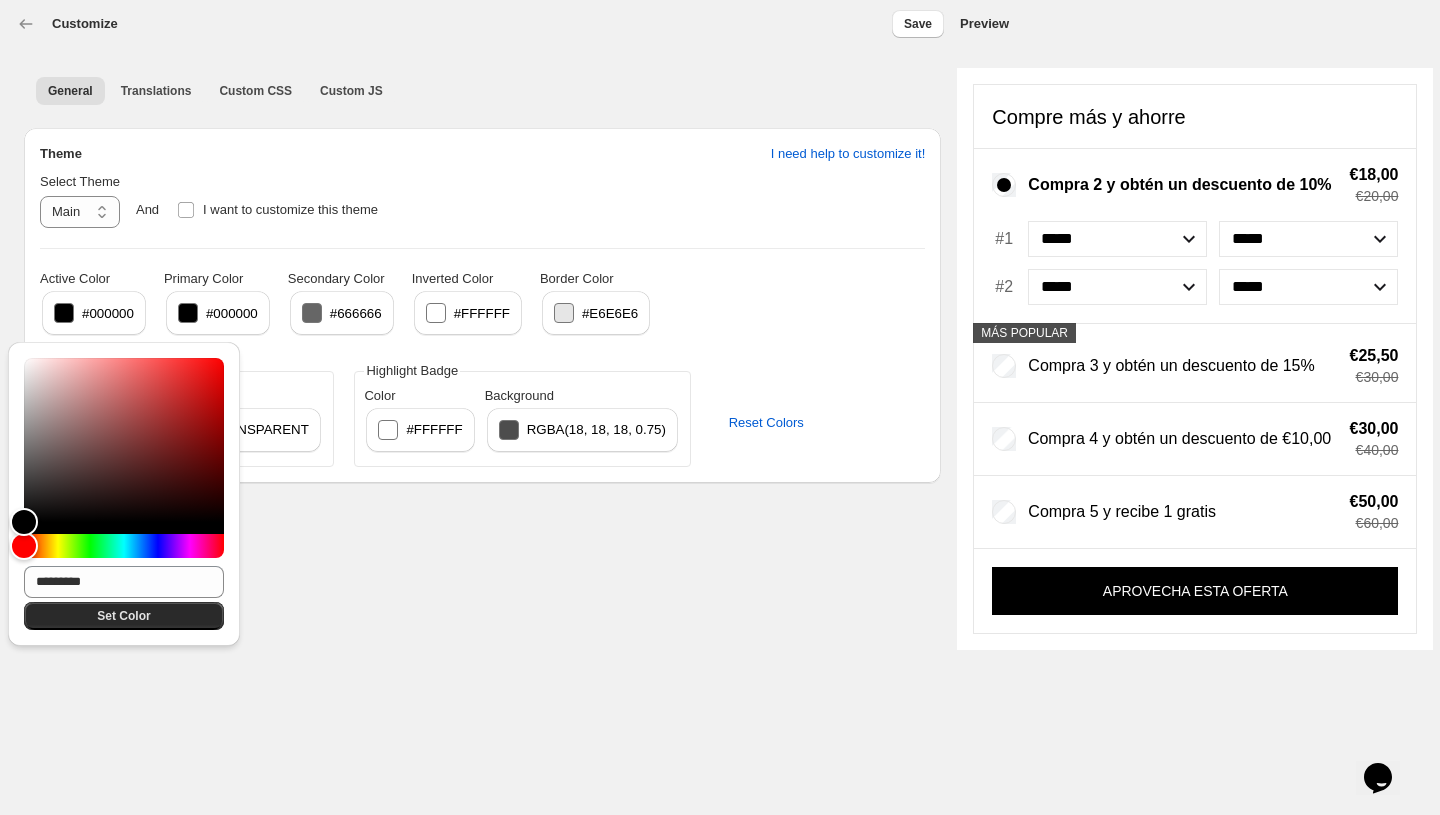 click on "Set Color" at bounding box center (124, 616) 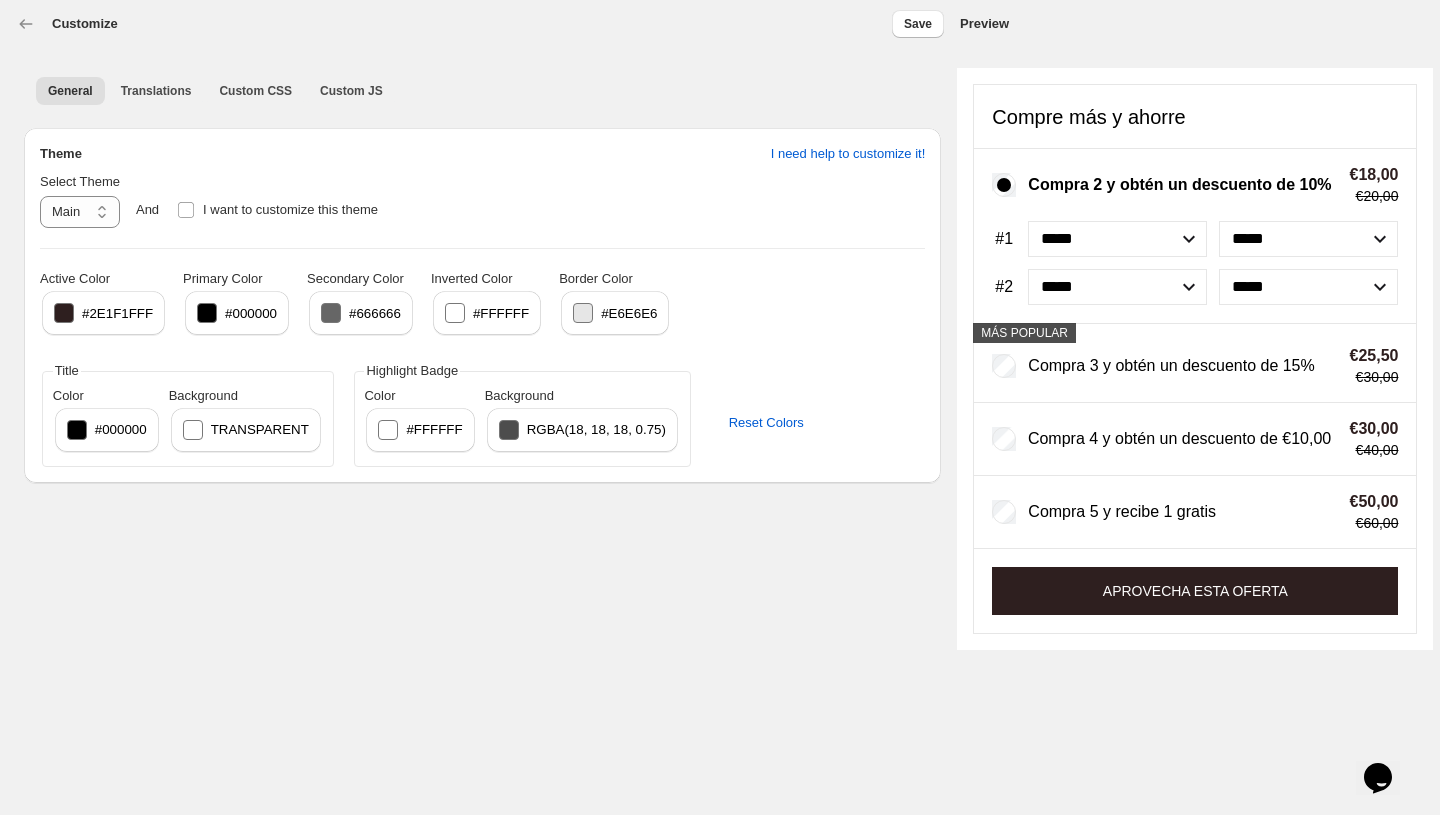 click on "#666666" at bounding box center [361, 313] 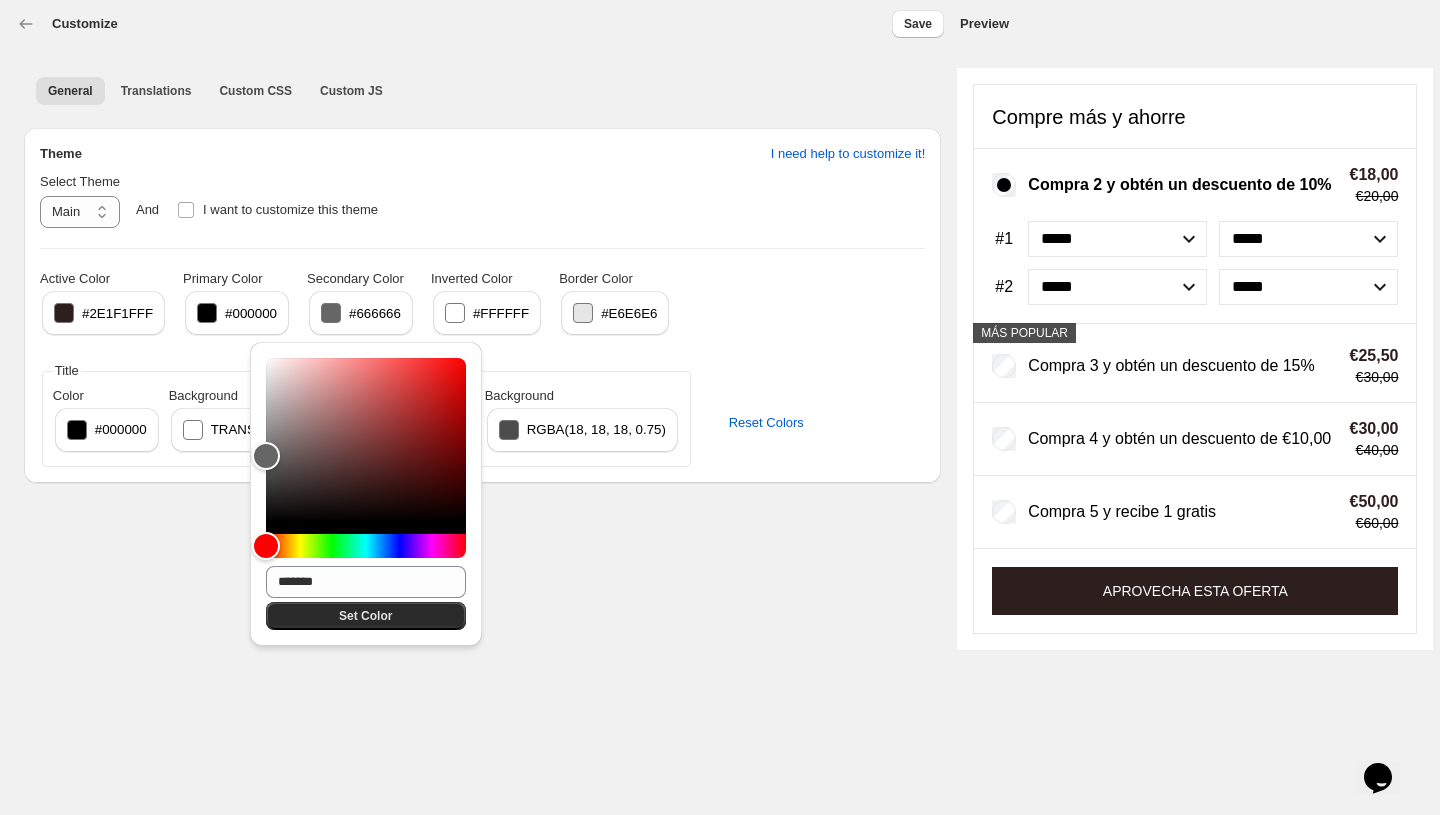 click on "Set Color" at bounding box center (366, 616) 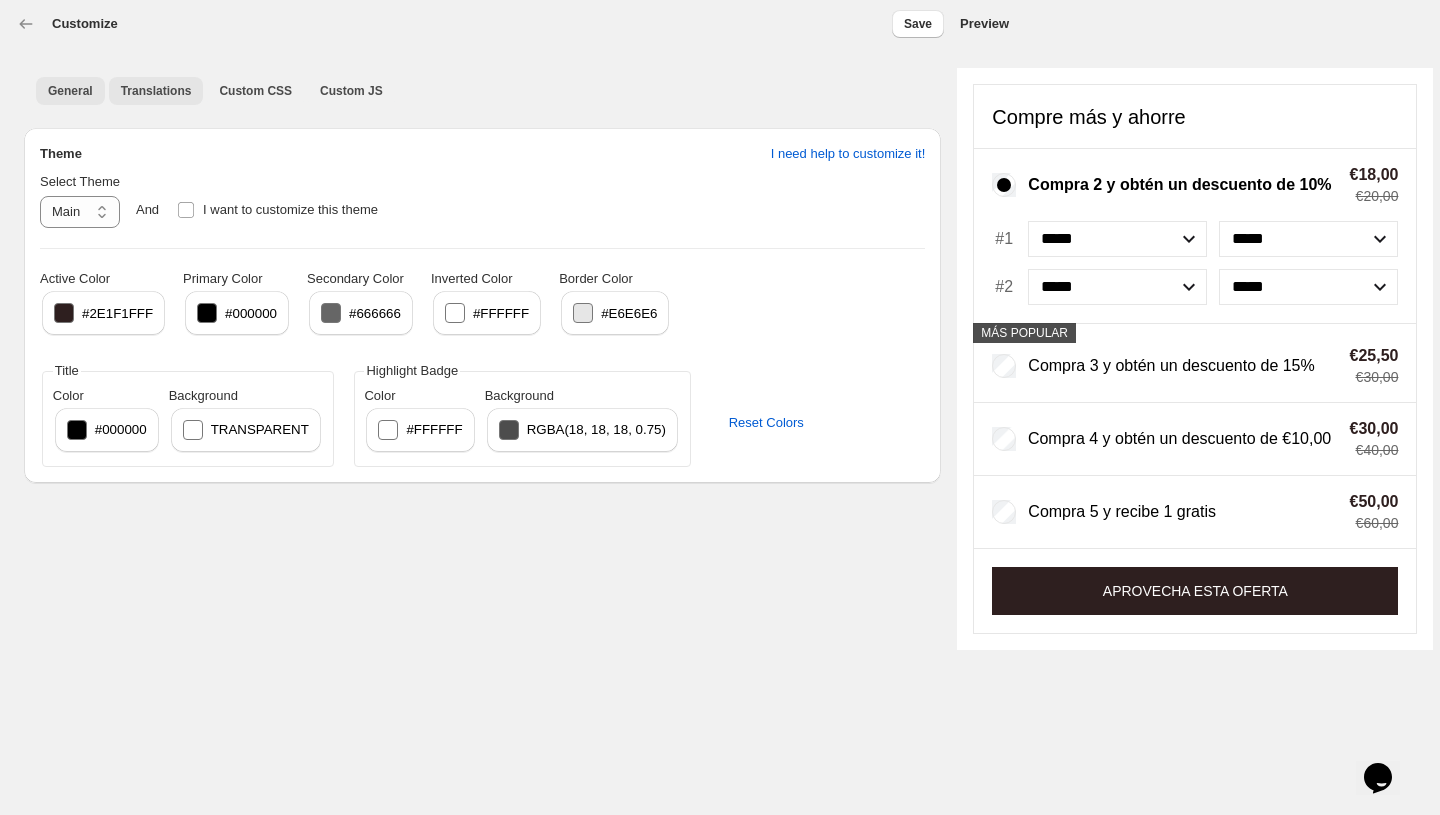 click on "Translations" at bounding box center (156, 91) 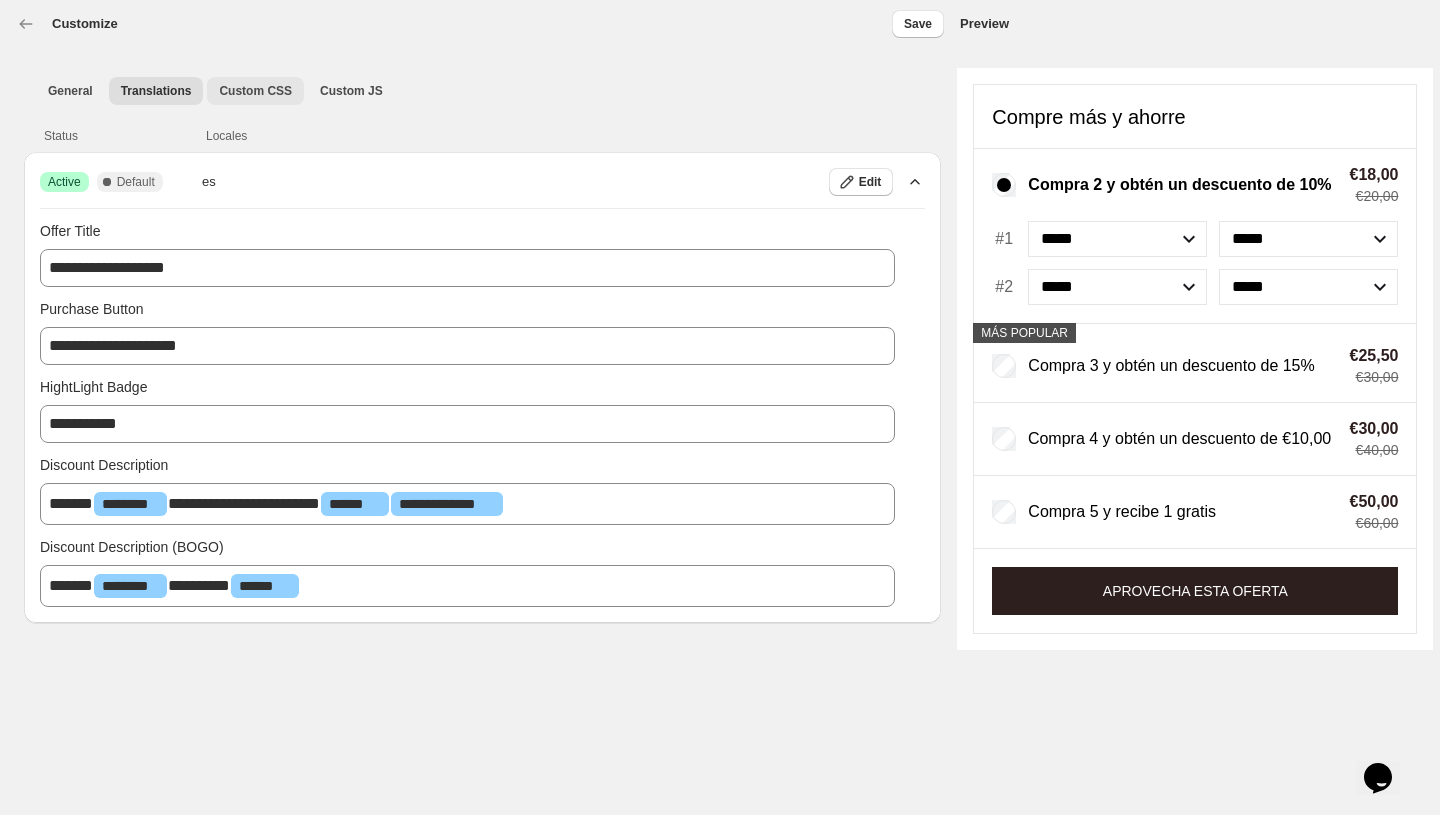 click on "Custom CSS" at bounding box center (255, 91) 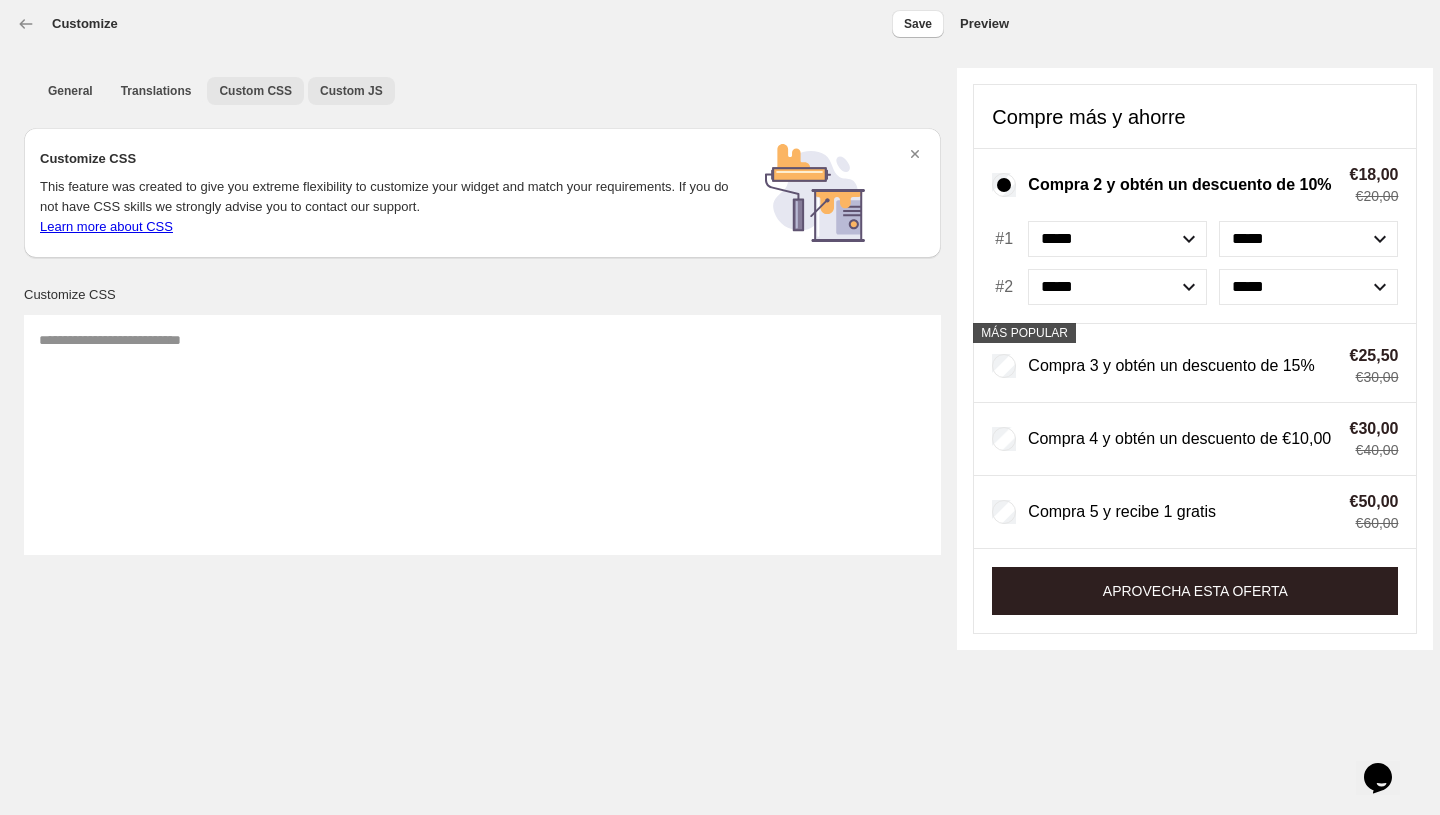click on "Custom JS" at bounding box center [351, 91] 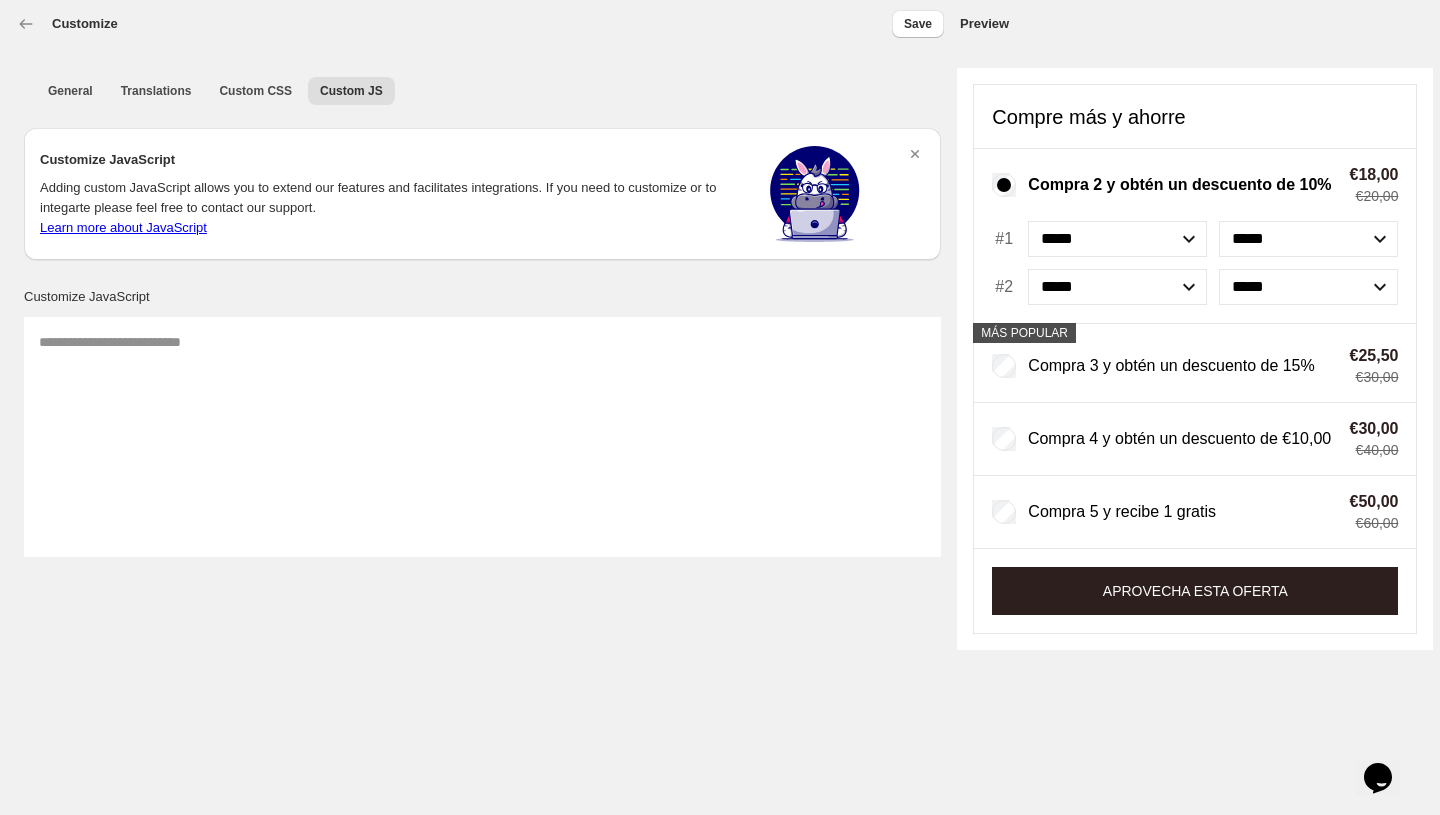 click on "Preview" at bounding box center [984, 24] 